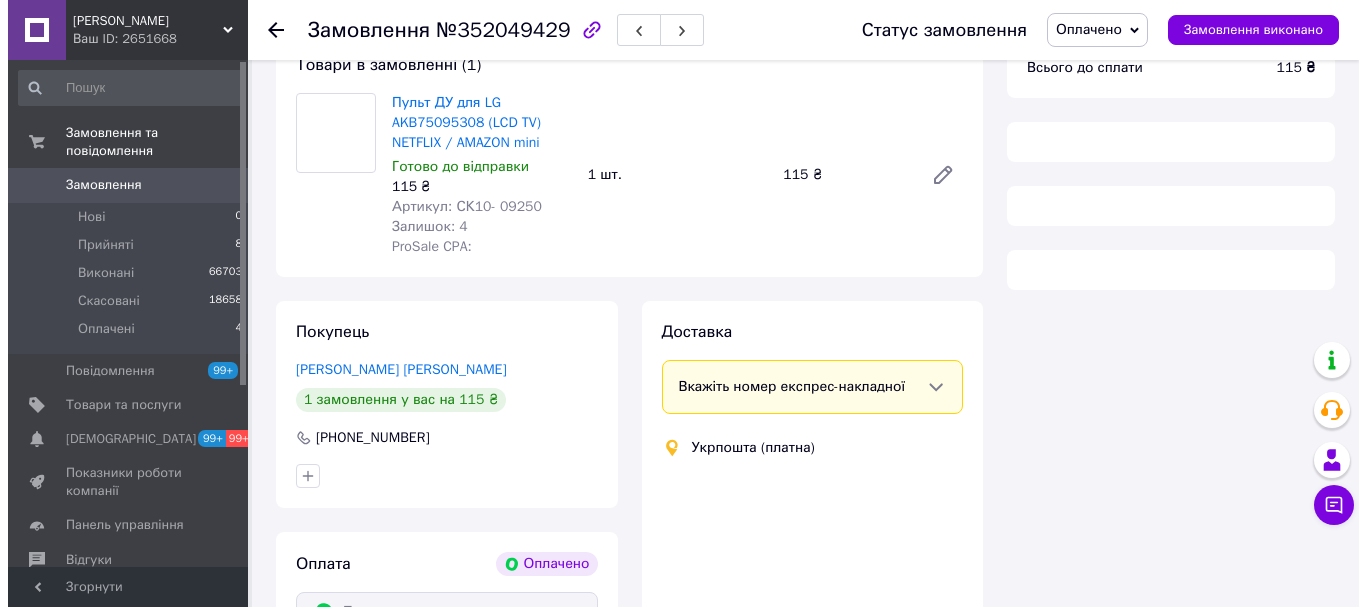 scroll, scrollTop: 200, scrollLeft: 0, axis: vertical 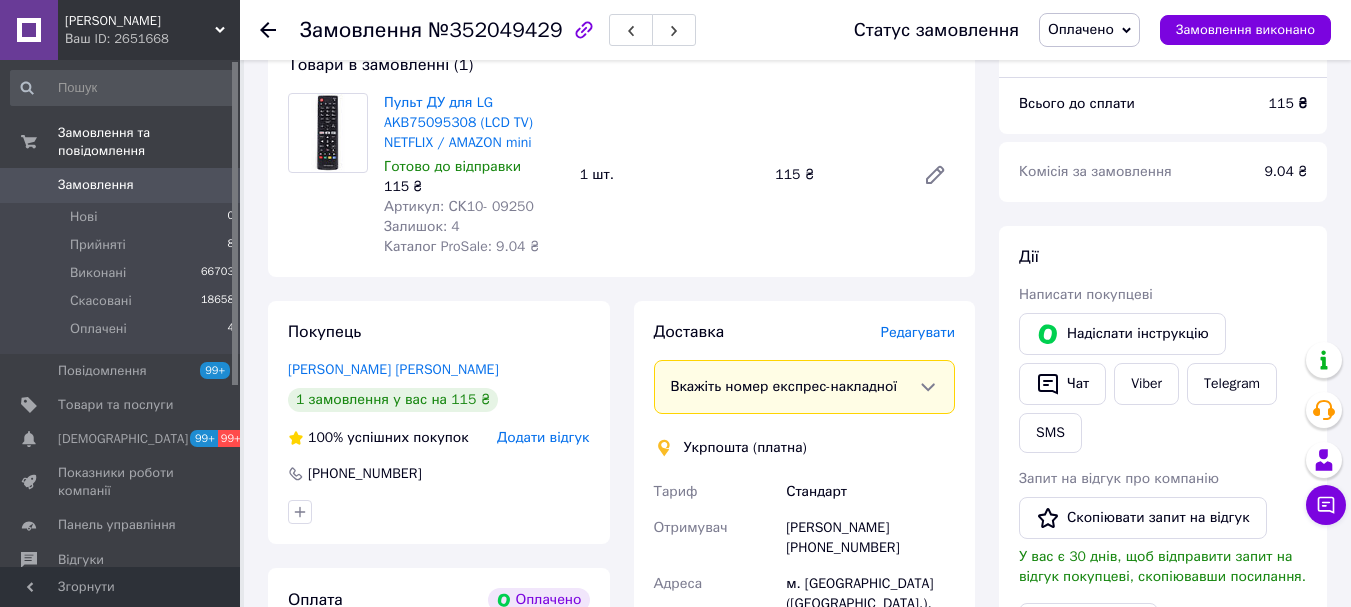 click on "Редагувати" at bounding box center [918, 332] 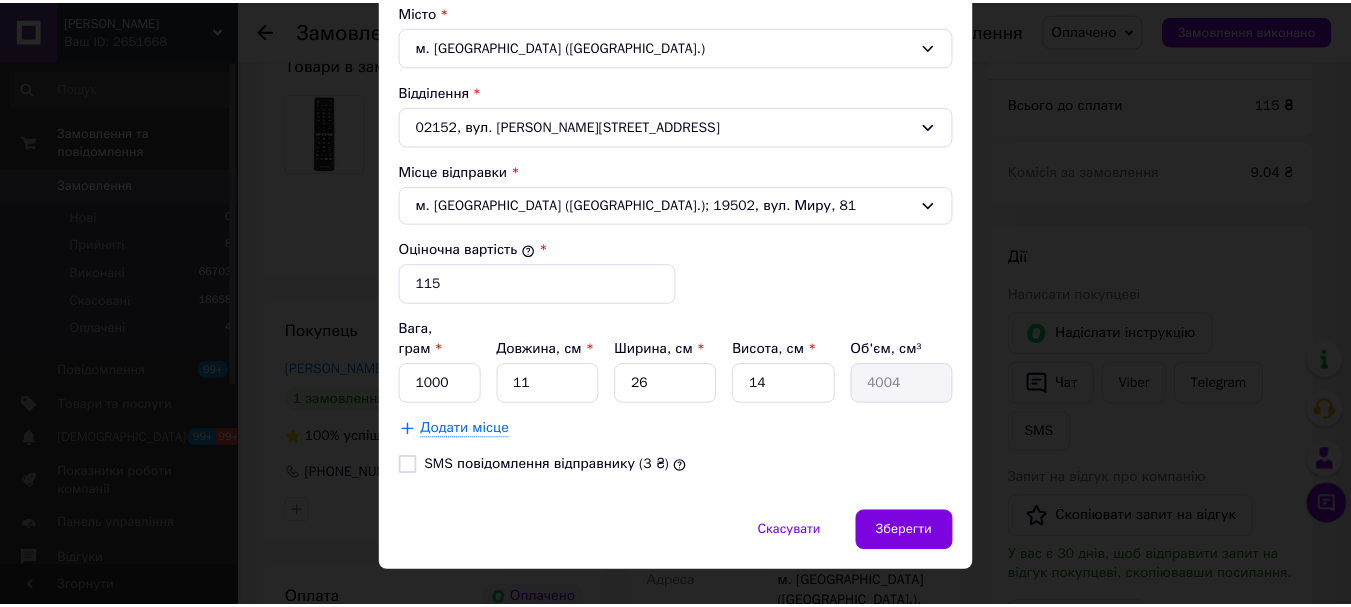 scroll, scrollTop: 644, scrollLeft: 0, axis: vertical 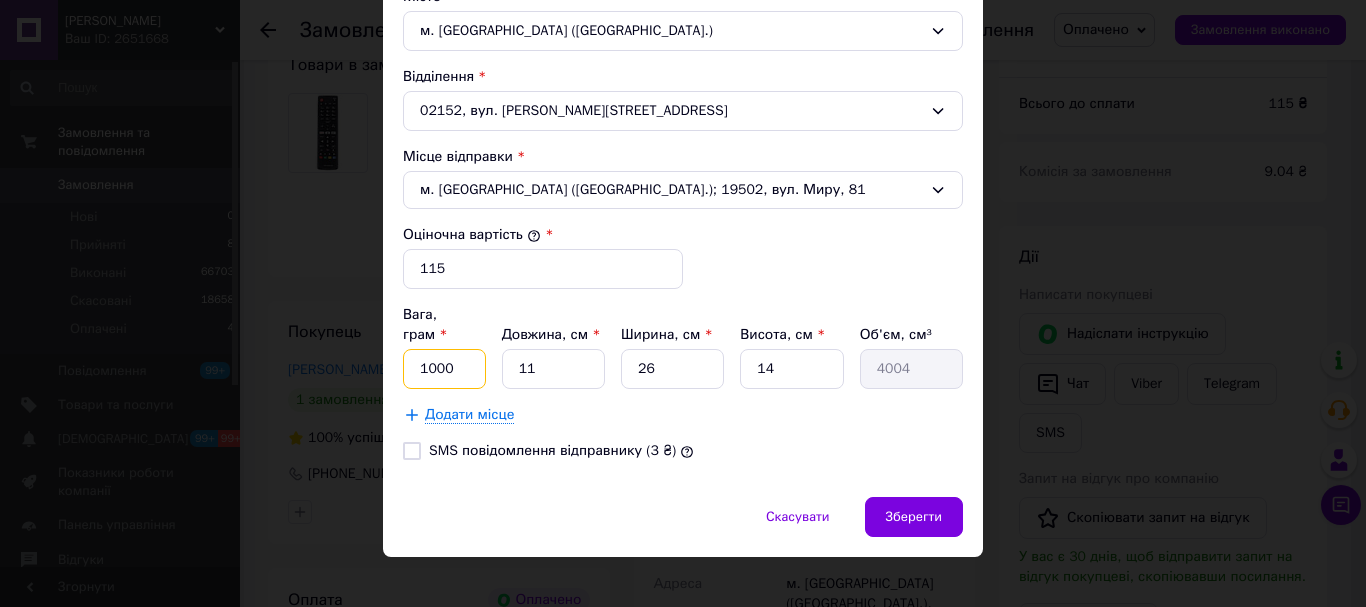 click on "1000" at bounding box center [444, 369] 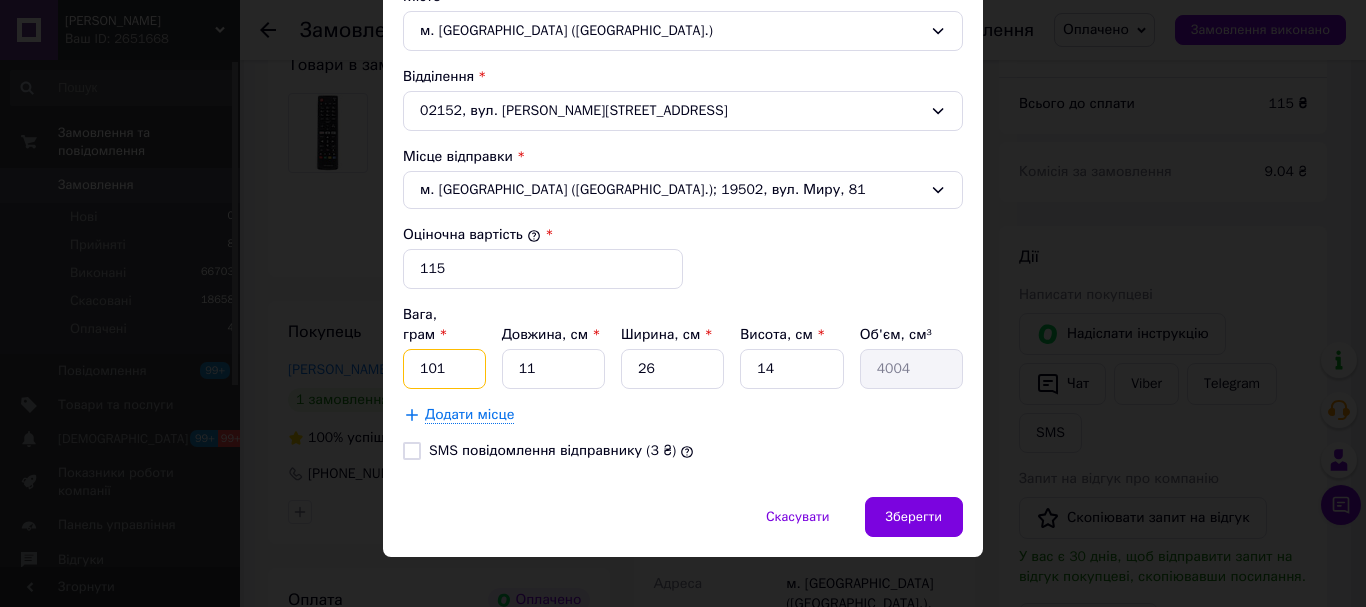 type on "101" 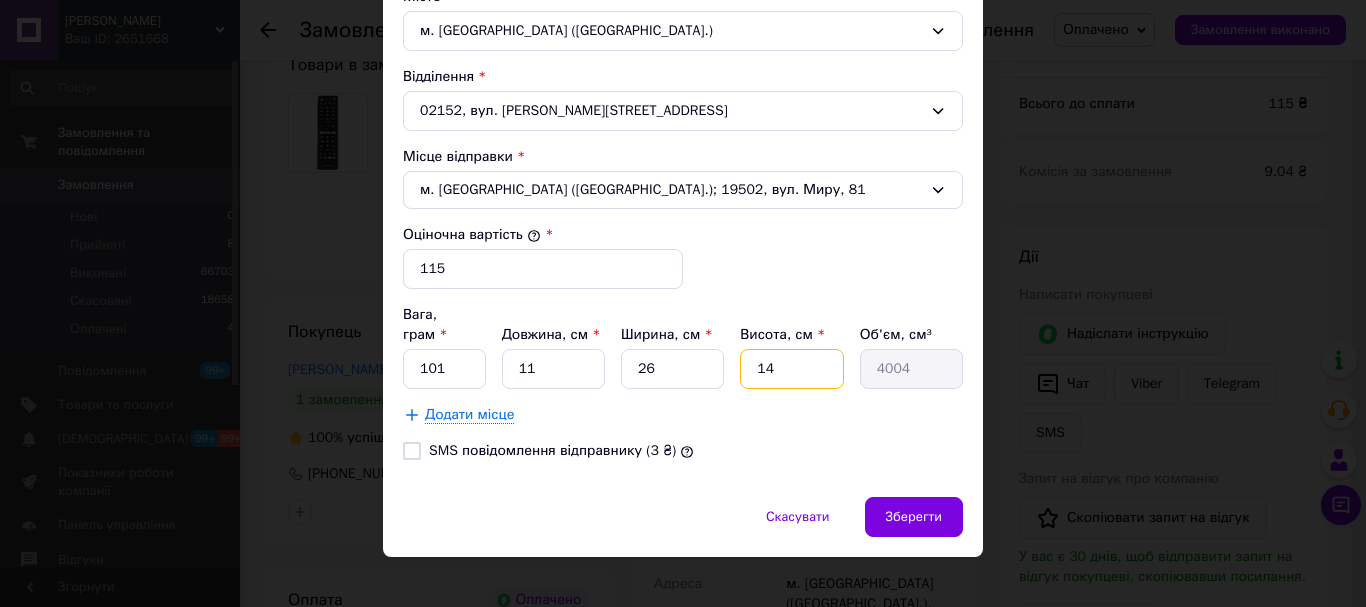 drag, startPoint x: 791, startPoint y: 357, endPoint x: 717, endPoint y: 357, distance: 74 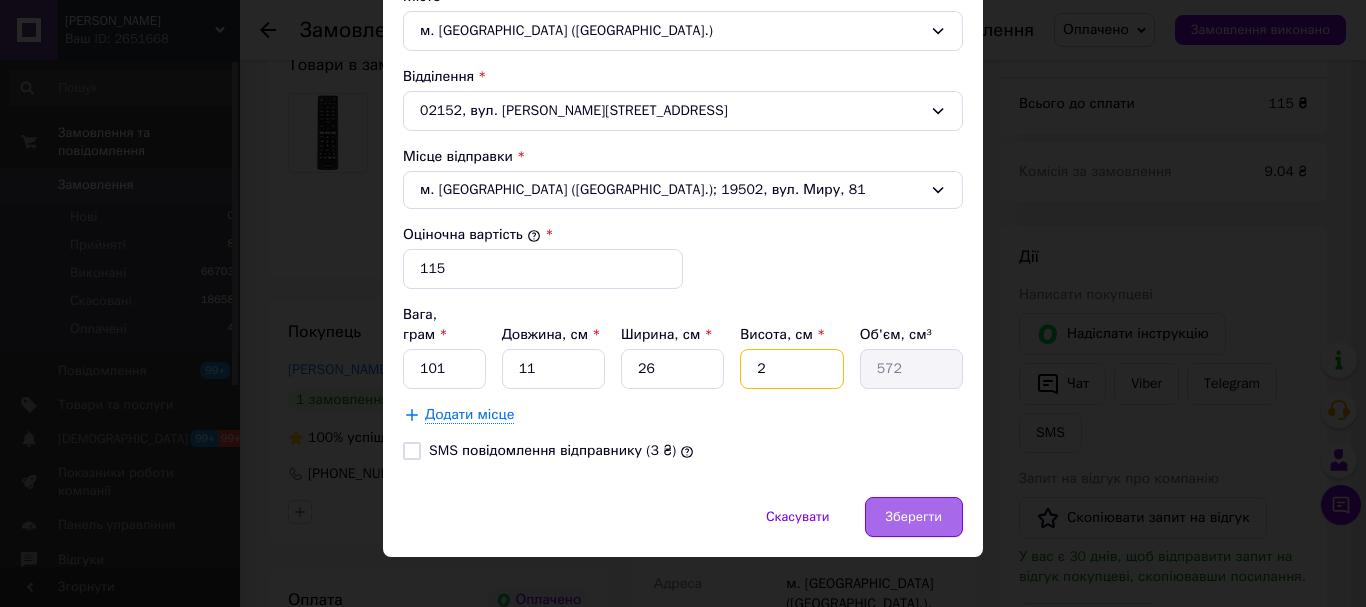 type on "2" 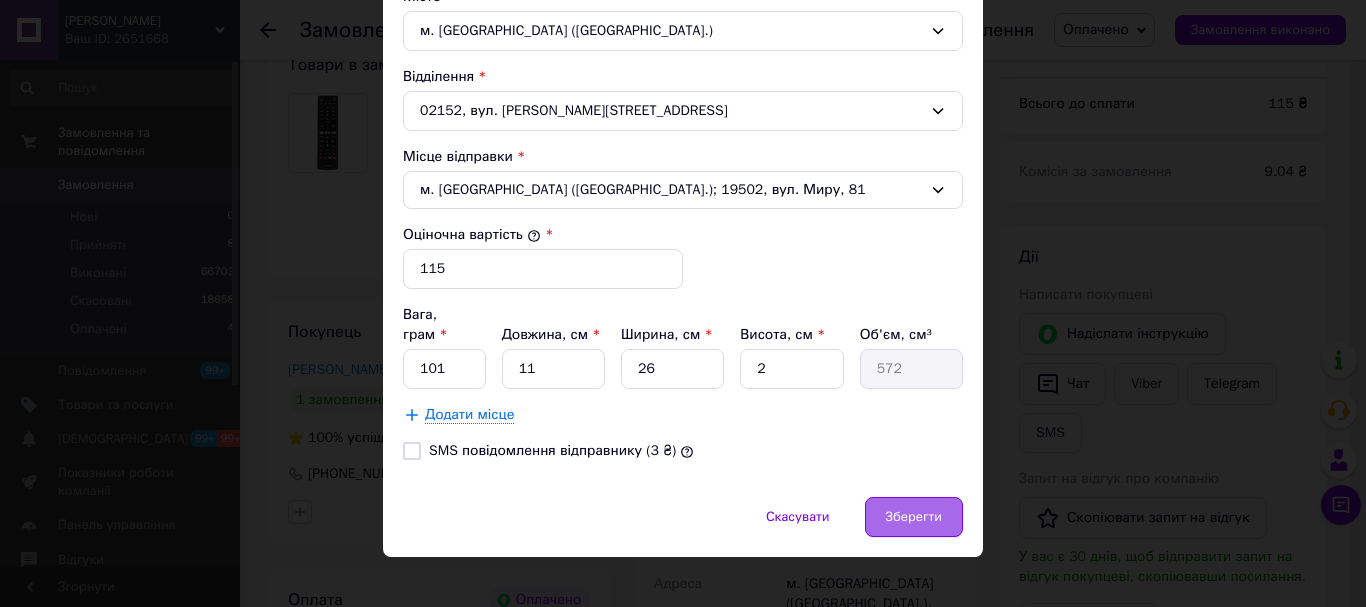 click on "Зберегти" at bounding box center [914, 517] 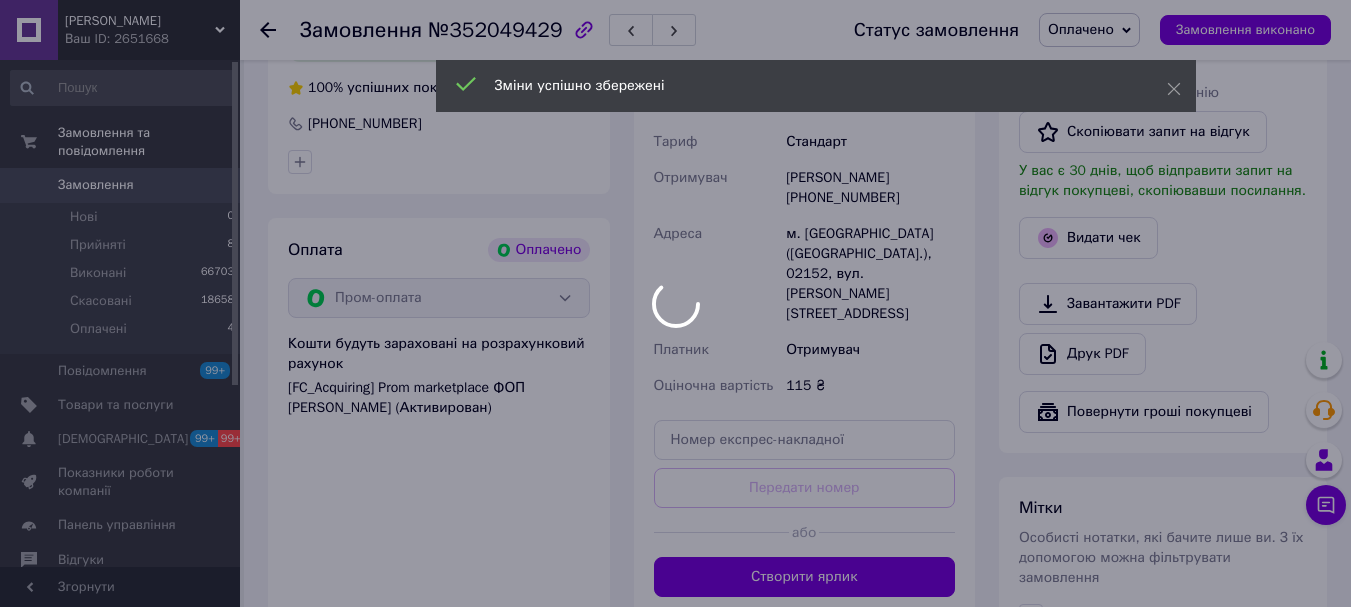 scroll, scrollTop: 600, scrollLeft: 0, axis: vertical 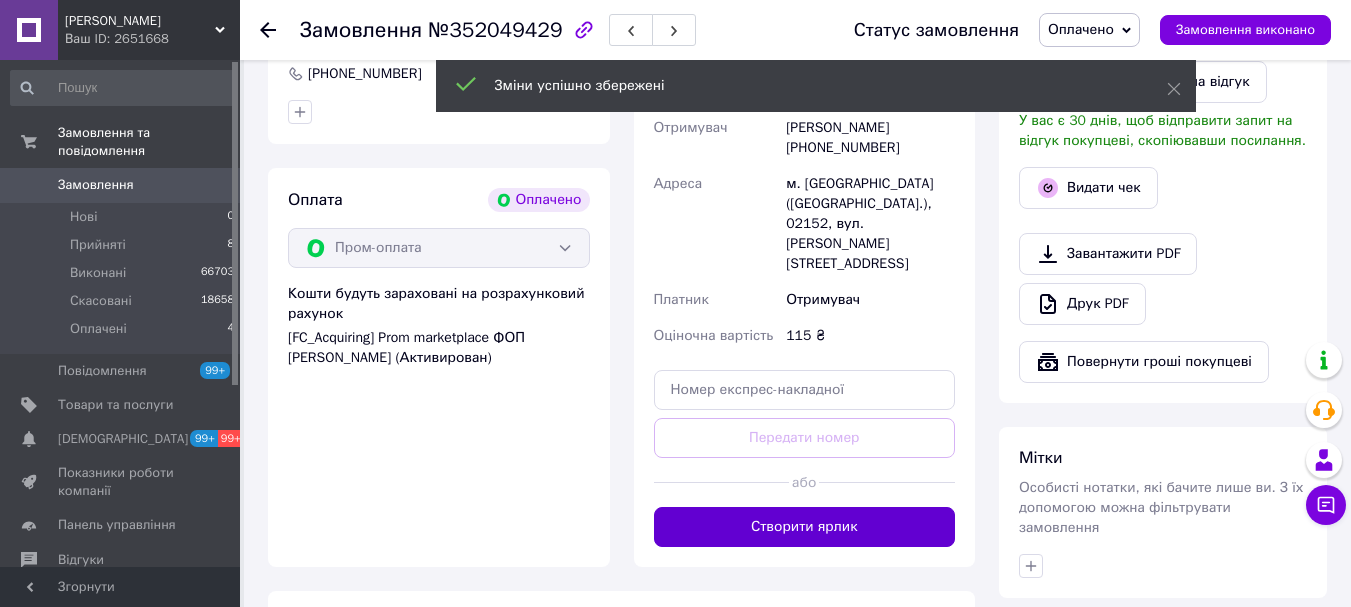 click on "Створити ярлик" at bounding box center [805, 527] 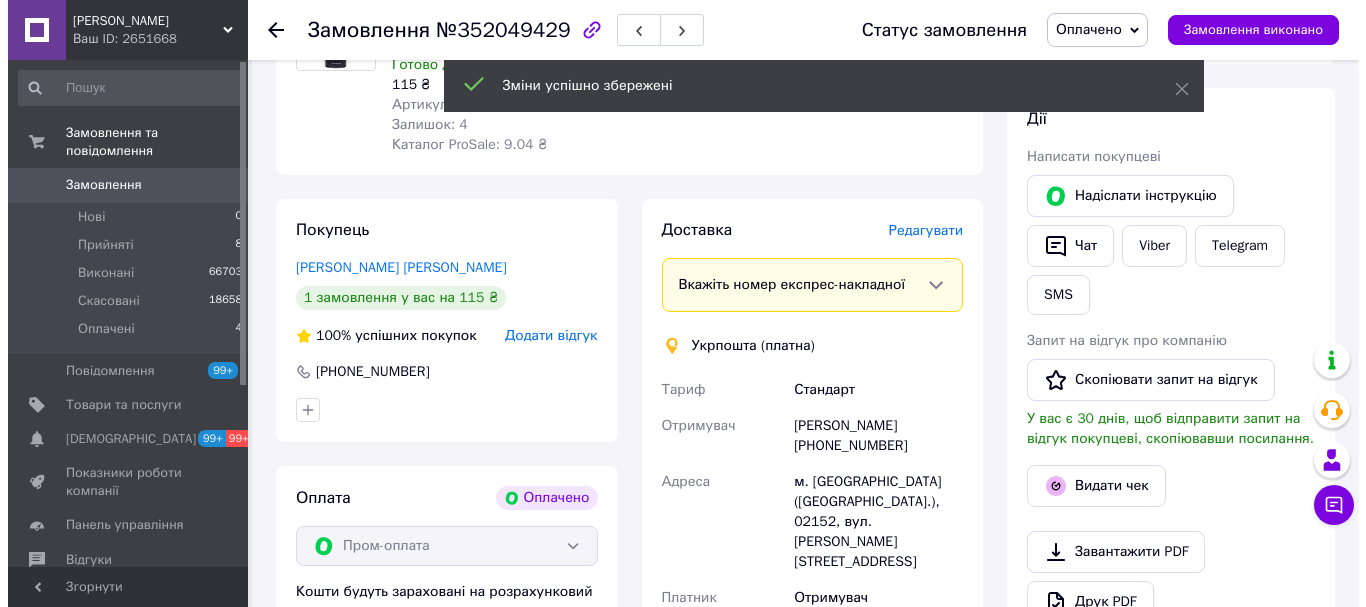 scroll, scrollTop: 300, scrollLeft: 0, axis: vertical 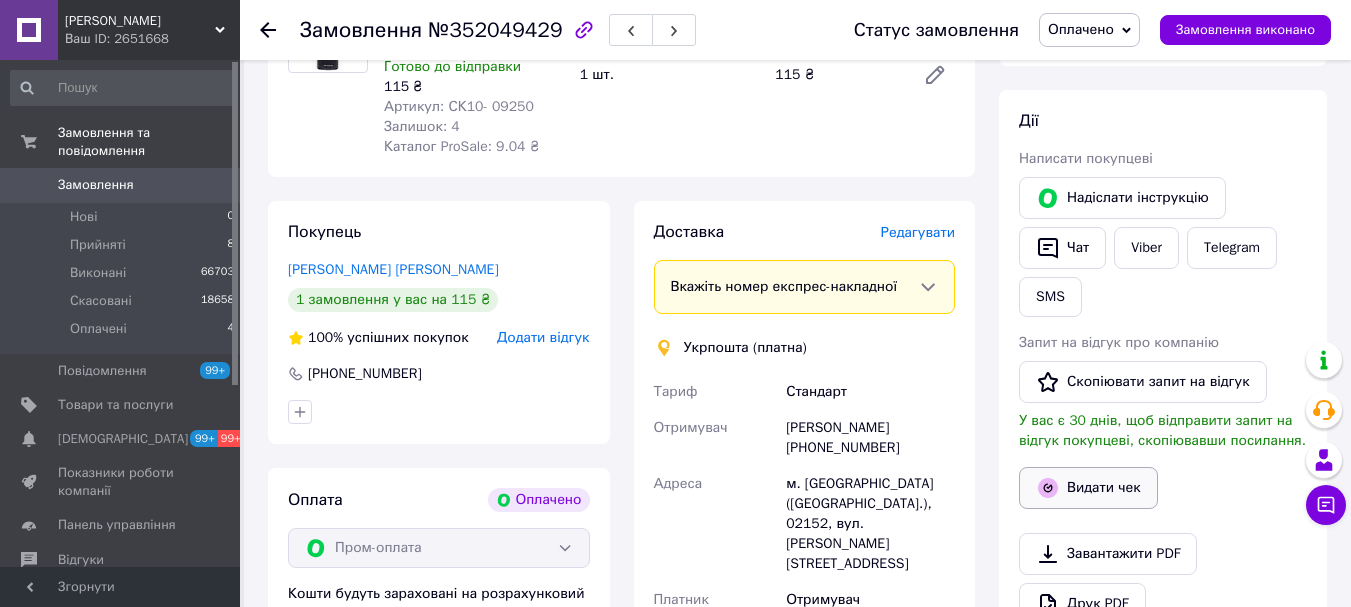click on "Видати чек" at bounding box center (1088, 488) 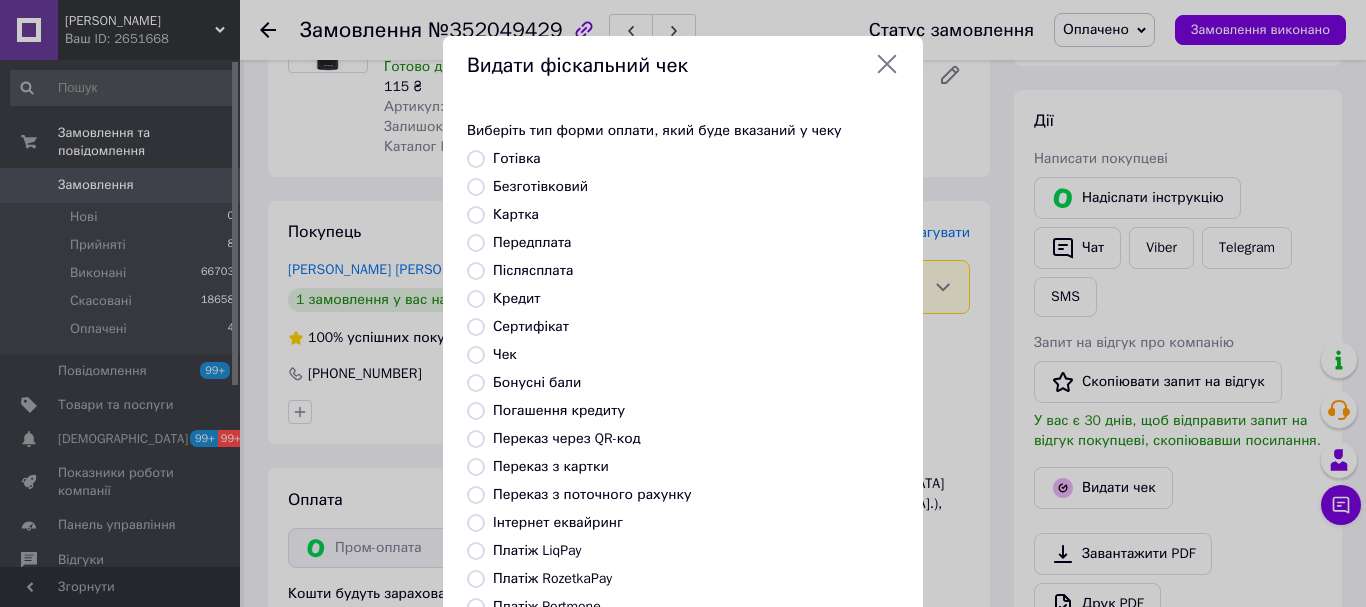 click on "Платіж RozetkaPay" at bounding box center (552, 578) 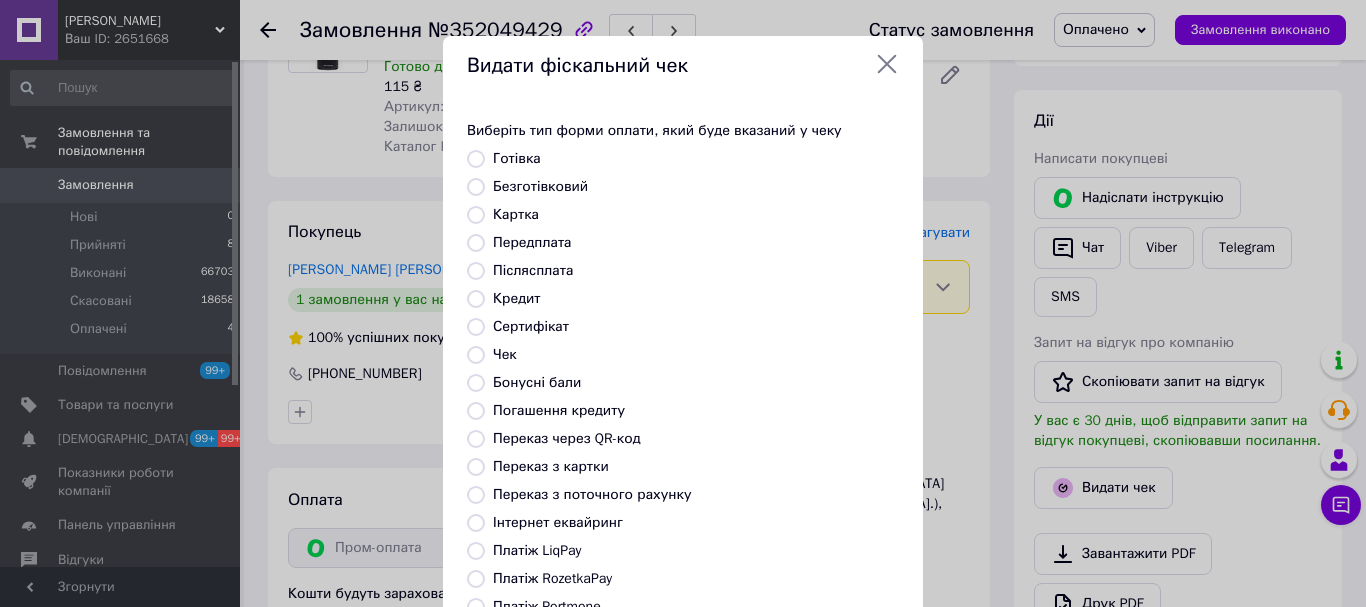 radio on "true" 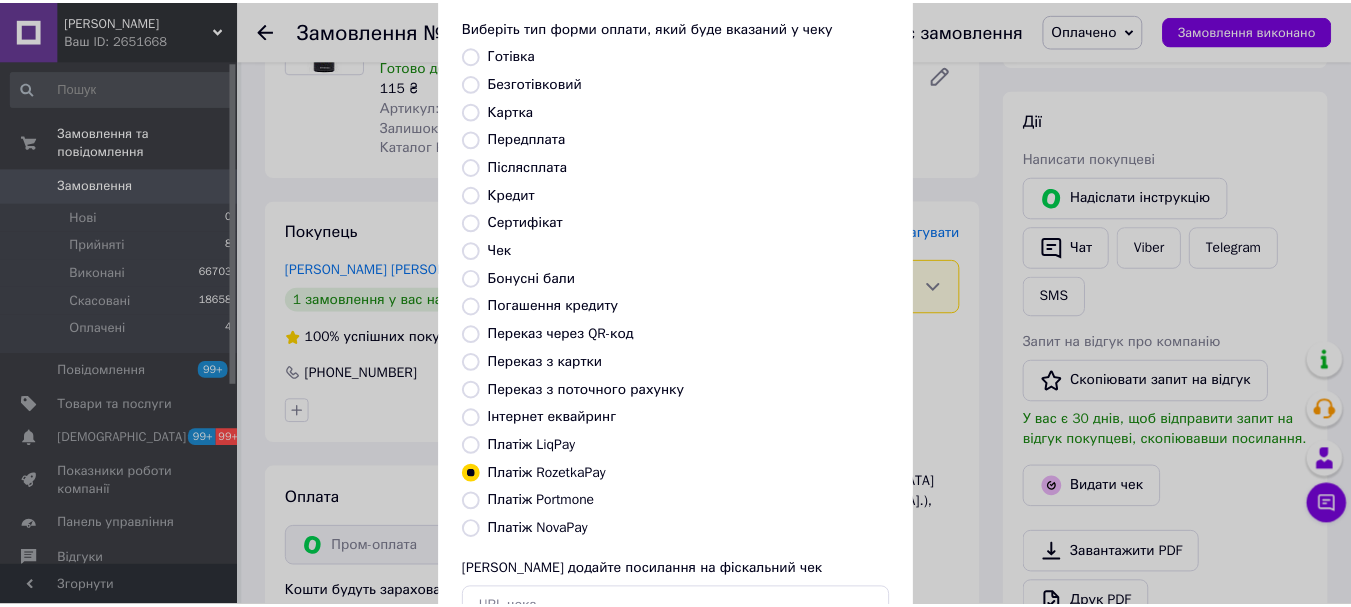 scroll, scrollTop: 200, scrollLeft: 0, axis: vertical 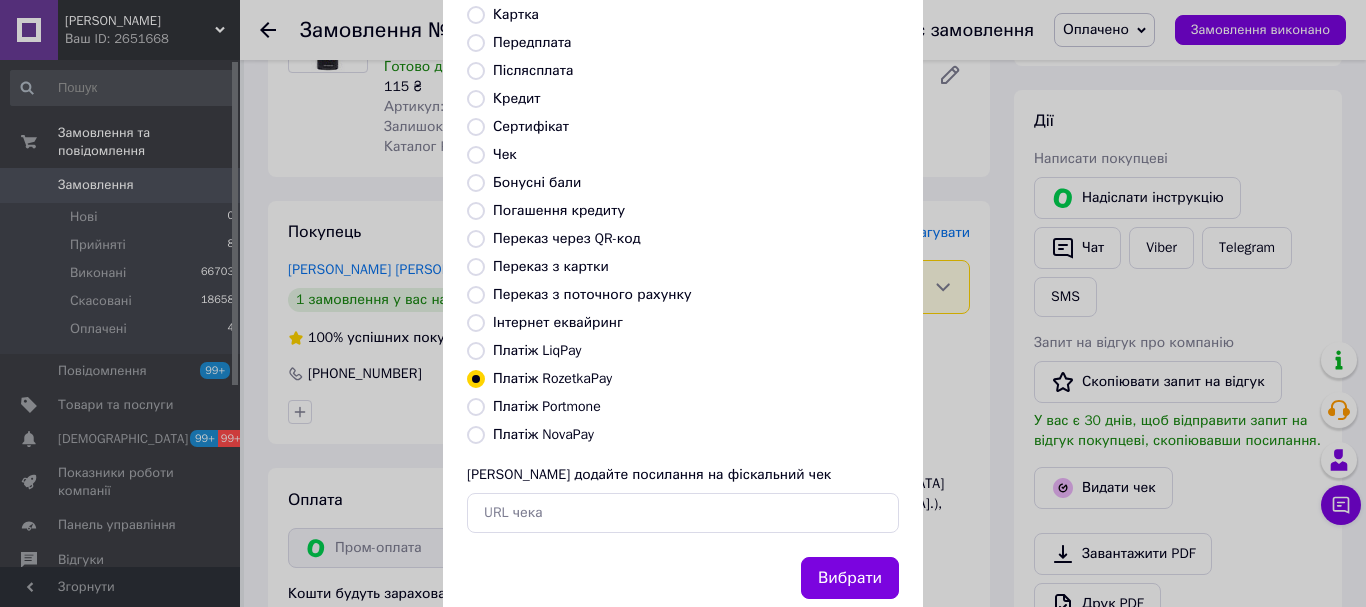 click on "Вибрати" at bounding box center [850, 578] 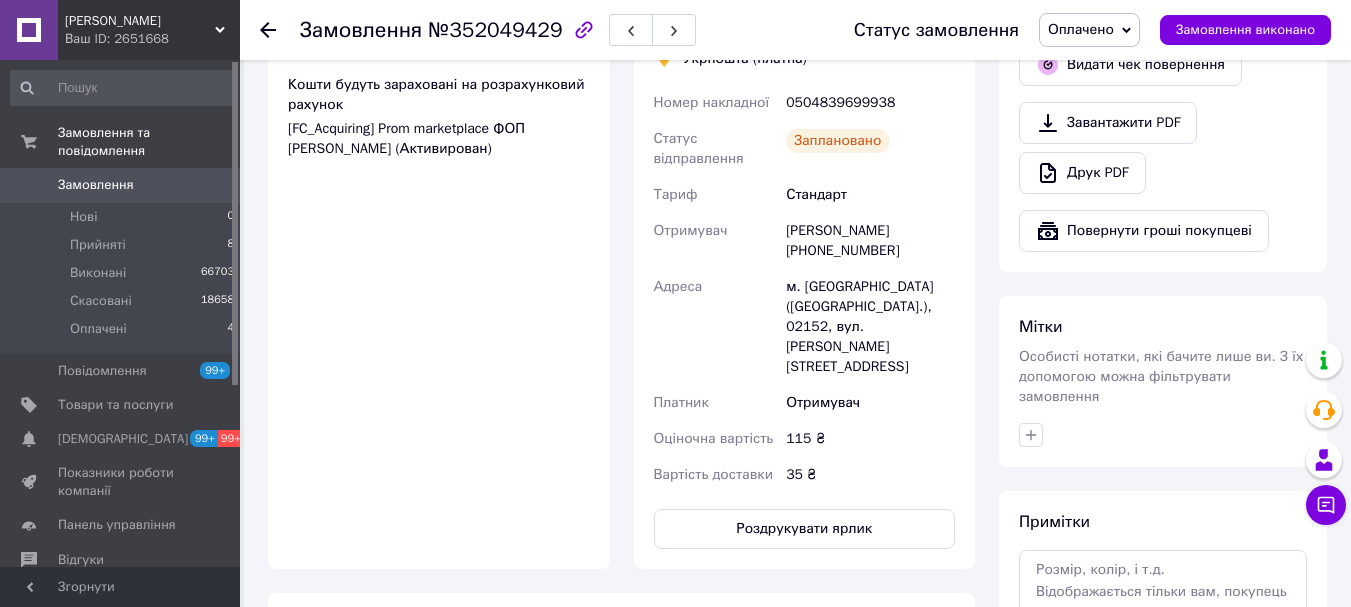 scroll, scrollTop: 900, scrollLeft: 0, axis: vertical 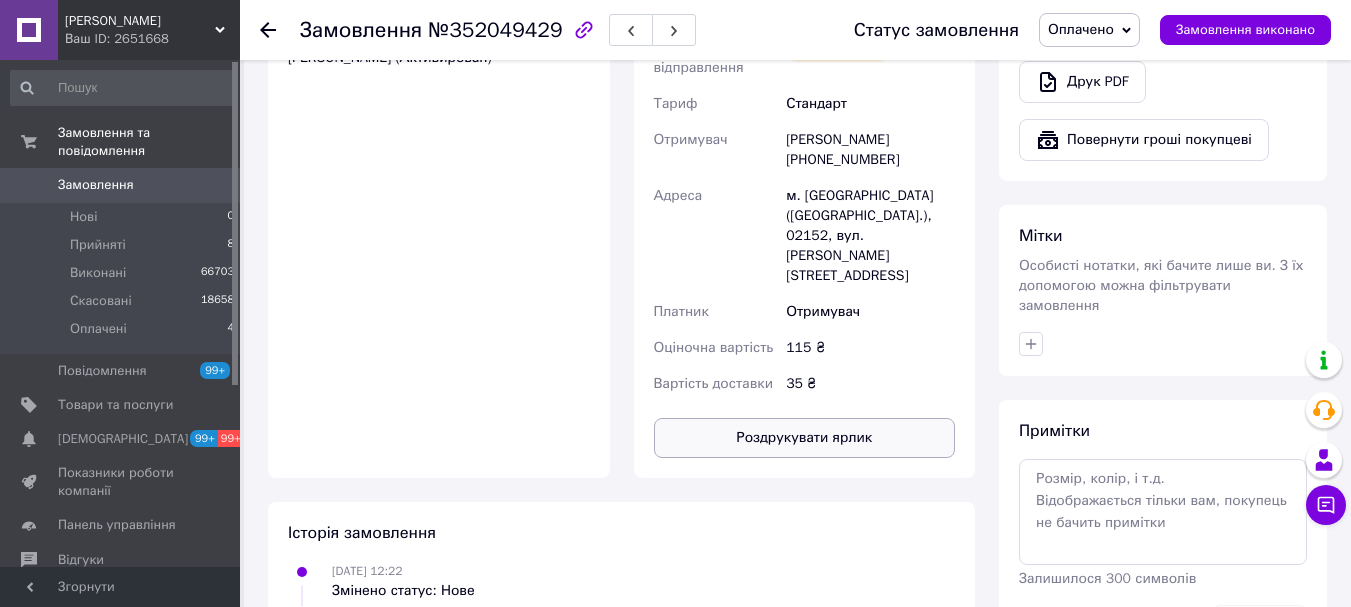 click on "Роздрукувати ярлик" at bounding box center (805, 438) 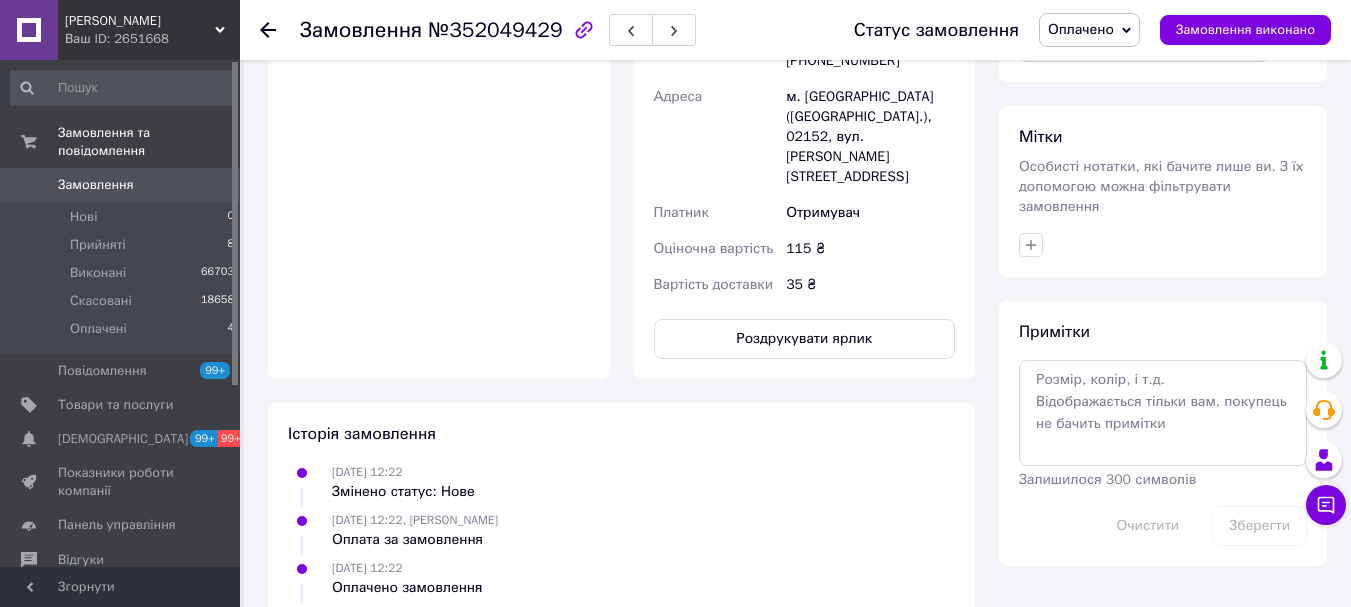 scroll, scrollTop: 1000, scrollLeft: 0, axis: vertical 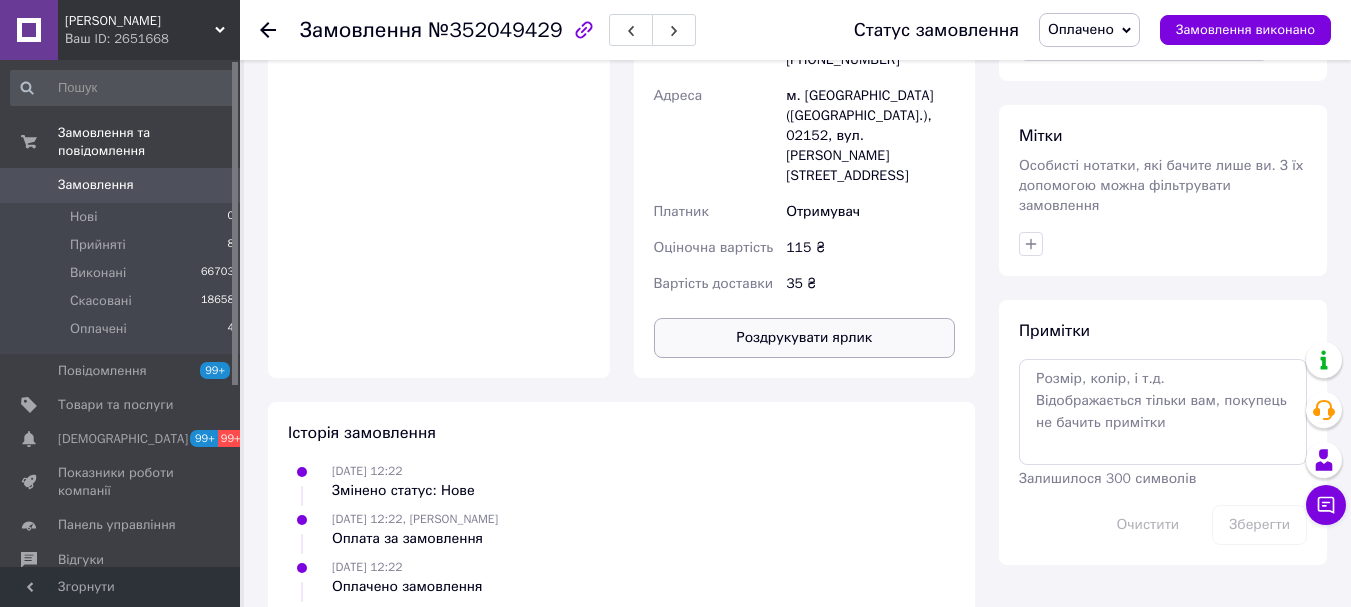 click on "Роздрукувати ярлик" at bounding box center (805, 338) 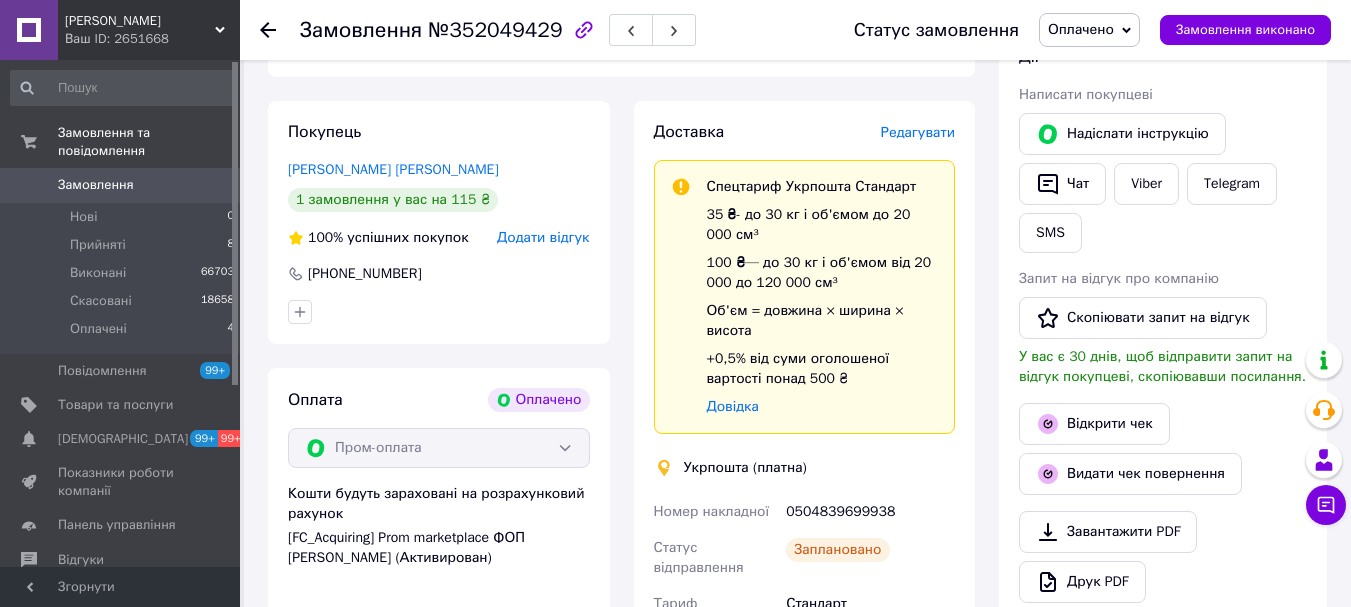 scroll, scrollTop: 600, scrollLeft: 0, axis: vertical 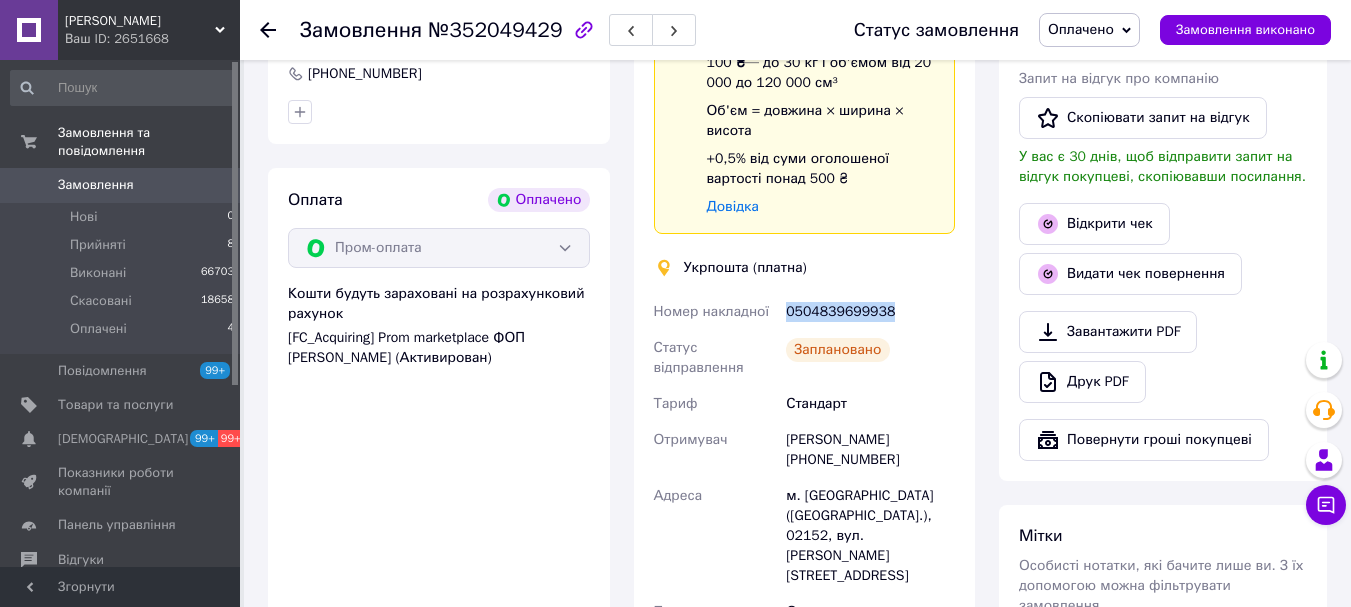drag, startPoint x: 885, startPoint y: 304, endPoint x: 784, endPoint y: 307, distance: 101.04455 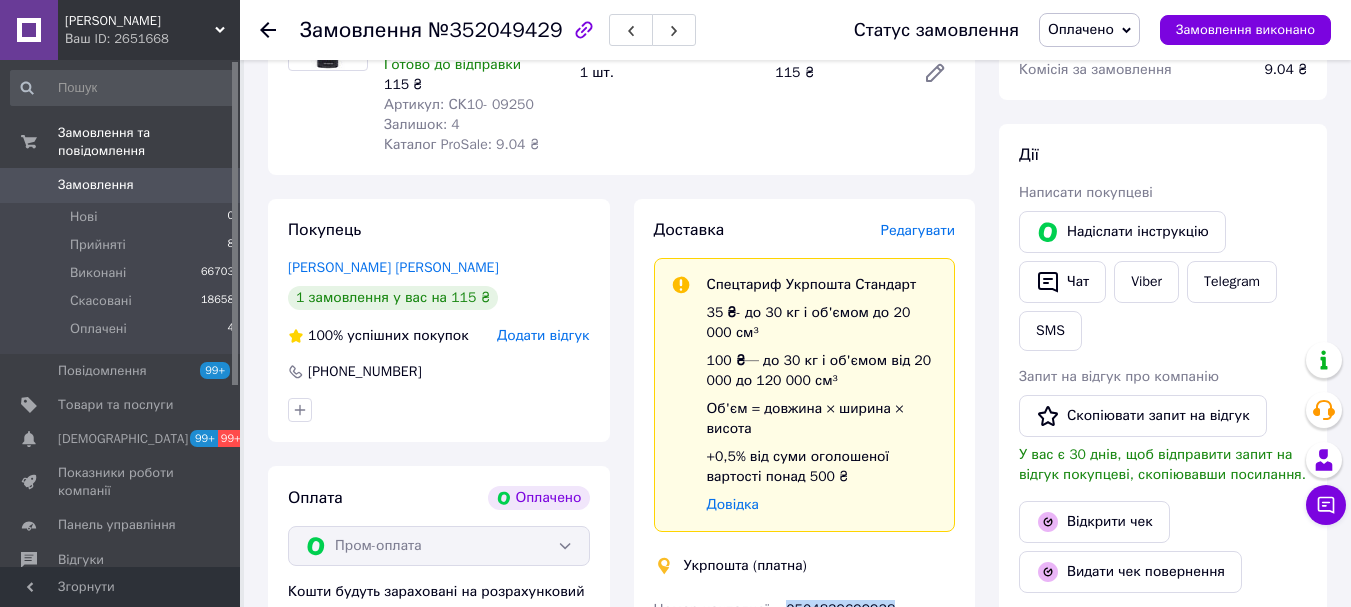 scroll, scrollTop: 300, scrollLeft: 0, axis: vertical 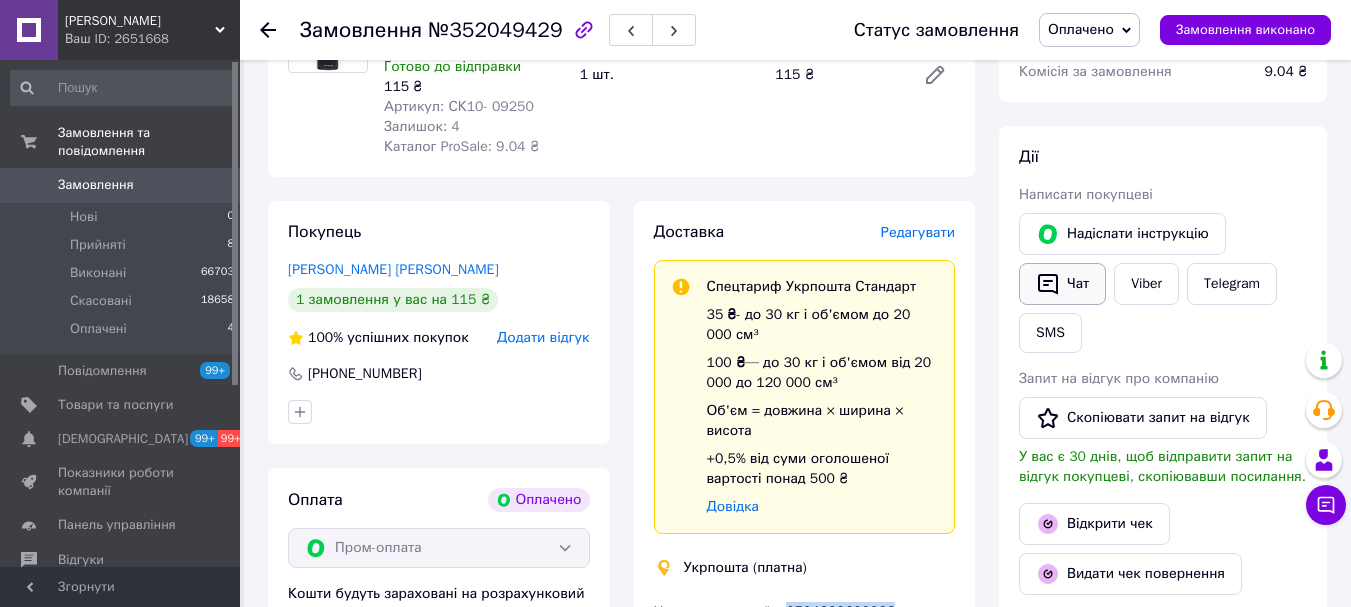 click on "Чат" at bounding box center [1062, 284] 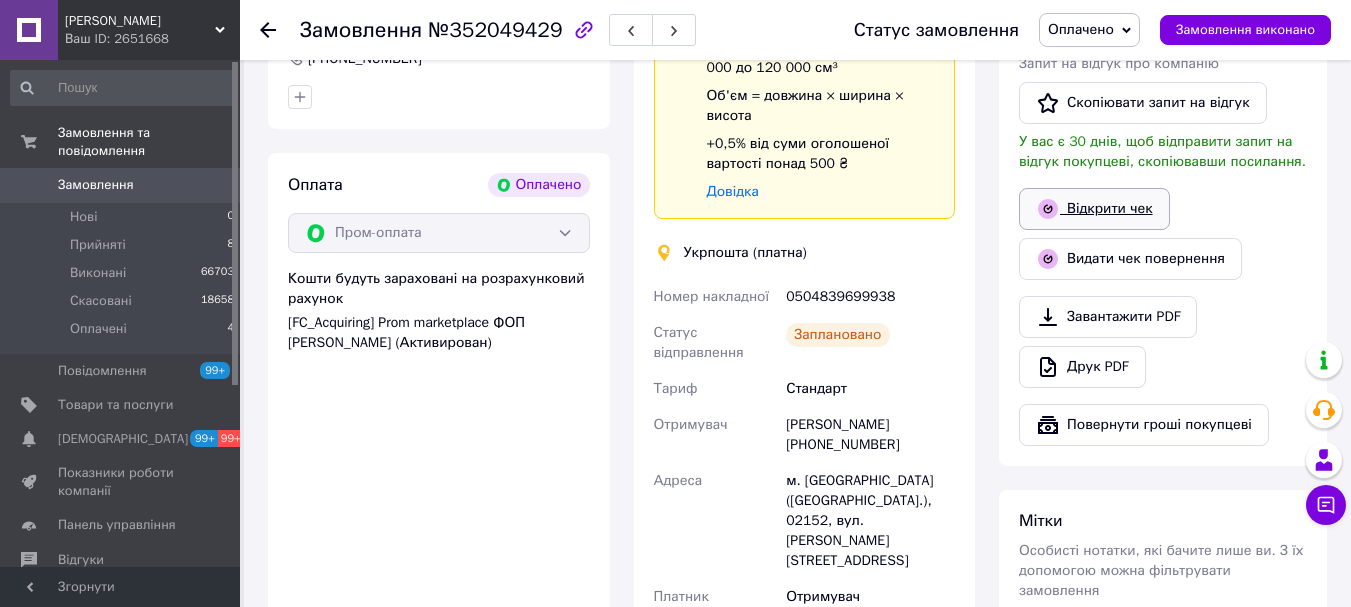 scroll, scrollTop: 400, scrollLeft: 0, axis: vertical 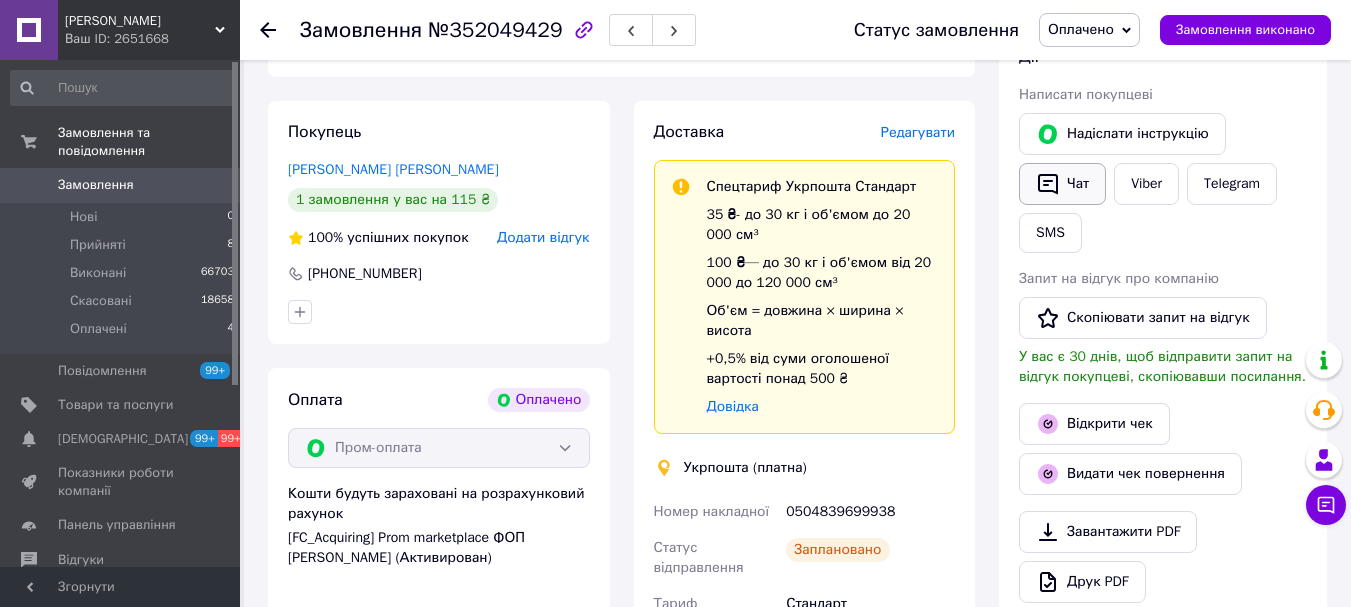click on "Чат" at bounding box center (1062, 184) 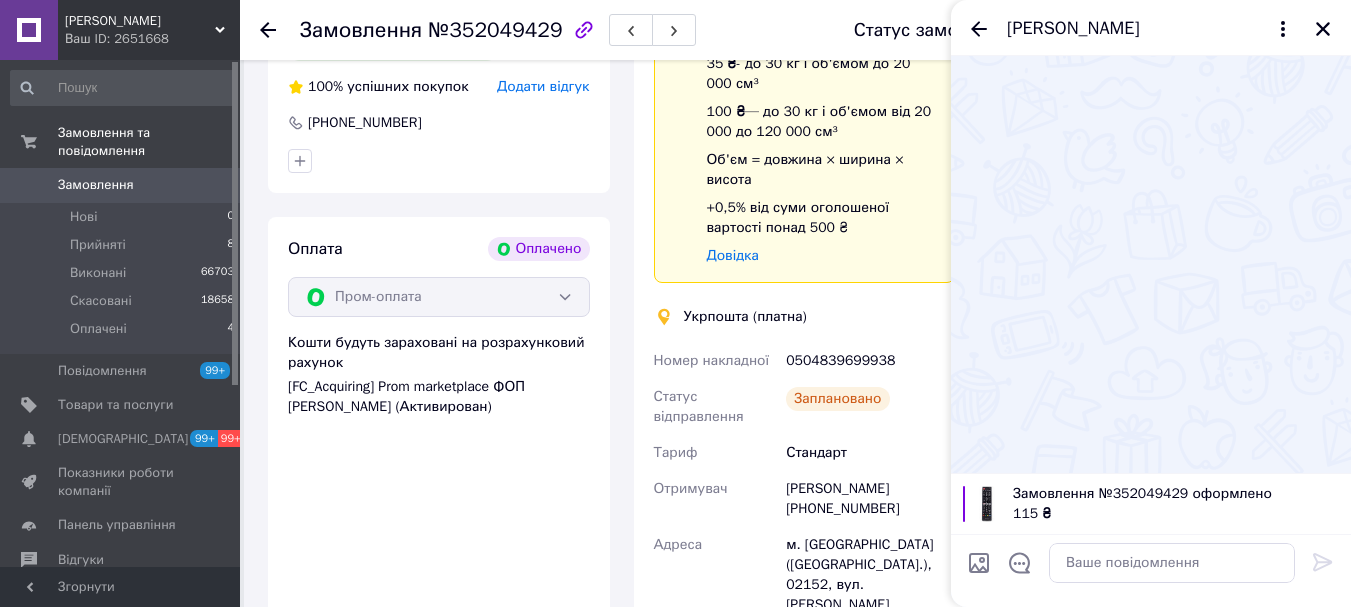 scroll, scrollTop: 600, scrollLeft: 0, axis: vertical 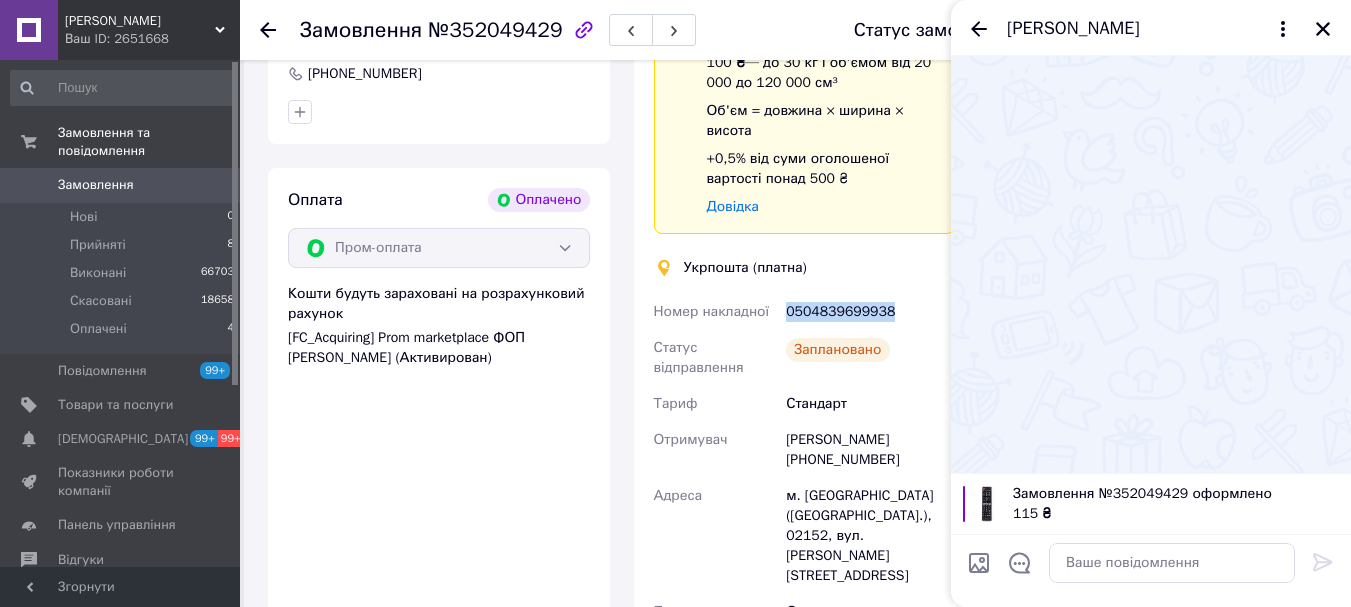 drag, startPoint x: 885, startPoint y: 308, endPoint x: 773, endPoint y: 305, distance: 112.04017 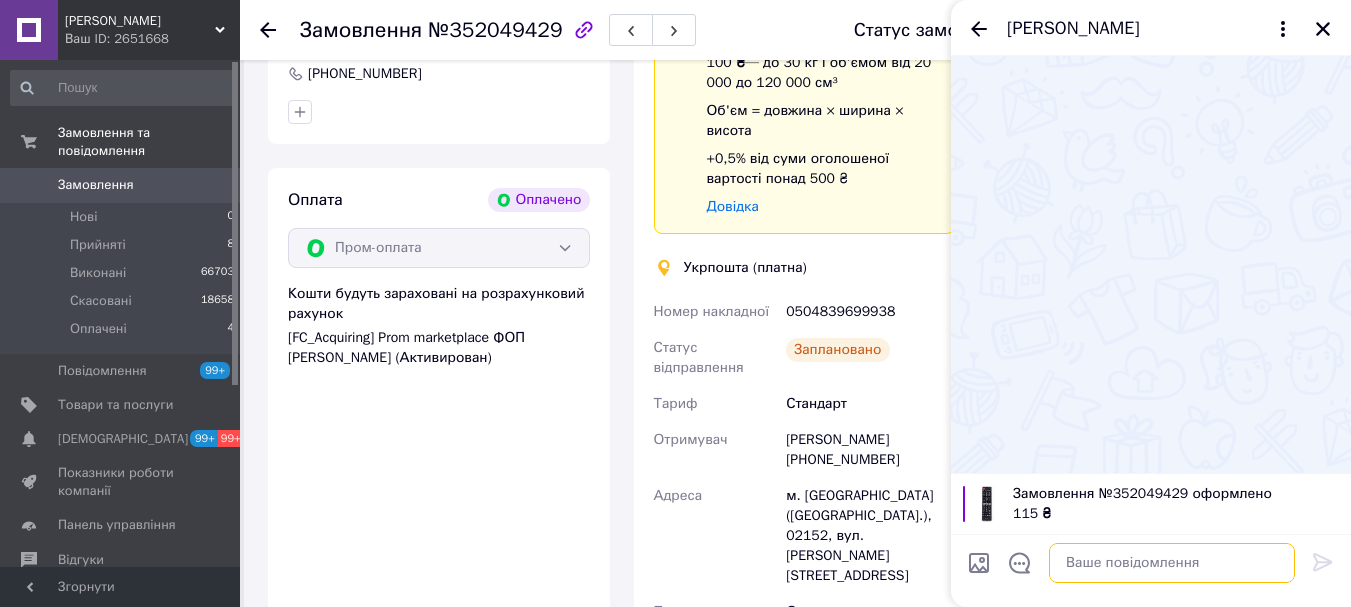 click at bounding box center (1172, 563) 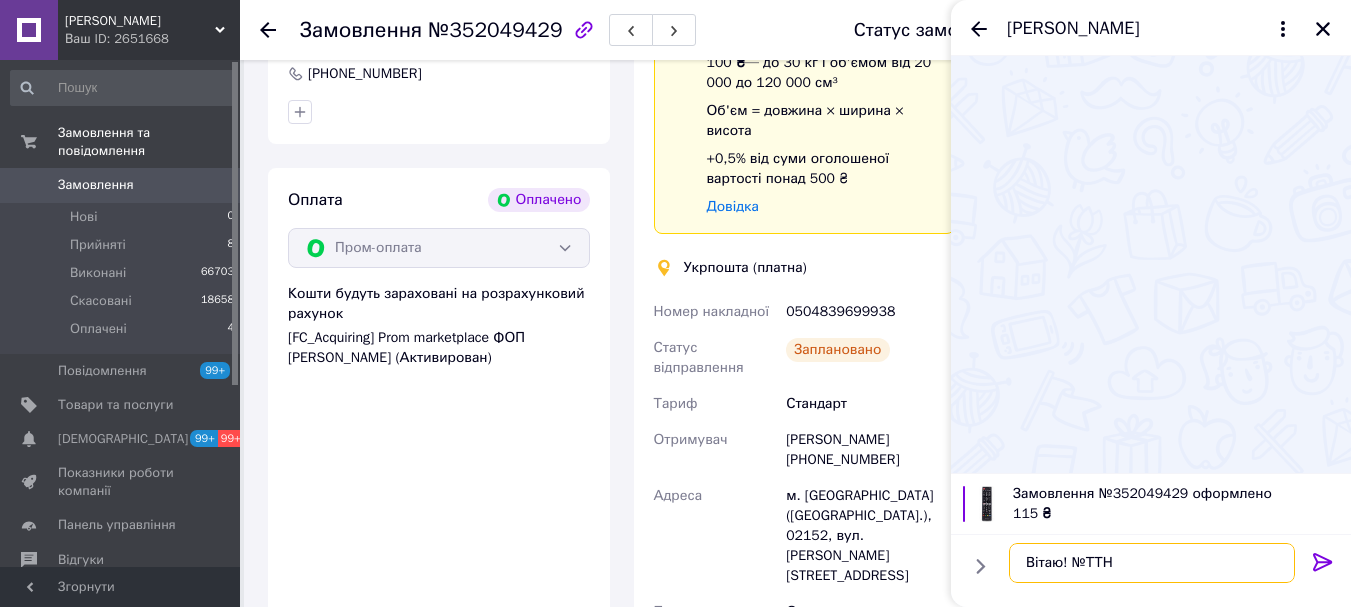 paste on "0504839699938" 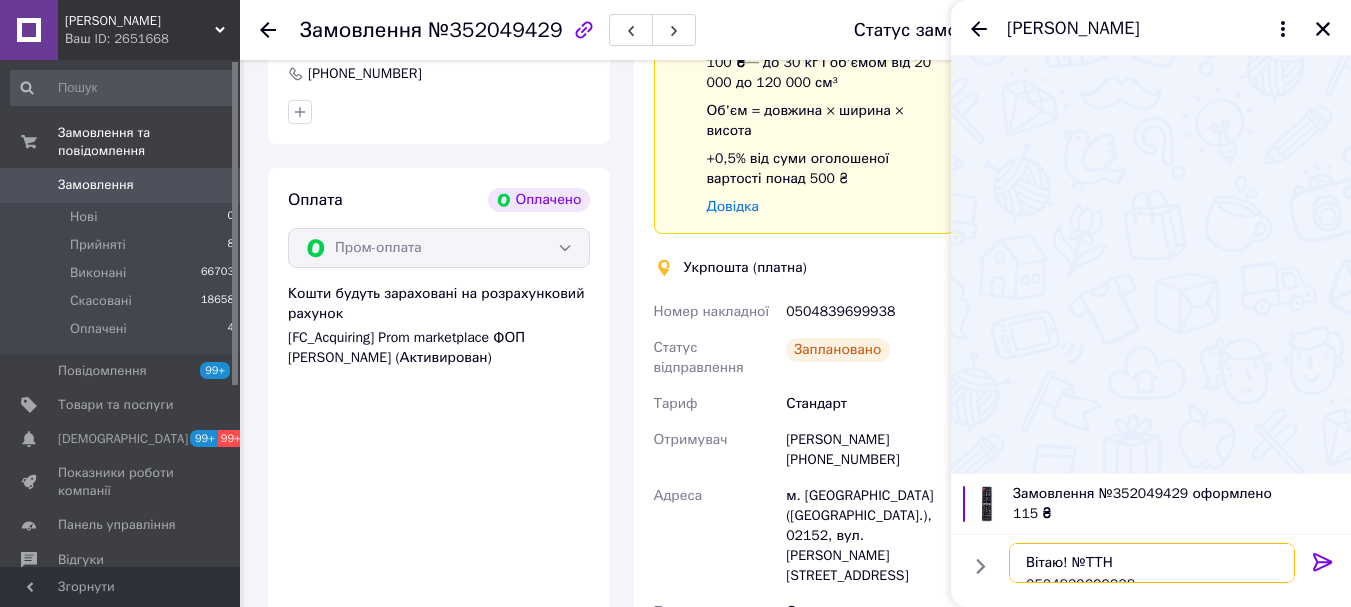 scroll, scrollTop: 12, scrollLeft: 0, axis: vertical 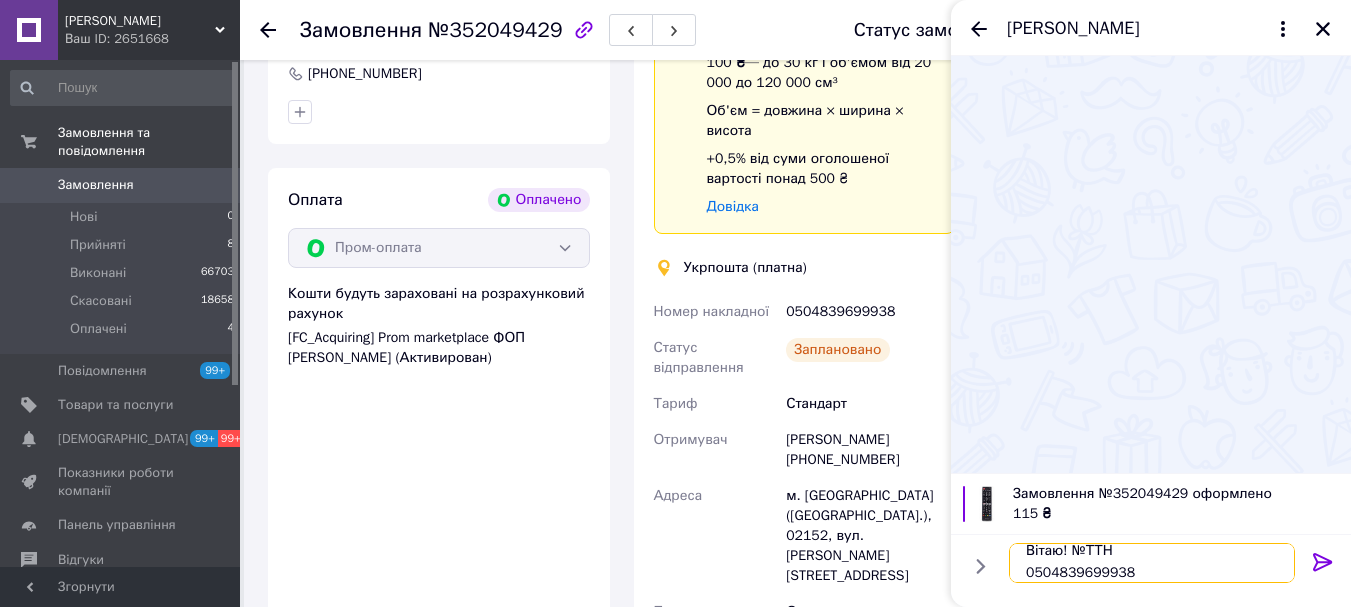type 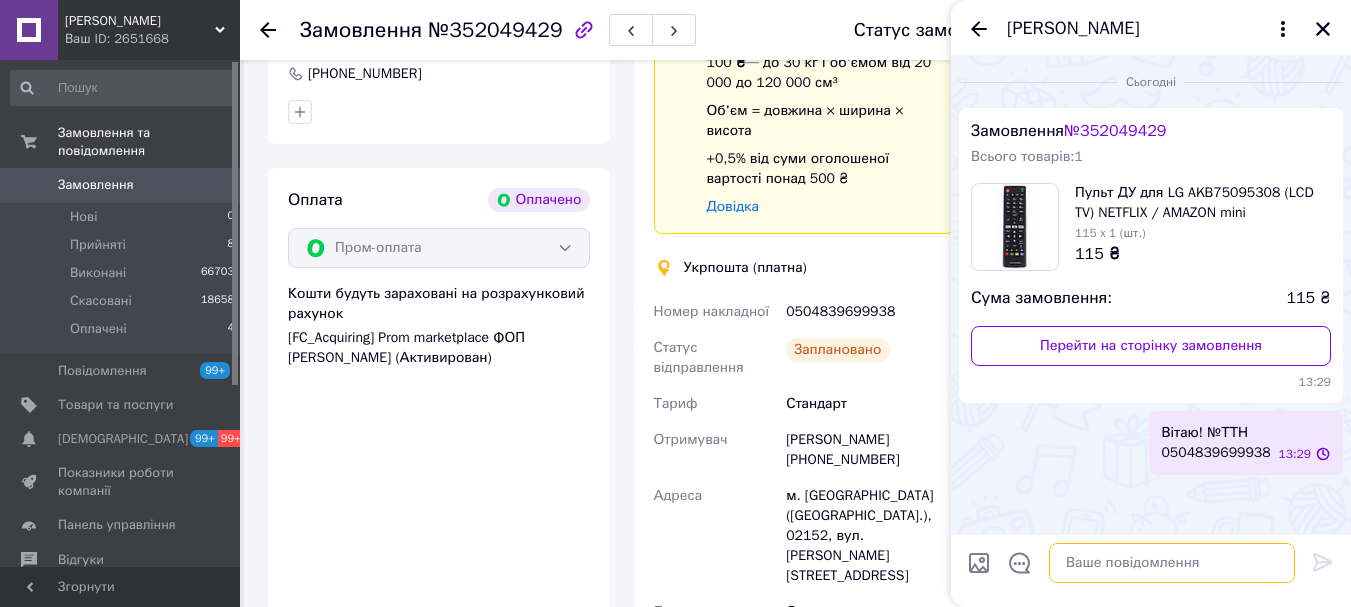 scroll, scrollTop: 0, scrollLeft: 0, axis: both 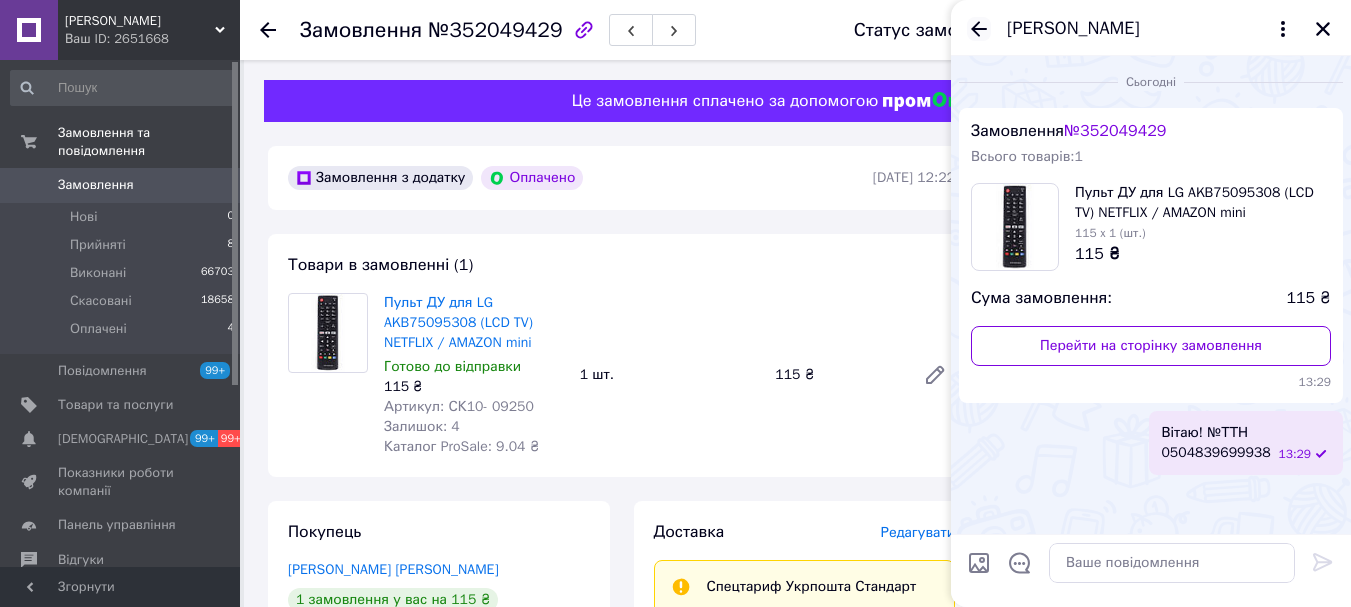 click 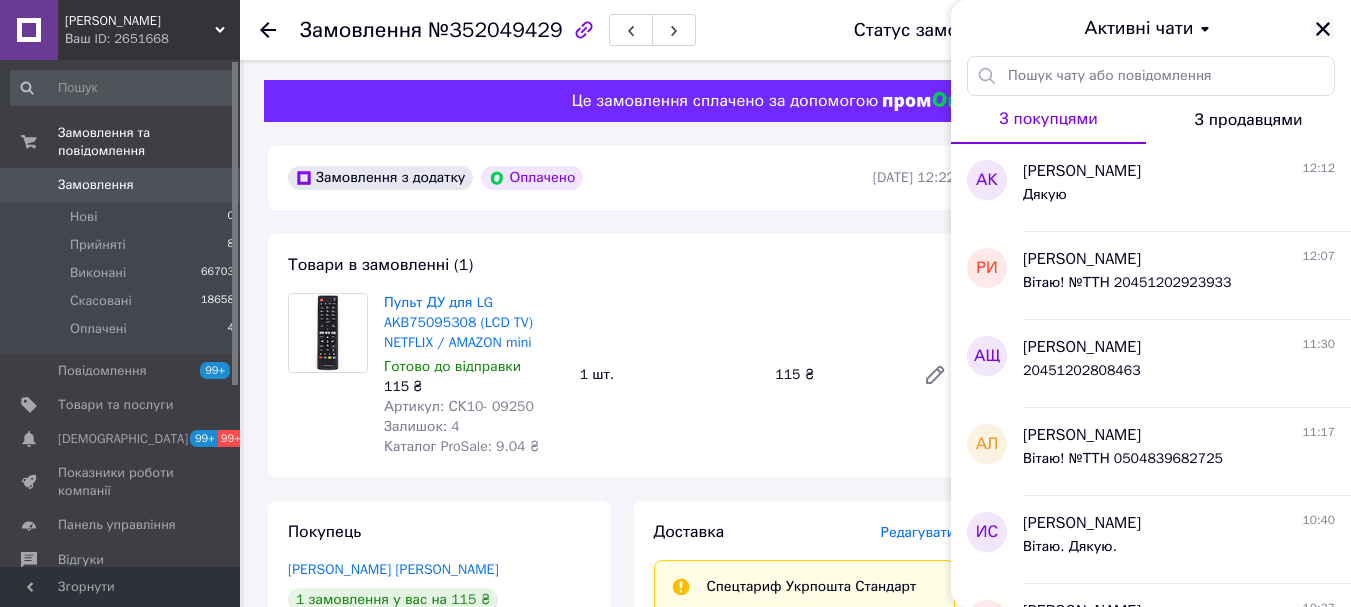click 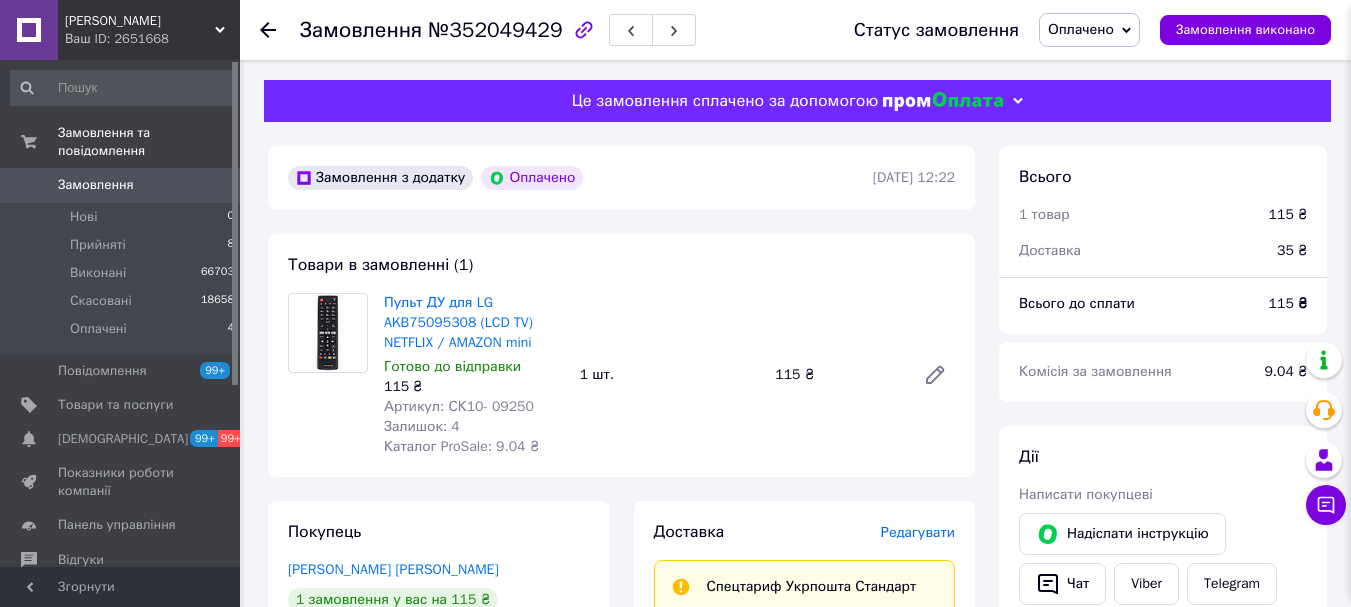 scroll, scrollTop: 0, scrollLeft: 0, axis: both 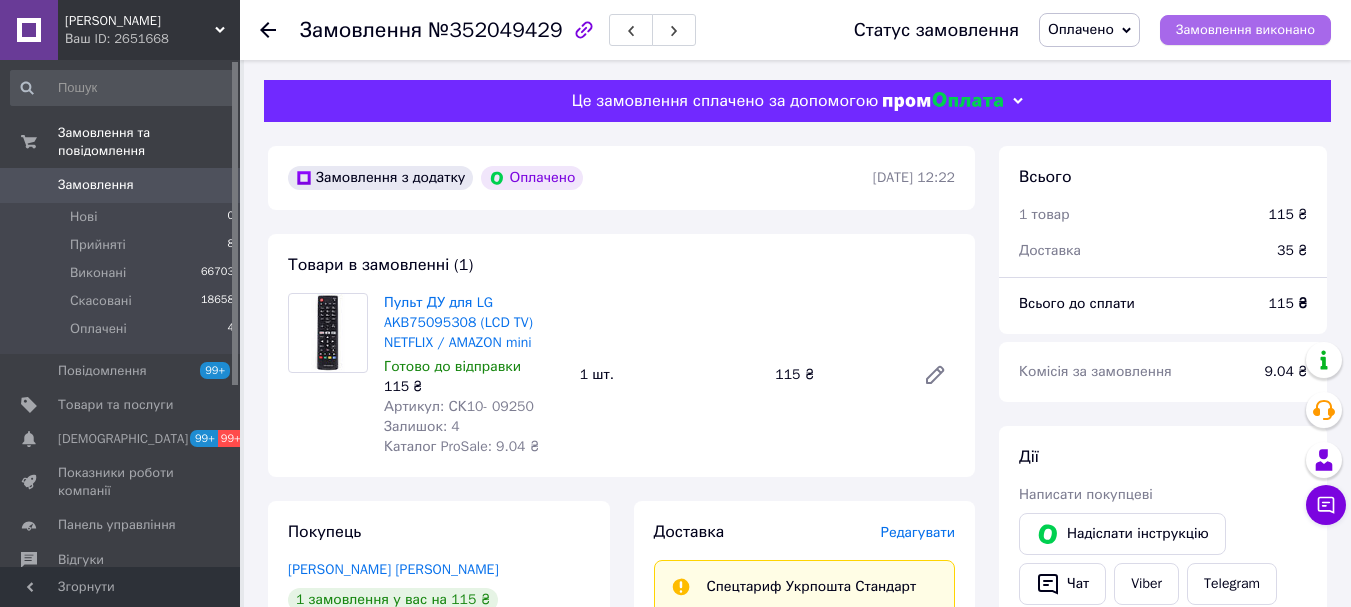 click on "Замовлення виконано" at bounding box center (1245, 30) 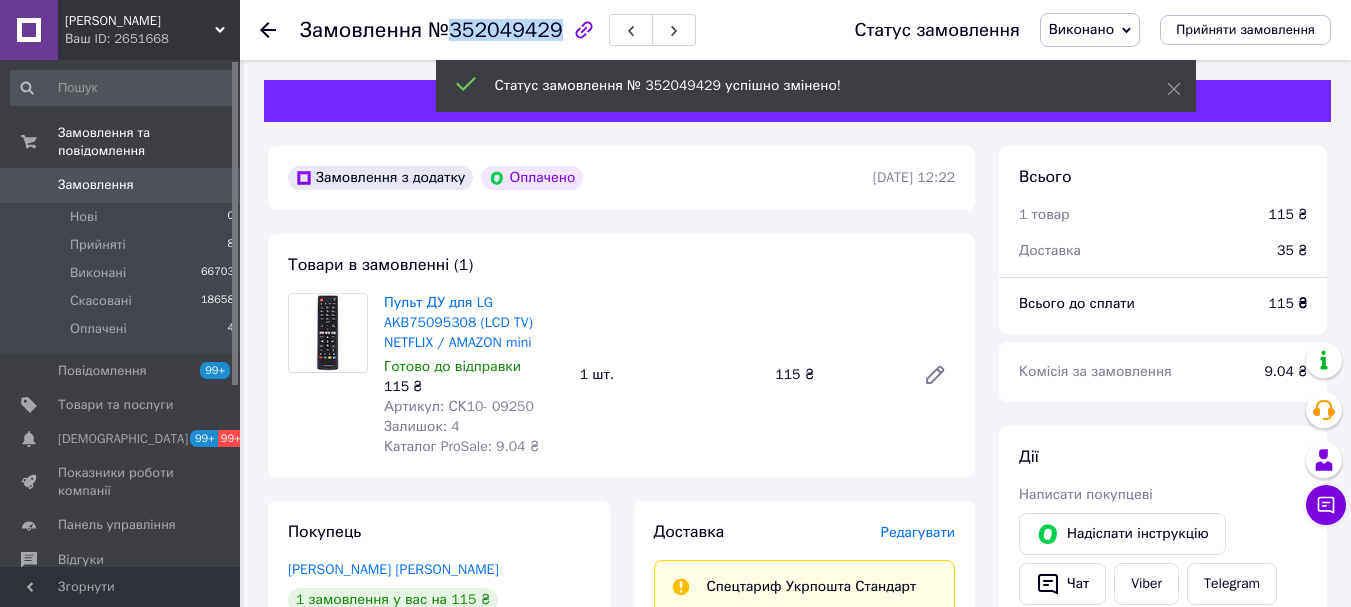 drag, startPoint x: 545, startPoint y: 32, endPoint x: 445, endPoint y: 33, distance: 100.005 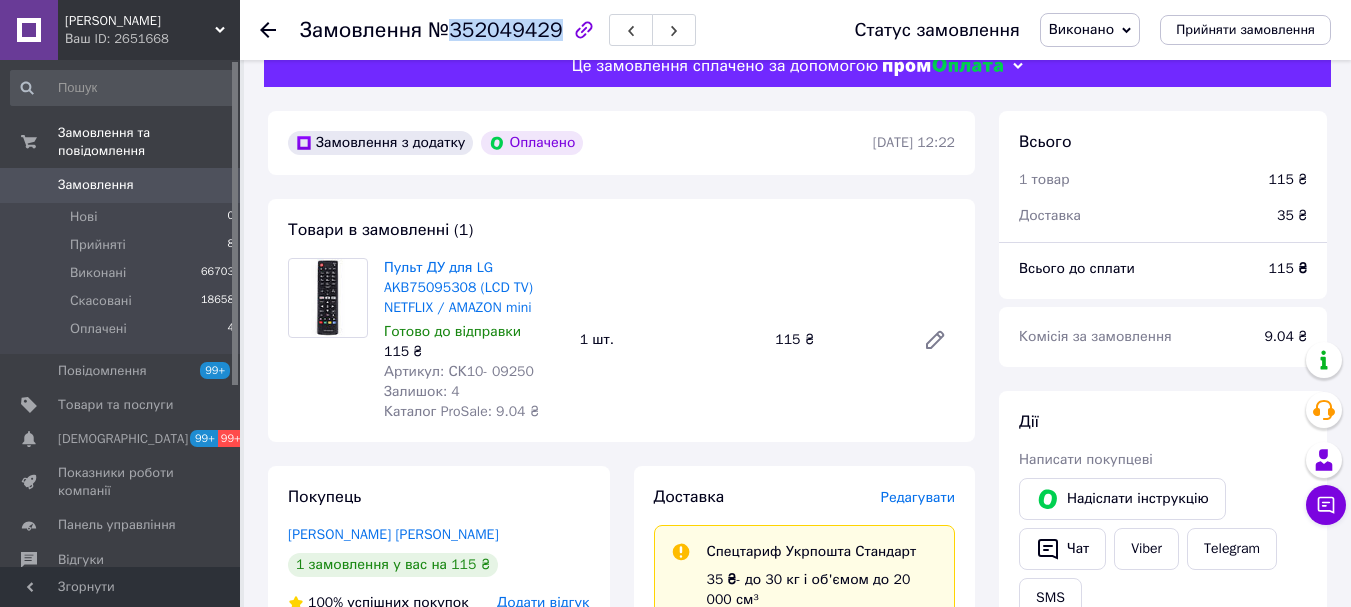 scroll, scrollTop: 0, scrollLeft: 0, axis: both 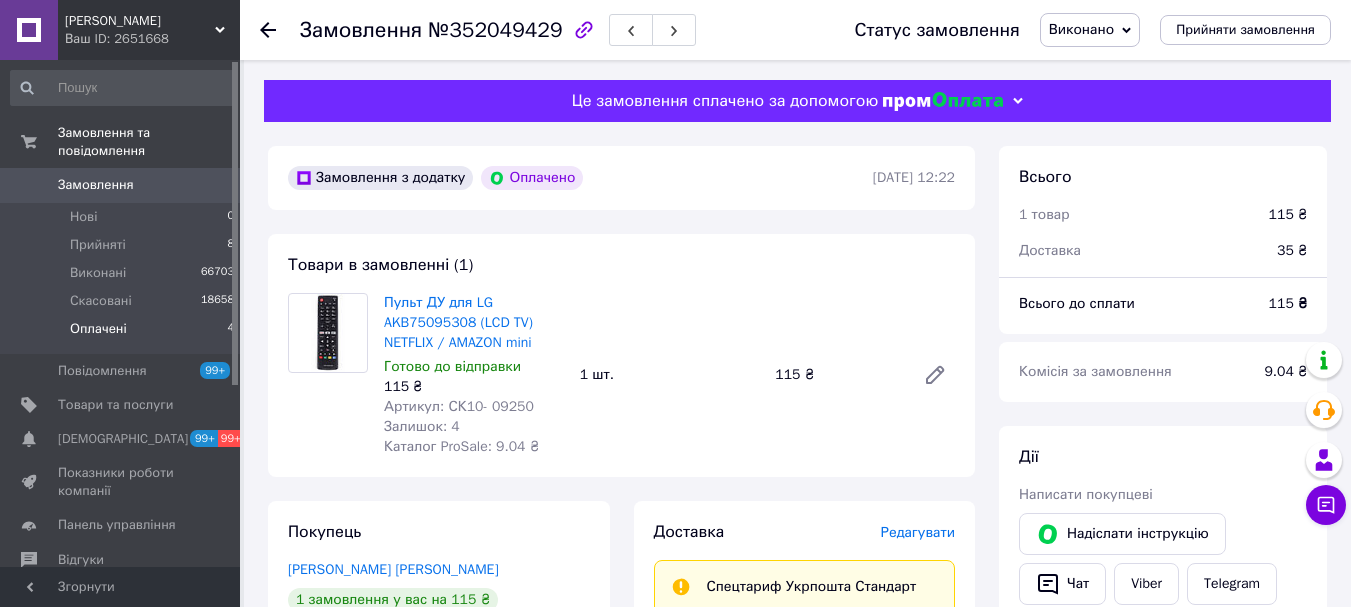 click on "Оплачені" at bounding box center (98, 329) 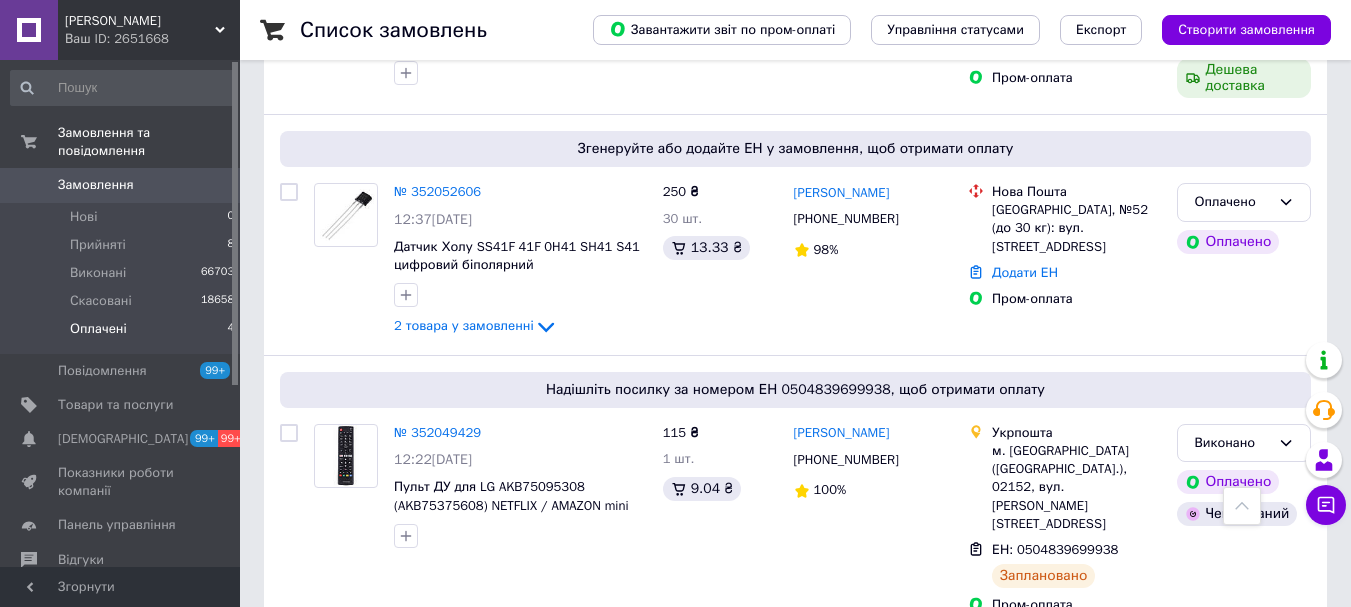 scroll, scrollTop: 787, scrollLeft: 0, axis: vertical 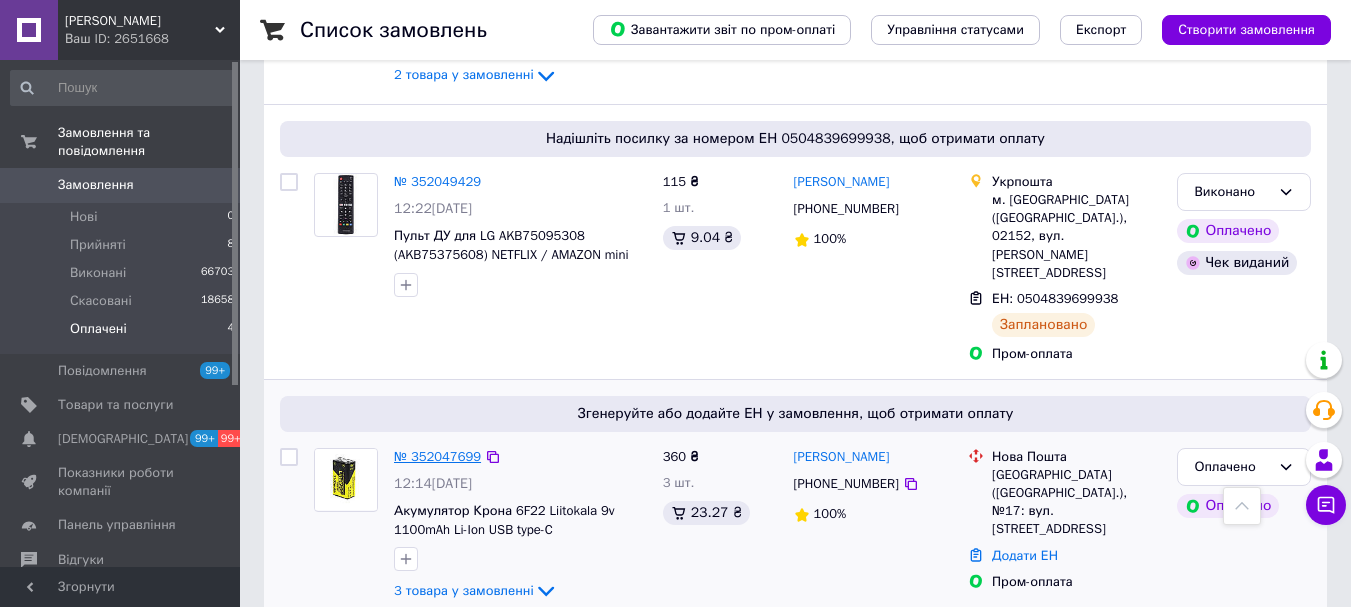 click on "№ 352047699" at bounding box center (437, 456) 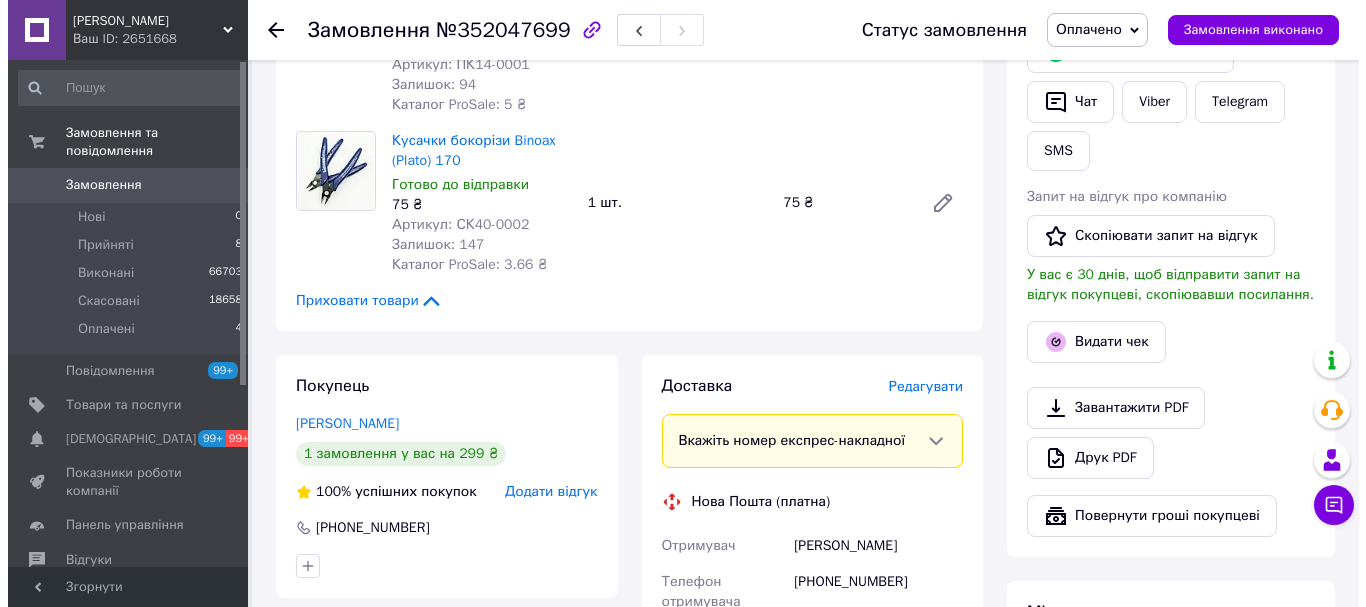 scroll, scrollTop: 600, scrollLeft: 0, axis: vertical 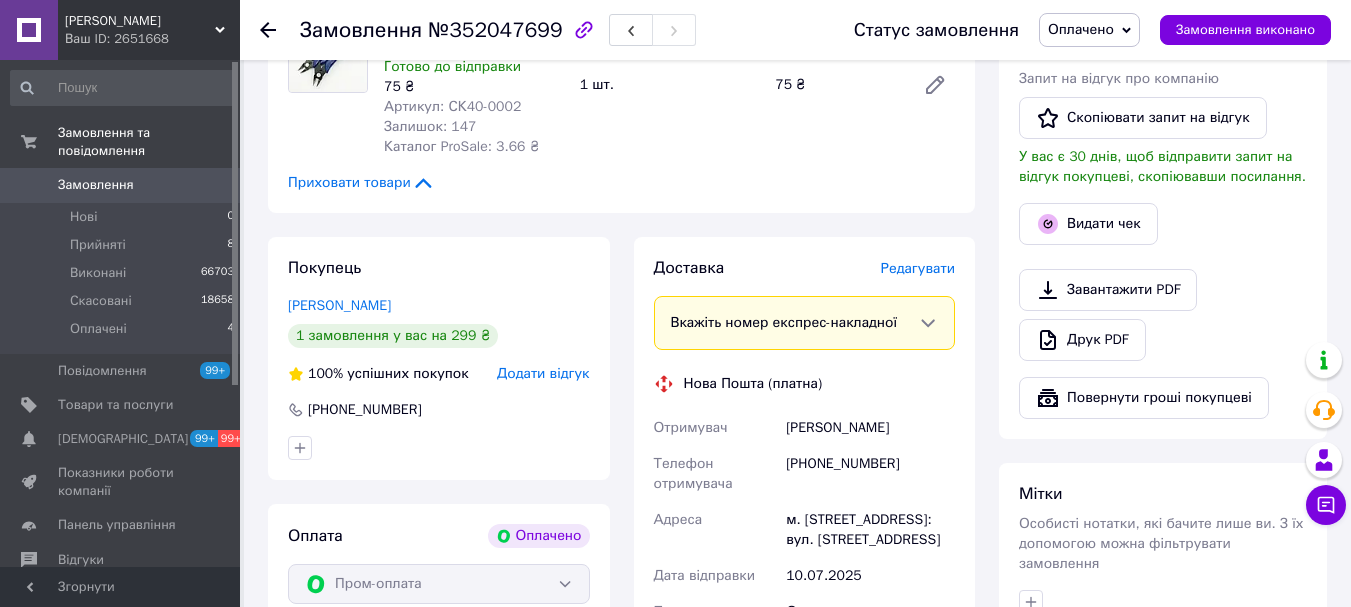 click on "Редагувати" at bounding box center (918, 268) 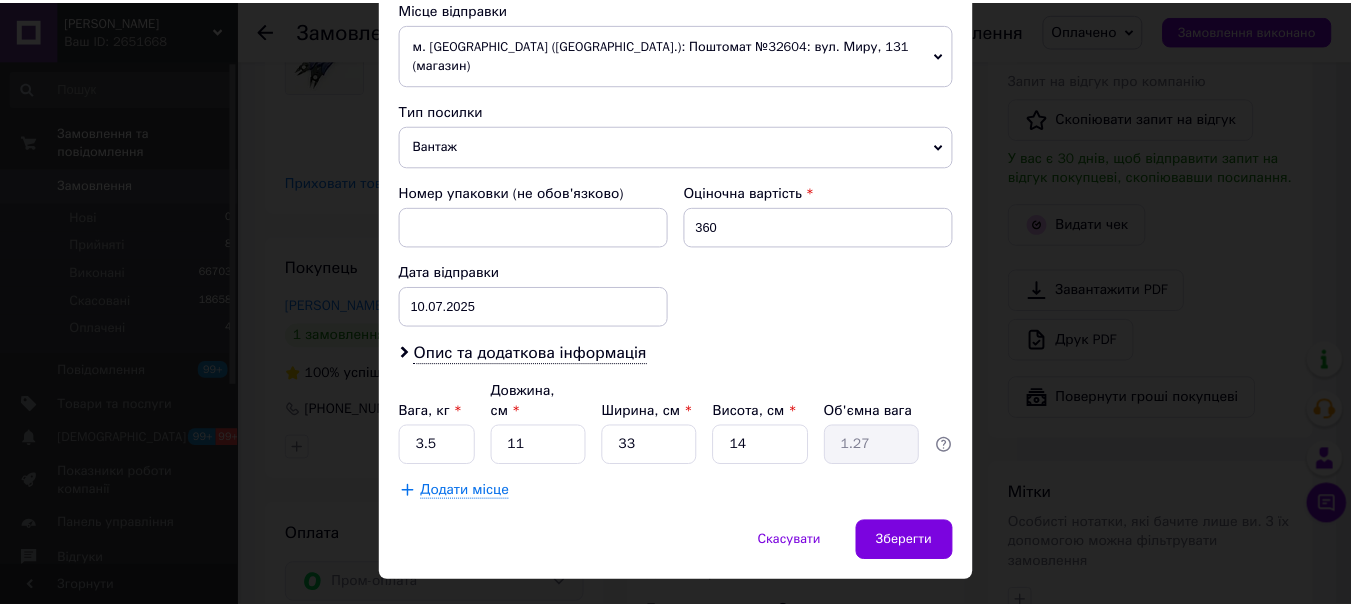 scroll, scrollTop: 721, scrollLeft: 0, axis: vertical 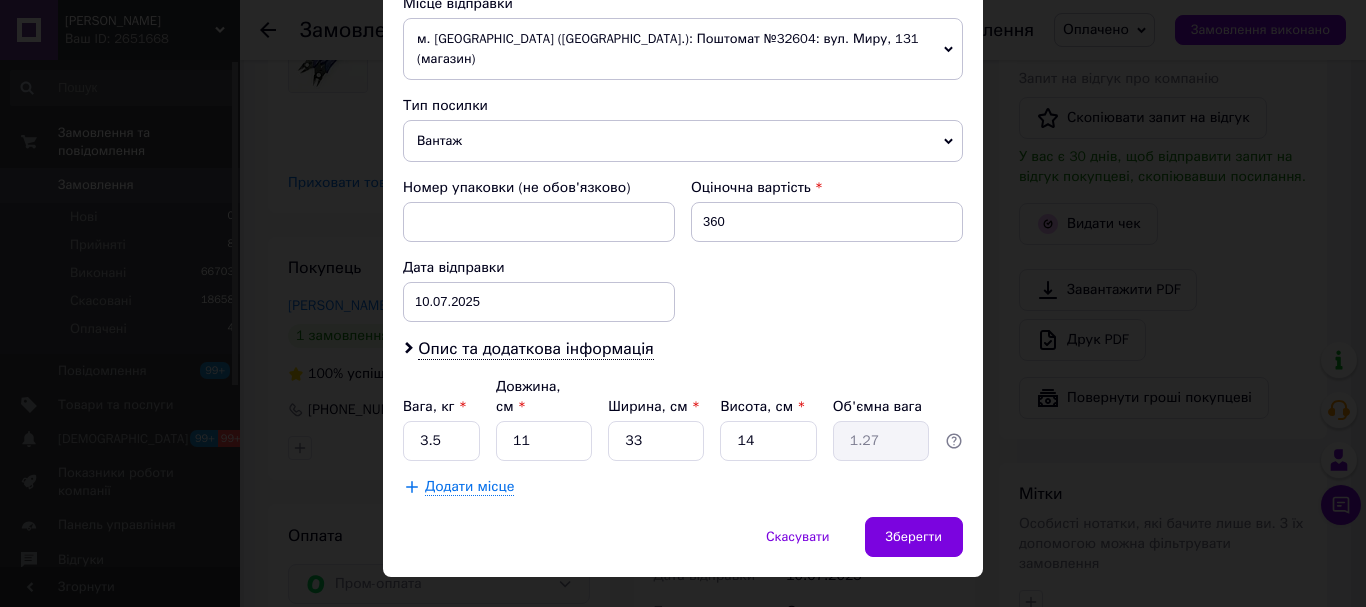 drag, startPoint x: 478, startPoint y: 398, endPoint x: 403, endPoint y: 398, distance: 75 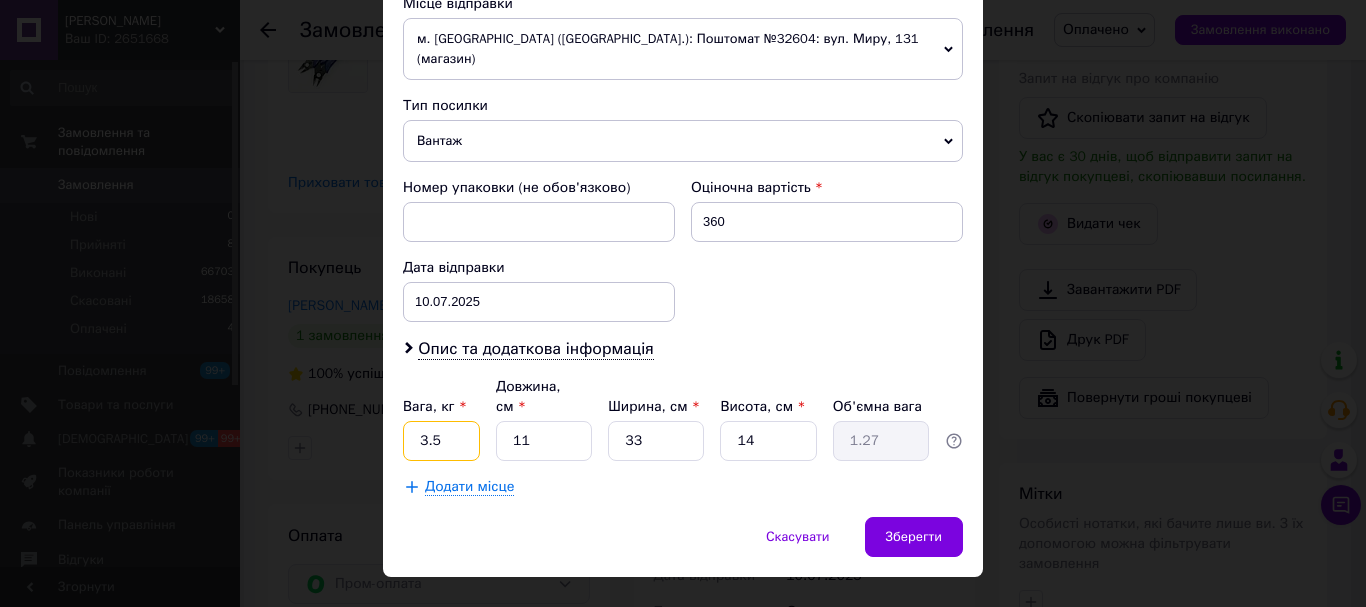 click on "3.5" at bounding box center (441, 441) 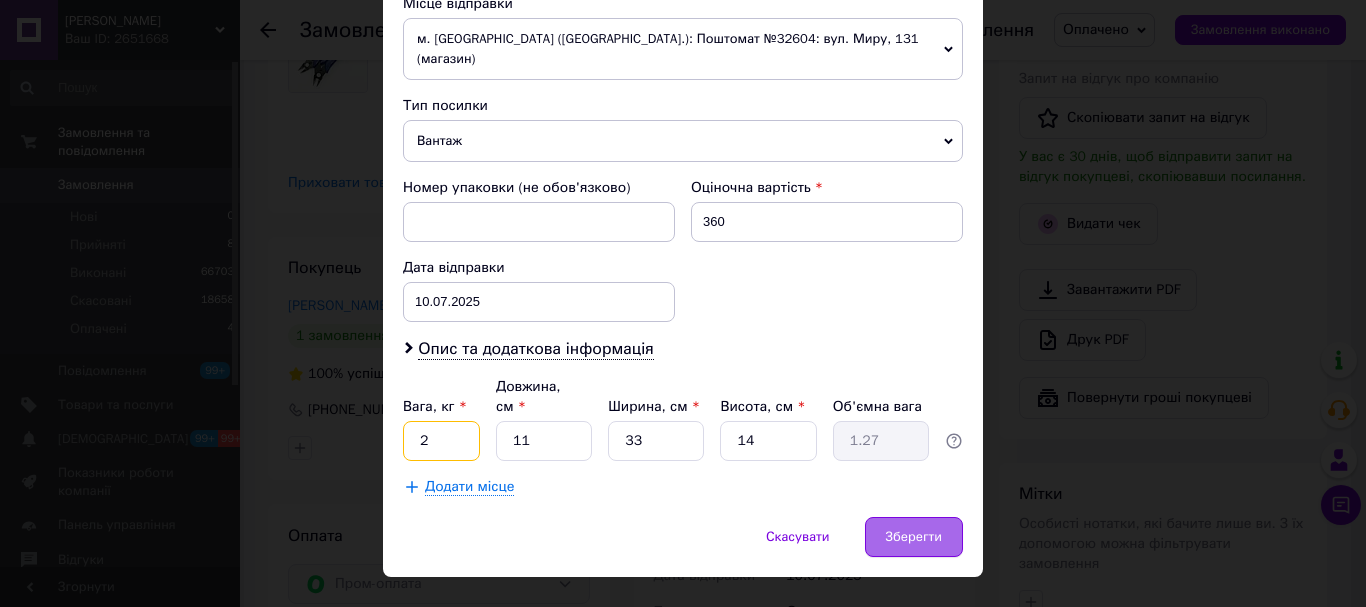 type on "2" 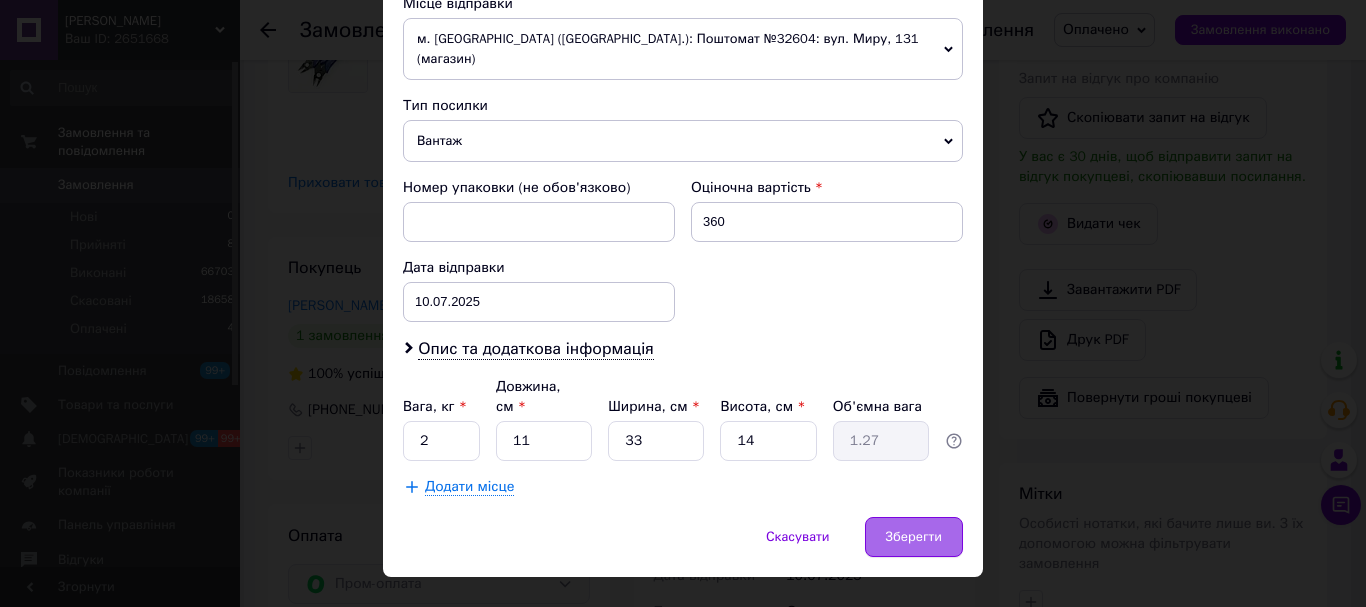 click on "Зберегти" at bounding box center [914, 537] 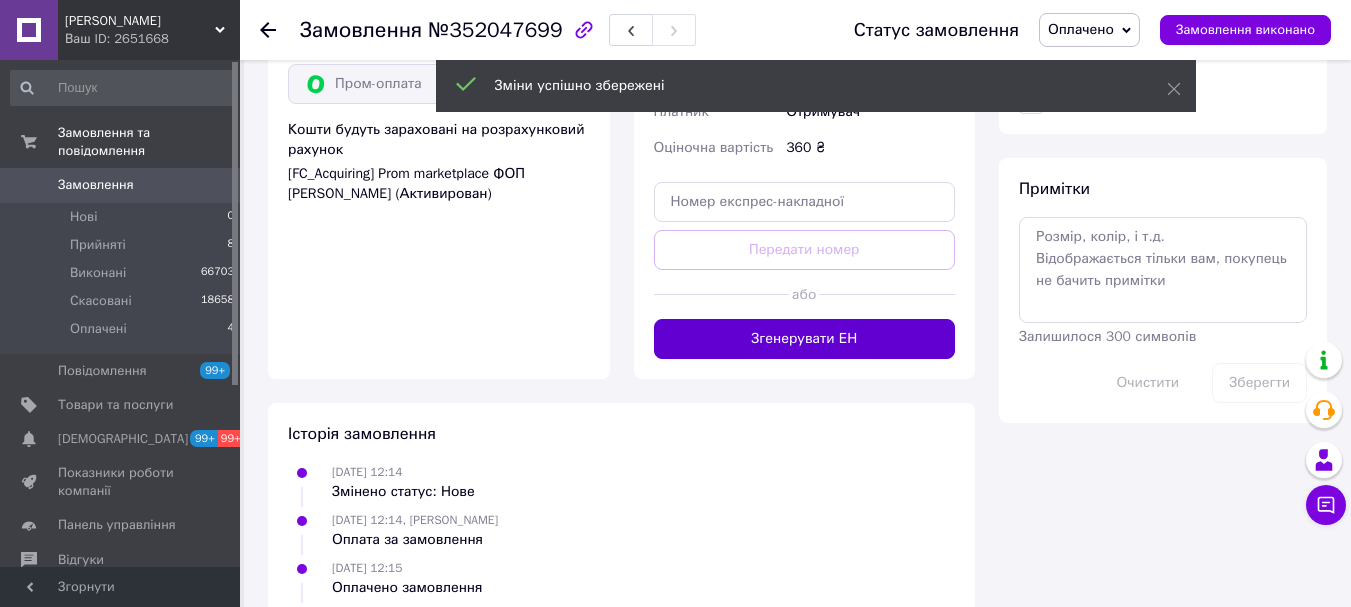 click on "Згенерувати ЕН" at bounding box center [805, 339] 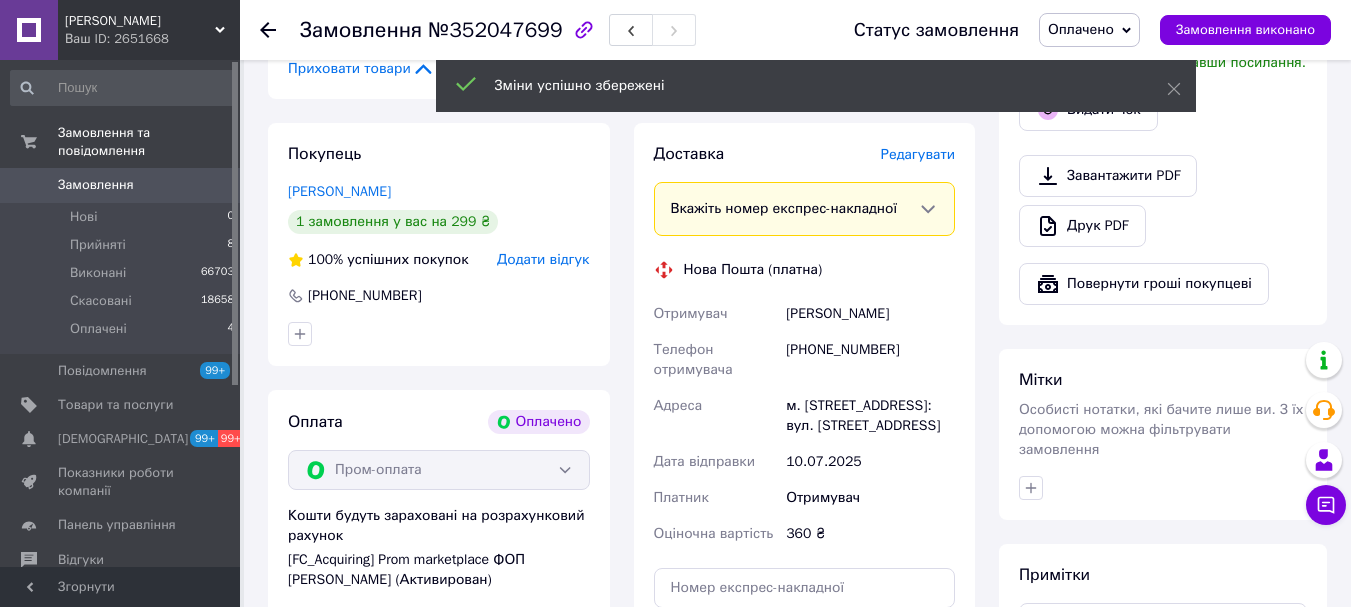 scroll, scrollTop: 700, scrollLeft: 0, axis: vertical 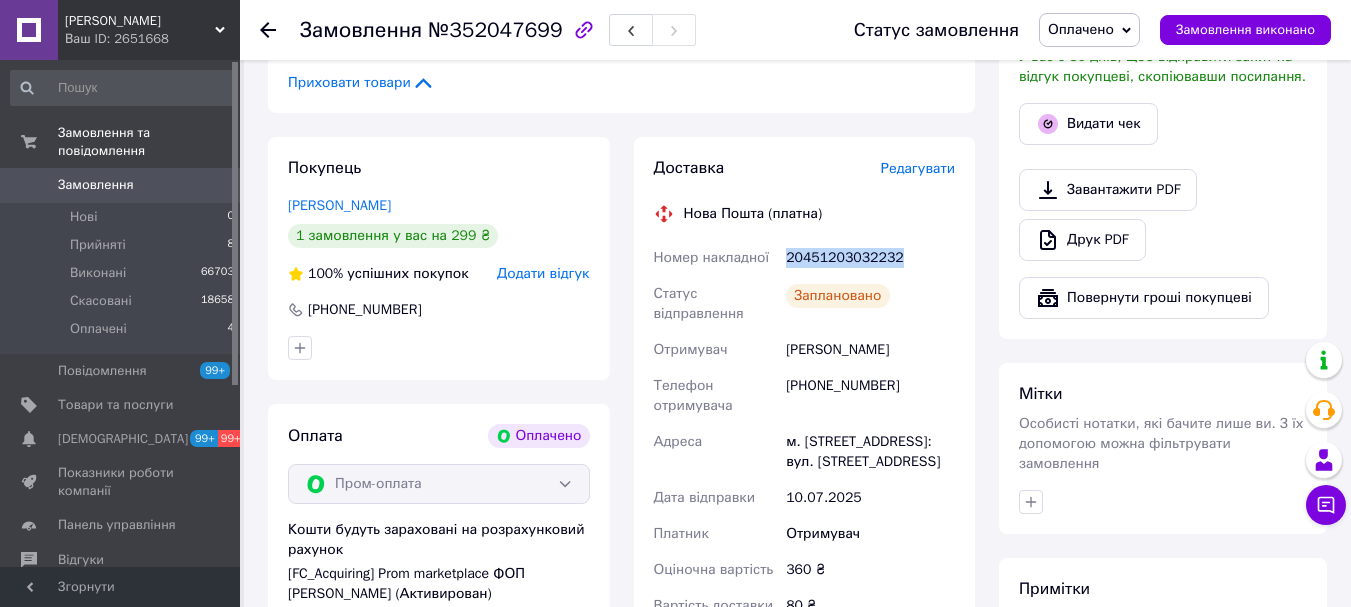 drag, startPoint x: 924, startPoint y: 244, endPoint x: 780, endPoint y: 252, distance: 144.22205 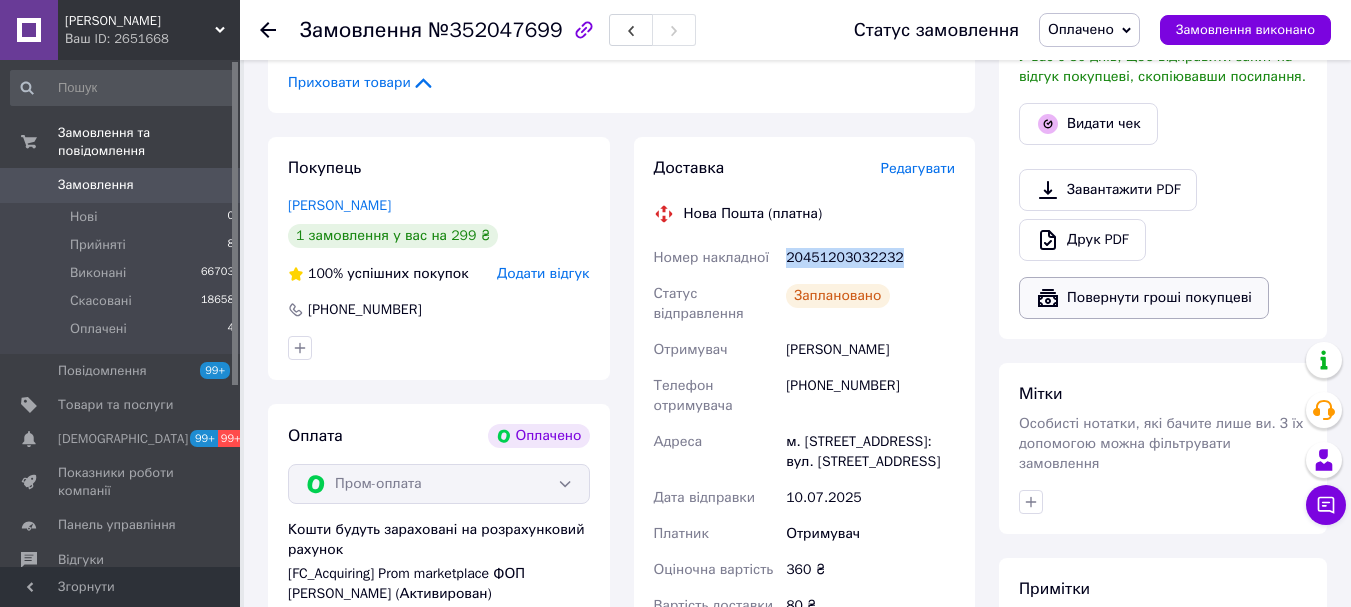 copy on "Номер накладної 20451203032232" 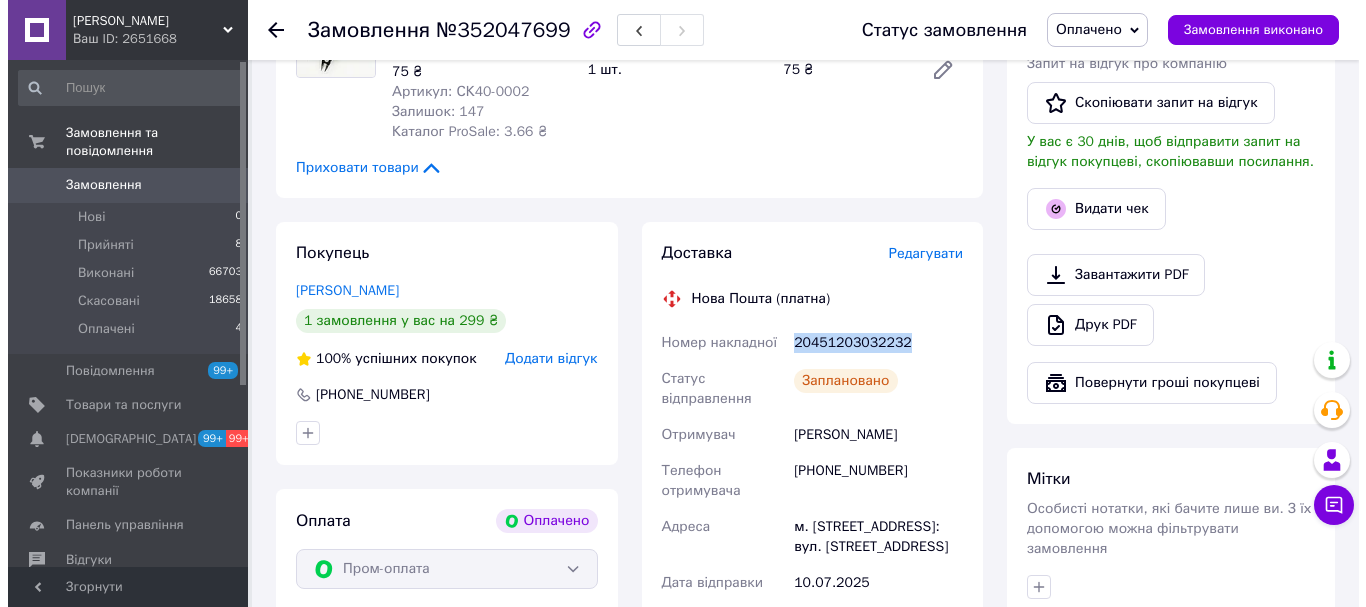 scroll, scrollTop: 500, scrollLeft: 0, axis: vertical 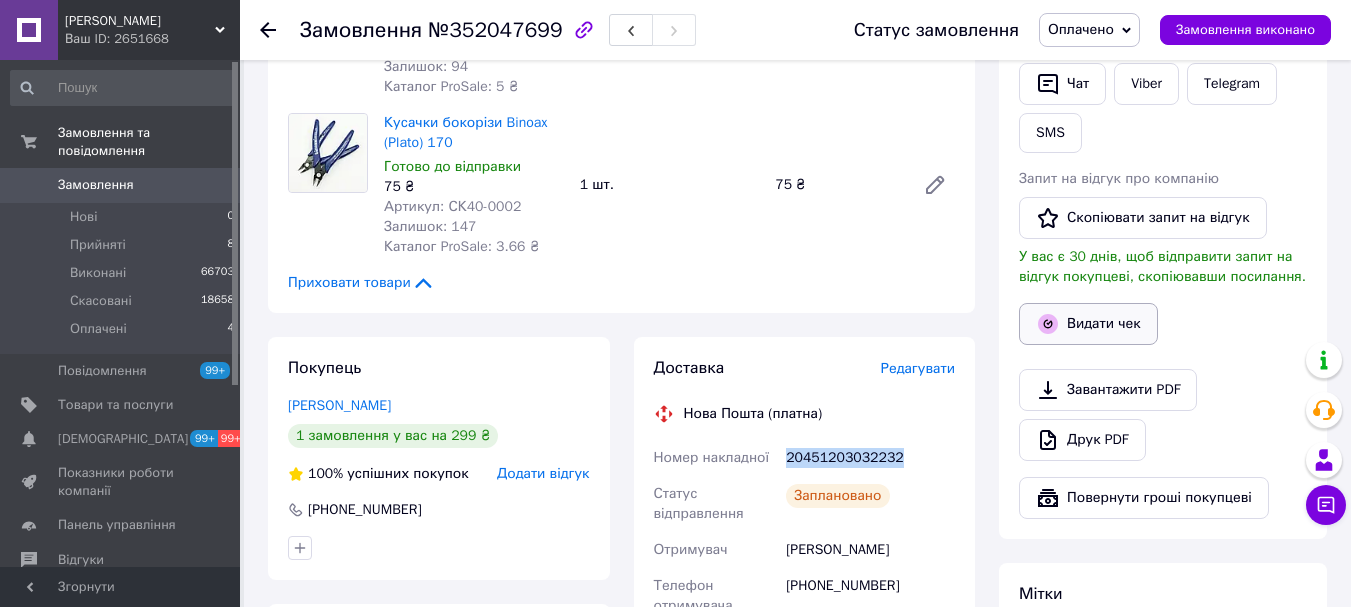 click on "Видати чек" at bounding box center [1088, 324] 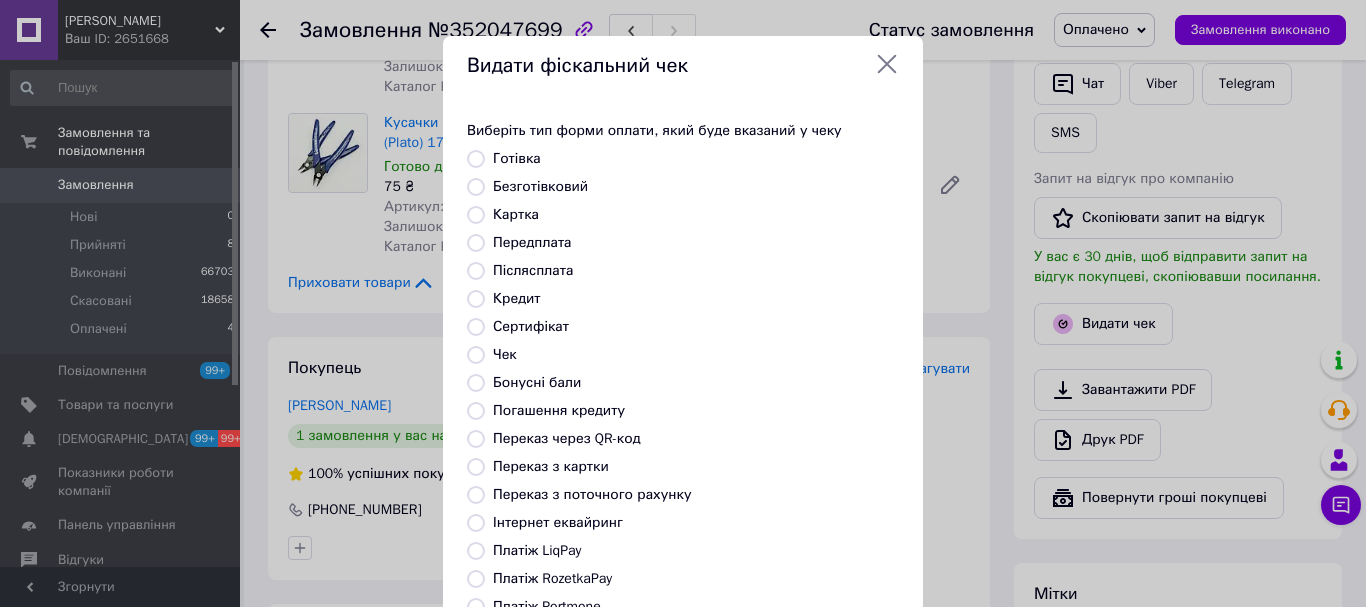 drag, startPoint x: 542, startPoint y: 577, endPoint x: 621, endPoint y: 578, distance: 79.00633 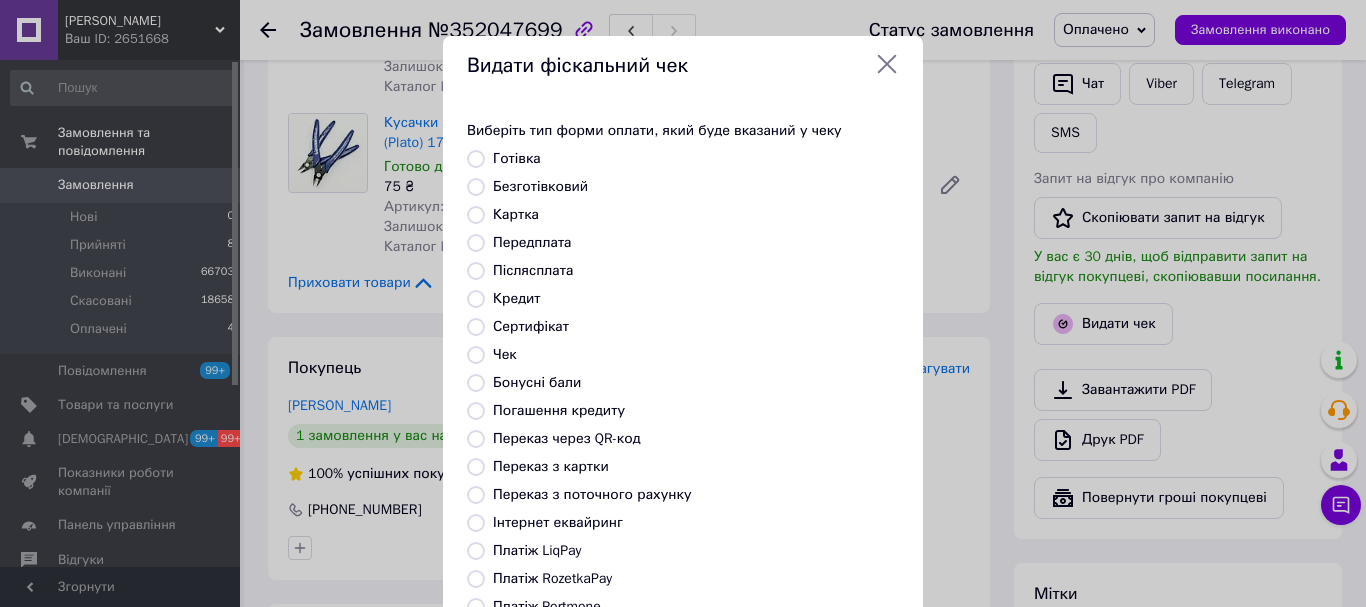 radio on "true" 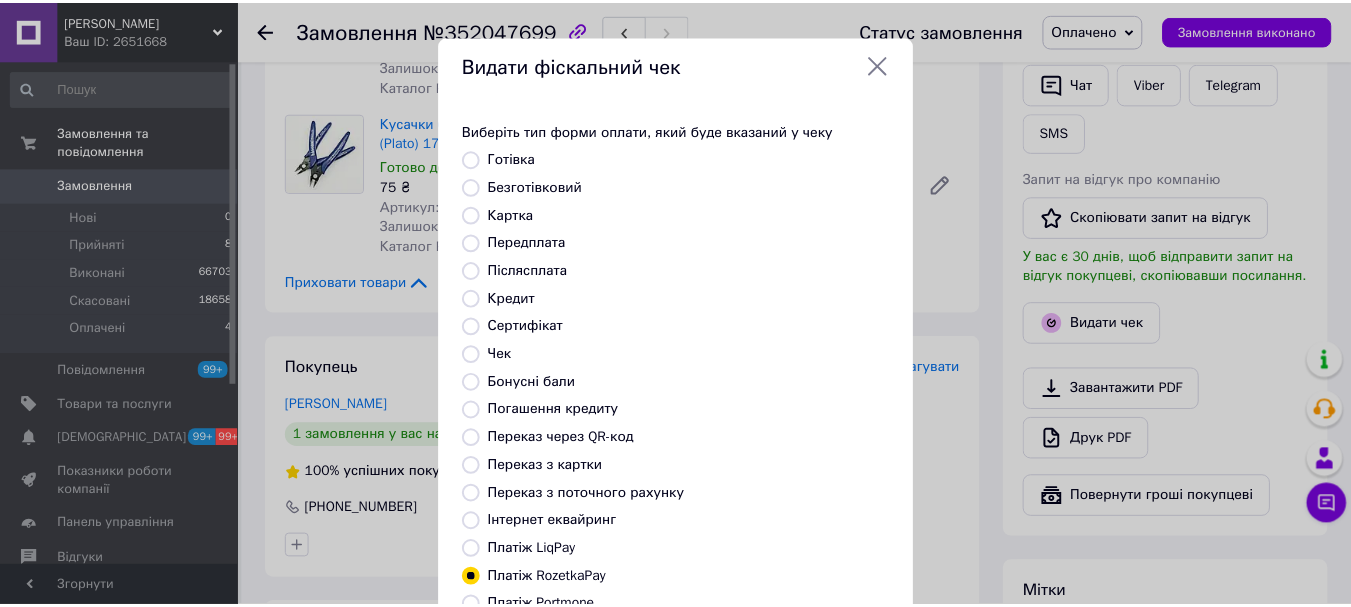 scroll, scrollTop: 252, scrollLeft: 0, axis: vertical 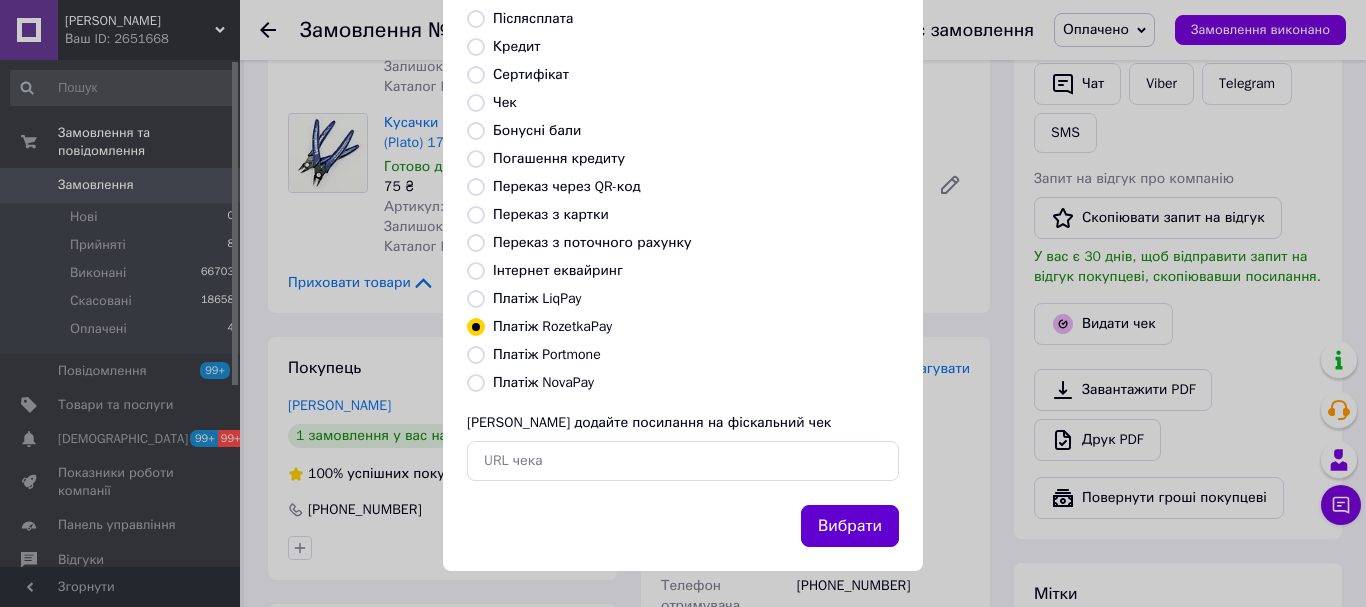 drag, startPoint x: 870, startPoint y: 520, endPoint x: 932, endPoint y: 525, distance: 62.201286 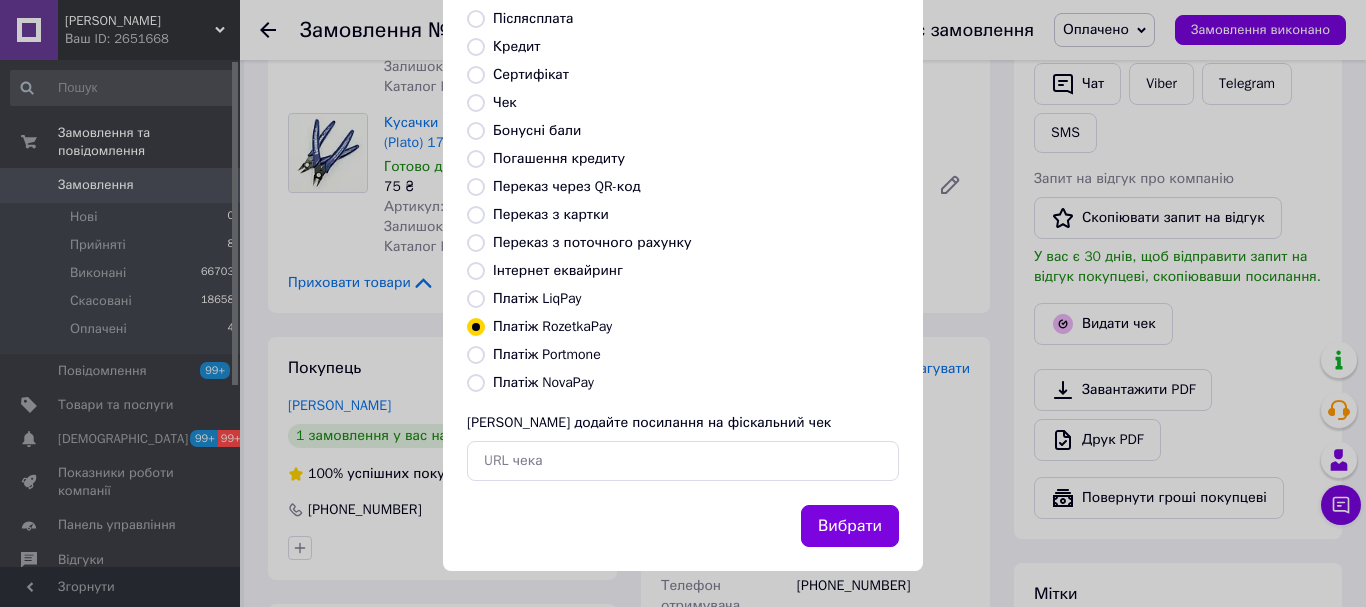 click on "Вибрати" at bounding box center (850, 526) 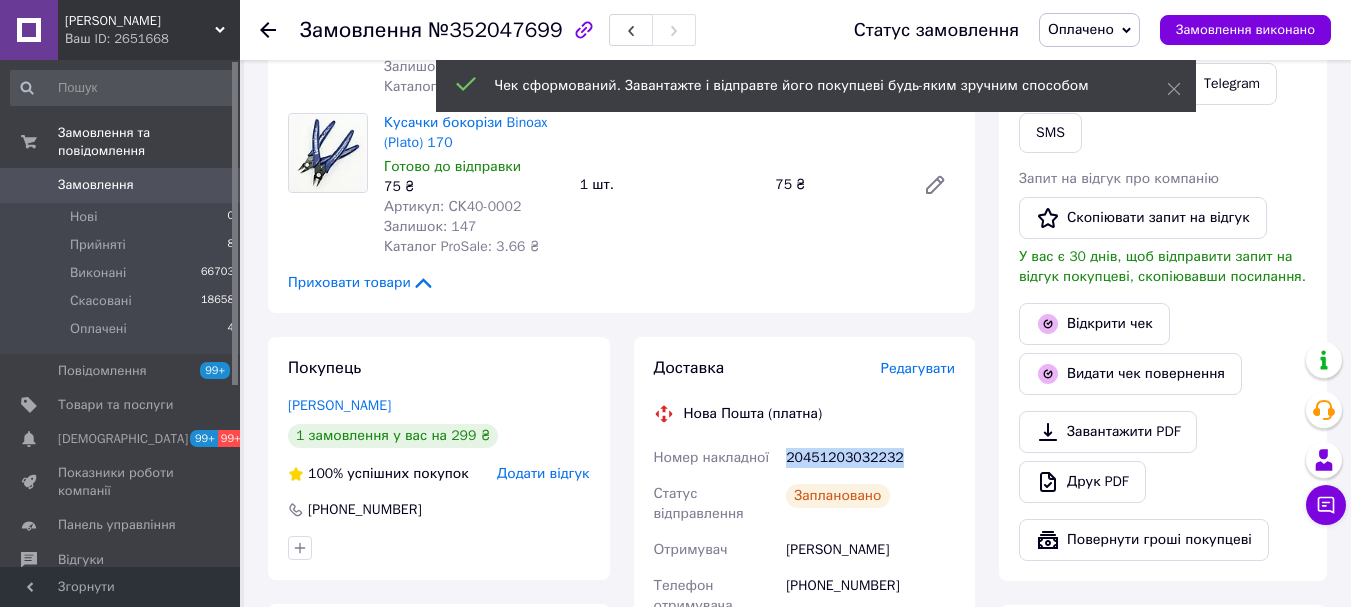 drag, startPoint x: 925, startPoint y: 457, endPoint x: 784, endPoint y: 452, distance: 141.08862 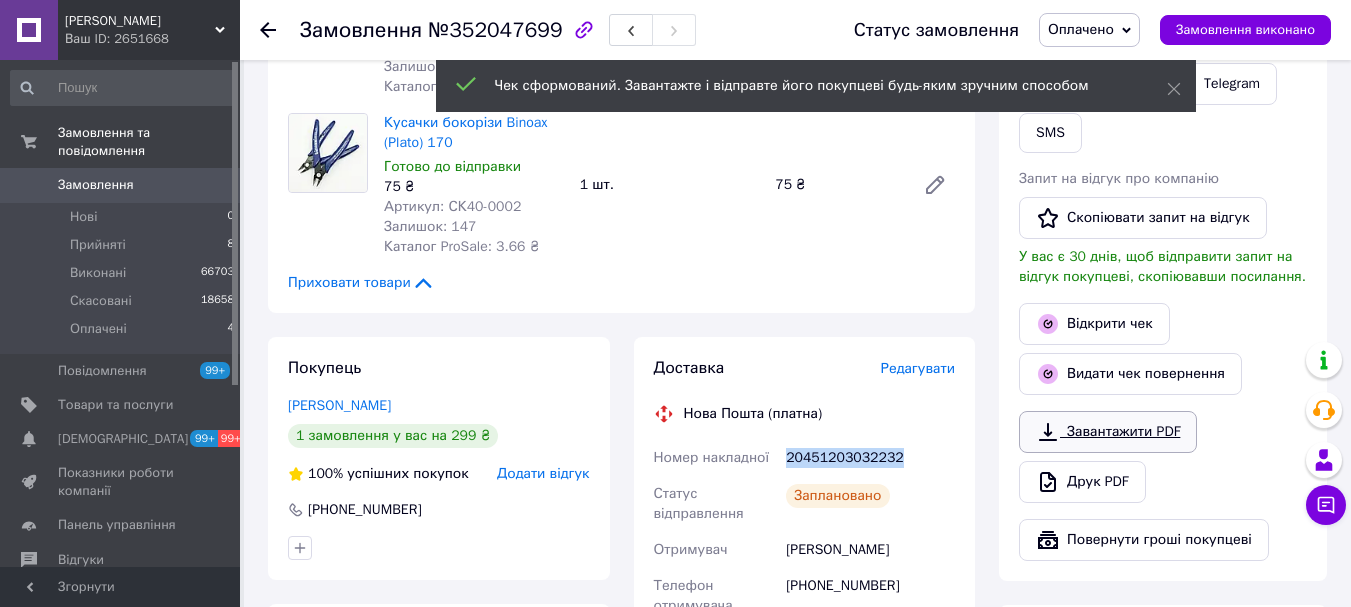 copy on "20451203032232" 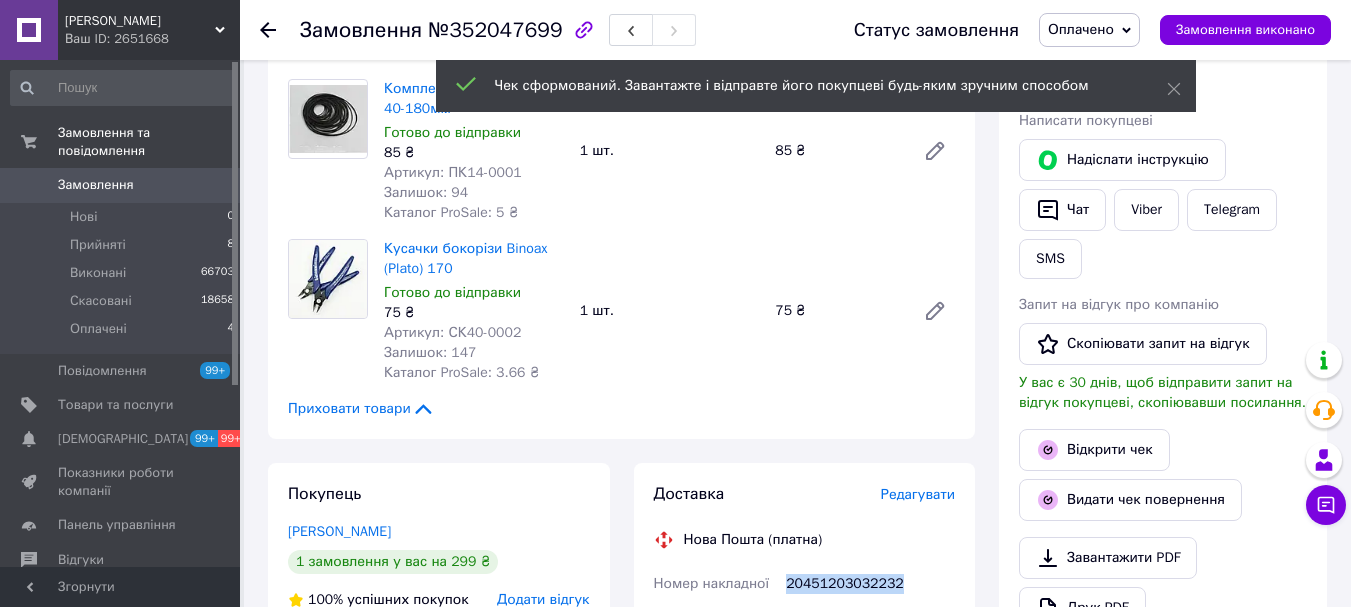 scroll, scrollTop: 200, scrollLeft: 0, axis: vertical 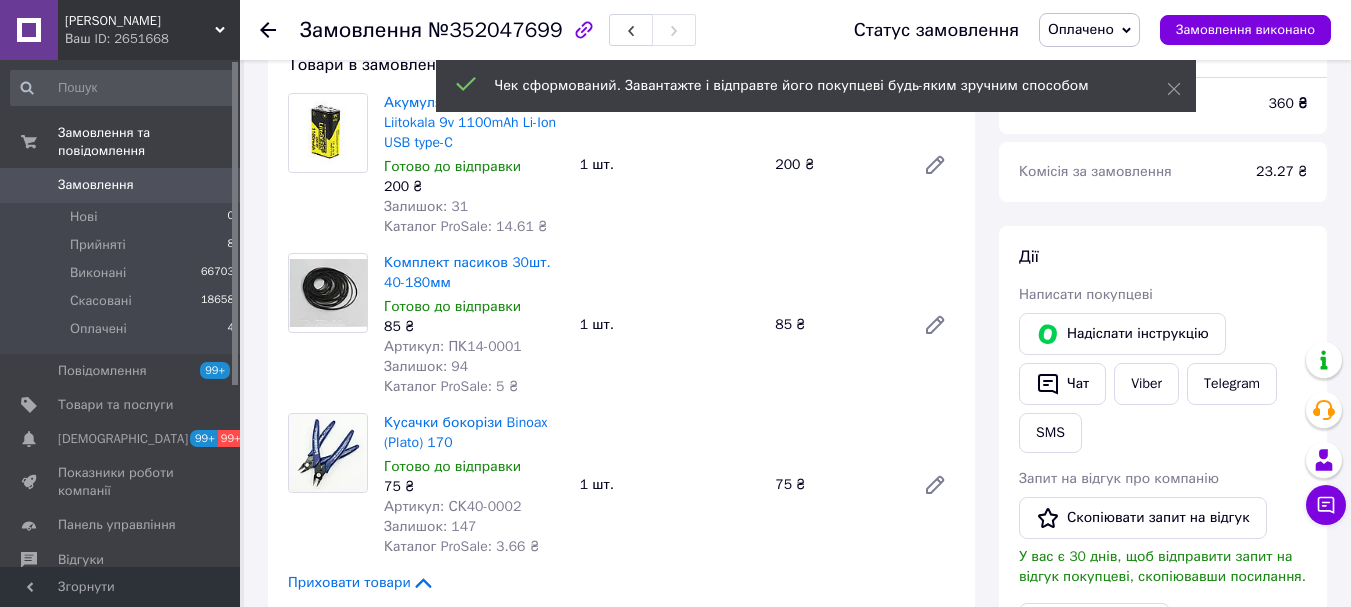 click on "Надіслати інструкцію   Чат Viber Telegram SMS" at bounding box center [1163, 383] 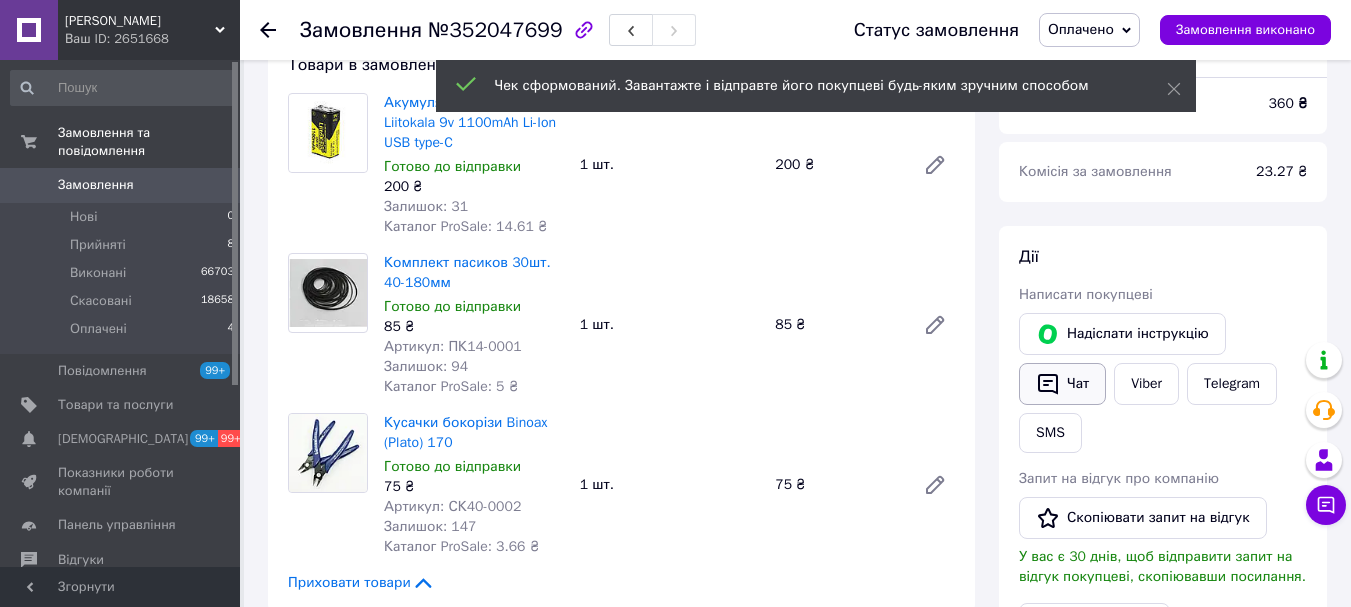 click on "Чат" at bounding box center (1062, 384) 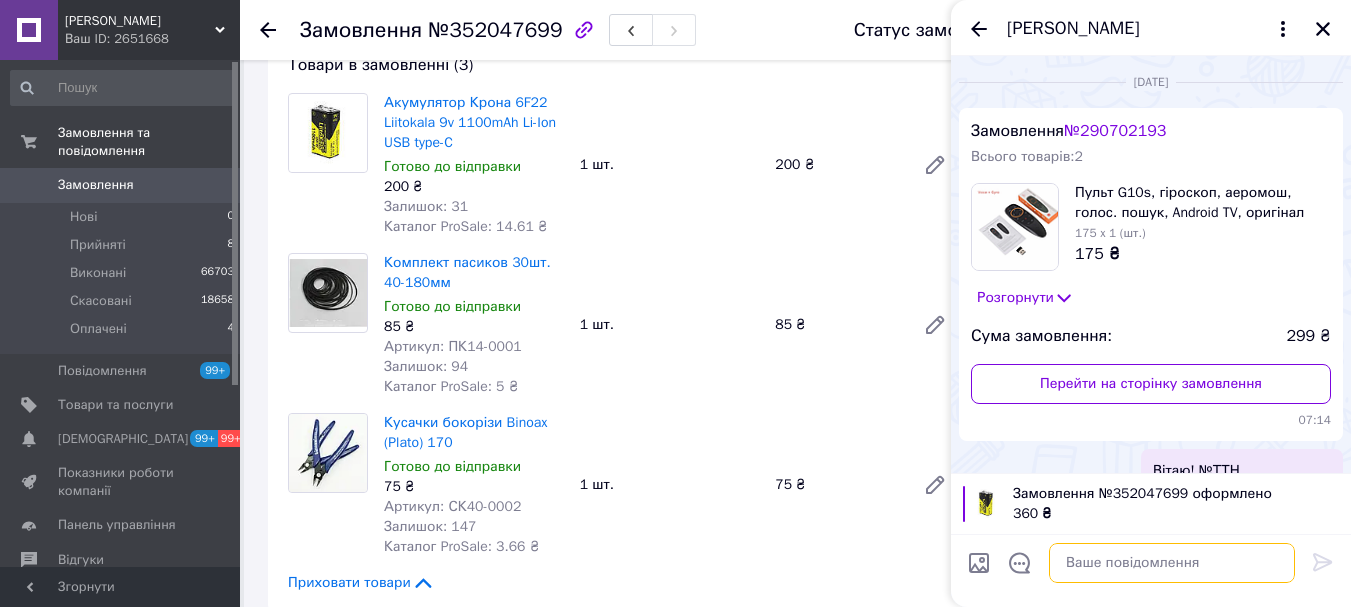 click at bounding box center (1172, 563) 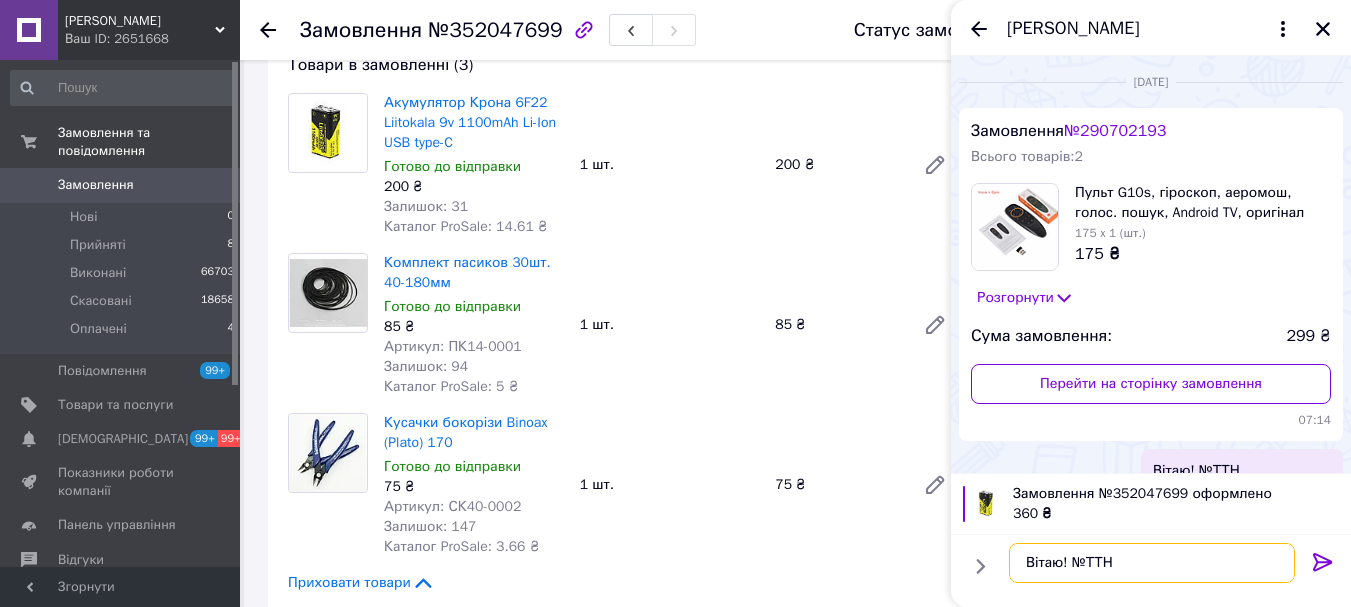 paste on "20451203032232" 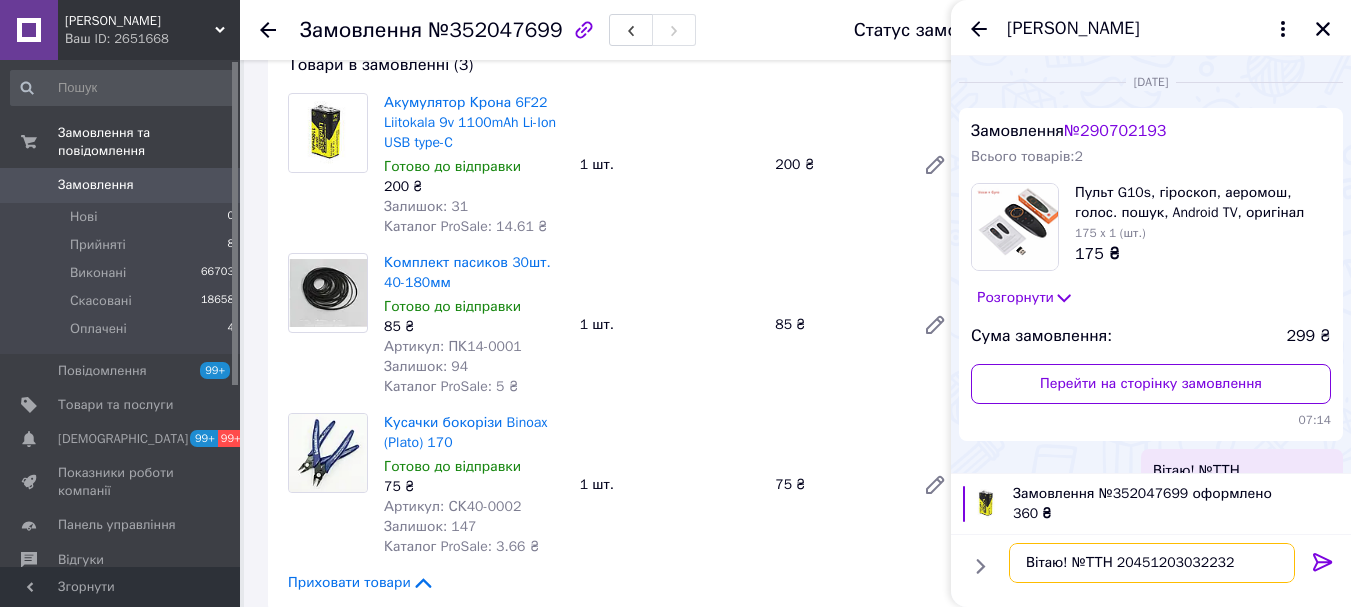 type 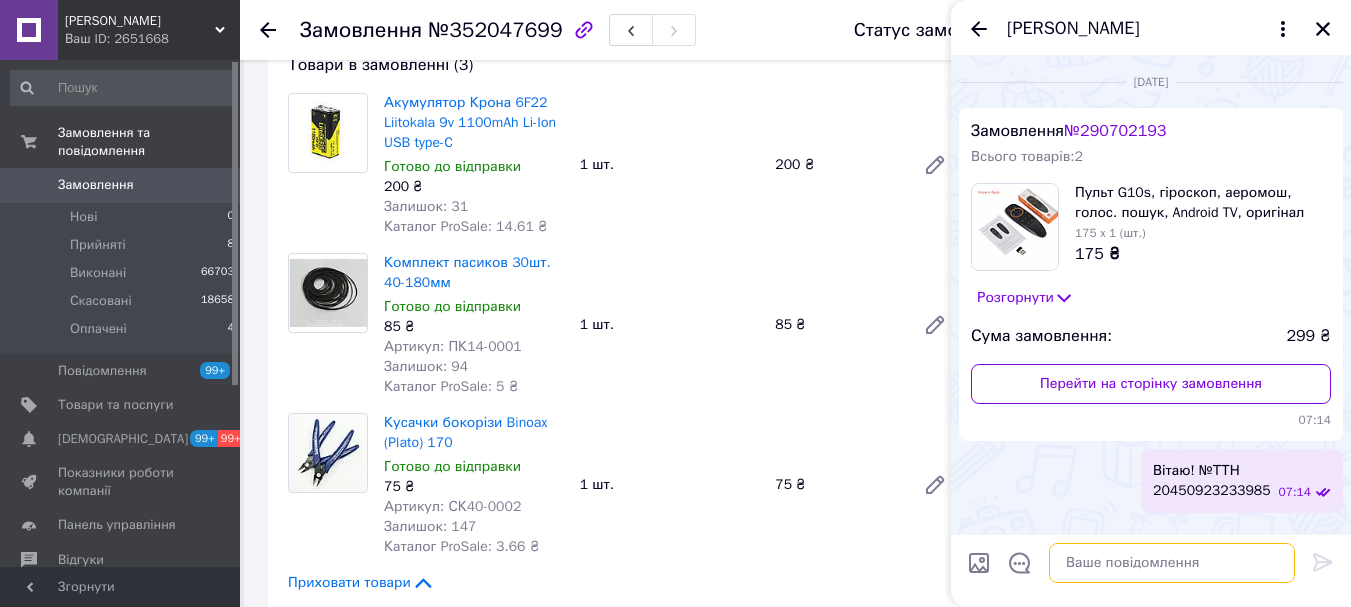 scroll, scrollTop: 433, scrollLeft: 0, axis: vertical 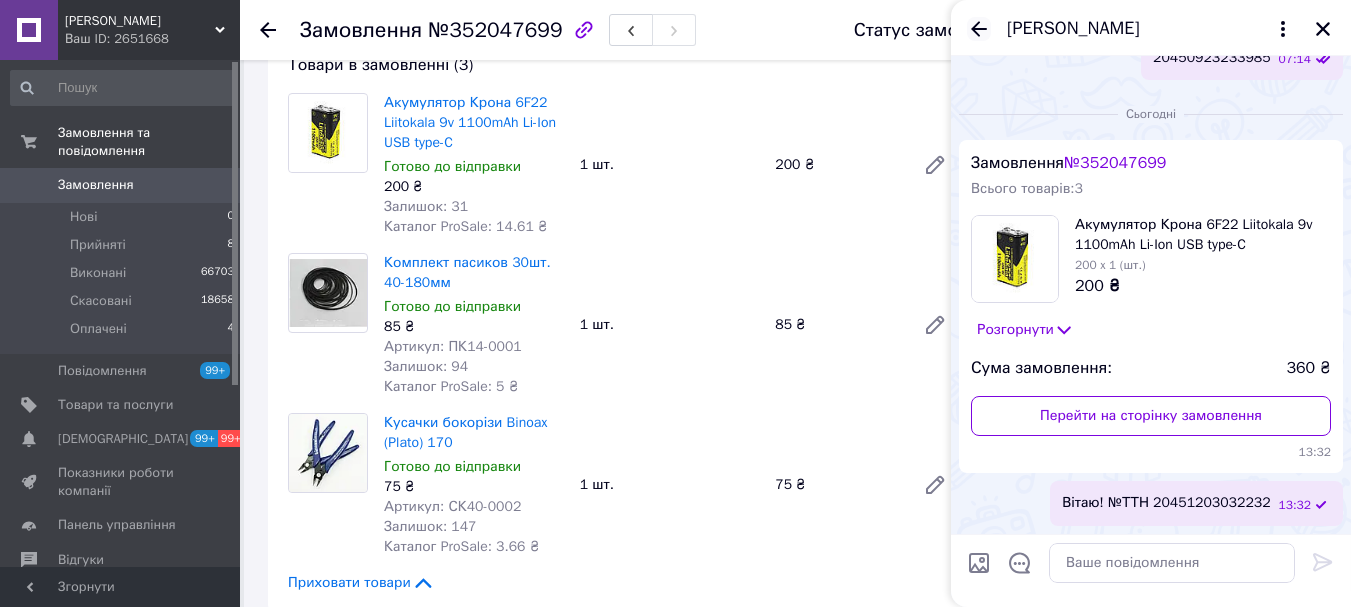 click 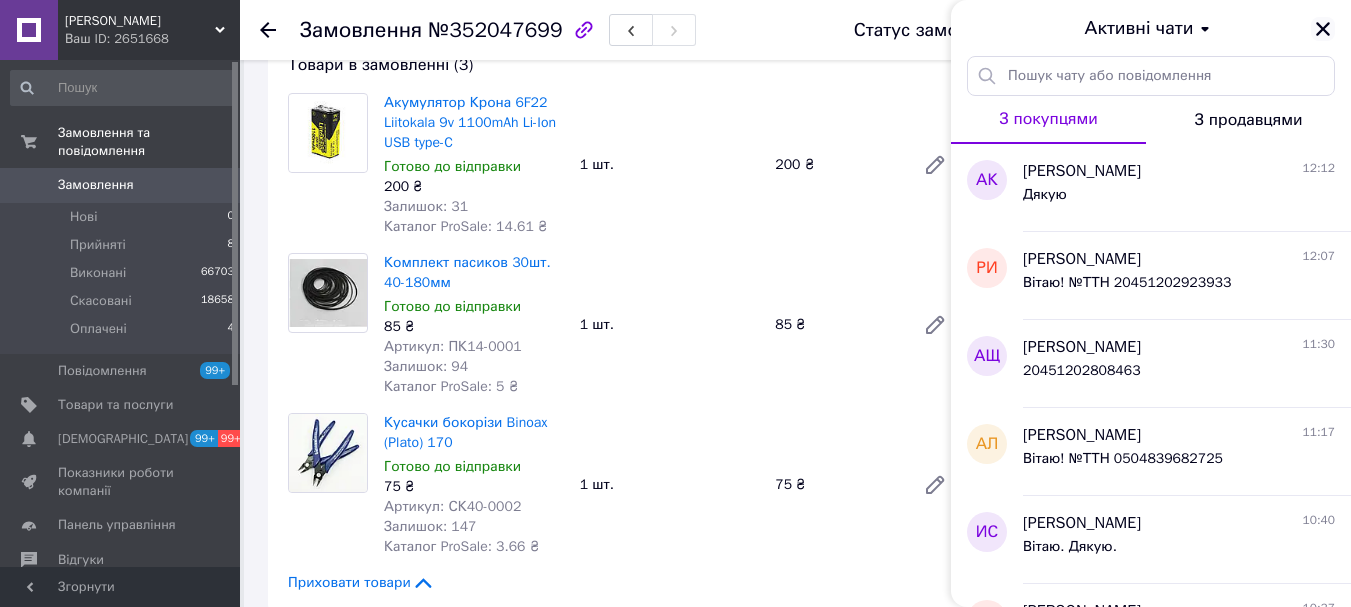 click 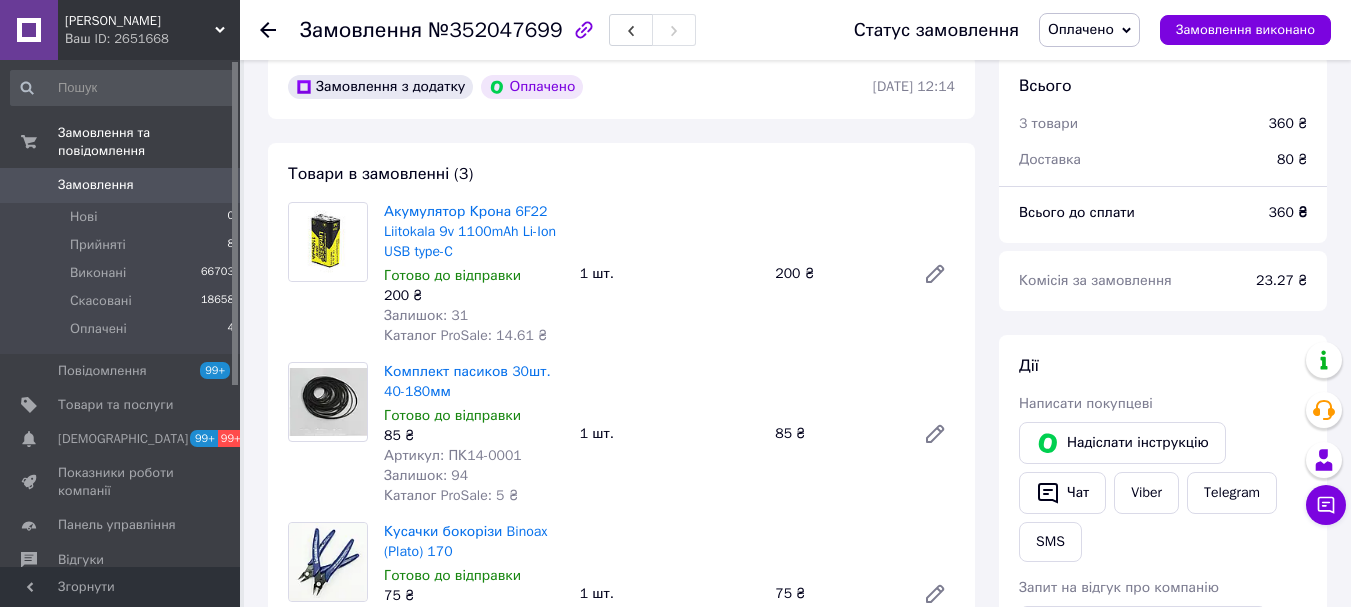 scroll, scrollTop: 0, scrollLeft: 0, axis: both 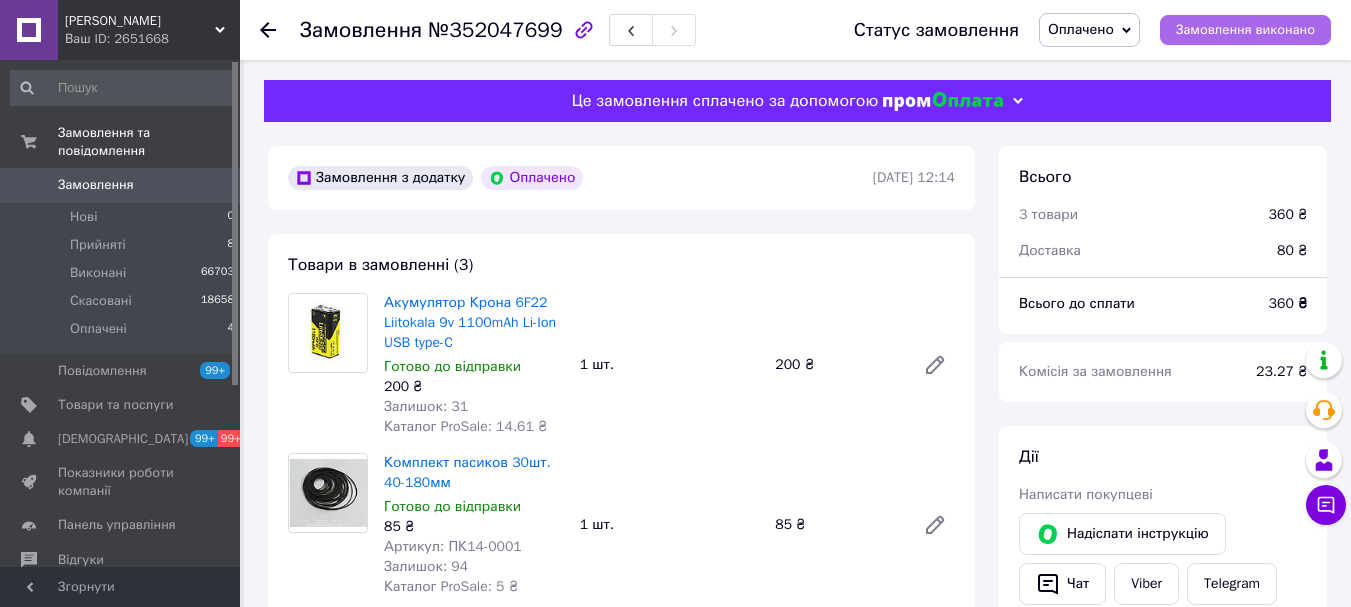 click on "Замовлення виконано" at bounding box center [1245, 30] 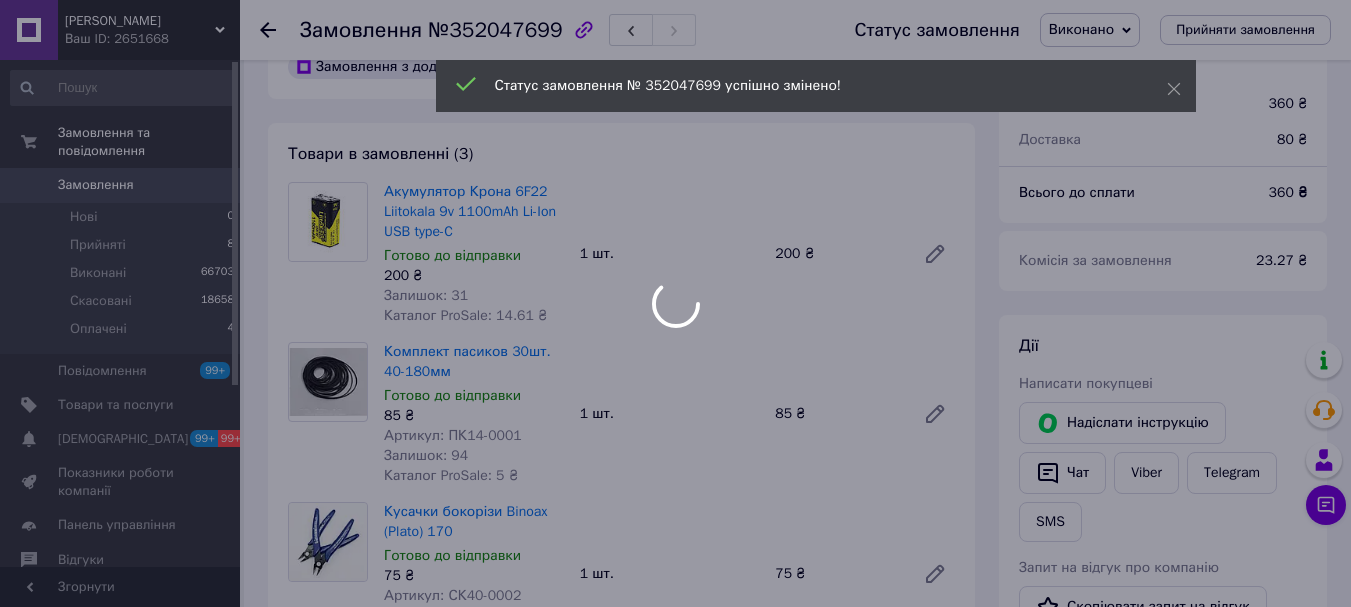 scroll, scrollTop: 0, scrollLeft: 0, axis: both 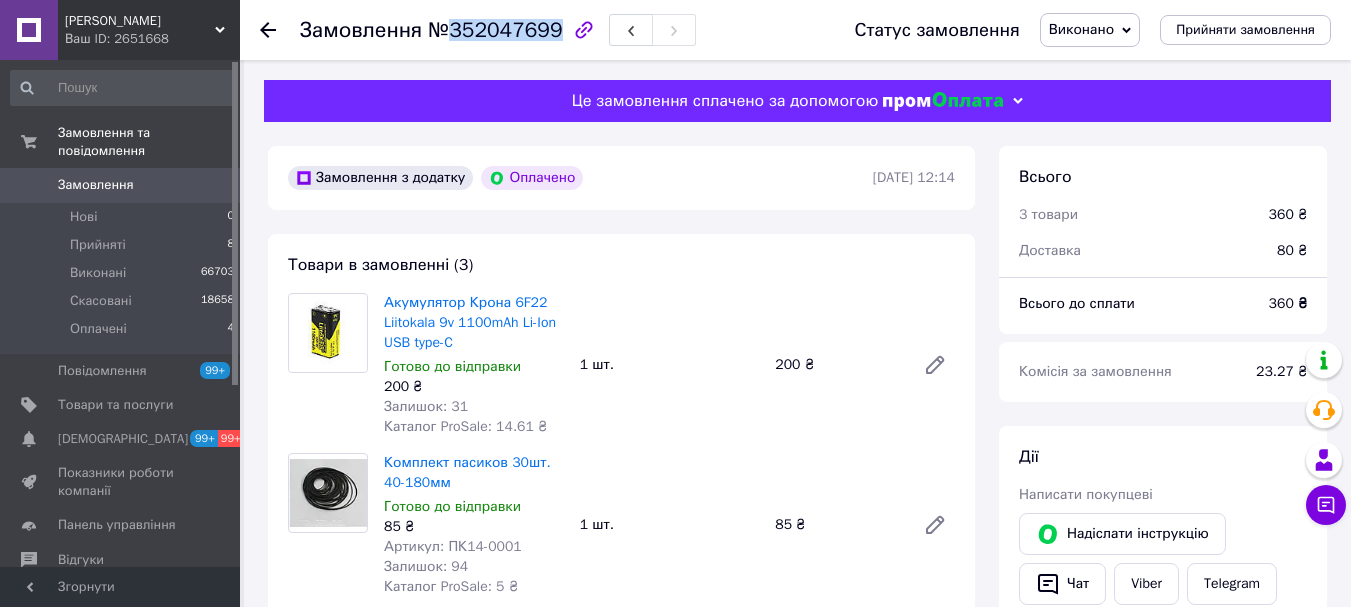 drag, startPoint x: 547, startPoint y: 30, endPoint x: 449, endPoint y: 30, distance: 98 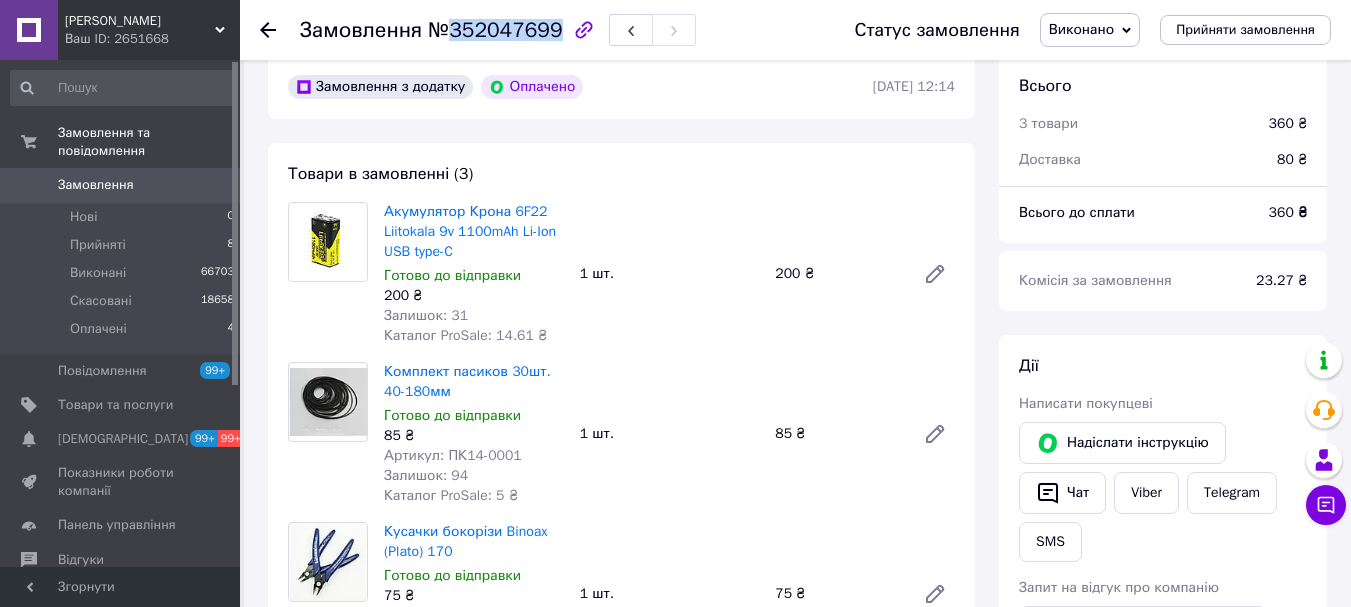 scroll, scrollTop: 200, scrollLeft: 0, axis: vertical 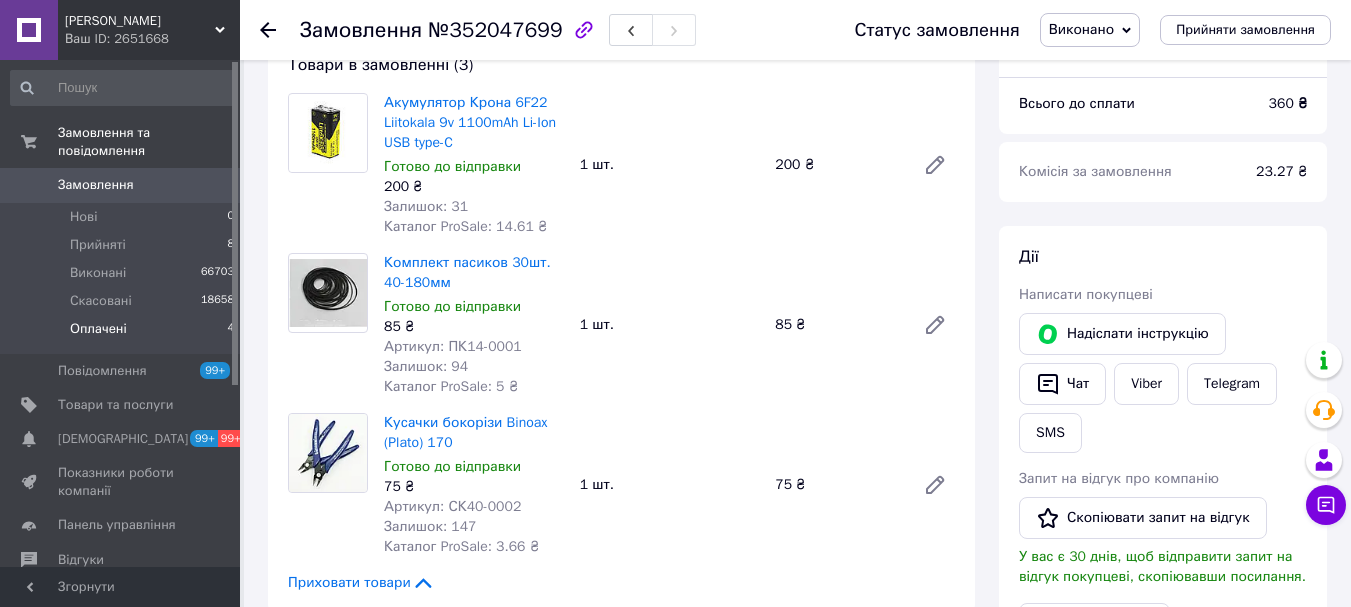 click on "Оплачені" at bounding box center [98, 329] 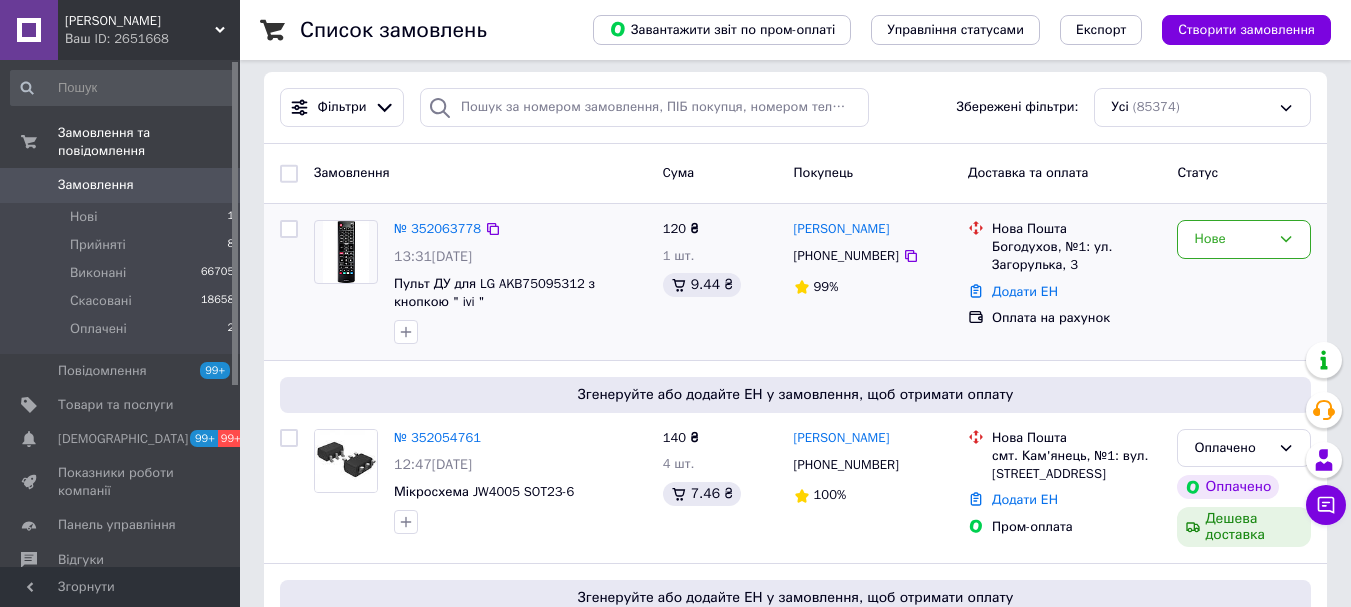 scroll, scrollTop: 200, scrollLeft: 0, axis: vertical 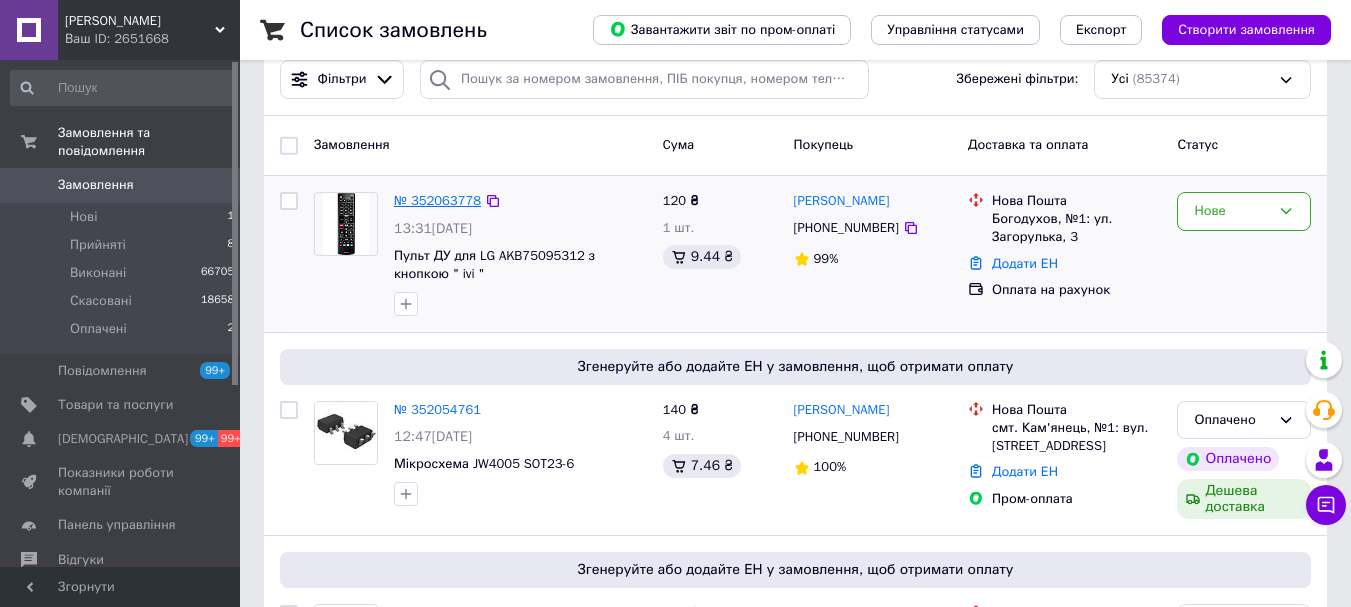 click on "№ 352063778" at bounding box center [437, 200] 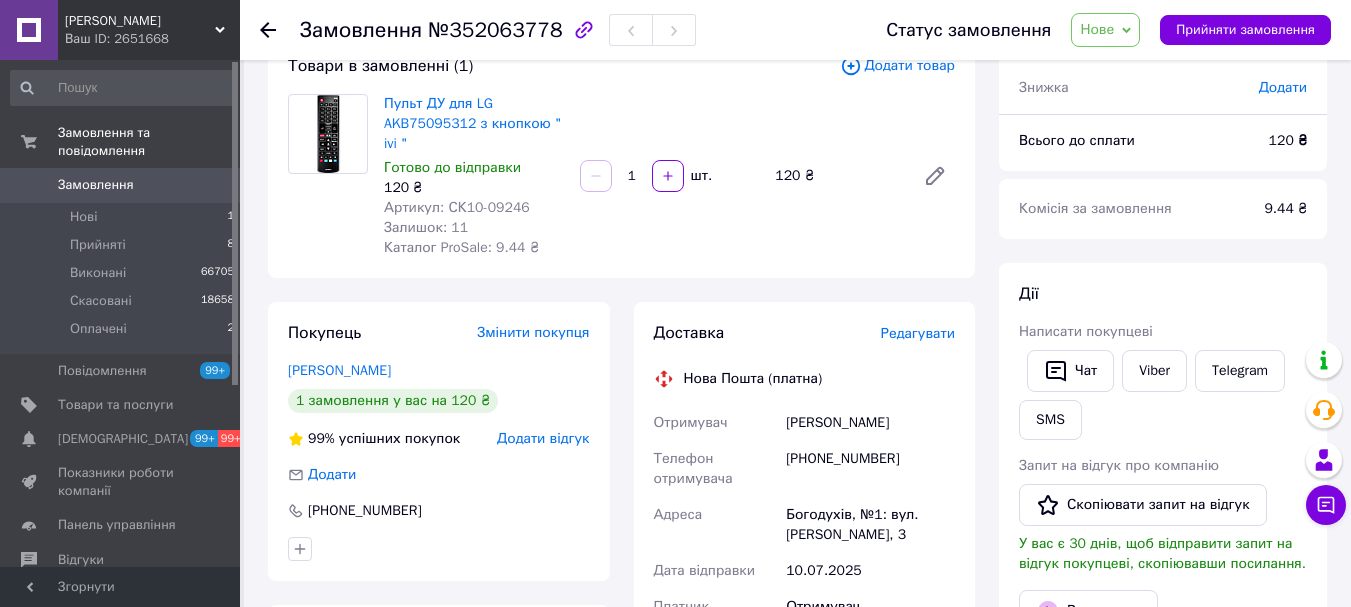 scroll, scrollTop: 0, scrollLeft: 0, axis: both 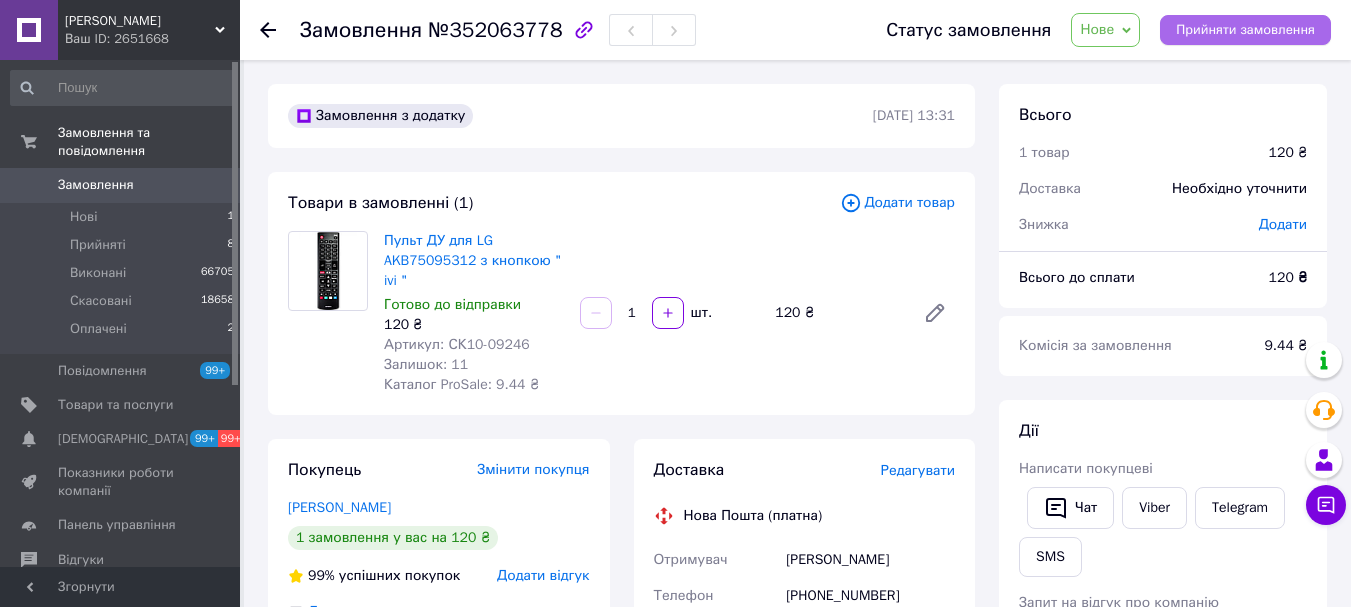 click on "Прийняти замовлення" at bounding box center (1245, 30) 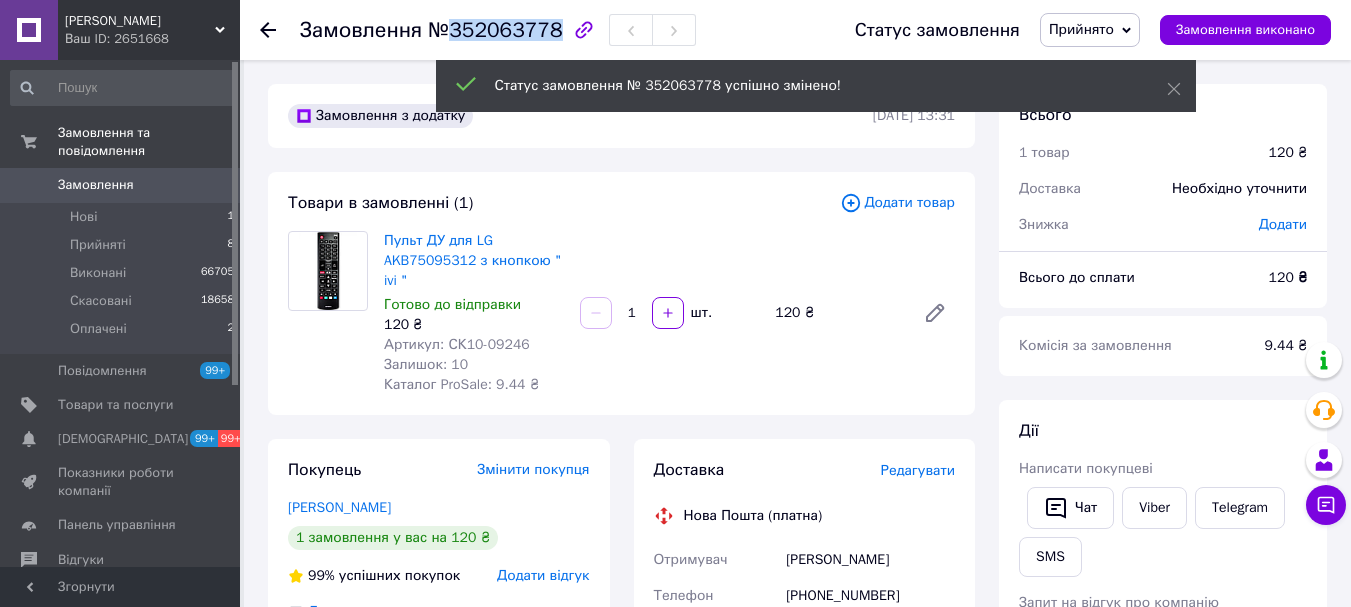 drag, startPoint x: 547, startPoint y: 30, endPoint x: 448, endPoint y: 30, distance: 99 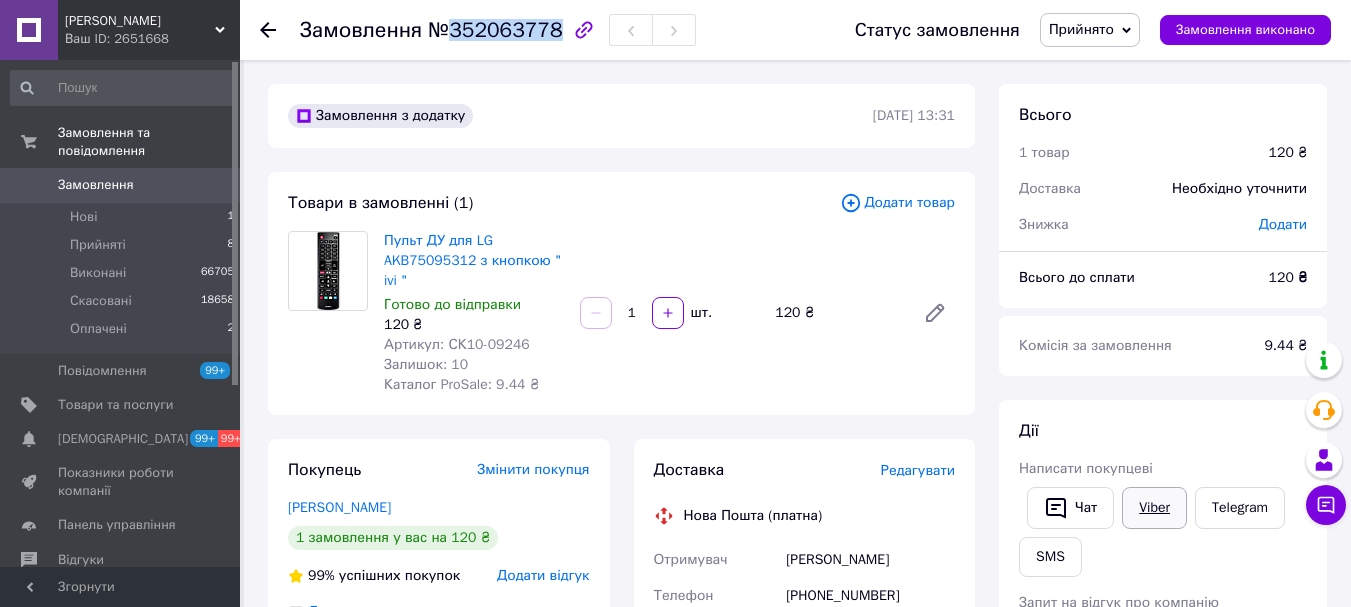 click on "Viber" at bounding box center [1154, 508] 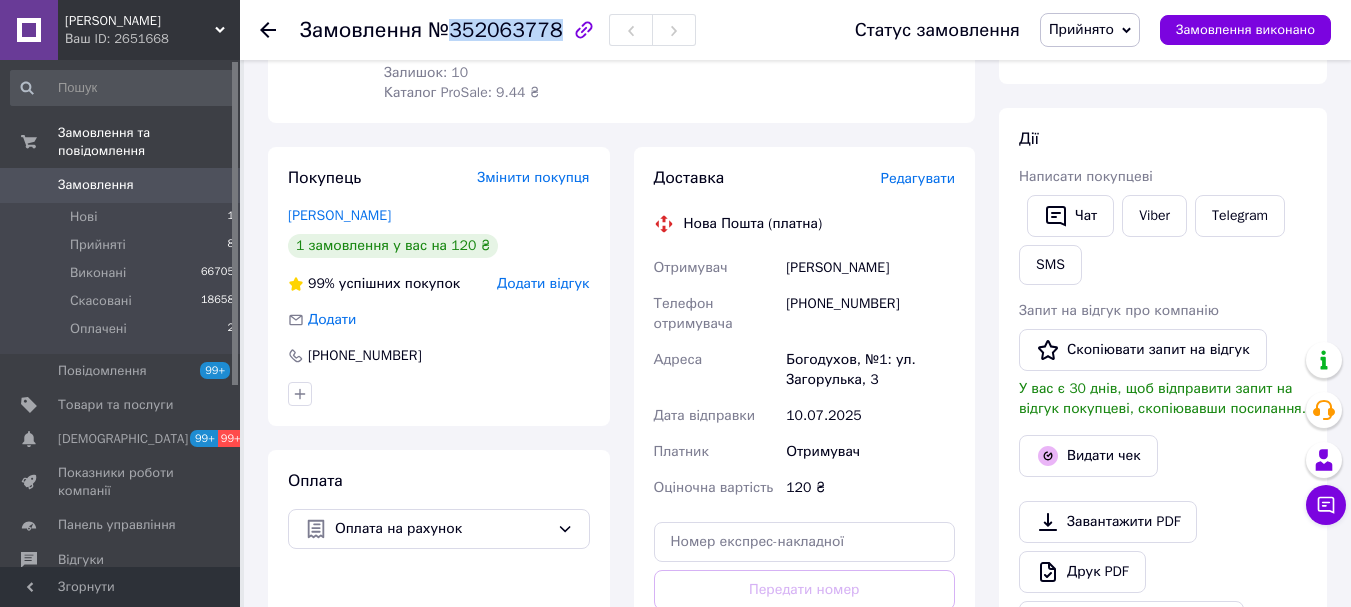 scroll, scrollTop: 400, scrollLeft: 0, axis: vertical 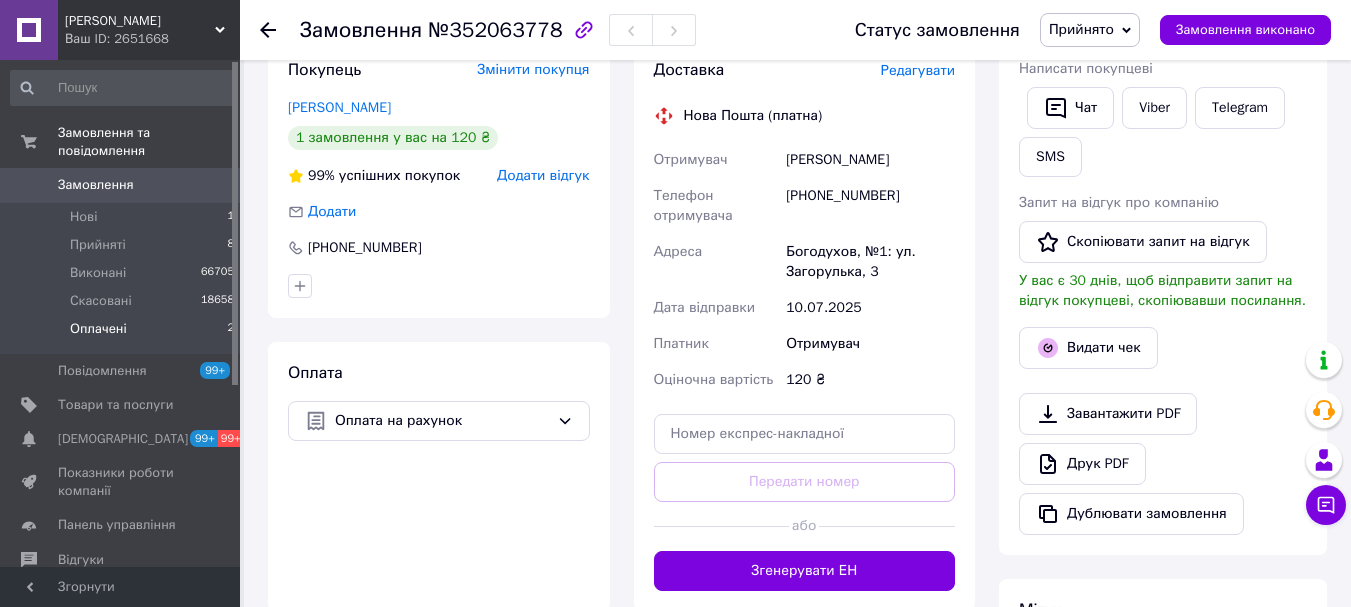 click on "Оплачені 2" at bounding box center [123, 334] 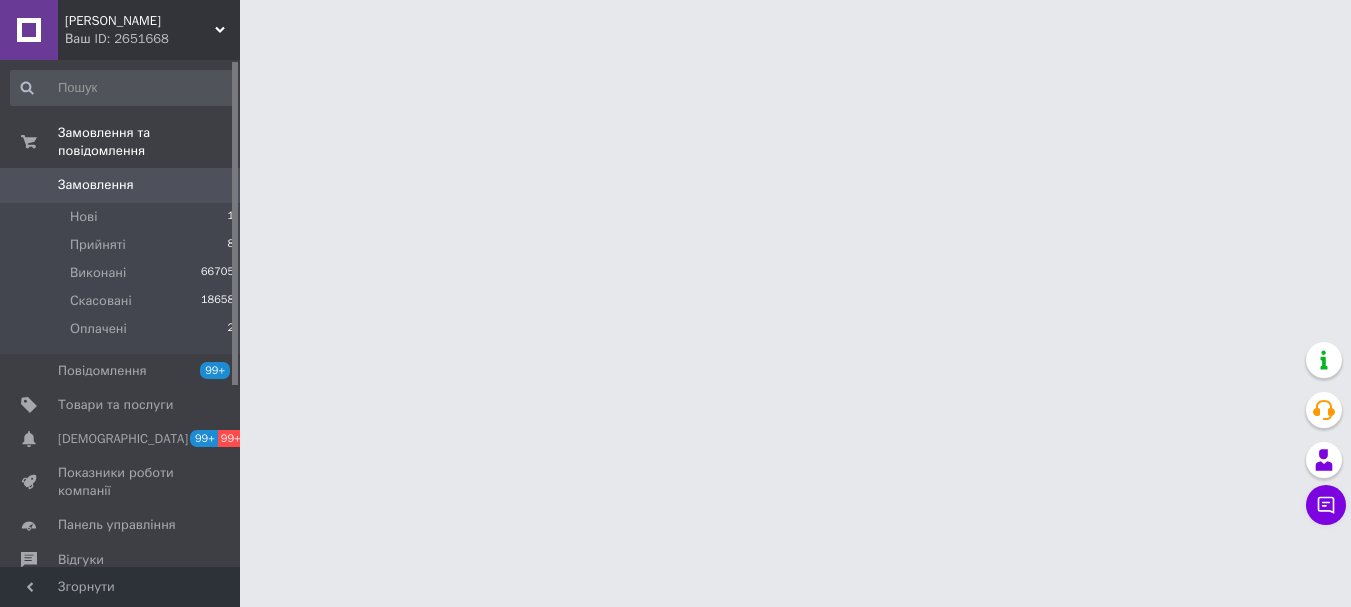 scroll, scrollTop: 0, scrollLeft: 0, axis: both 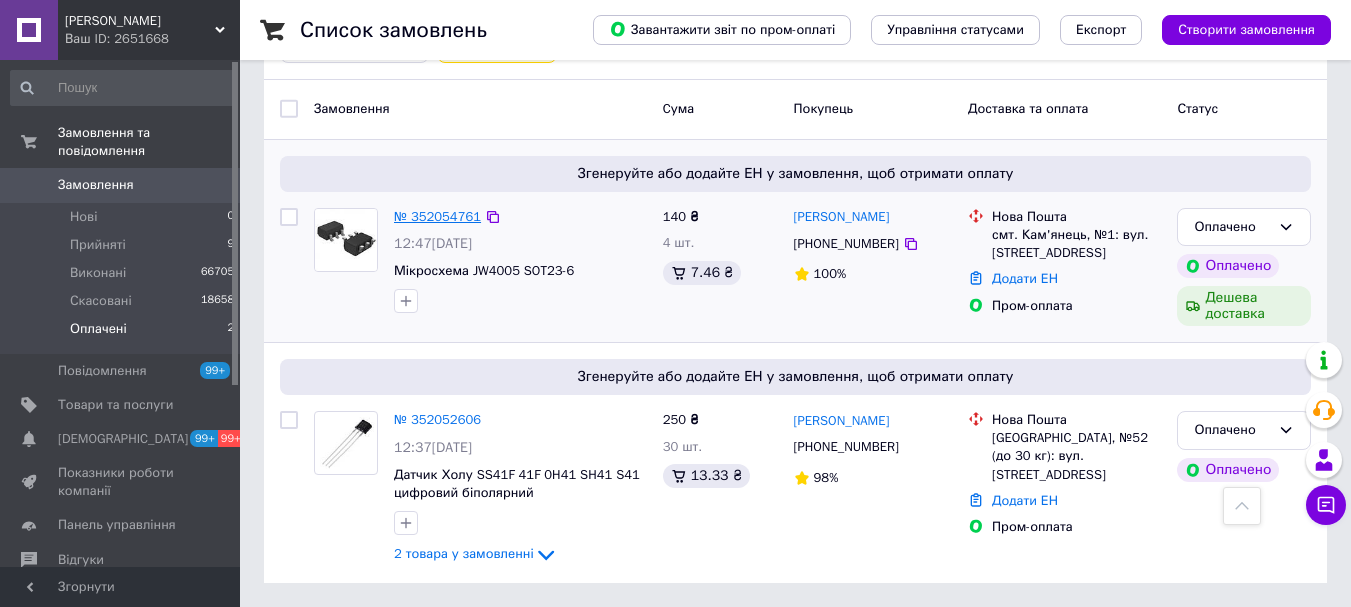 click on "№ 352054761" at bounding box center (437, 216) 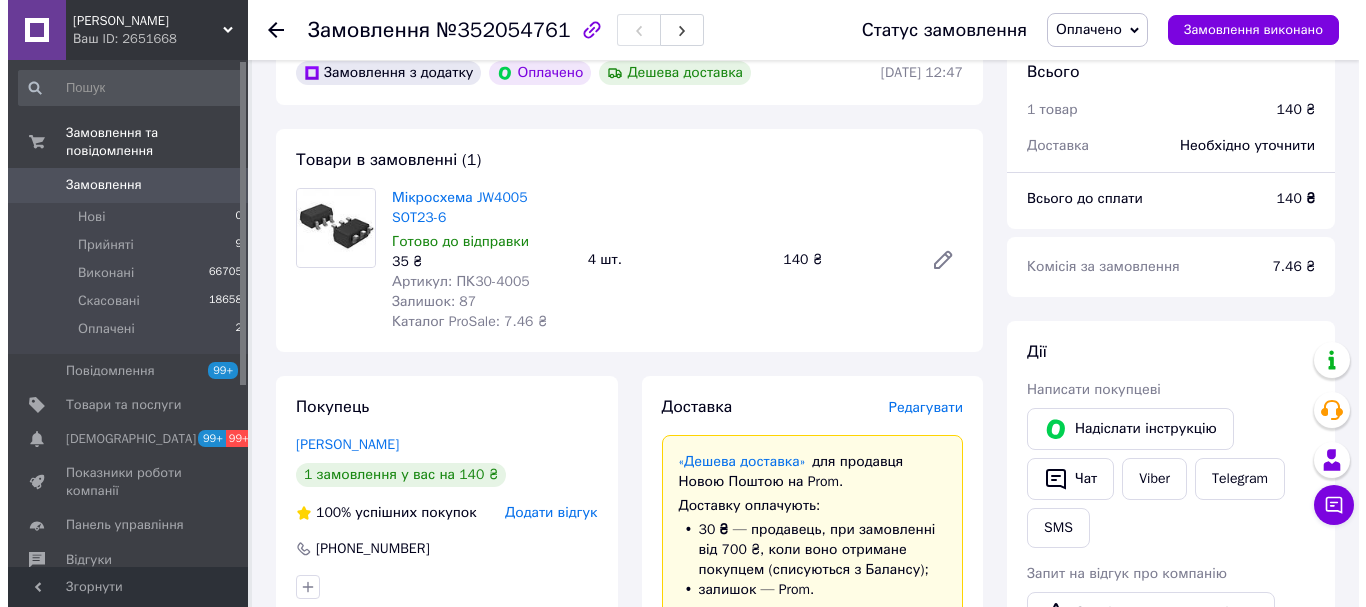 scroll, scrollTop: 200, scrollLeft: 0, axis: vertical 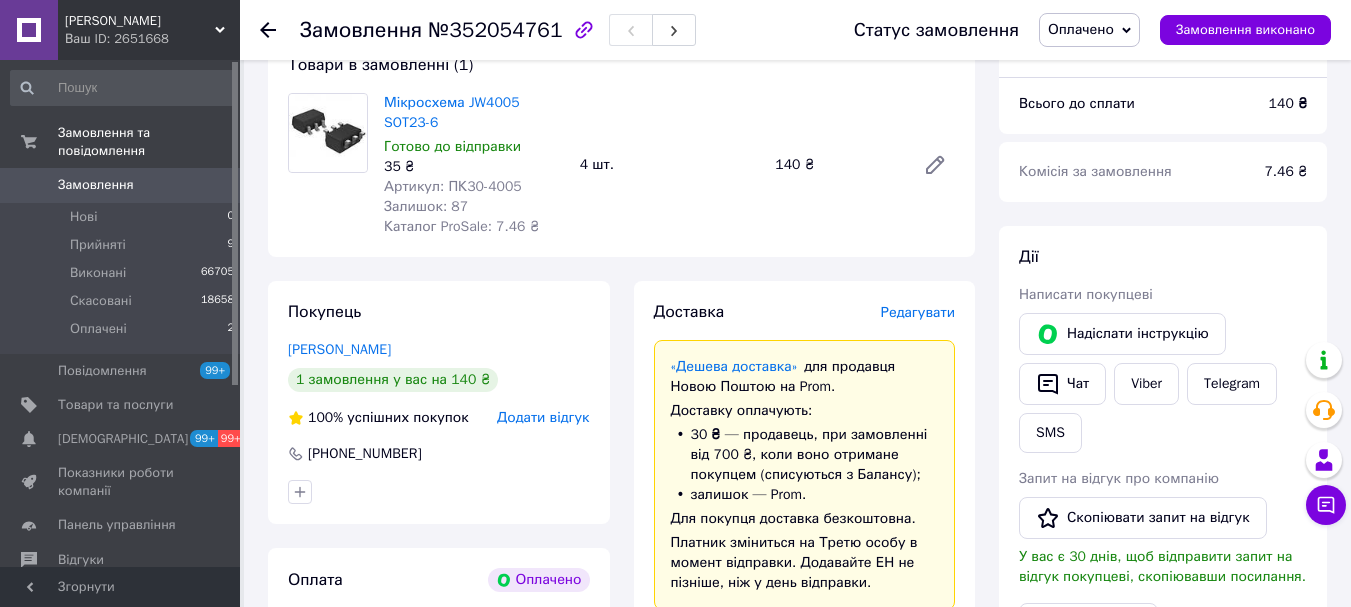 click on "Редагувати" at bounding box center (918, 312) 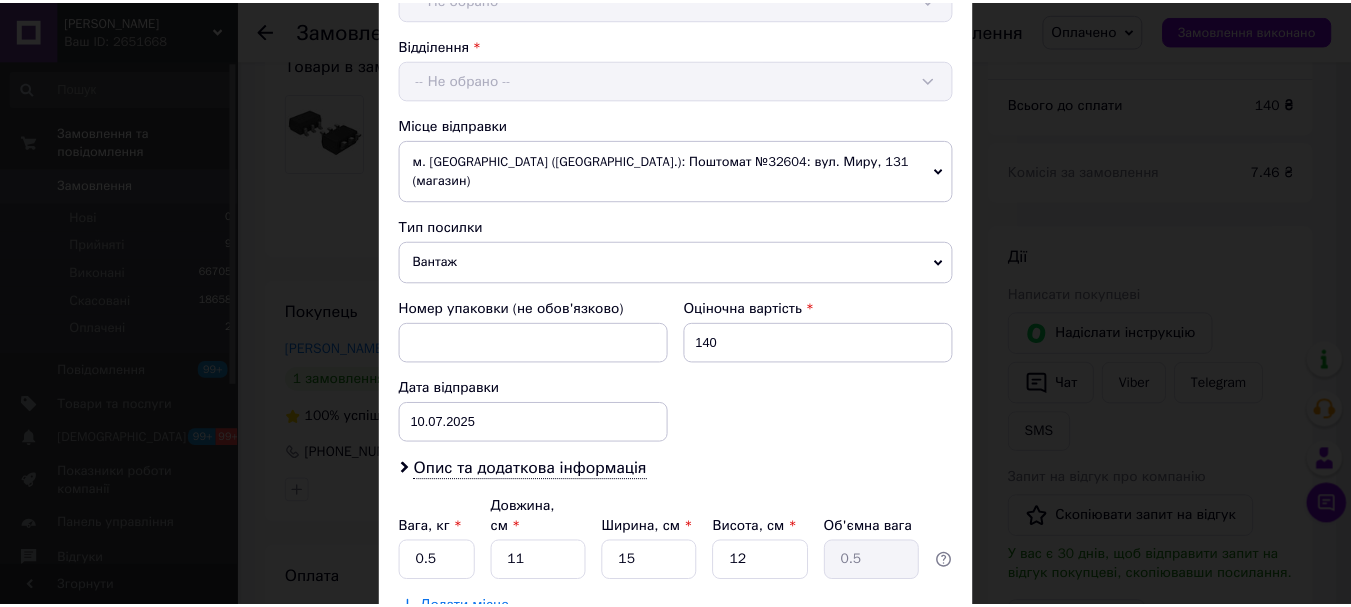 scroll, scrollTop: 721, scrollLeft: 0, axis: vertical 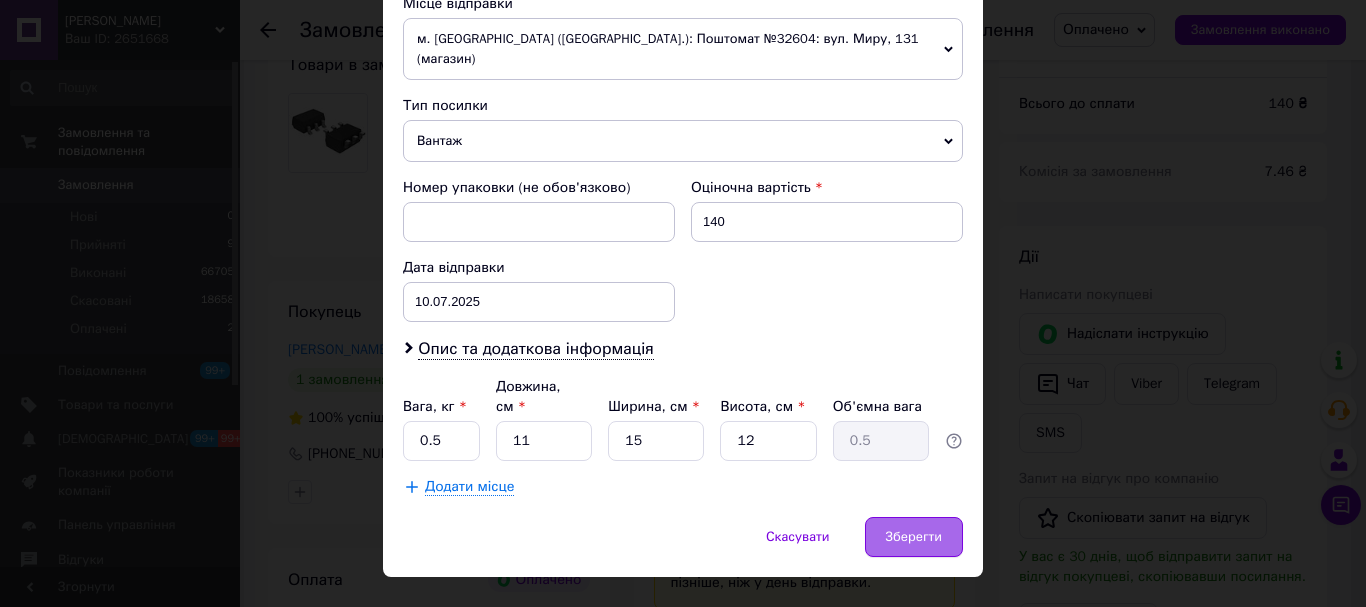 click on "Зберегти" at bounding box center [914, 537] 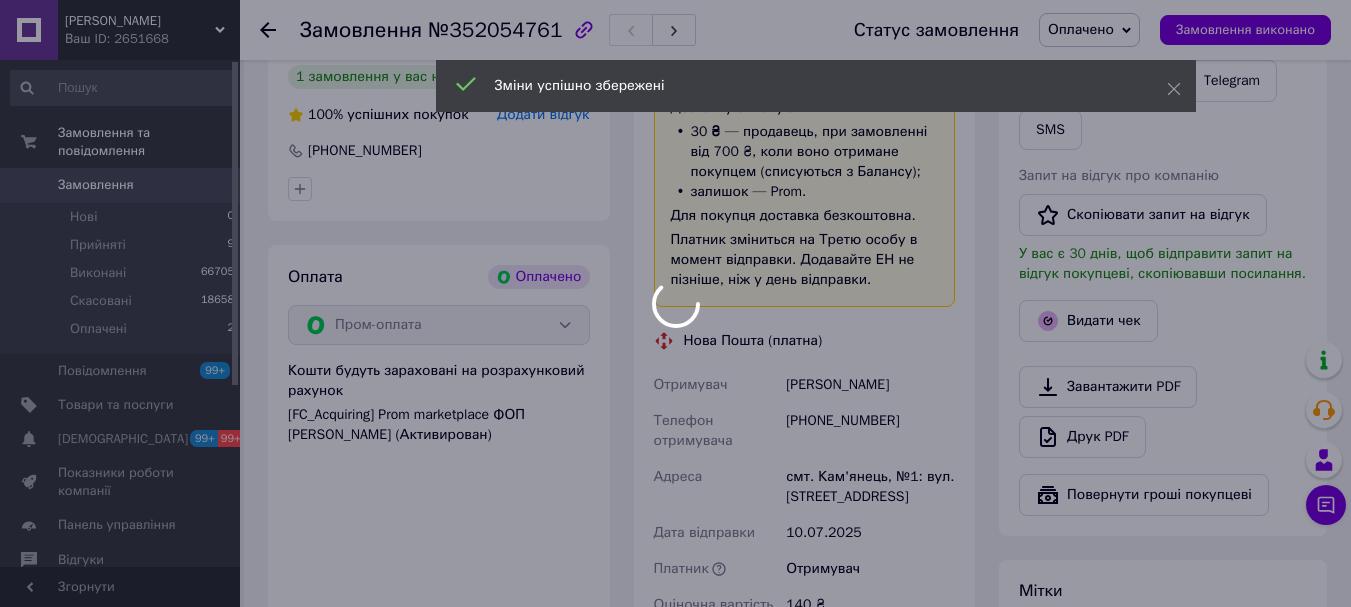 scroll, scrollTop: 600, scrollLeft: 0, axis: vertical 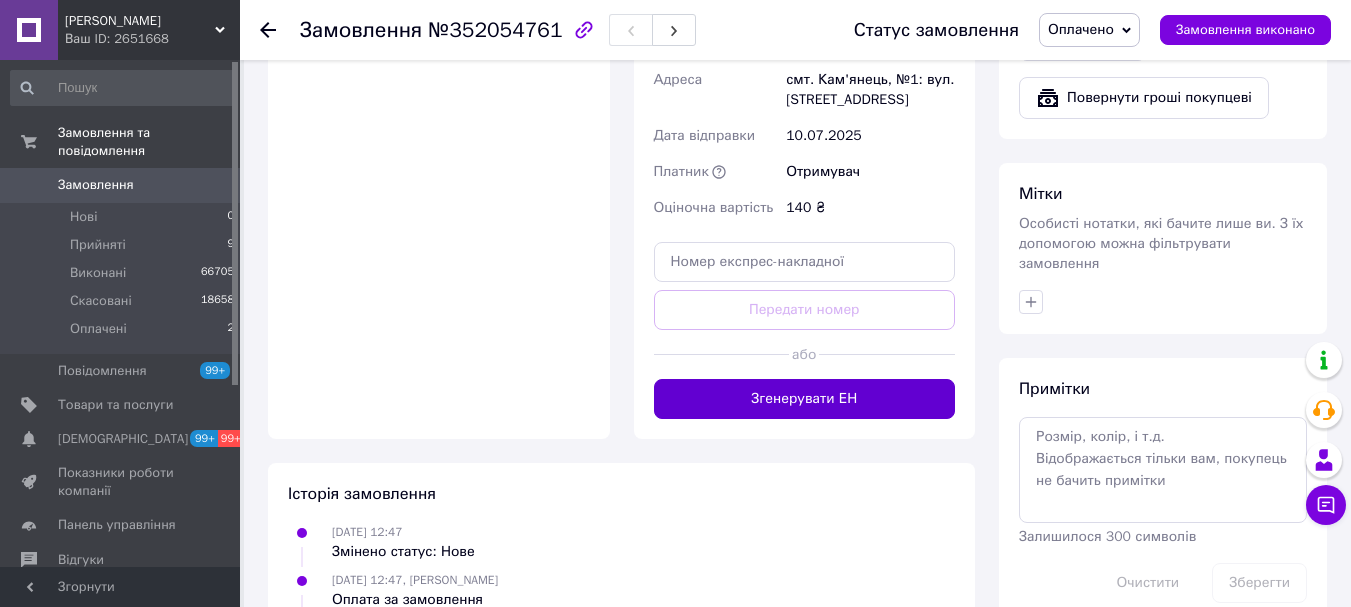 click on "Згенерувати ЕН" at bounding box center (805, 399) 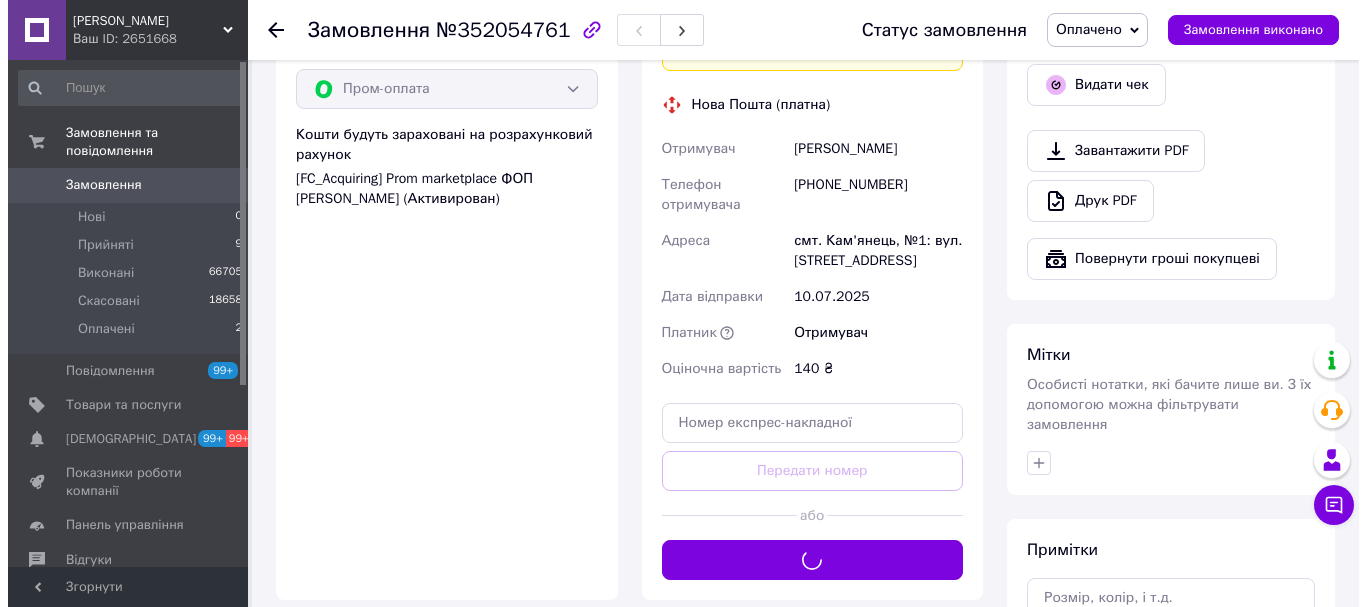 scroll, scrollTop: 500, scrollLeft: 0, axis: vertical 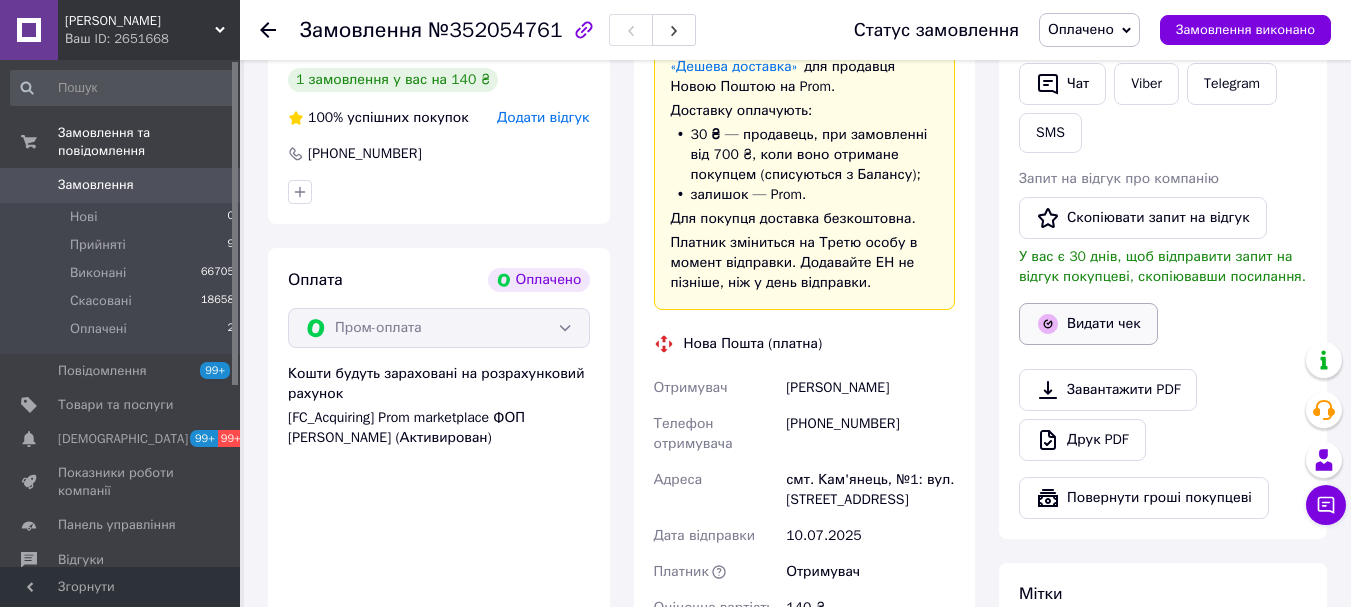 click on "Видати чек" at bounding box center [1088, 324] 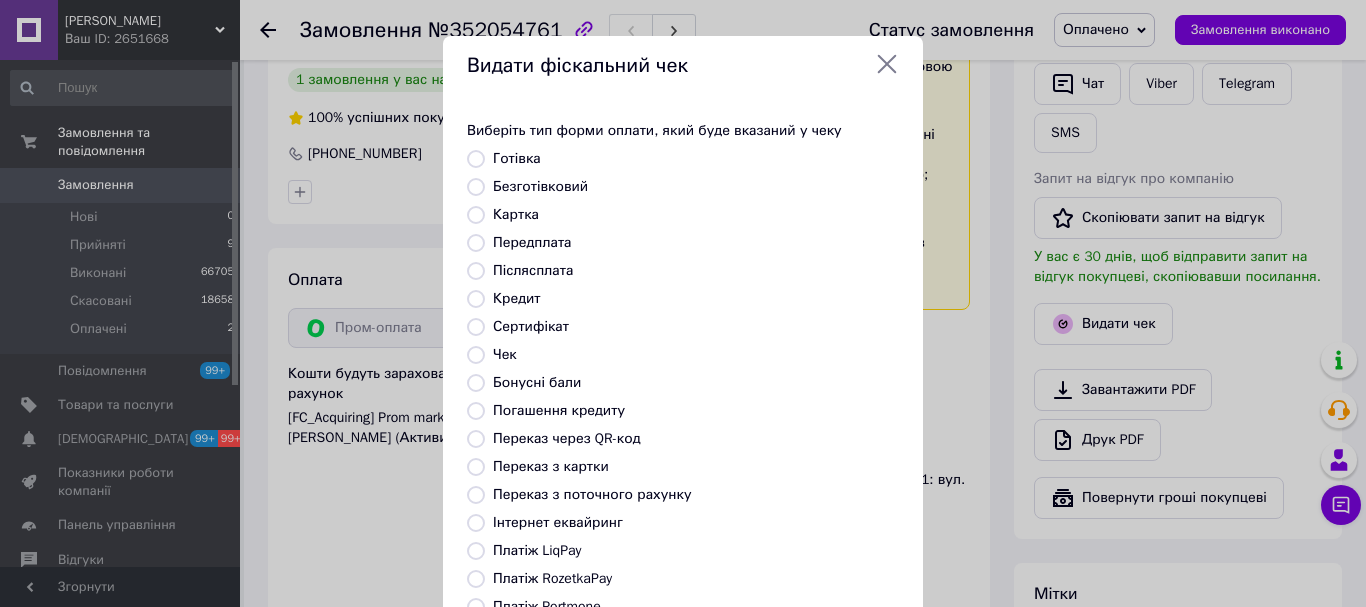click on "Платіж RozetkaPay" at bounding box center (552, 578) 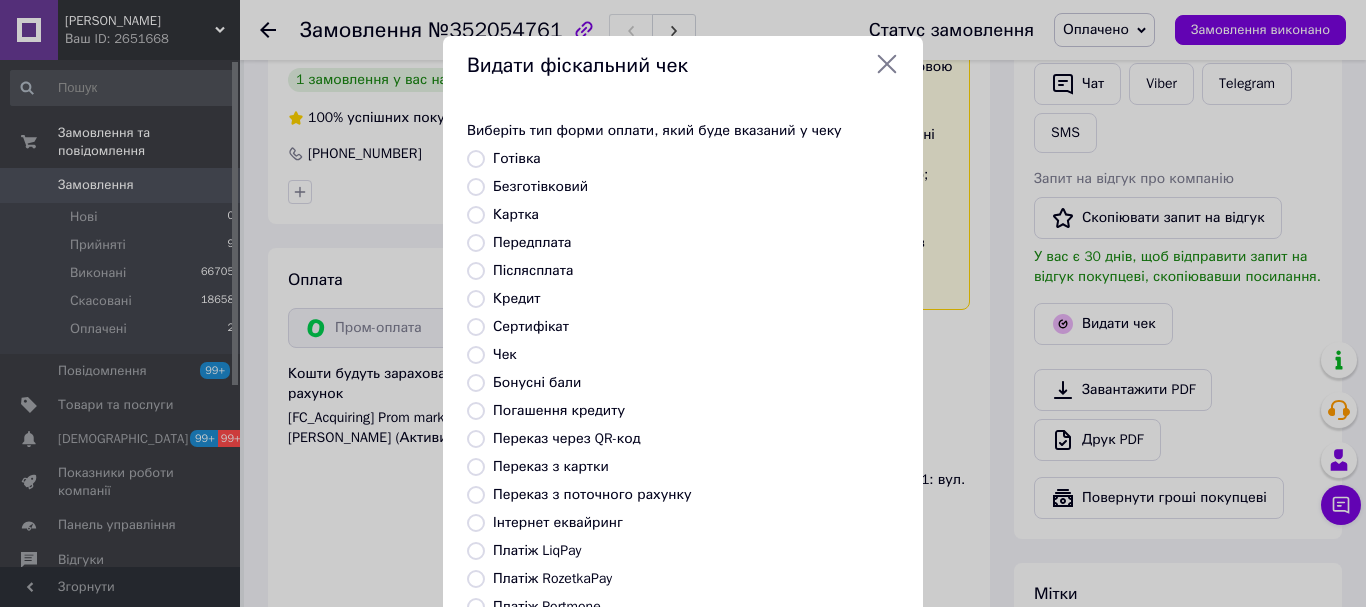 radio on "true" 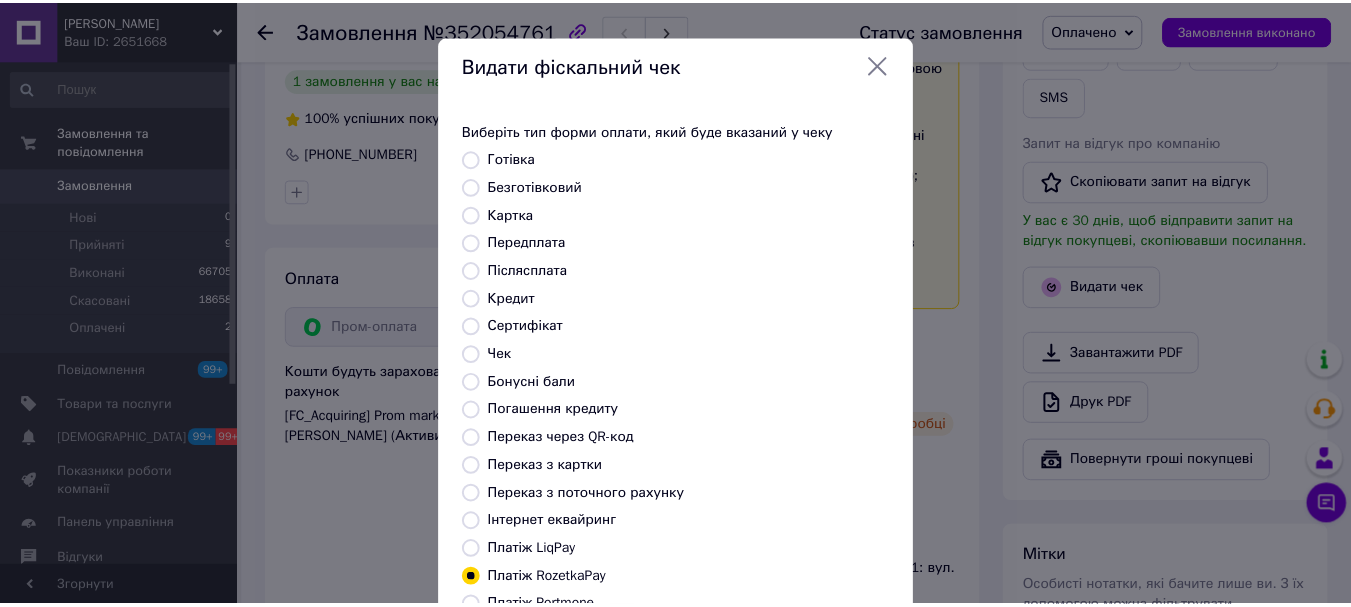 scroll, scrollTop: 252, scrollLeft: 0, axis: vertical 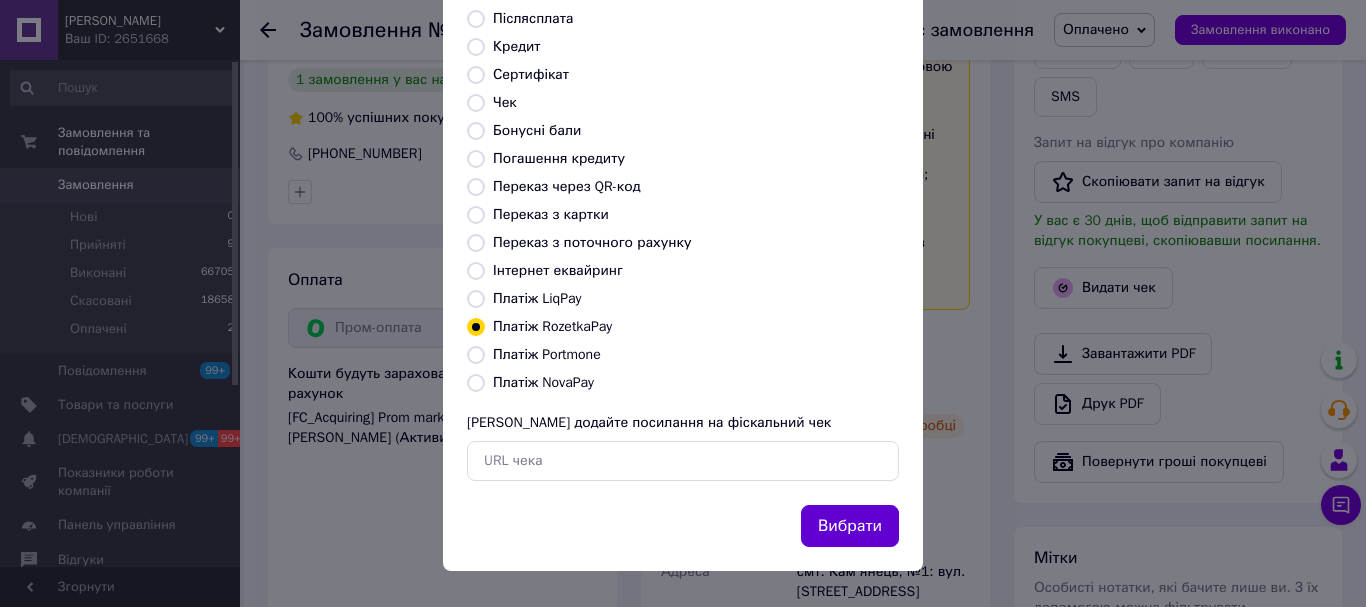 click on "Вибрати" at bounding box center [850, 526] 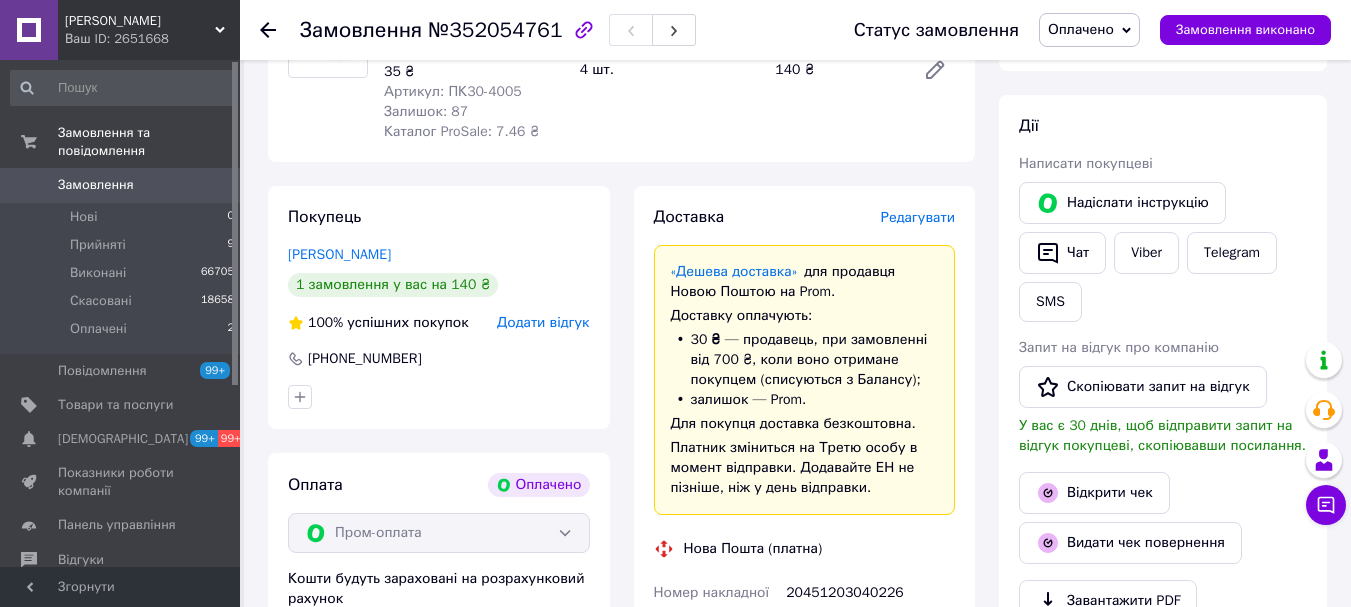 scroll, scrollTop: 500, scrollLeft: 0, axis: vertical 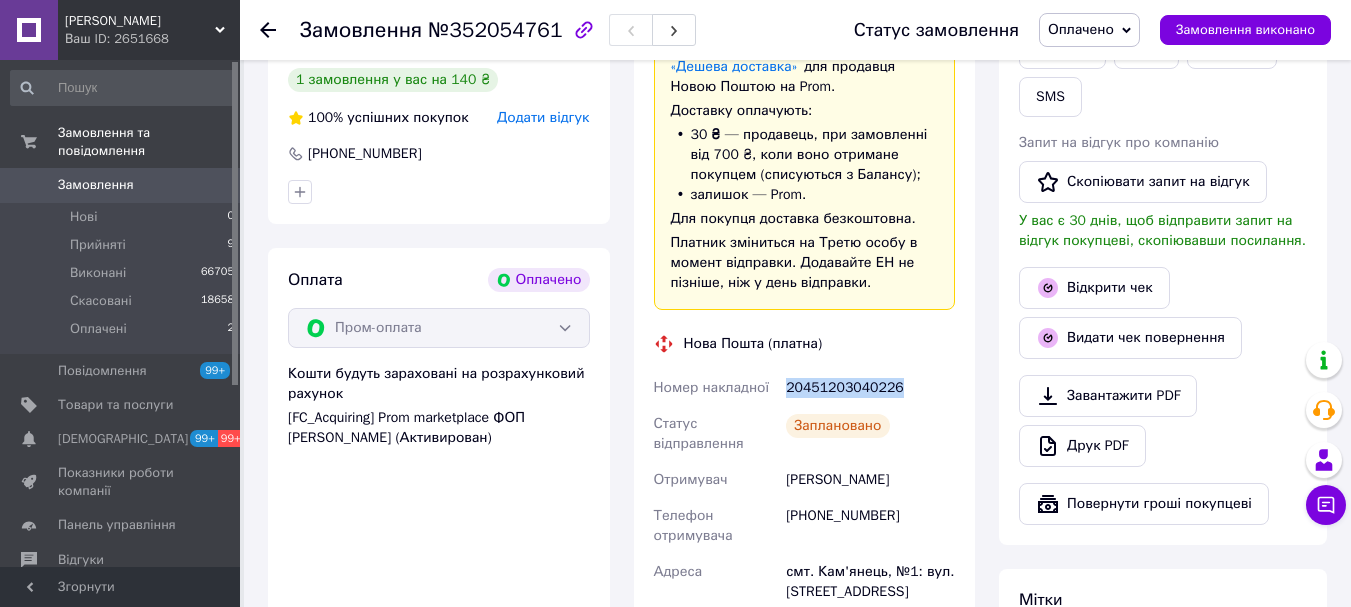 drag, startPoint x: 901, startPoint y: 375, endPoint x: 771, endPoint y: 382, distance: 130.18832 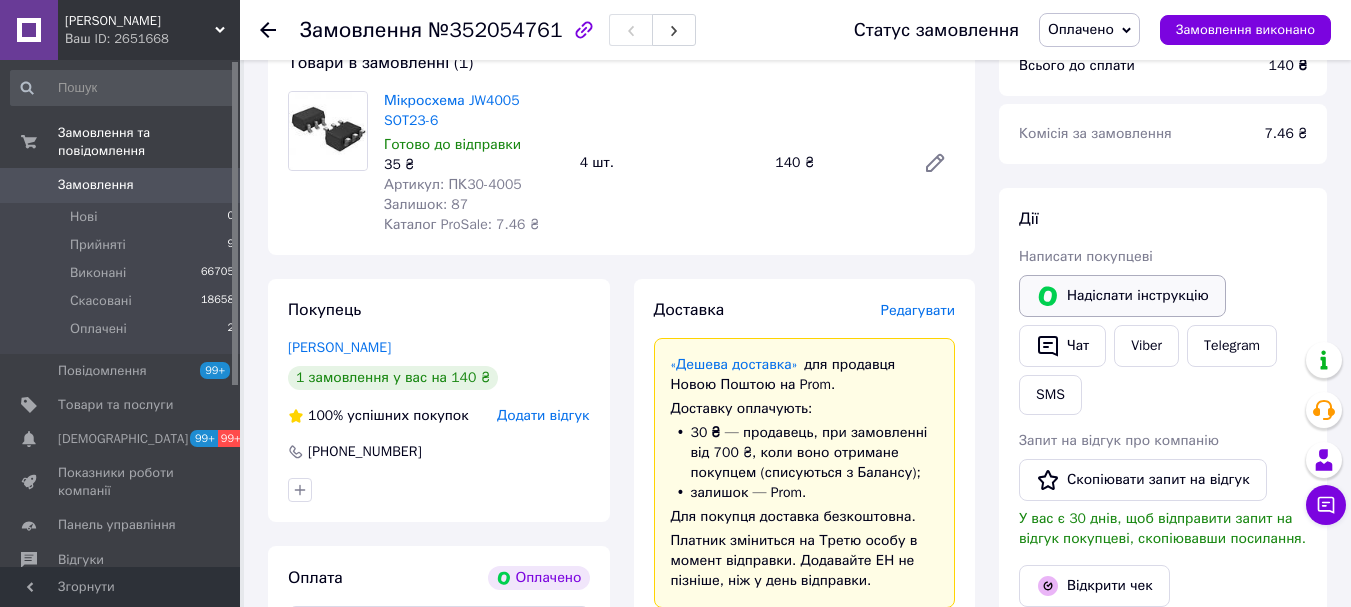 scroll, scrollTop: 200, scrollLeft: 0, axis: vertical 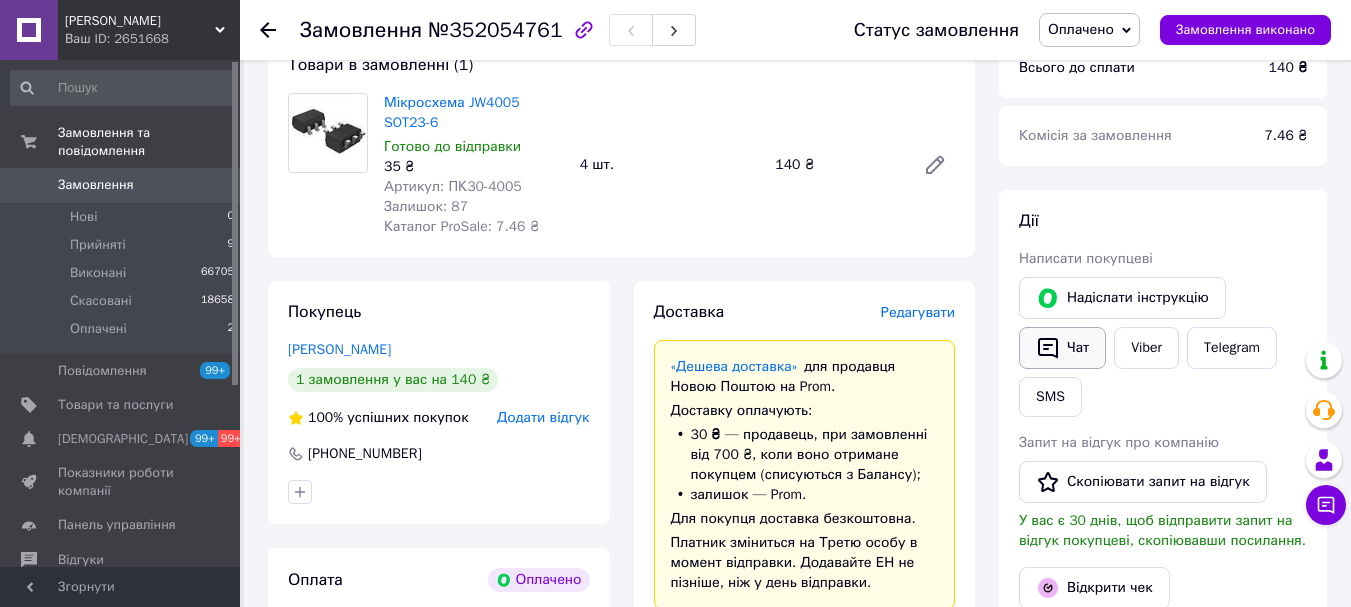 click 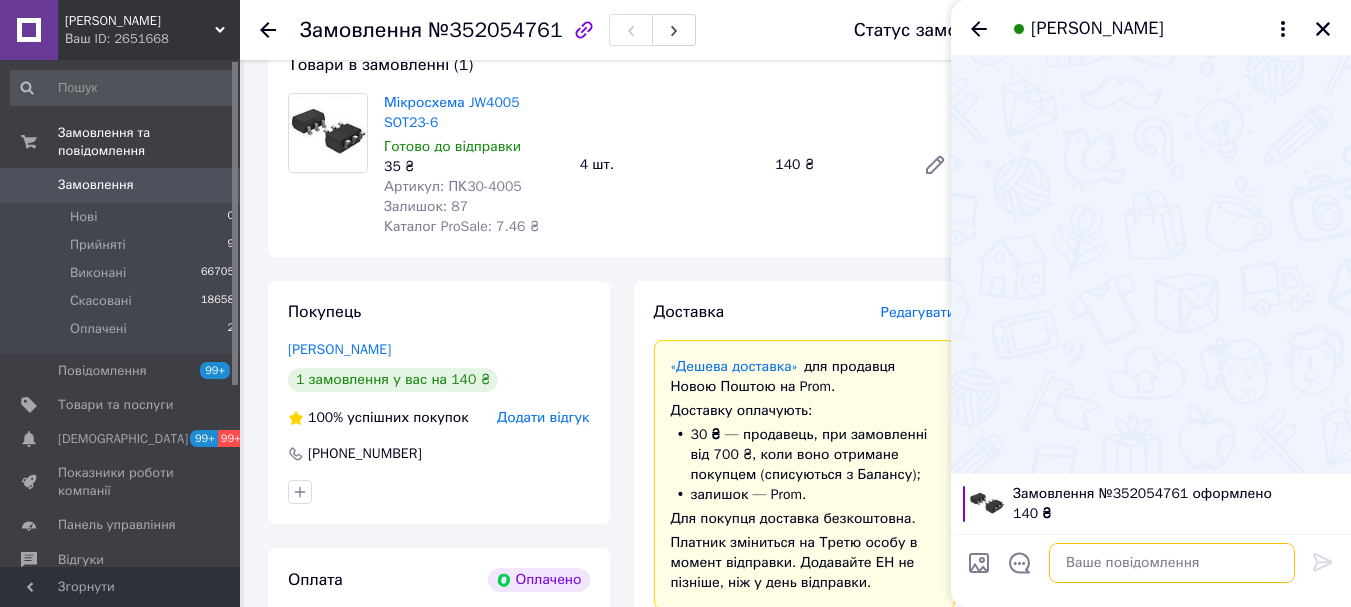 click at bounding box center [1172, 563] 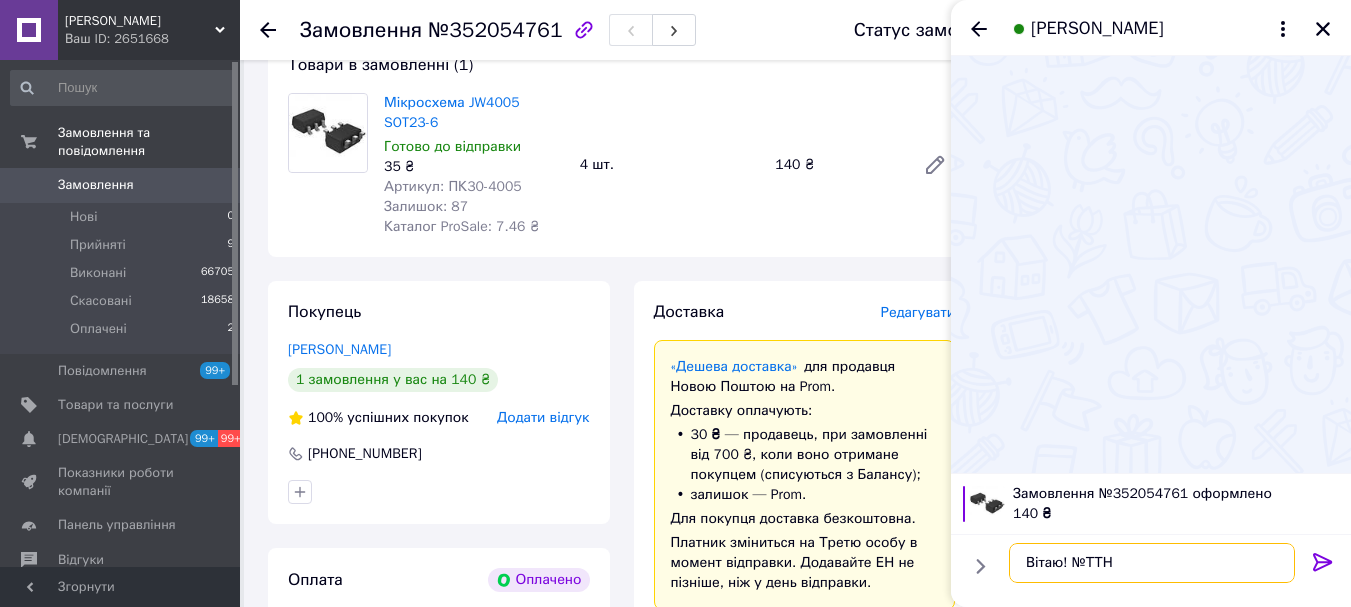 paste on "20451203040226" 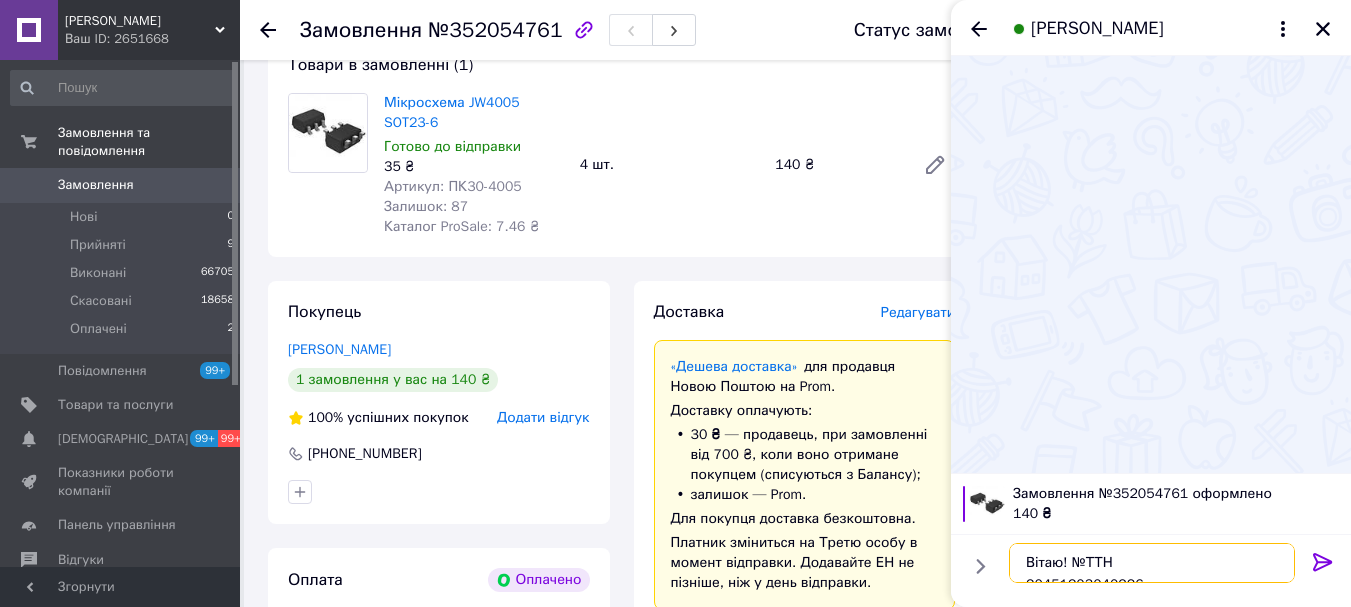 scroll, scrollTop: 12, scrollLeft: 0, axis: vertical 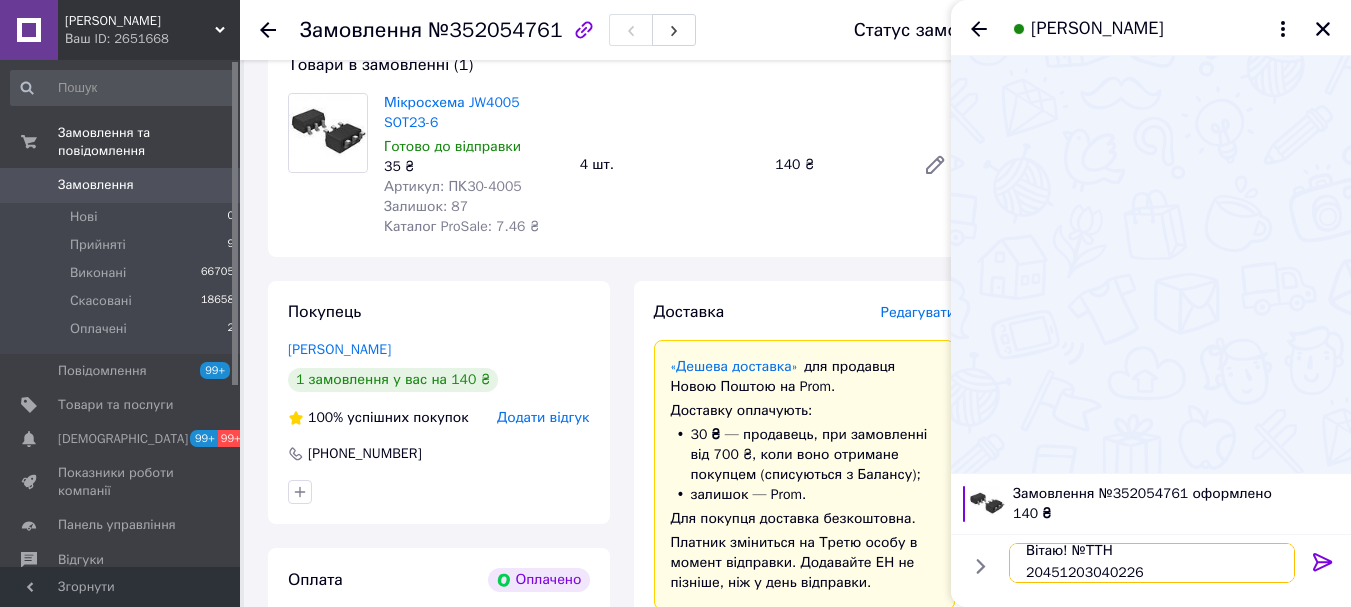 type 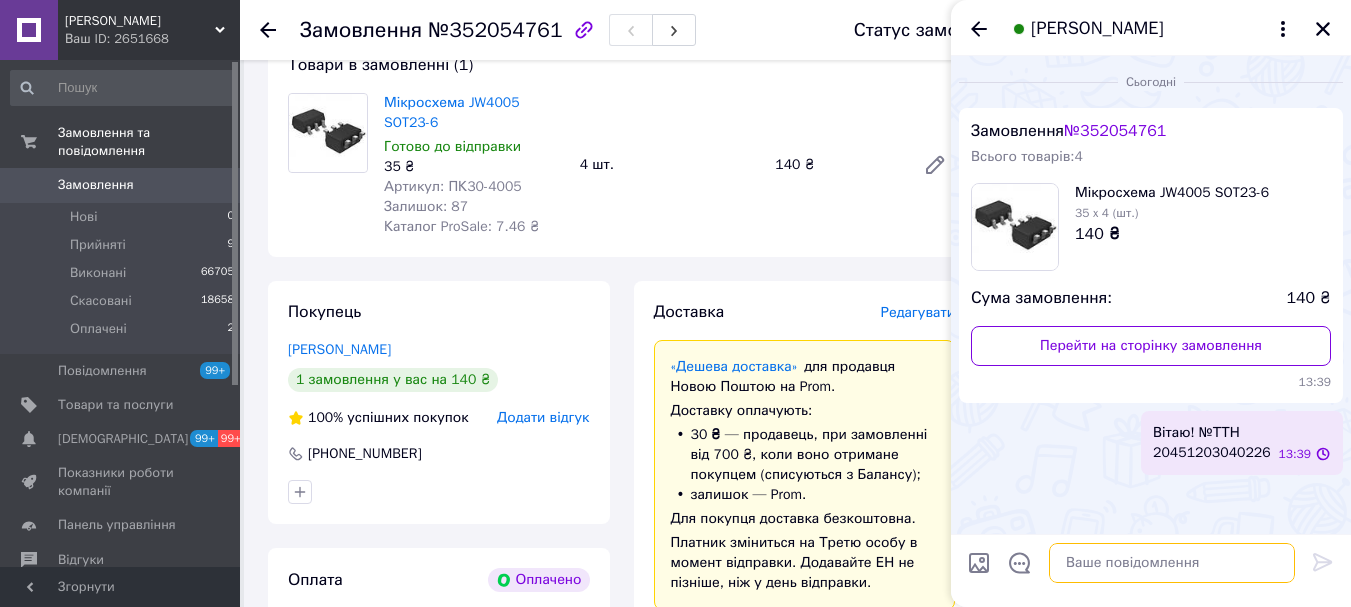 scroll, scrollTop: 0, scrollLeft: 0, axis: both 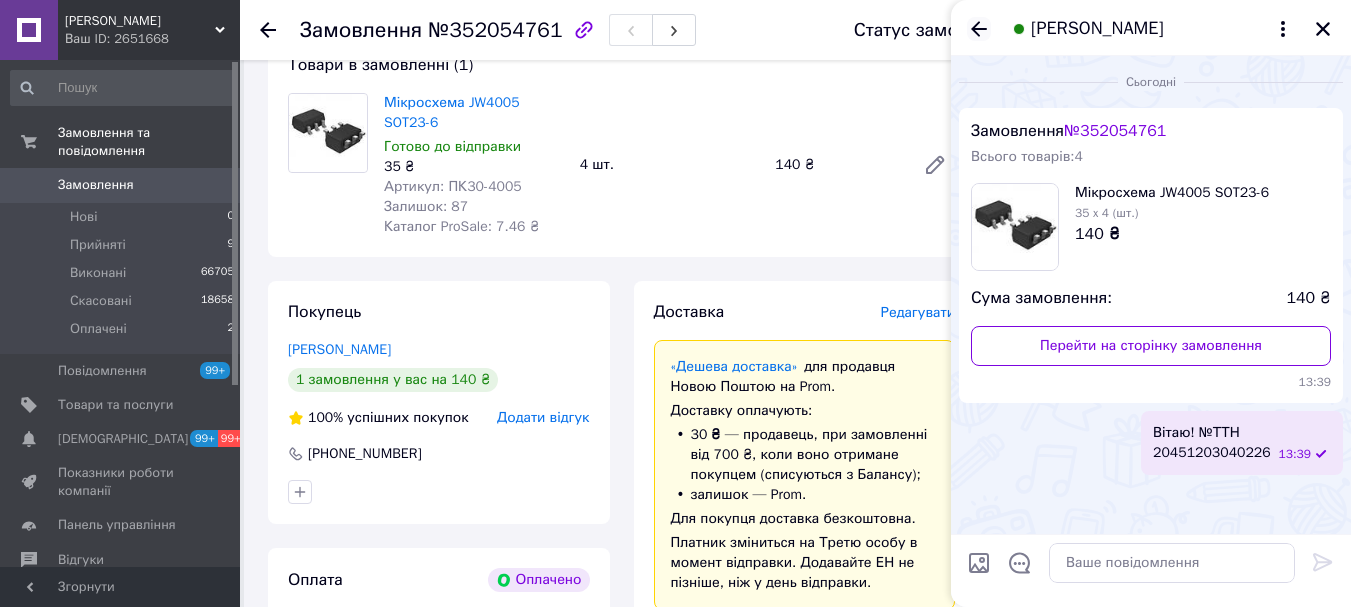 click 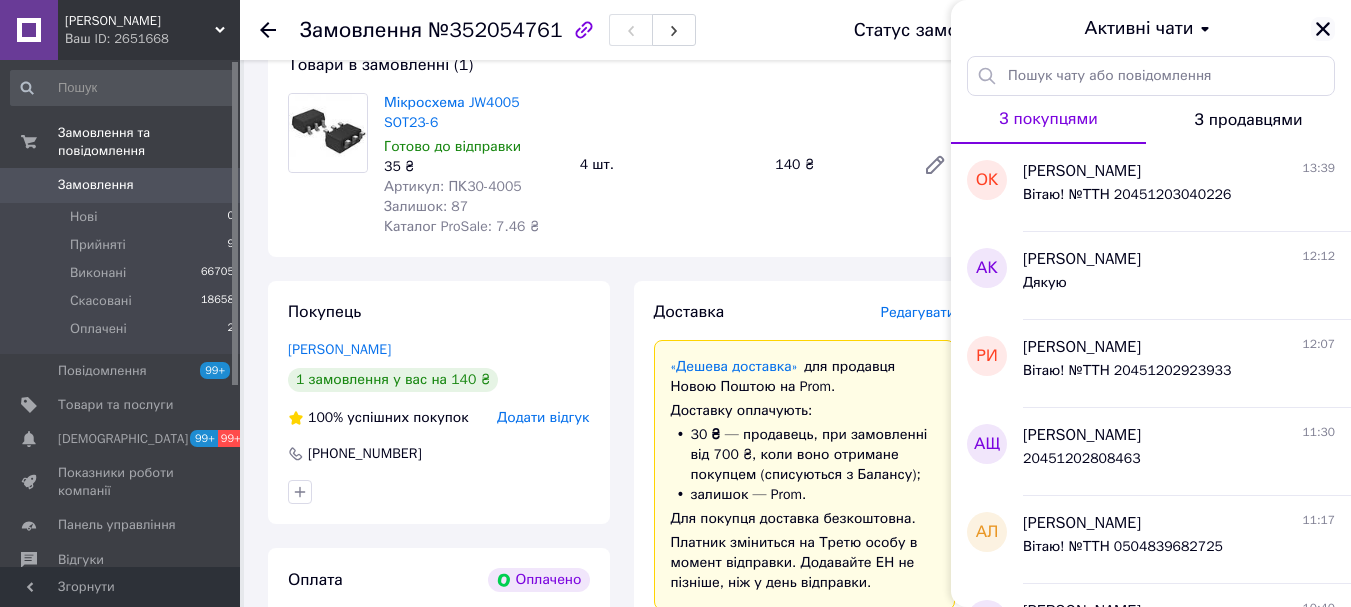 click 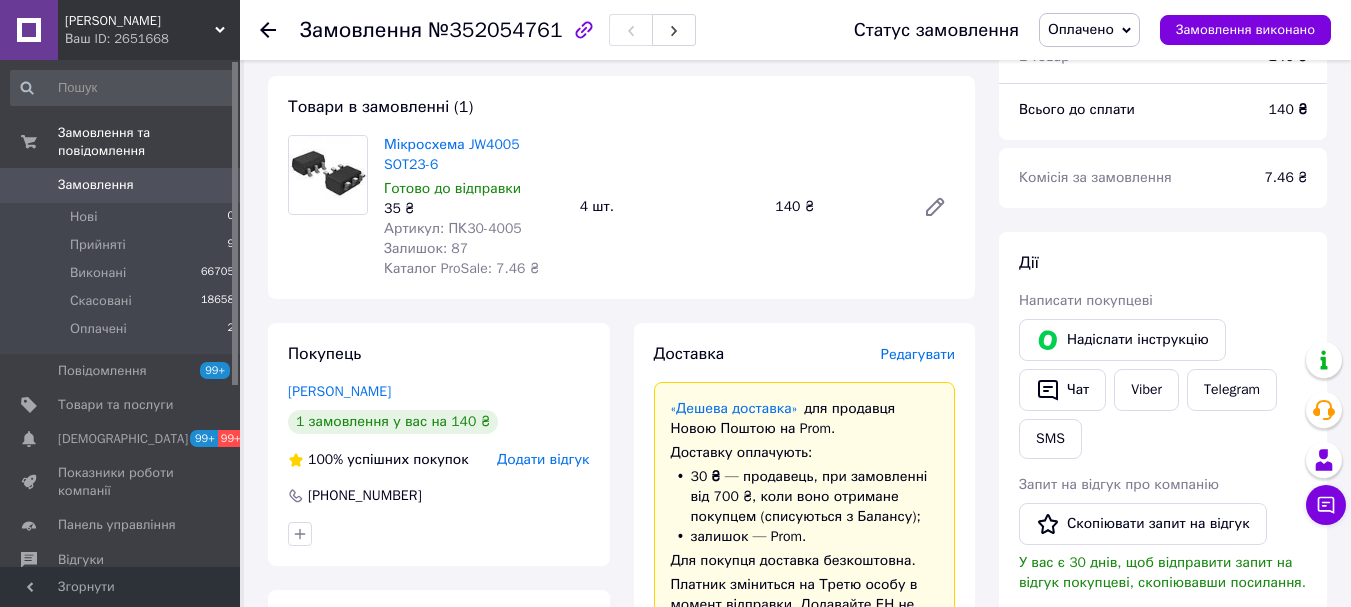 scroll, scrollTop: 0, scrollLeft: 0, axis: both 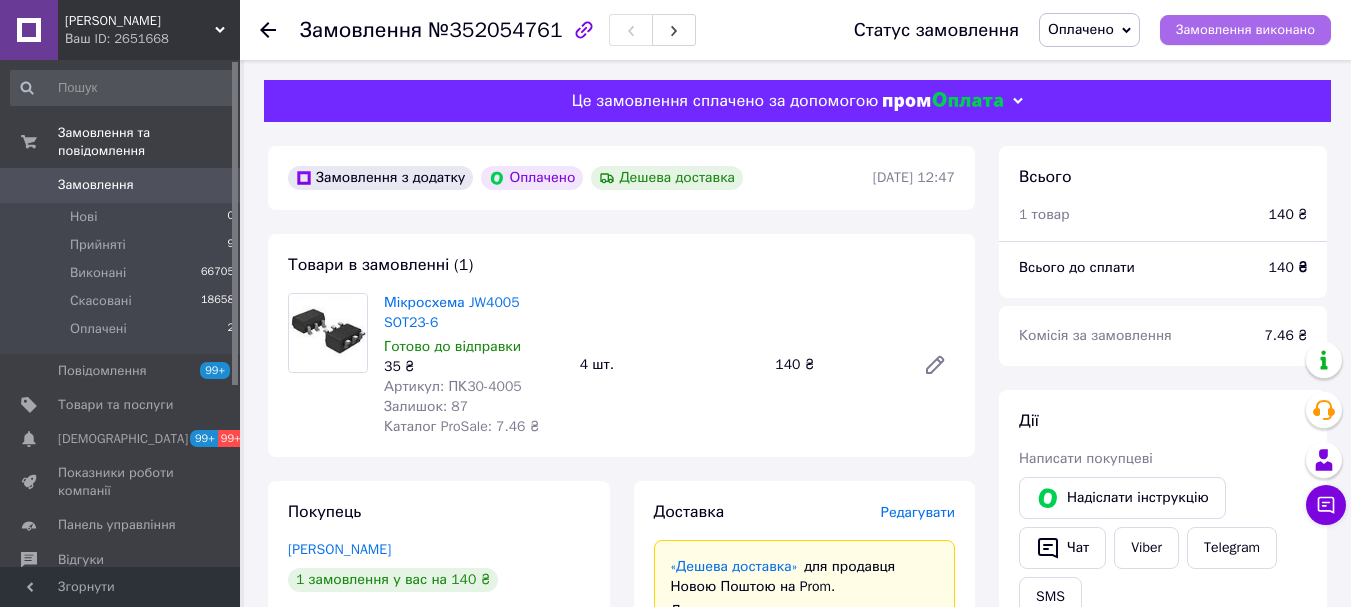 click on "Замовлення виконано" at bounding box center (1245, 30) 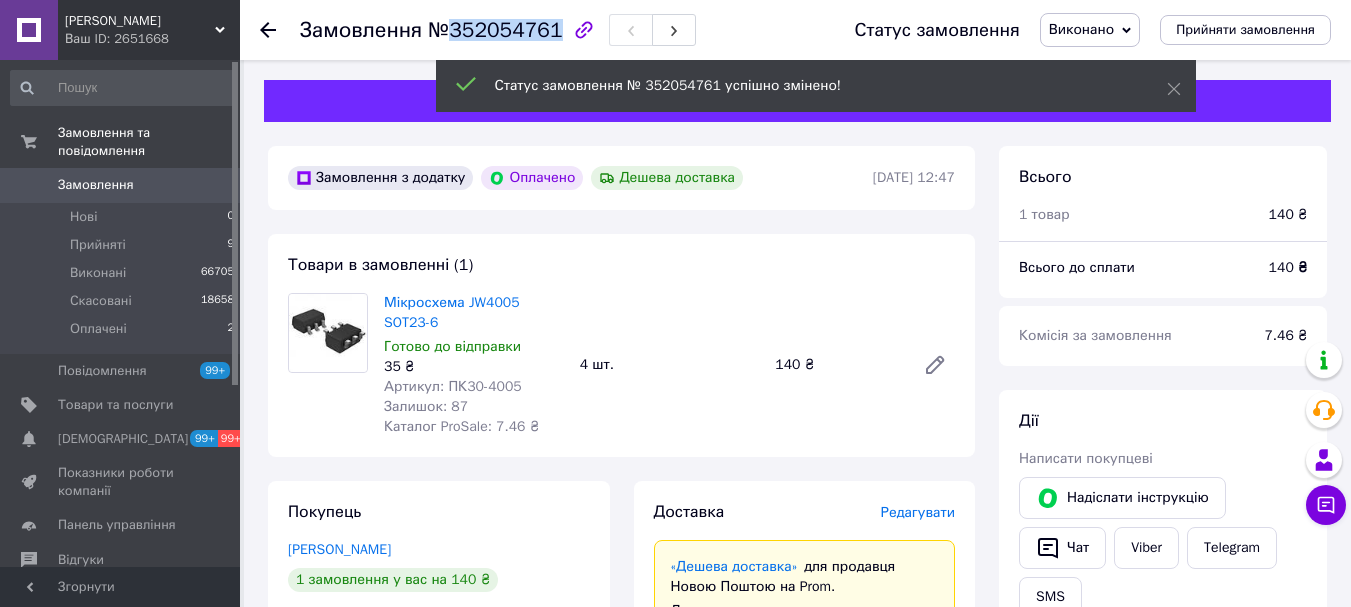 drag, startPoint x: 547, startPoint y: 23, endPoint x: 451, endPoint y: 26, distance: 96.04687 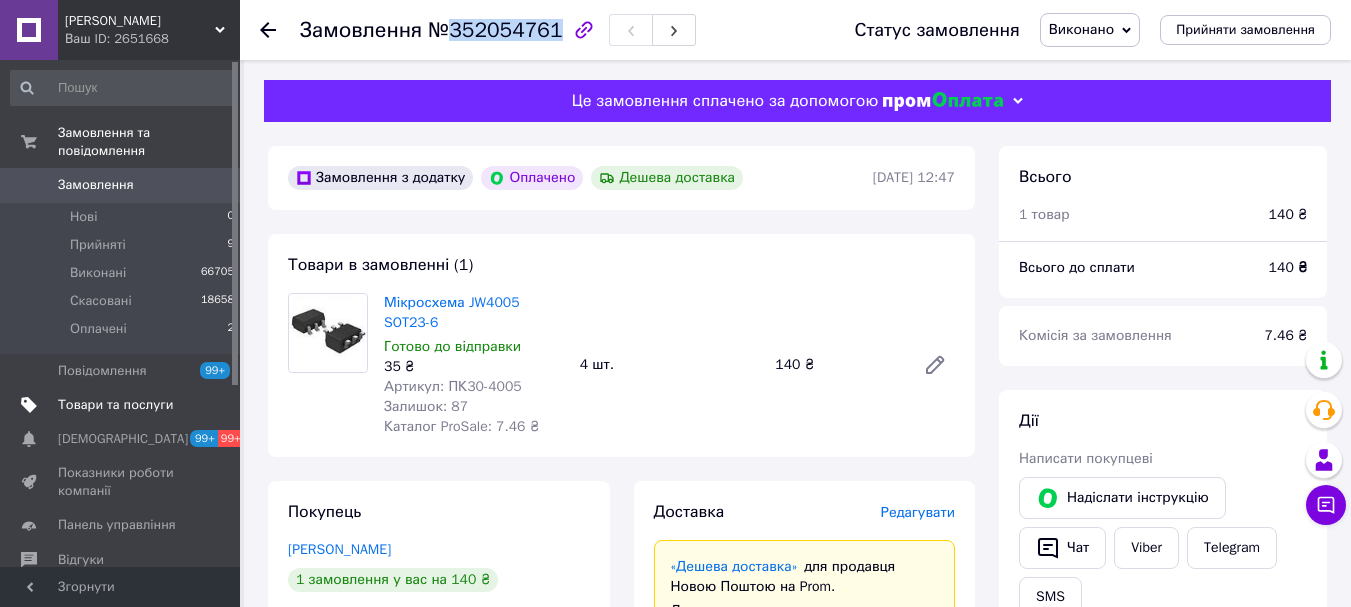 click on "Товари та послуги" at bounding box center (115, 405) 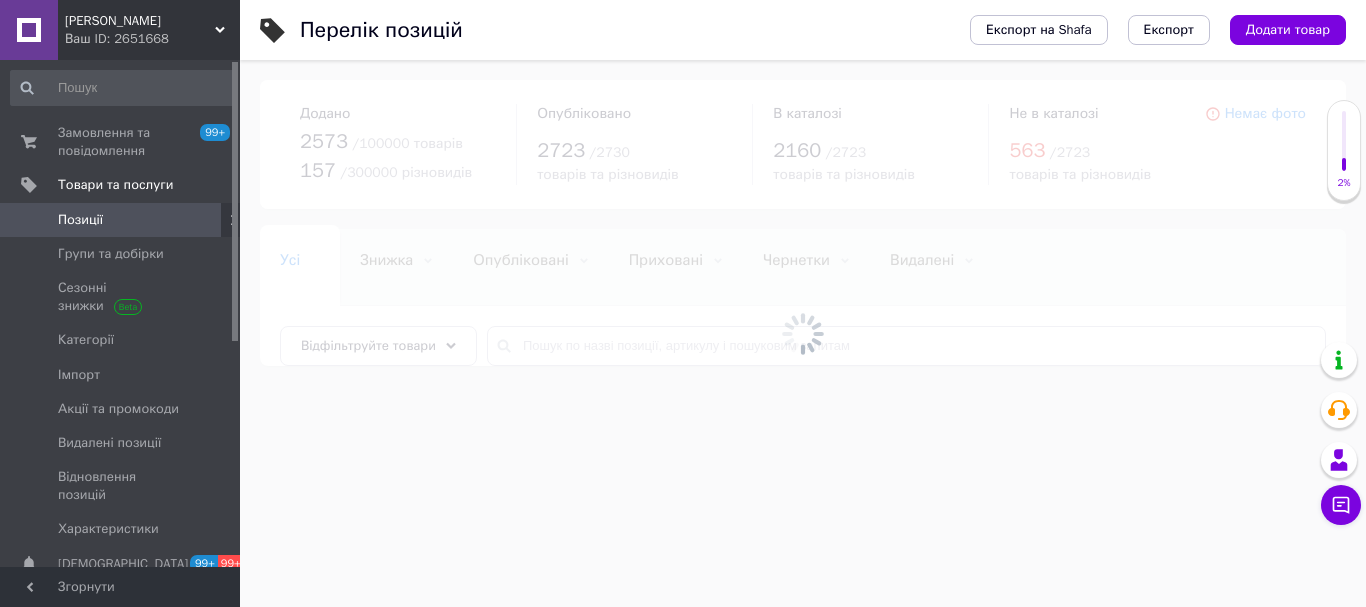 click at bounding box center (803, 333) 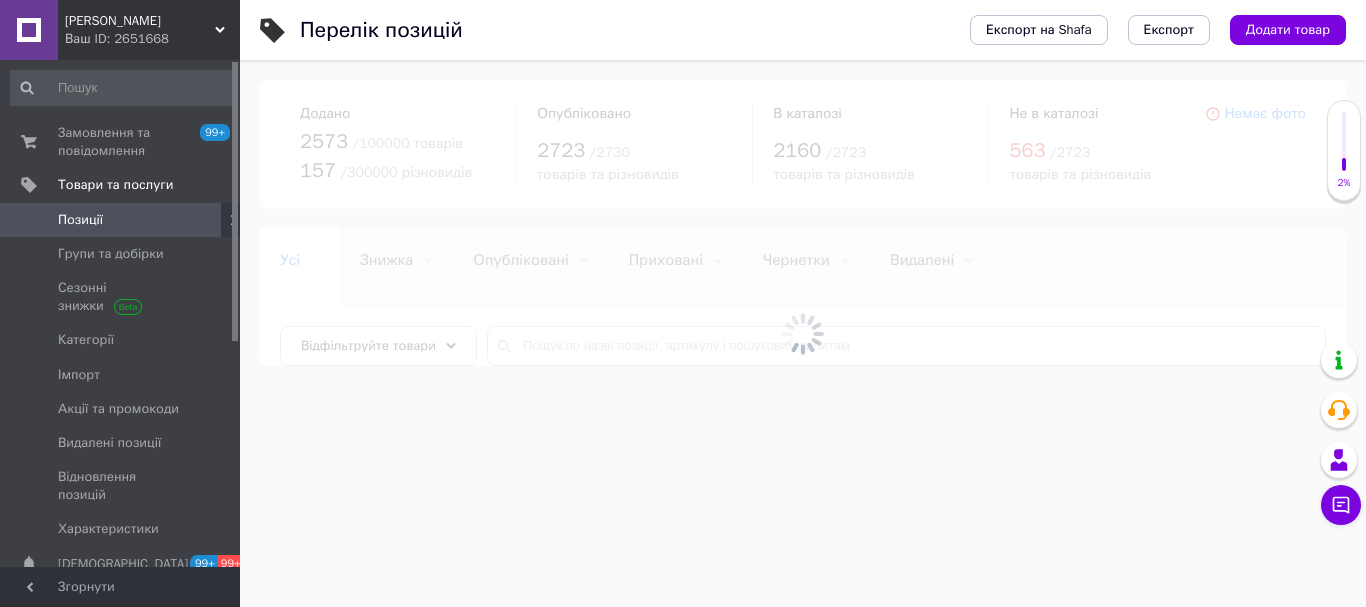 click at bounding box center [803, 333] 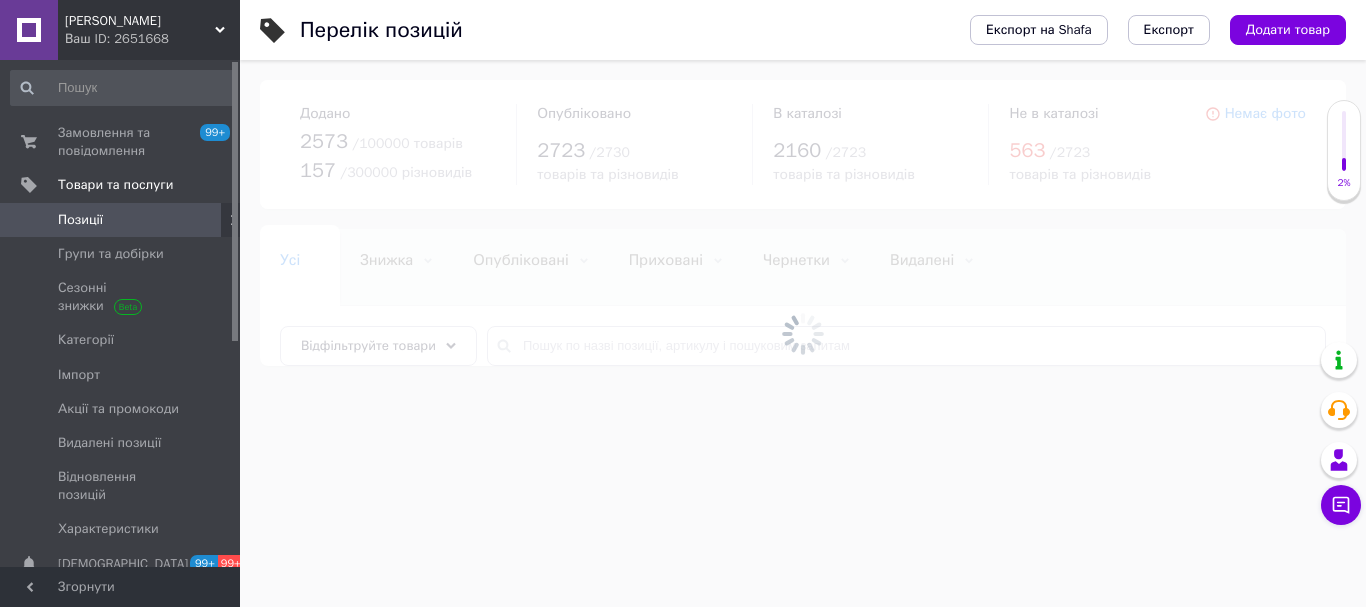 click at bounding box center [803, 333] 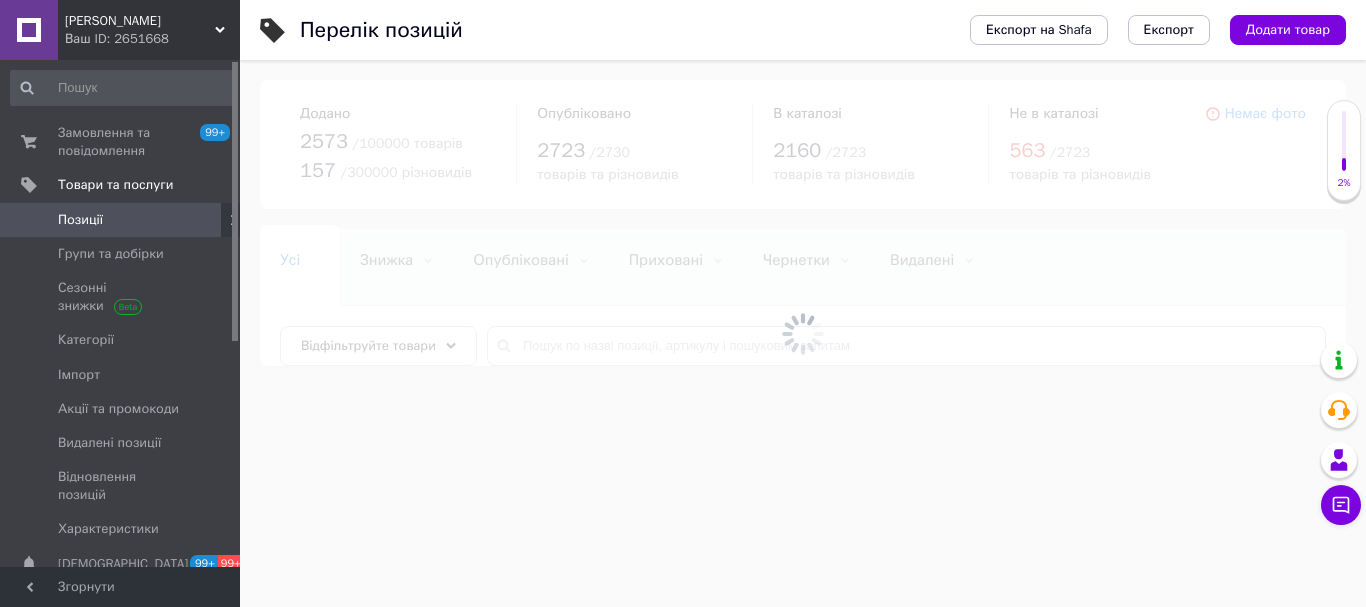 click at bounding box center (803, 333) 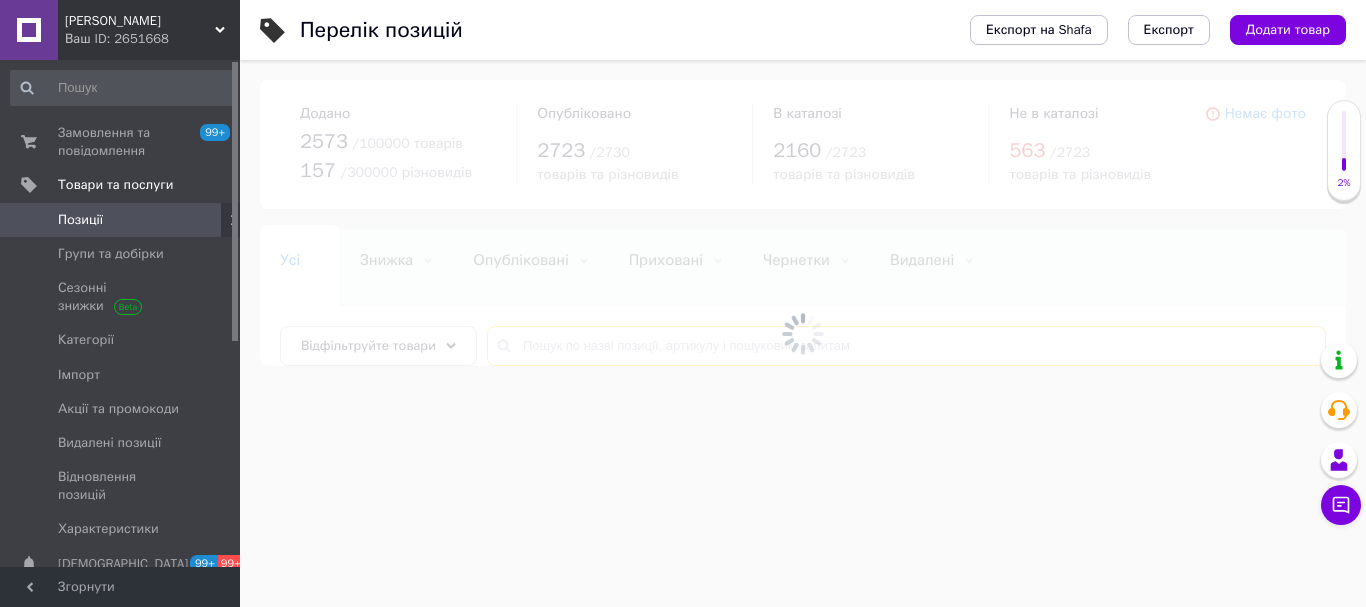 click at bounding box center [906, 346] 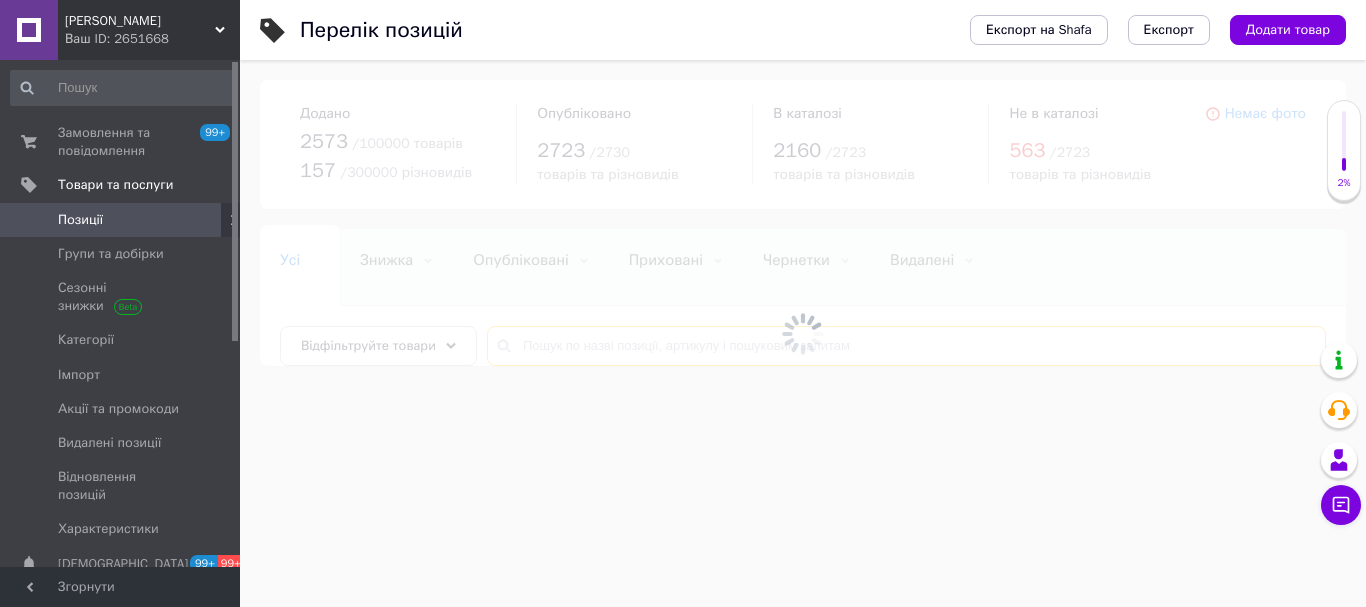 click at bounding box center (906, 346) 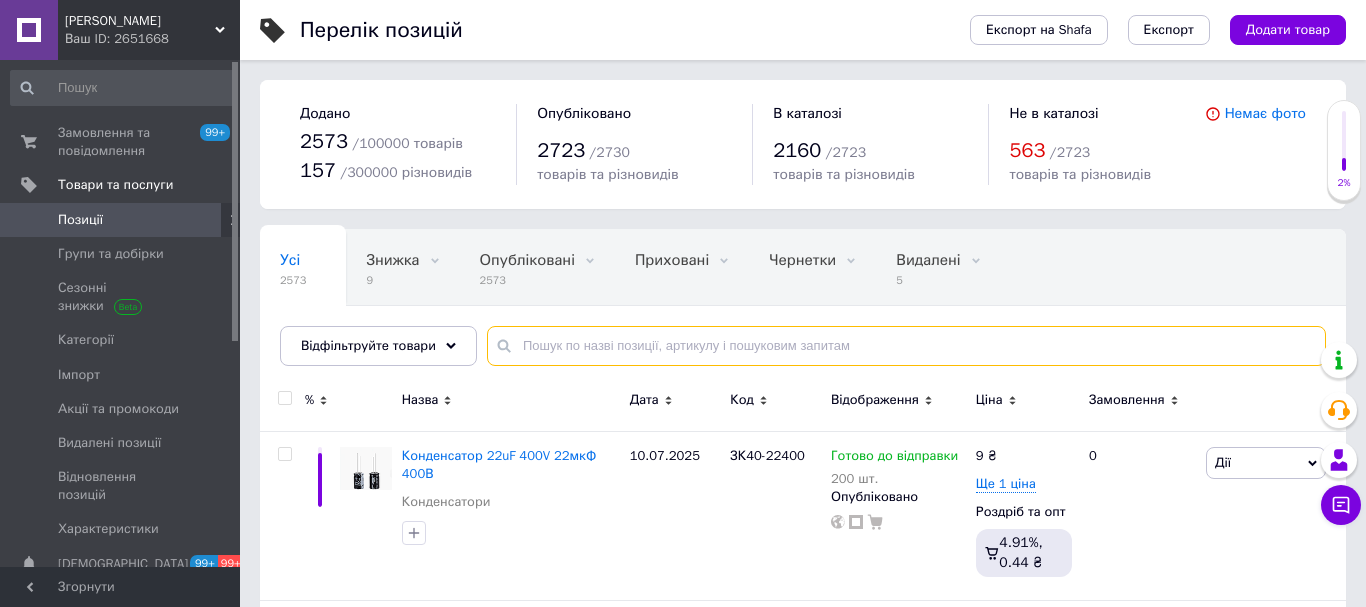 click at bounding box center [906, 346] 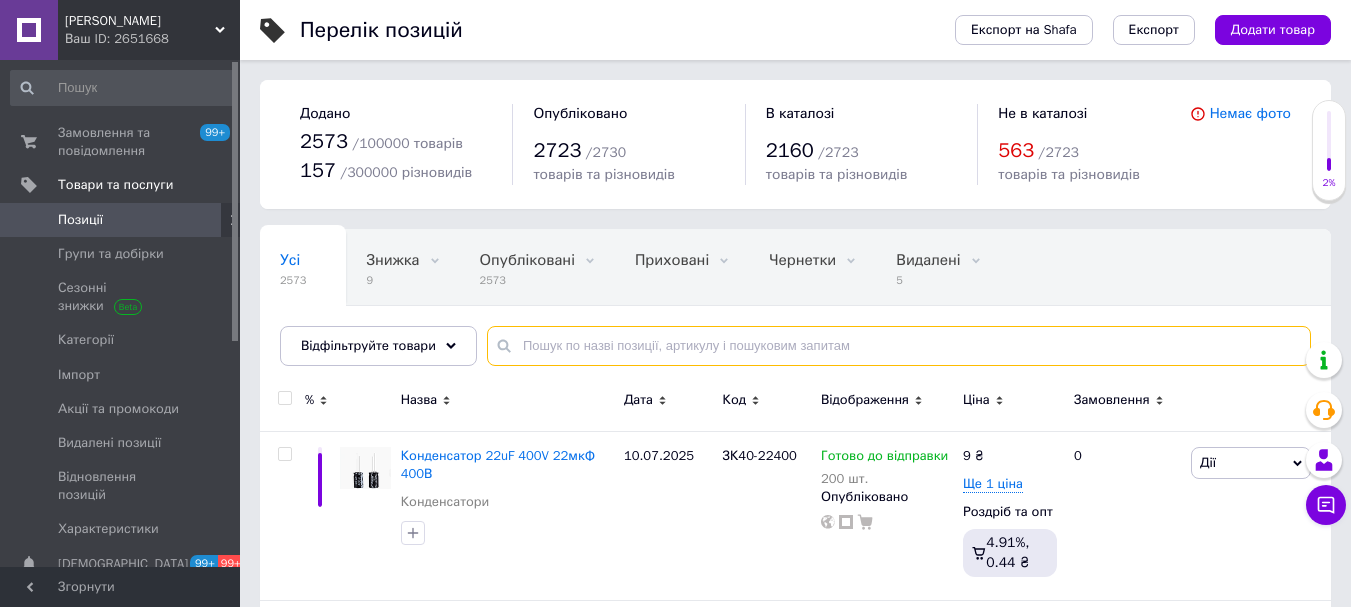 click at bounding box center (899, 346) 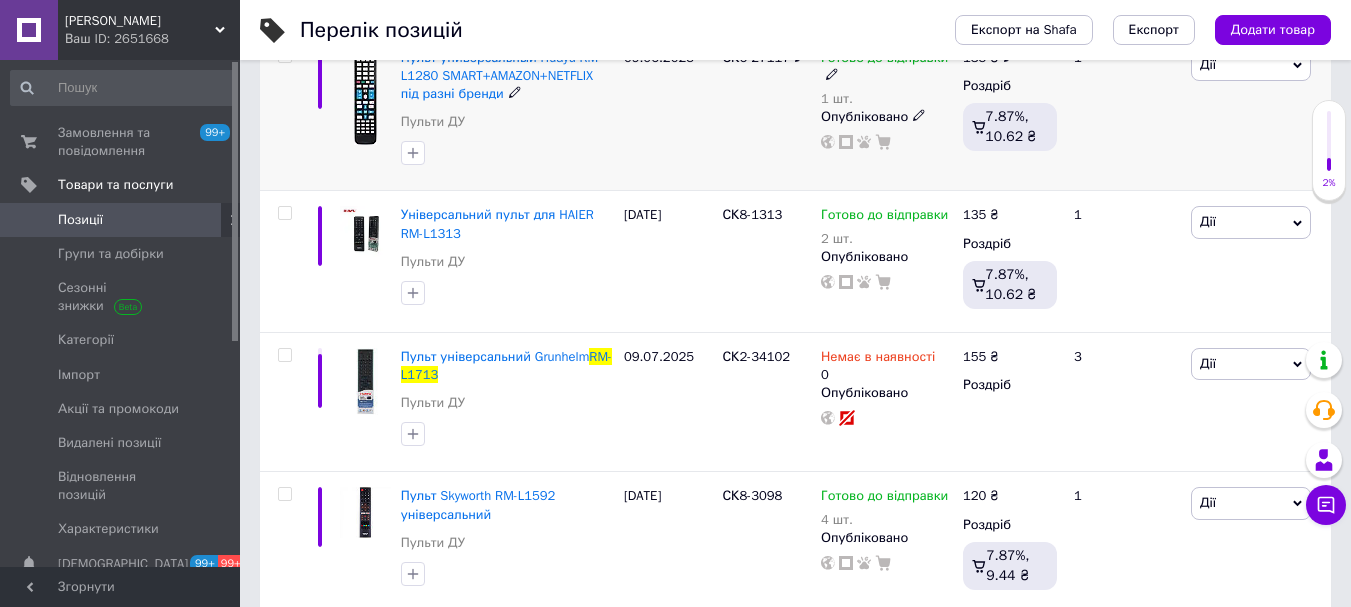 scroll, scrollTop: 400, scrollLeft: 0, axis: vertical 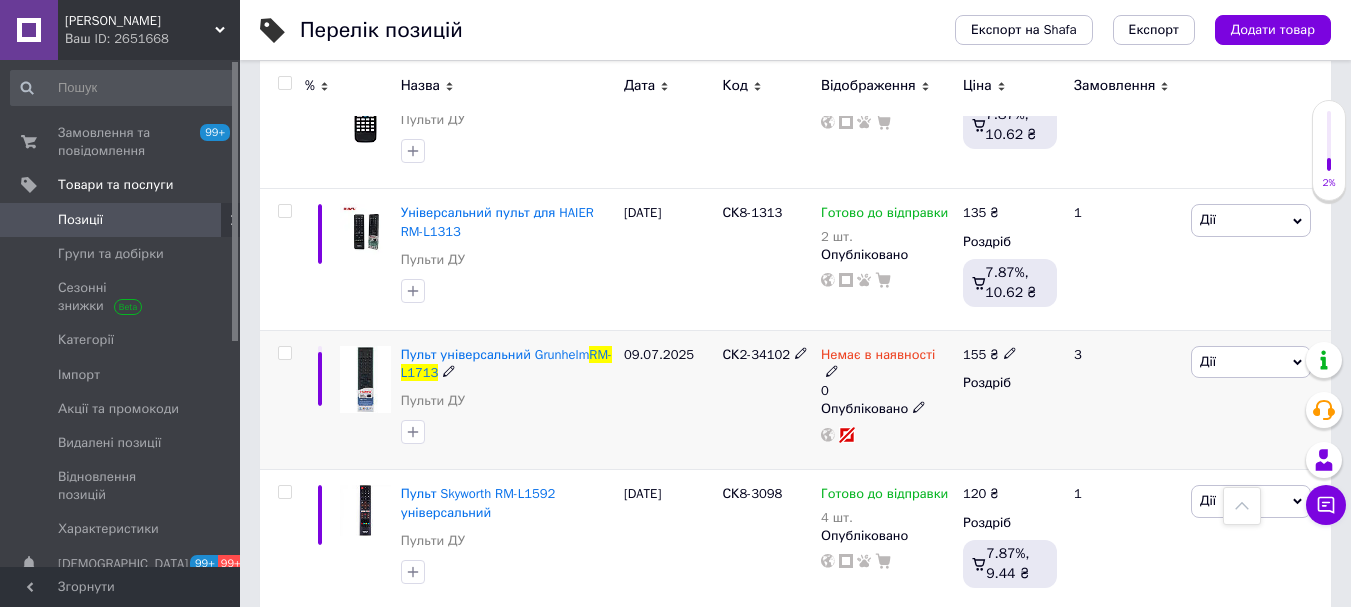 type on "rm-l1713" 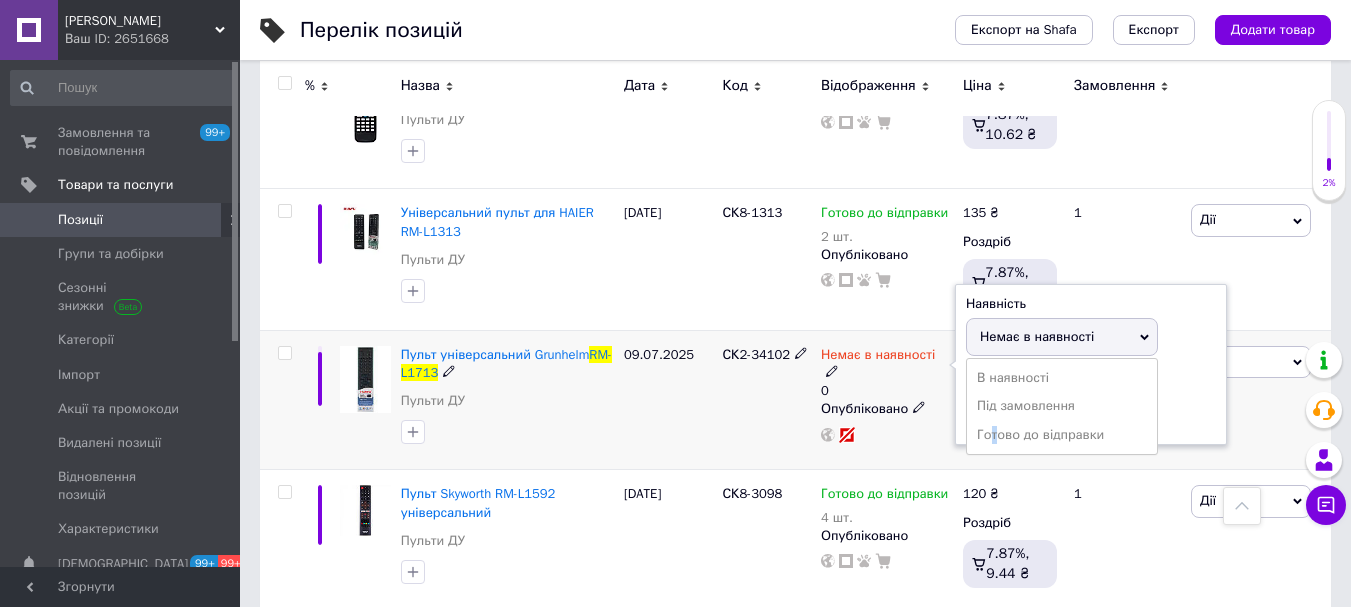 click on "Готово до відправки" at bounding box center (1062, 435) 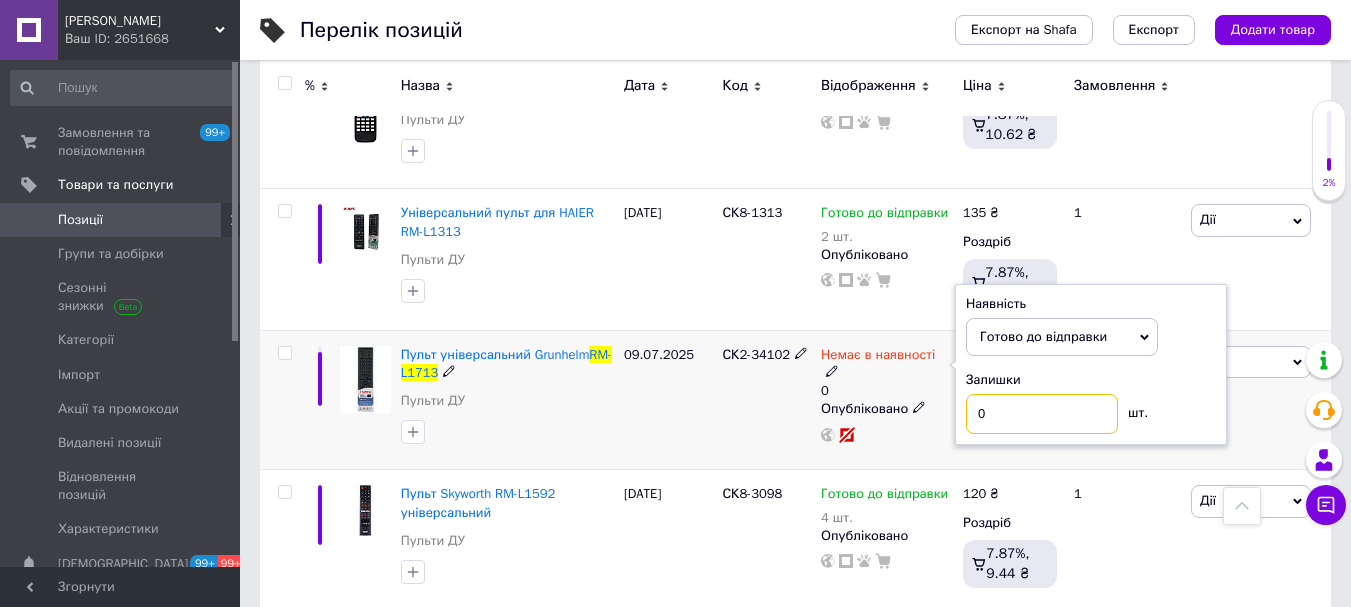 drag, startPoint x: 988, startPoint y: 425, endPoint x: 973, endPoint y: 426, distance: 15.033297 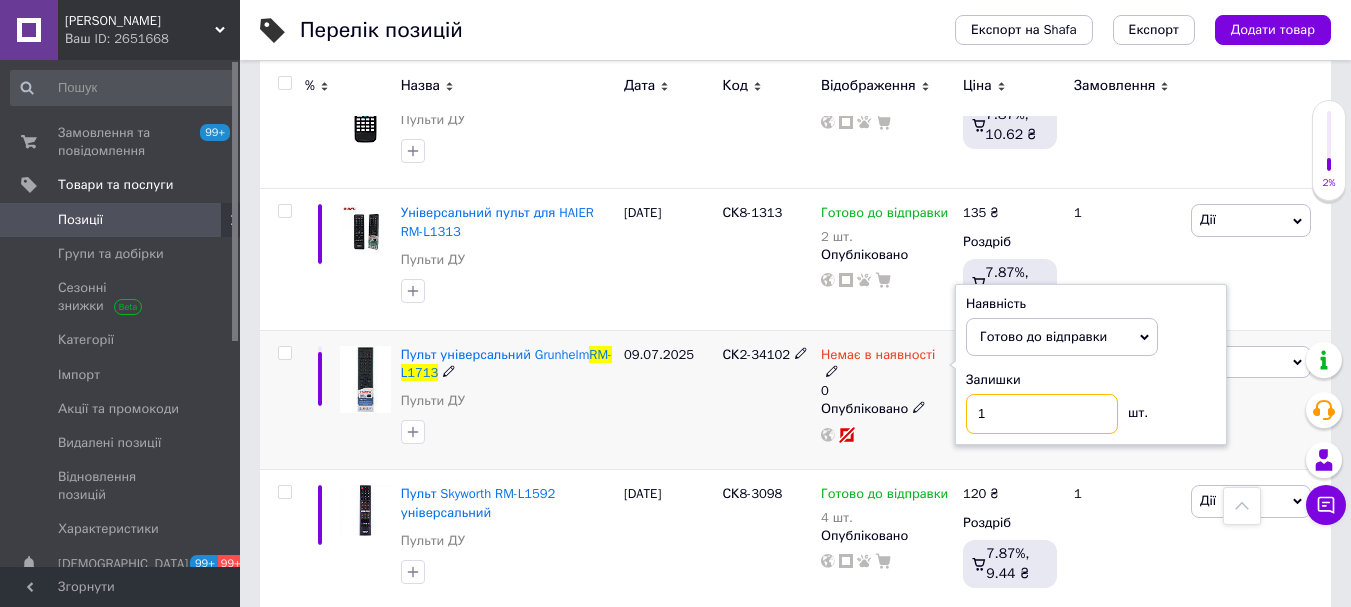 type on "1" 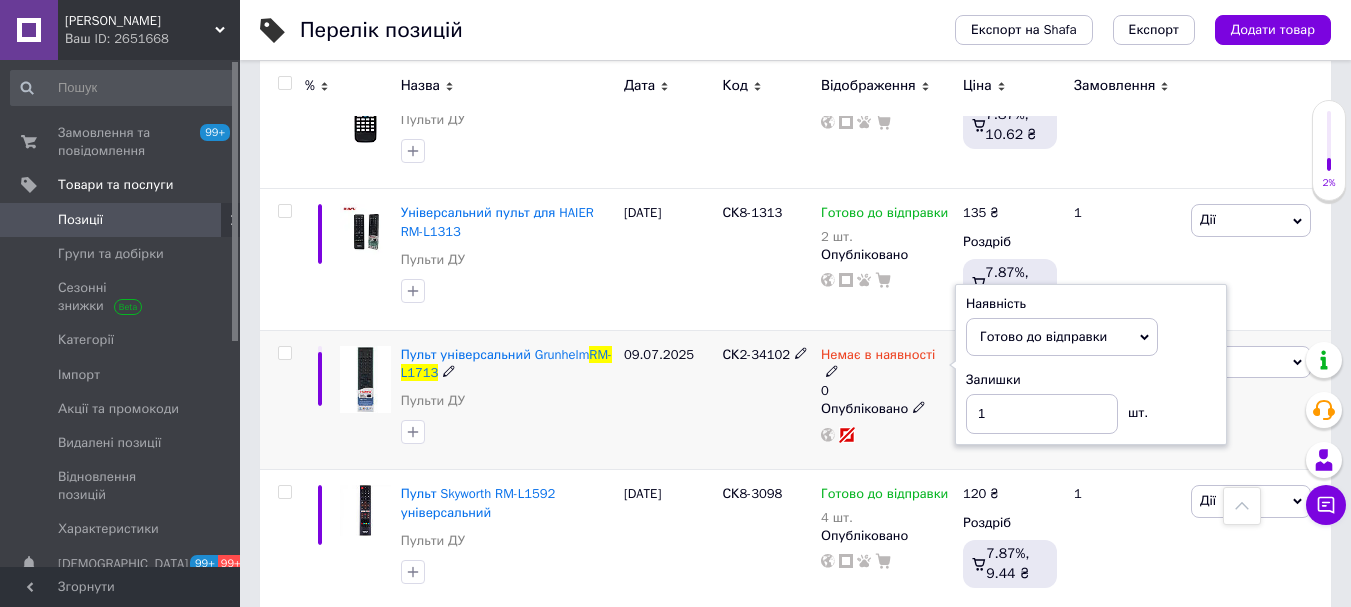 click on "СК2-34102" at bounding box center [766, 400] 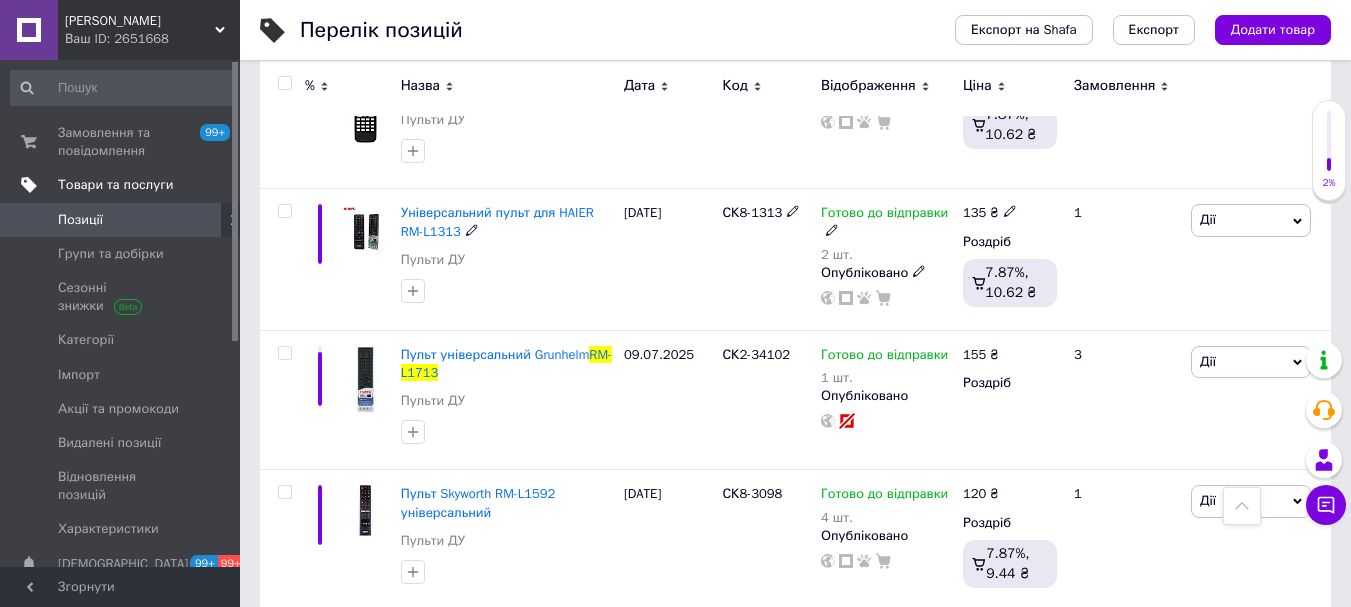 scroll, scrollTop: 0, scrollLeft: 0, axis: both 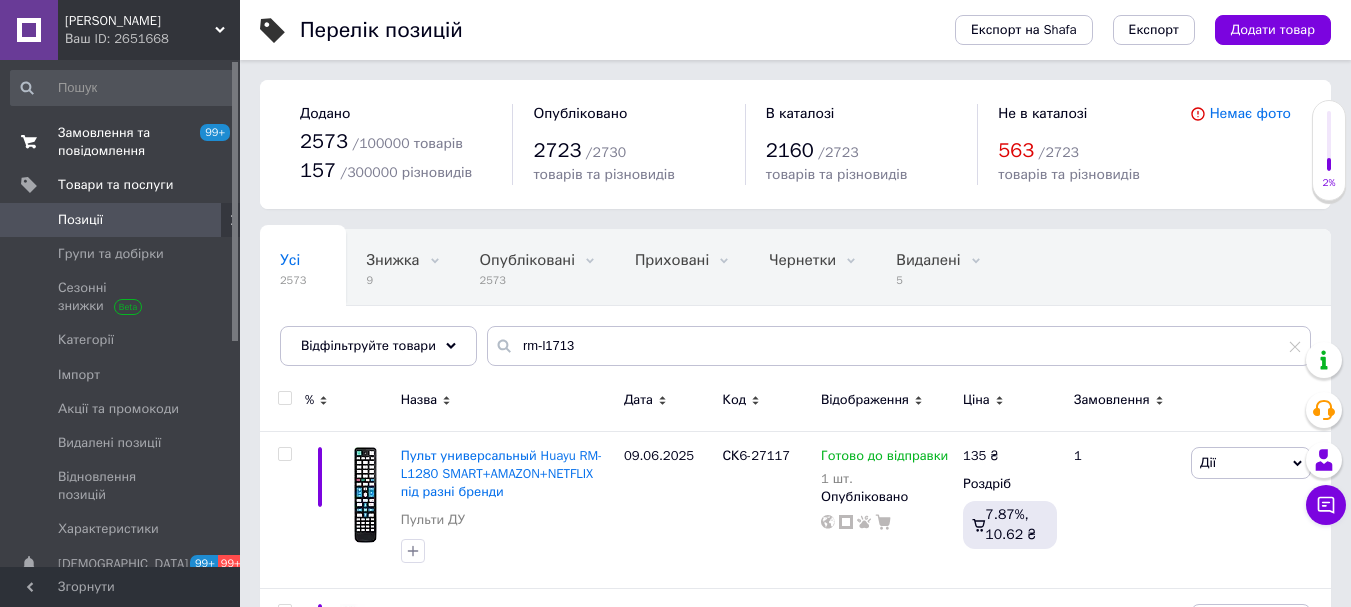 click on "Замовлення та повідомлення" at bounding box center [121, 142] 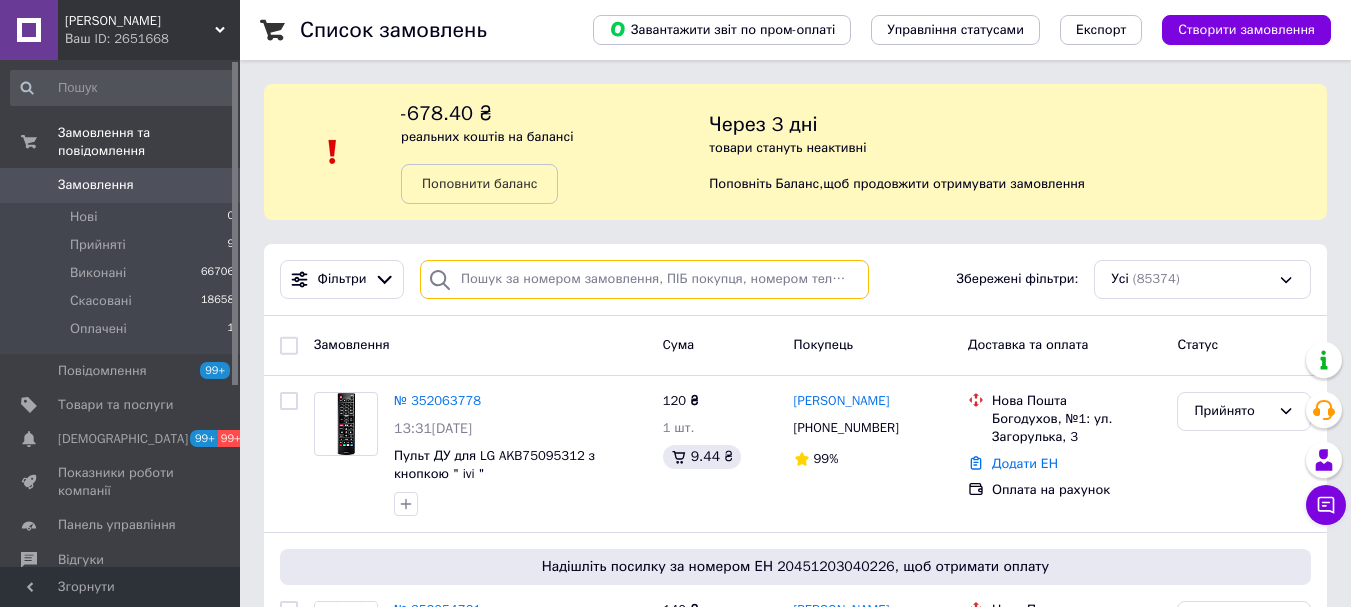 click at bounding box center (644, 279) 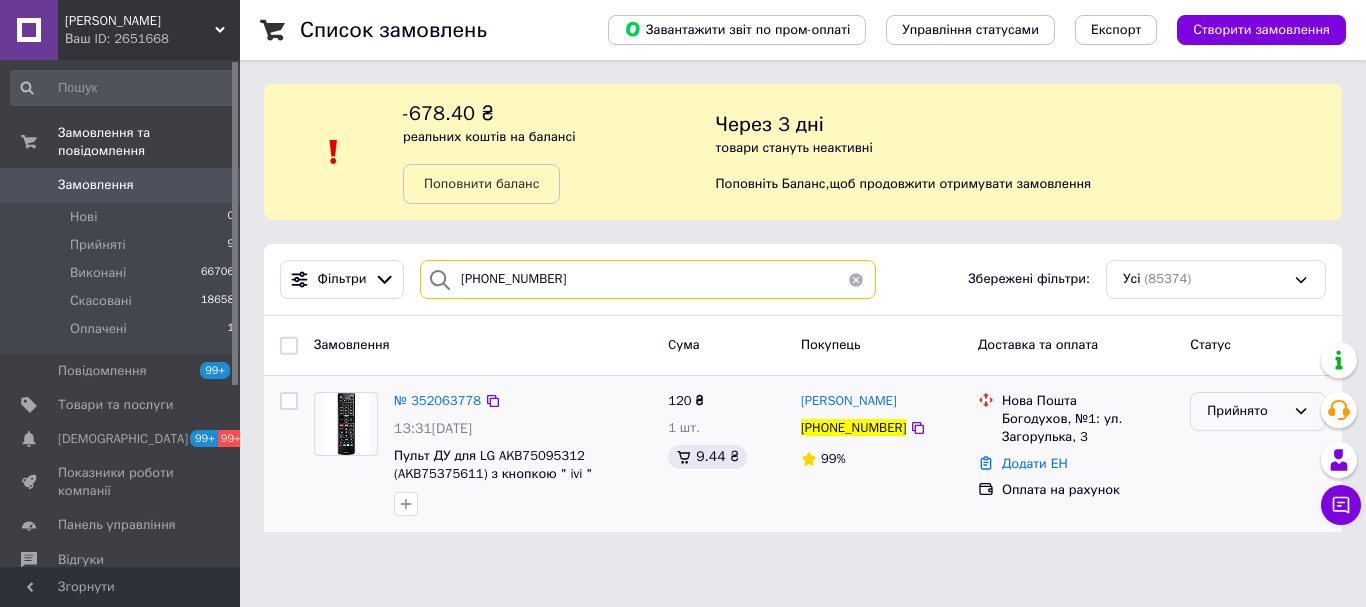 type on "[PHONE_NUMBER]" 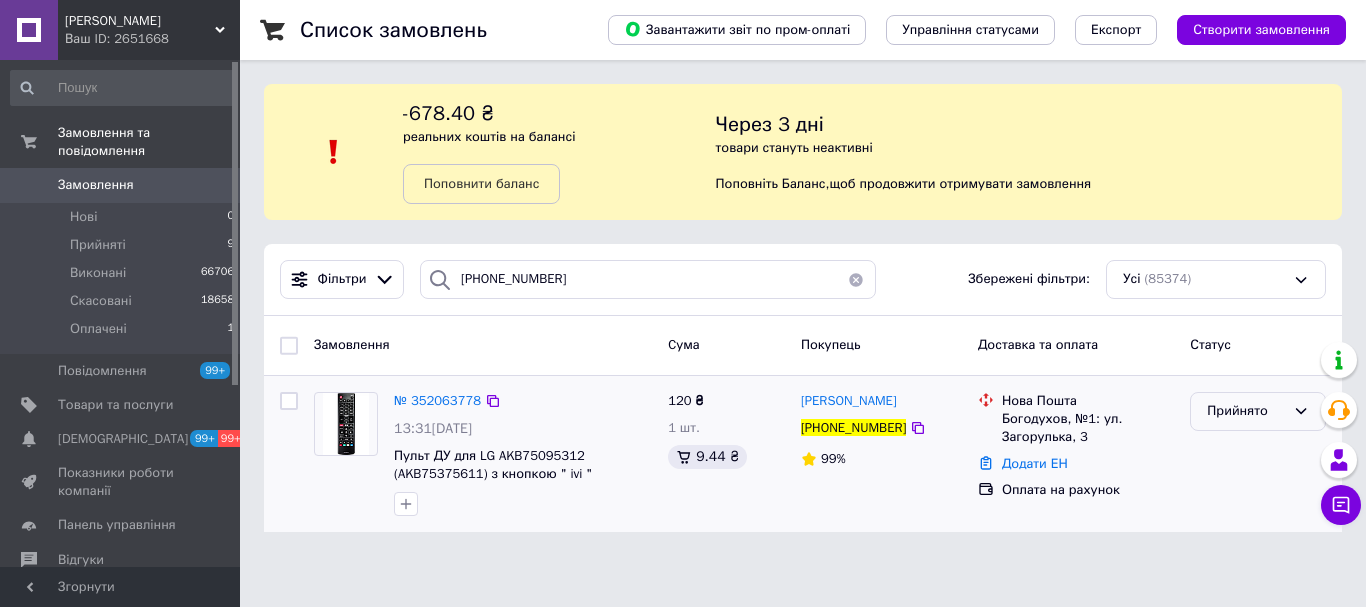 click on "Прийнято" at bounding box center [1258, 411] 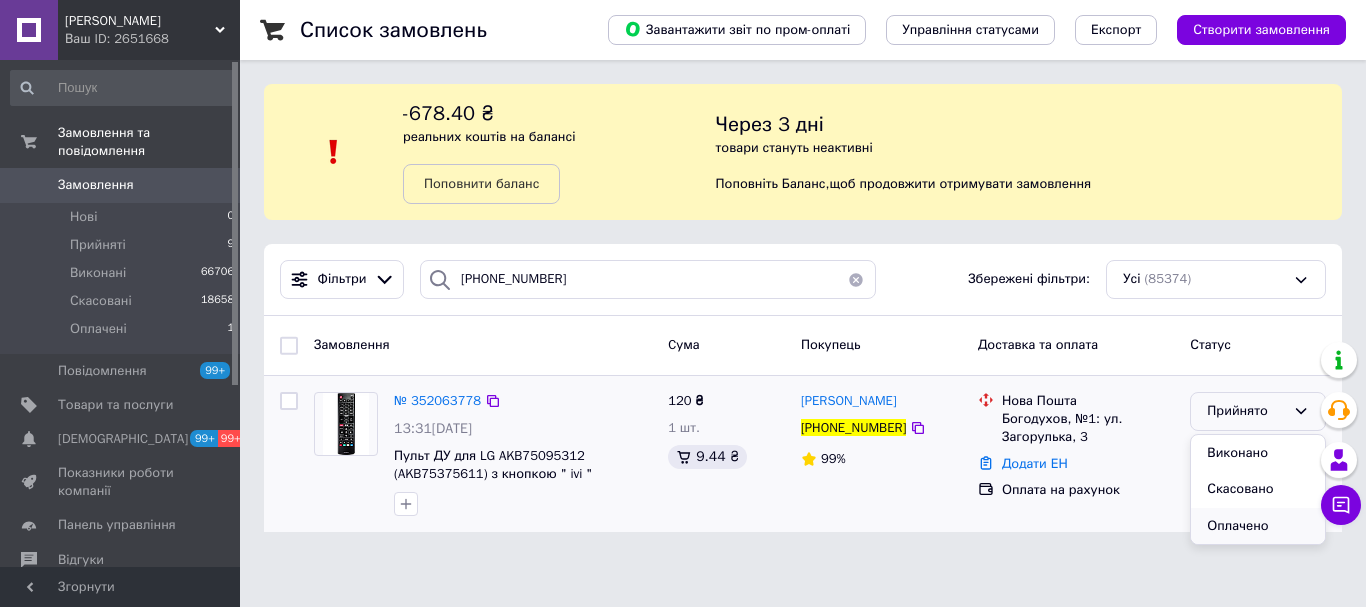 click on "Оплачено" at bounding box center [1258, 526] 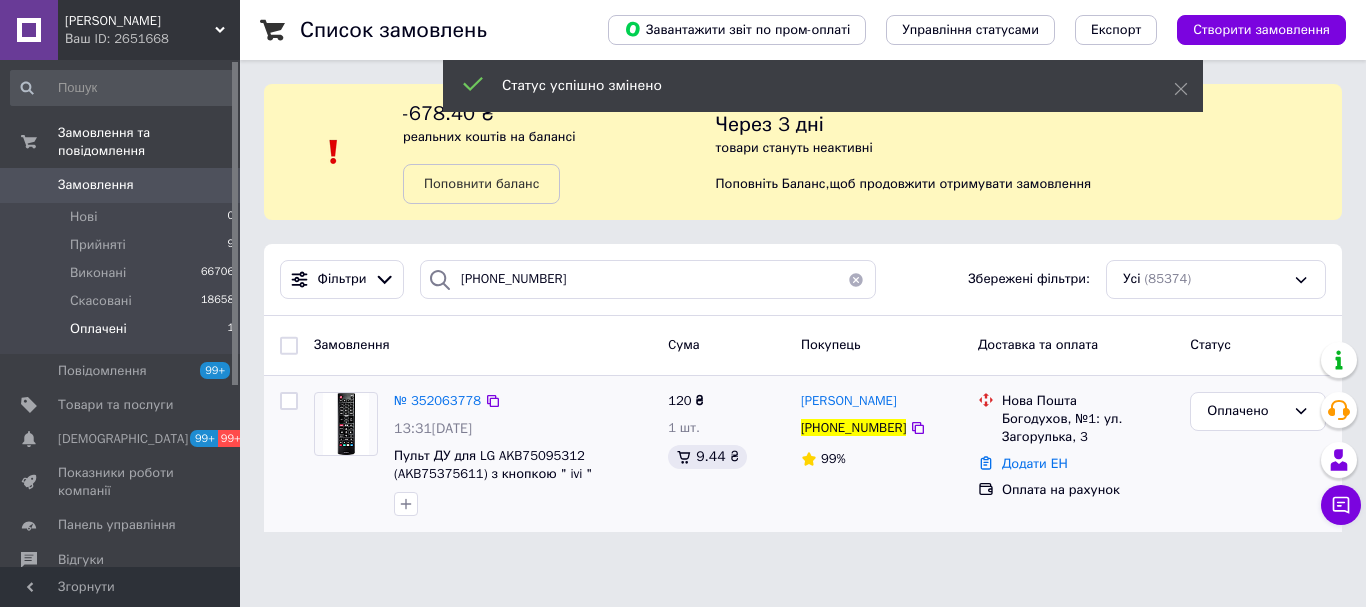 click on "Оплачені" at bounding box center [98, 329] 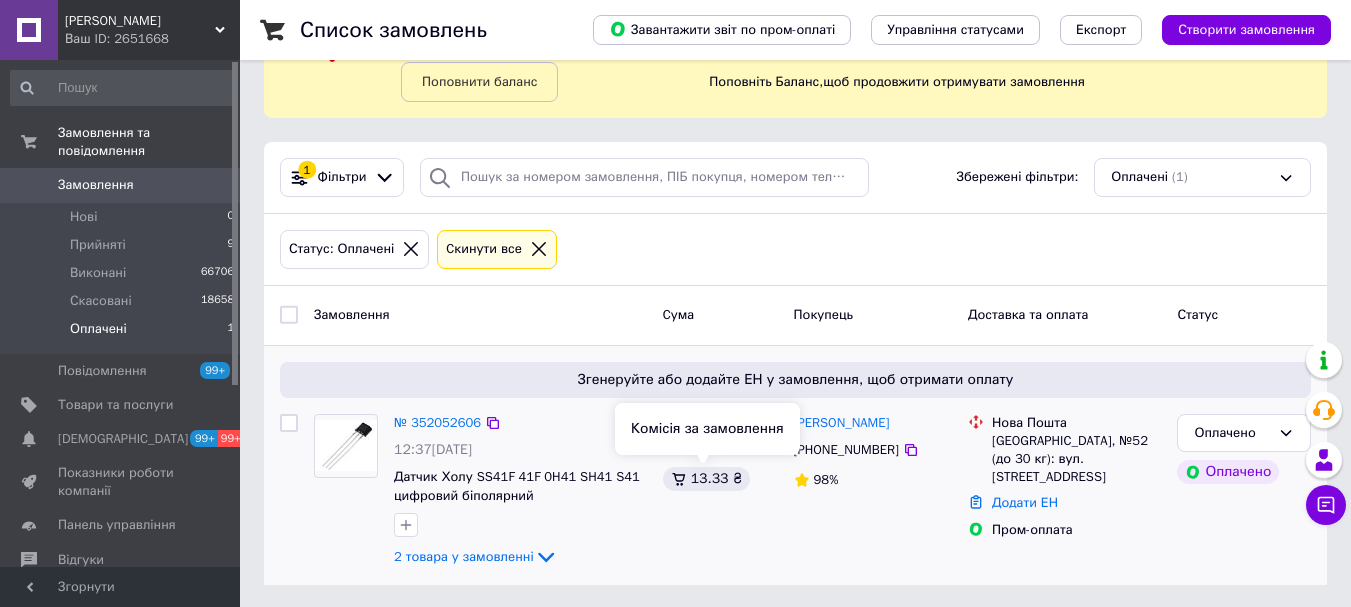 scroll, scrollTop: 104, scrollLeft: 0, axis: vertical 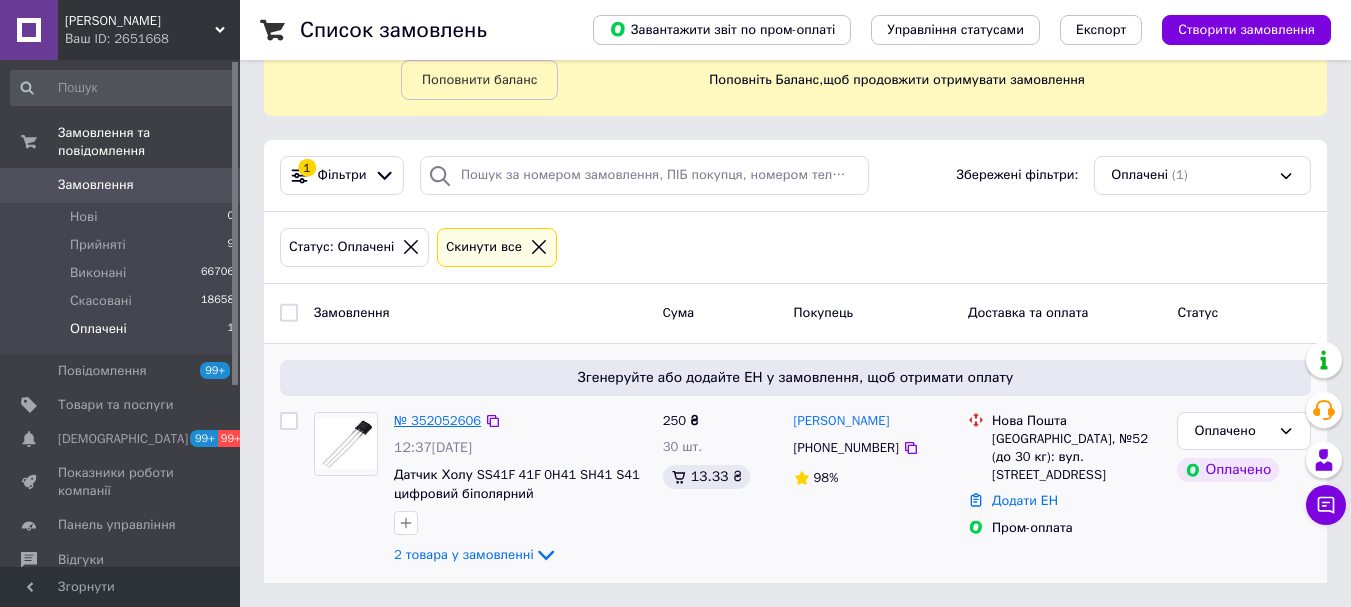 click on "№ 352052606" at bounding box center [437, 420] 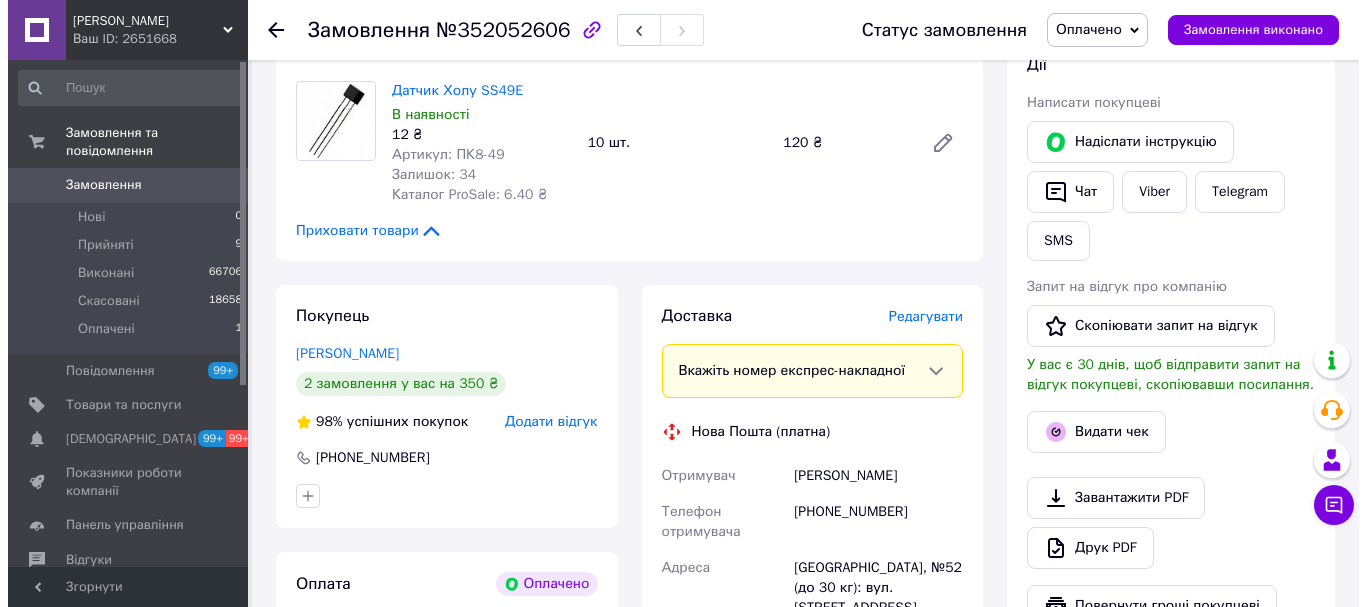 scroll, scrollTop: 400, scrollLeft: 0, axis: vertical 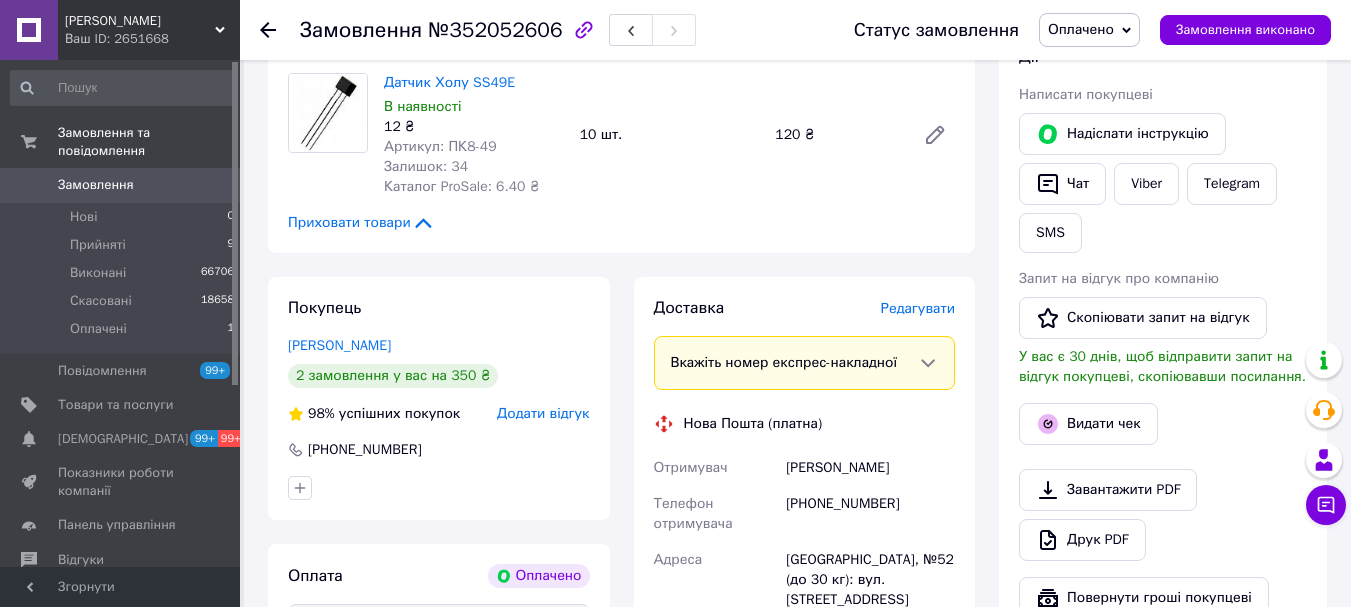 click on "Редагувати" at bounding box center (918, 308) 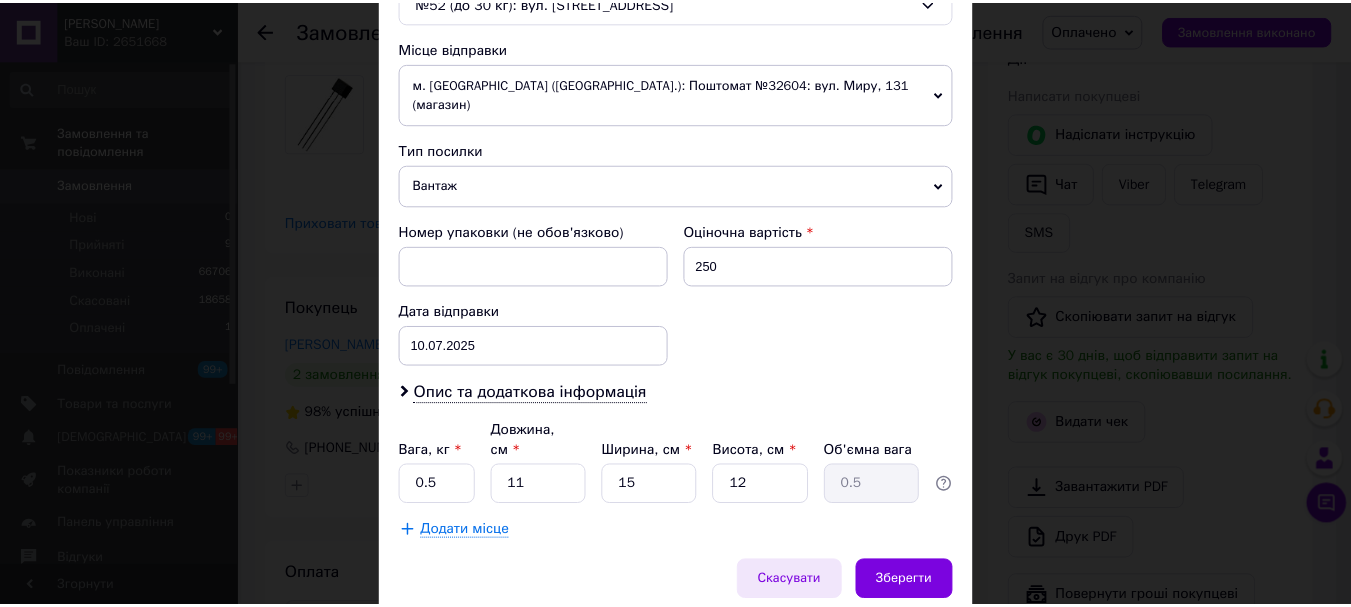 scroll, scrollTop: 721, scrollLeft: 0, axis: vertical 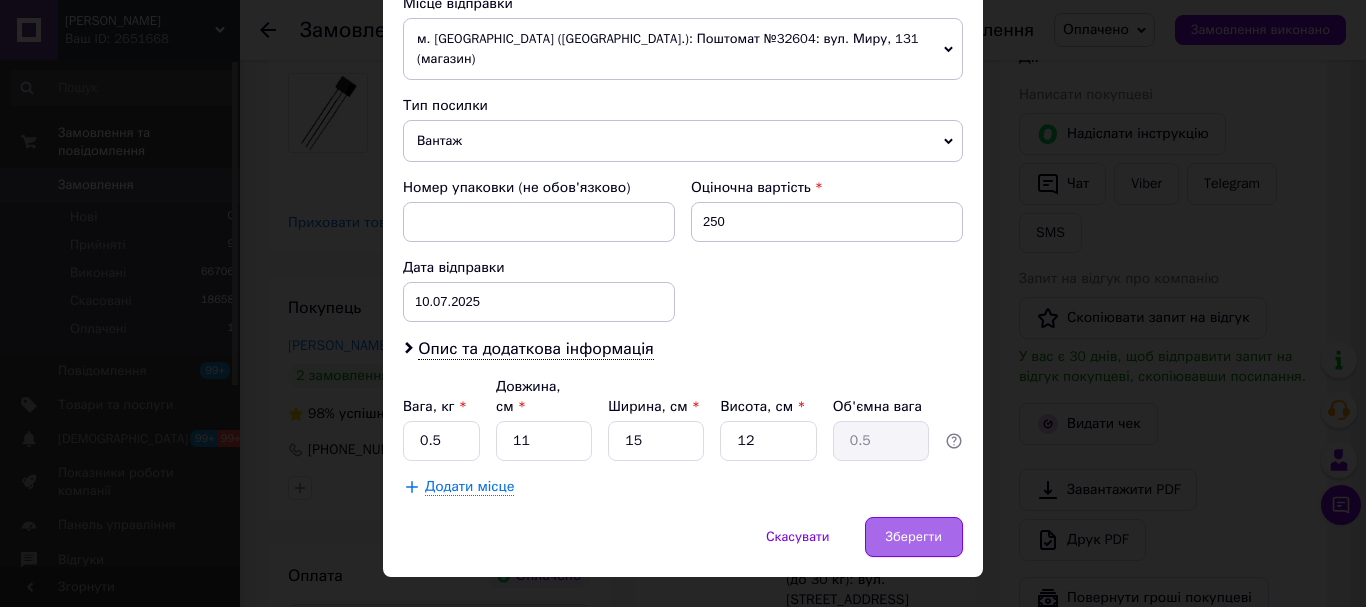 click on "Зберегти" at bounding box center [914, 537] 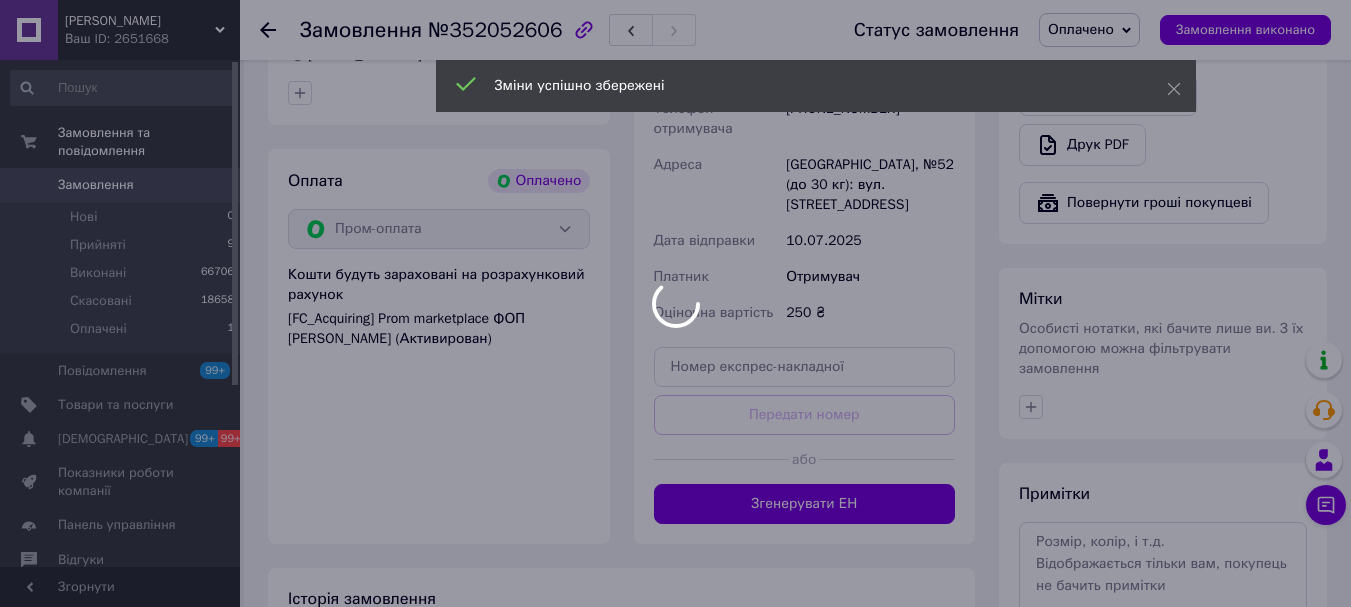scroll, scrollTop: 800, scrollLeft: 0, axis: vertical 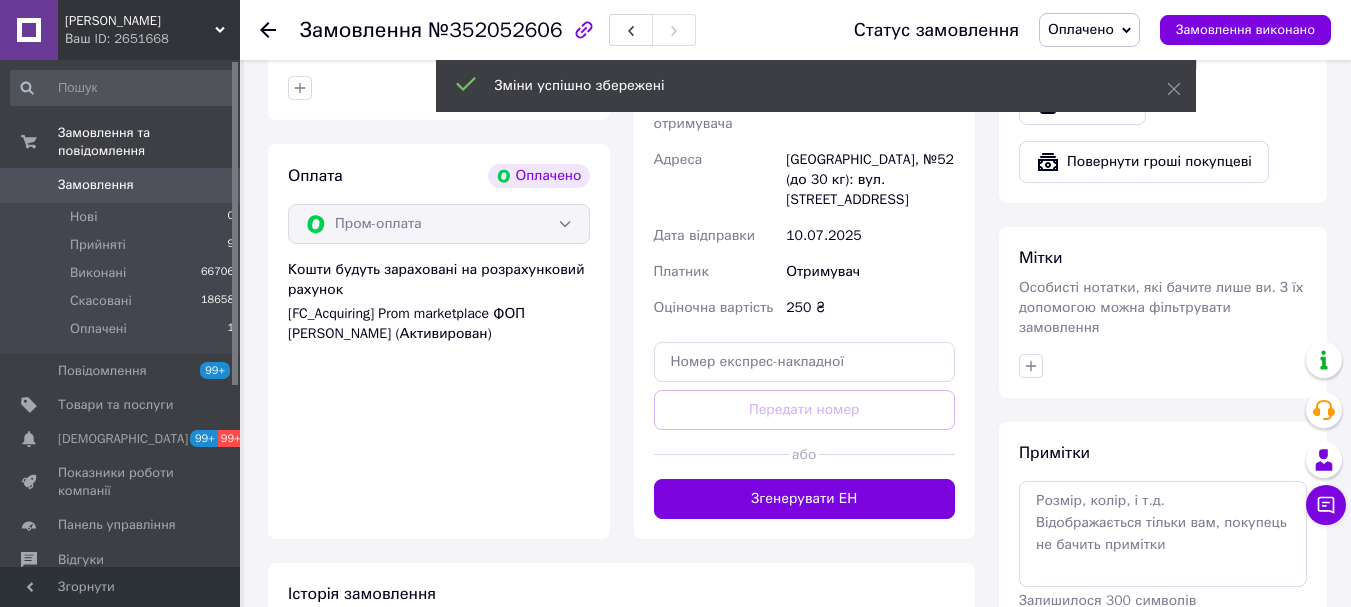 click on "Згенерувати ЕН" at bounding box center (805, 499) 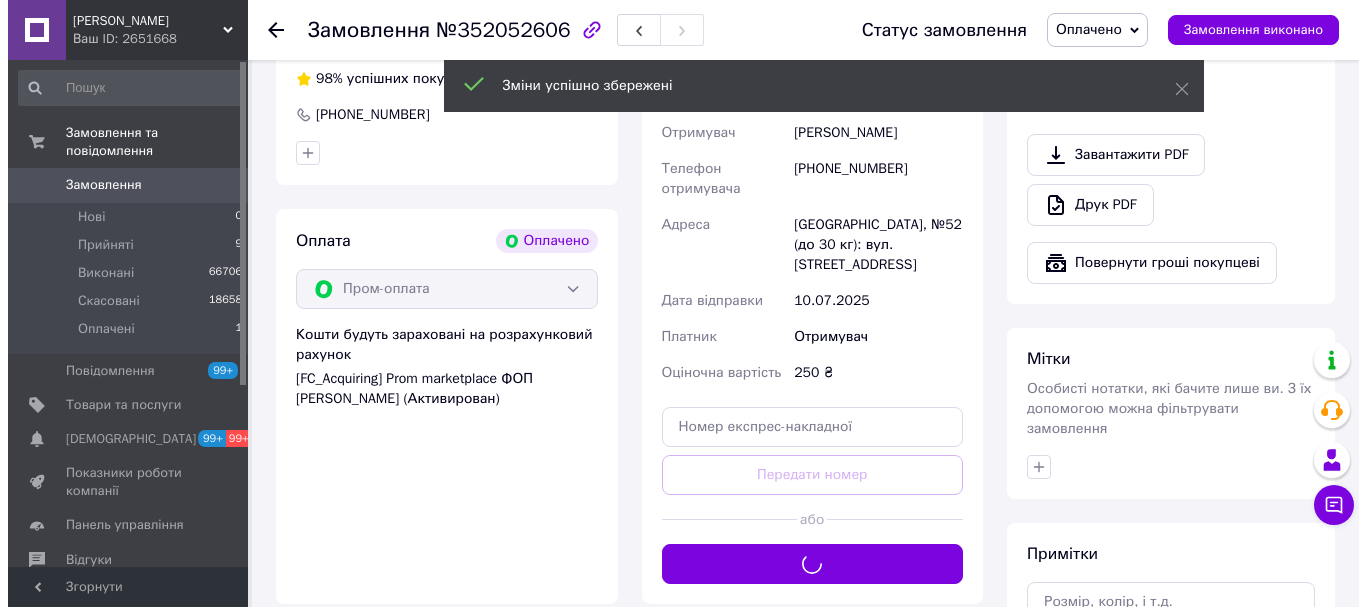 scroll, scrollTop: 700, scrollLeft: 0, axis: vertical 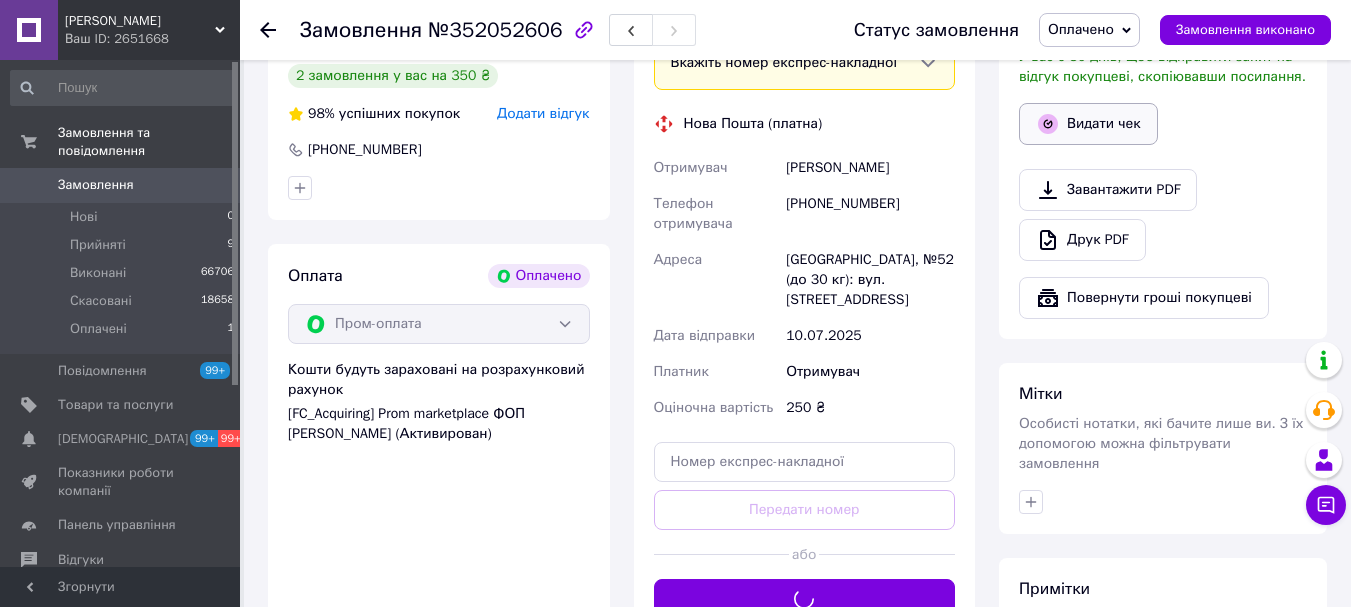 click on "Видати чек" at bounding box center (1088, 124) 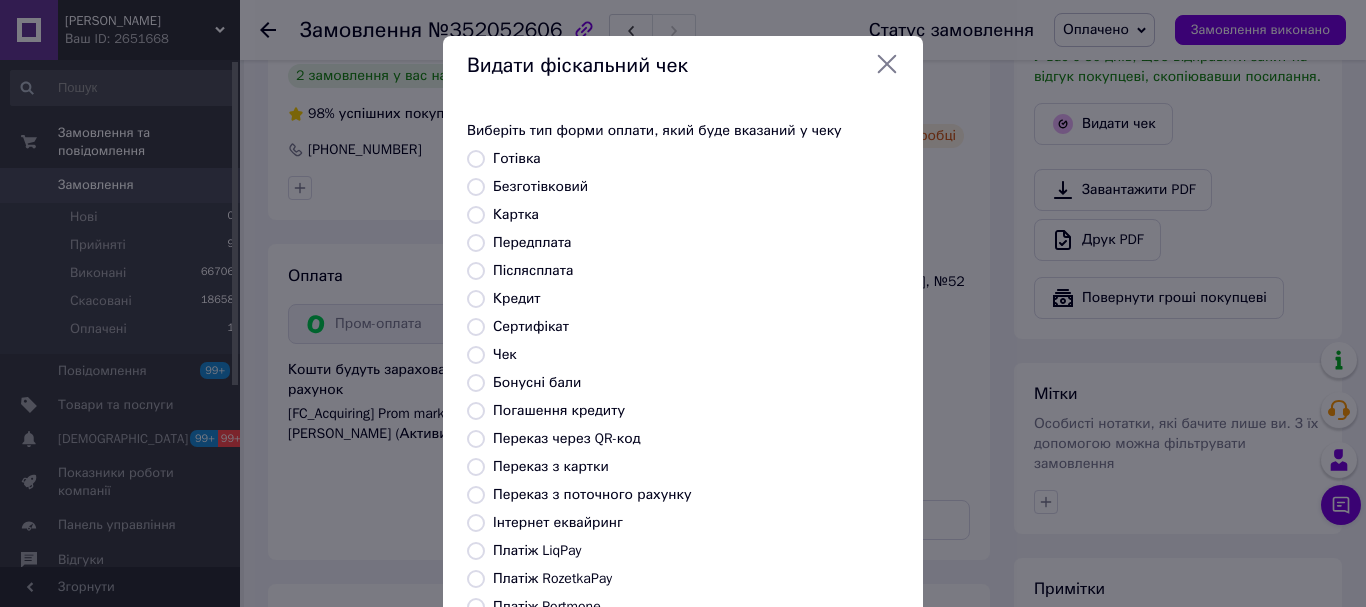 click on "Платіж RozetkaPay" at bounding box center (552, 578) 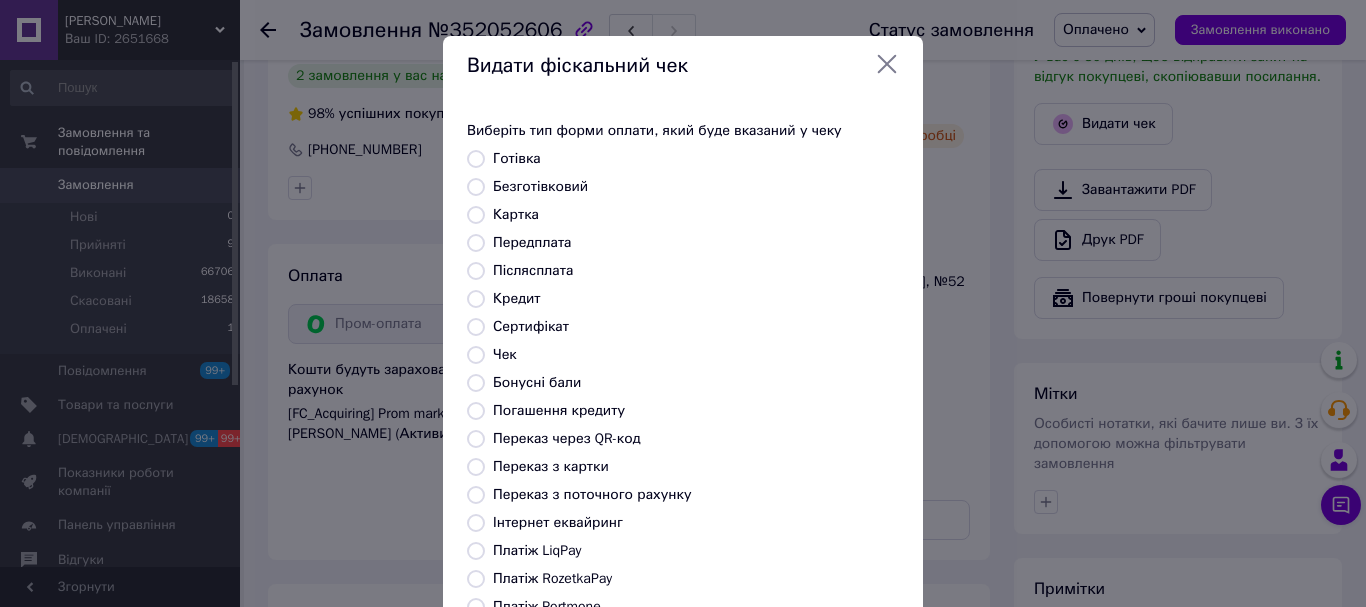radio on "true" 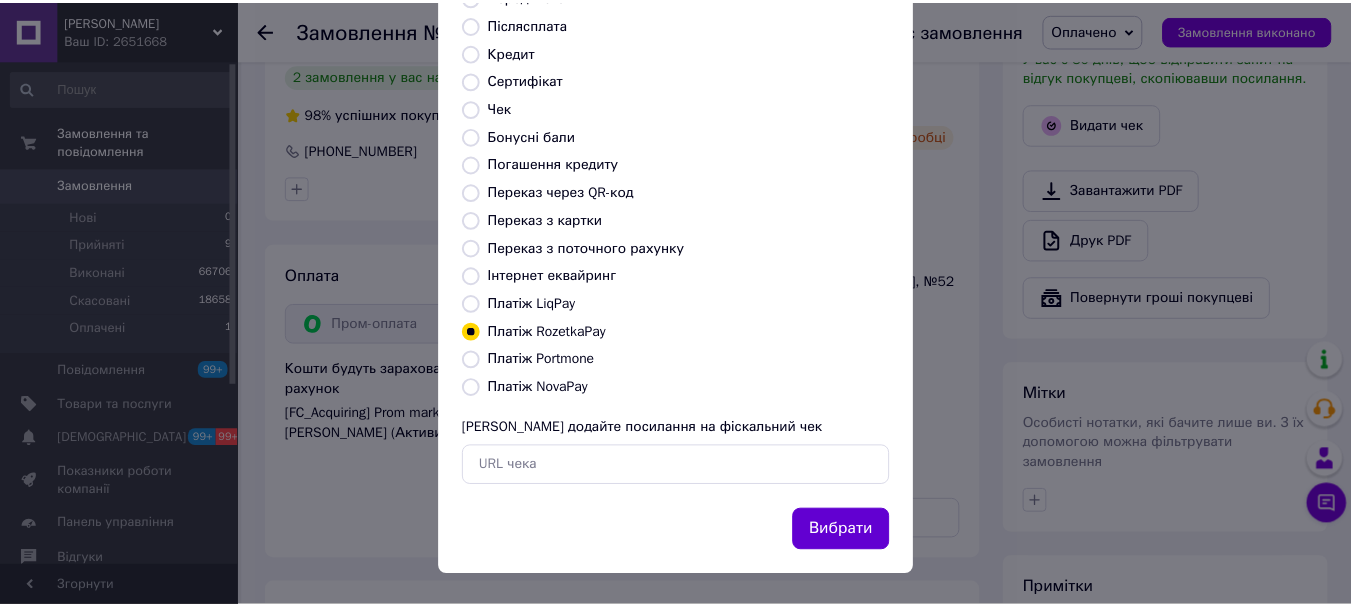 scroll, scrollTop: 252, scrollLeft: 0, axis: vertical 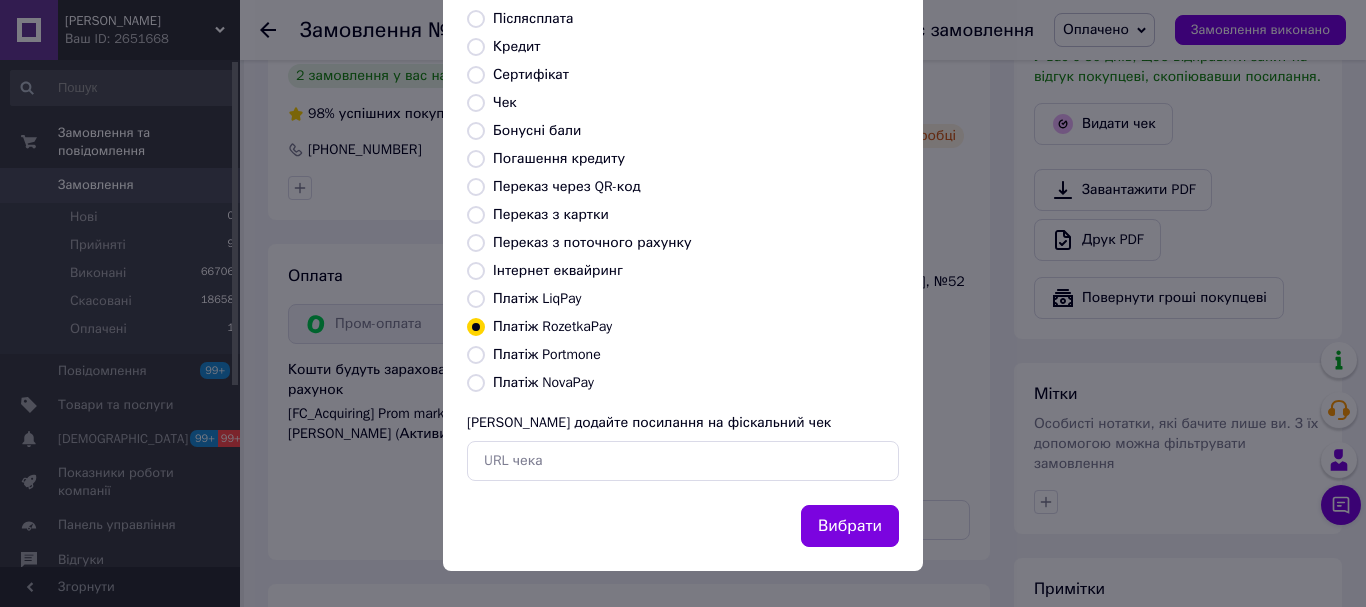 drag, startPoint x: 832, startPoint y: 521, endPoint x: 893, endPoint y: 513, distance: 61.522354 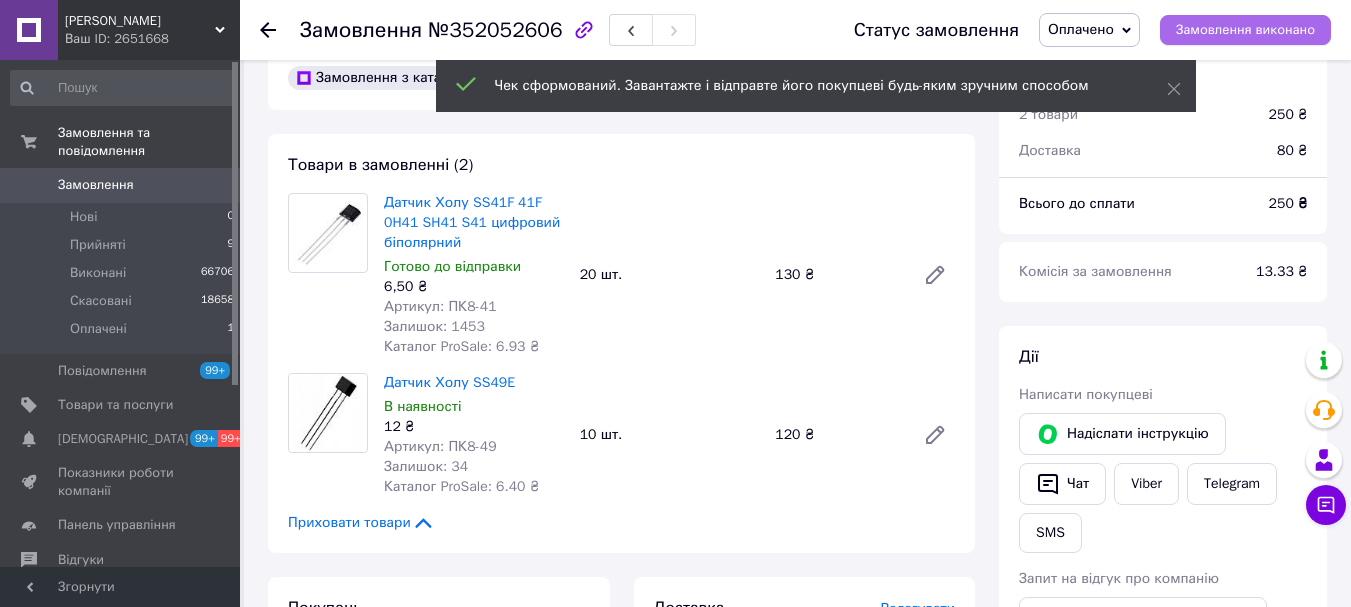 click on "Замовлення виконано" at bounding box center (1245, 30) 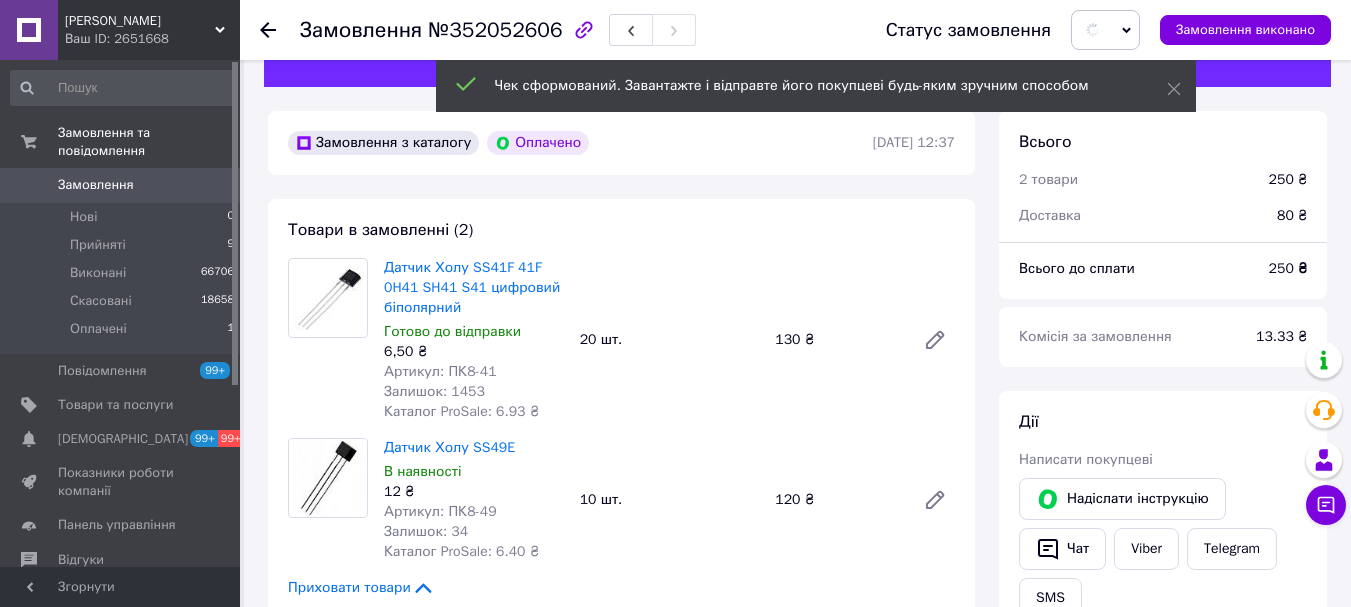scroll, scrollTop: 0, scrollLeft: 0, axis: both 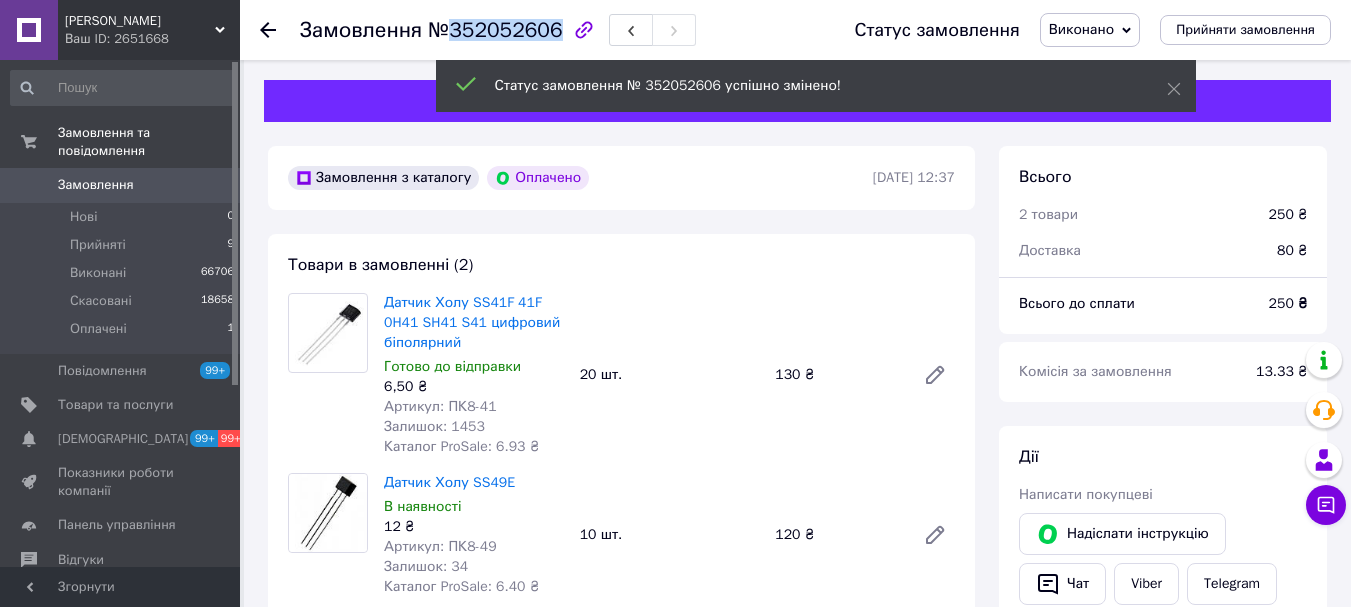 drag, startPoint x: 477, startPoint y: 31, endPoint x: 439, endPoint y: 31, distance: 38 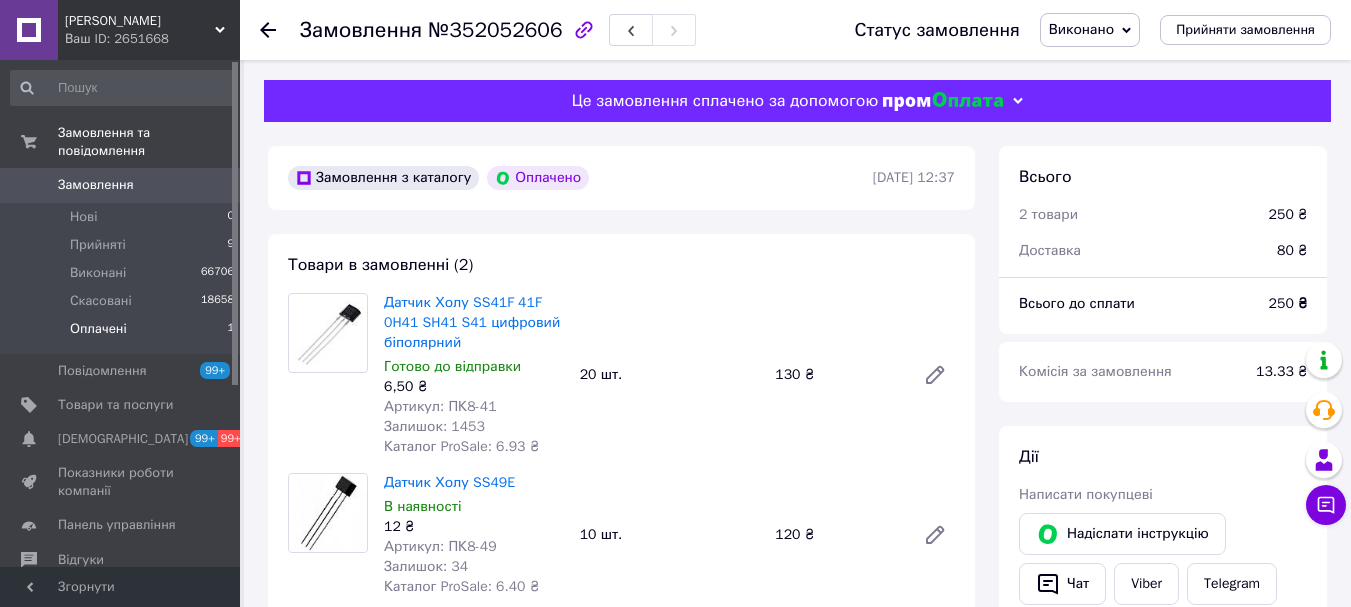 click on "Оплачені" at bounding box center [98, 329] 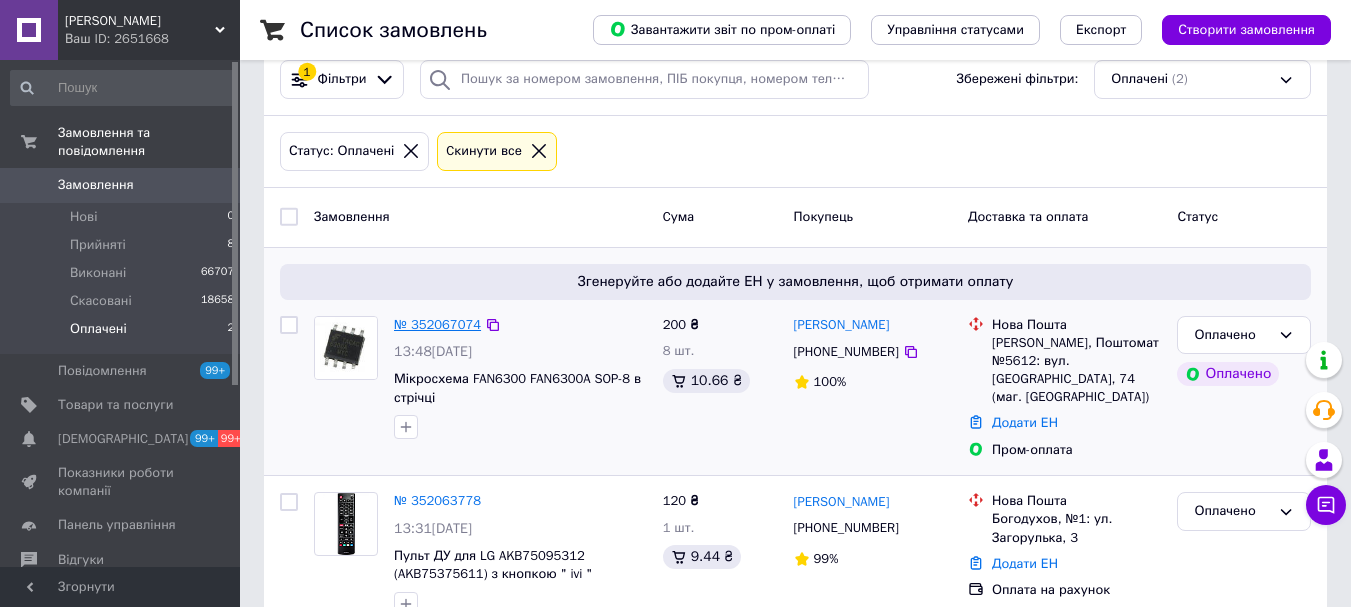 scroll, scrollTop: 231, scrollLeft: 0, axis: vertical 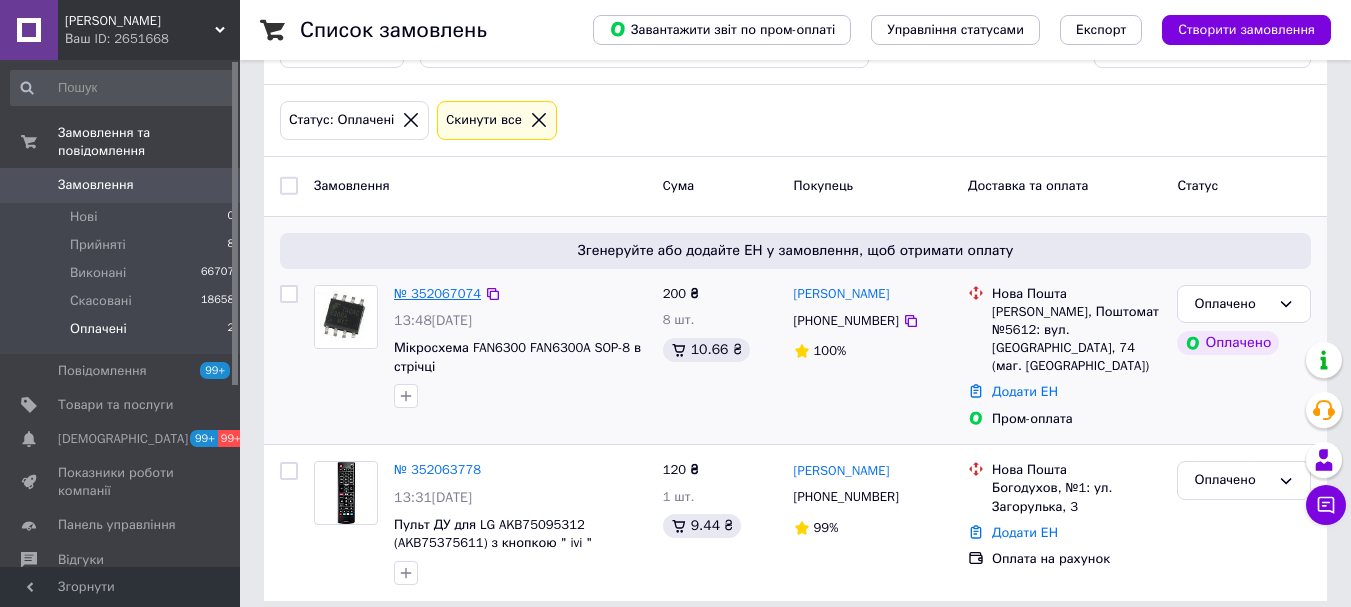 click on "№ 352067074" at bounding box center [437, 293] 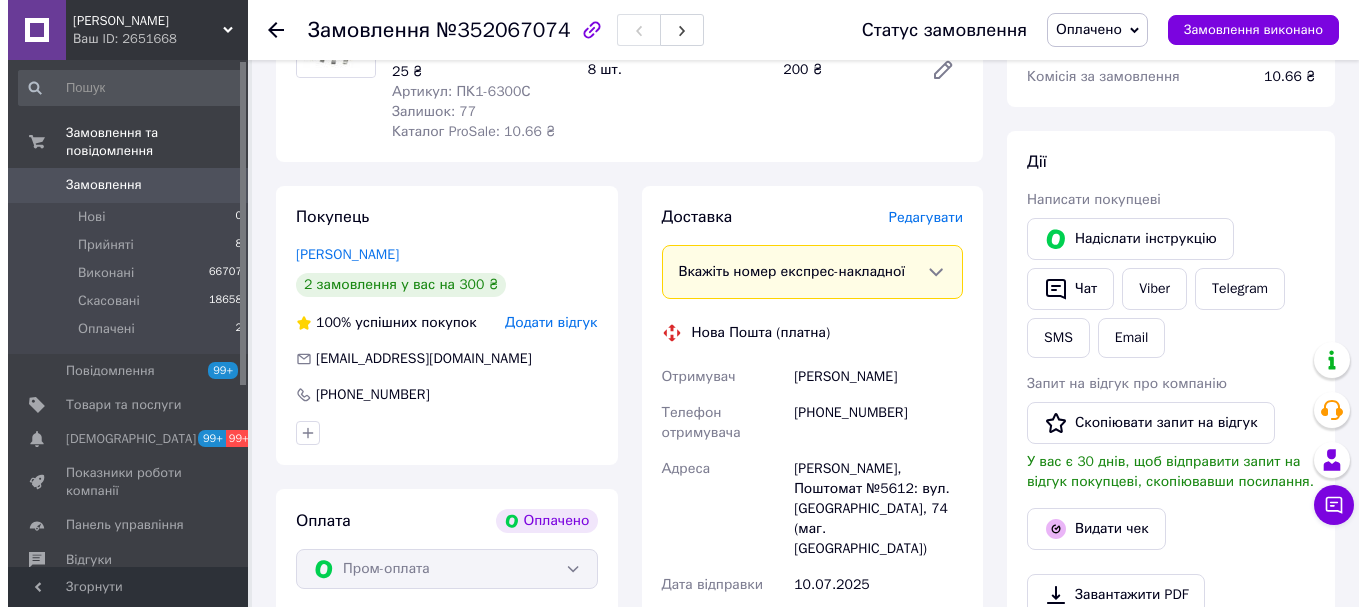 scroll, scrollTop: 200, scrollLeft: 0, axis: vertical 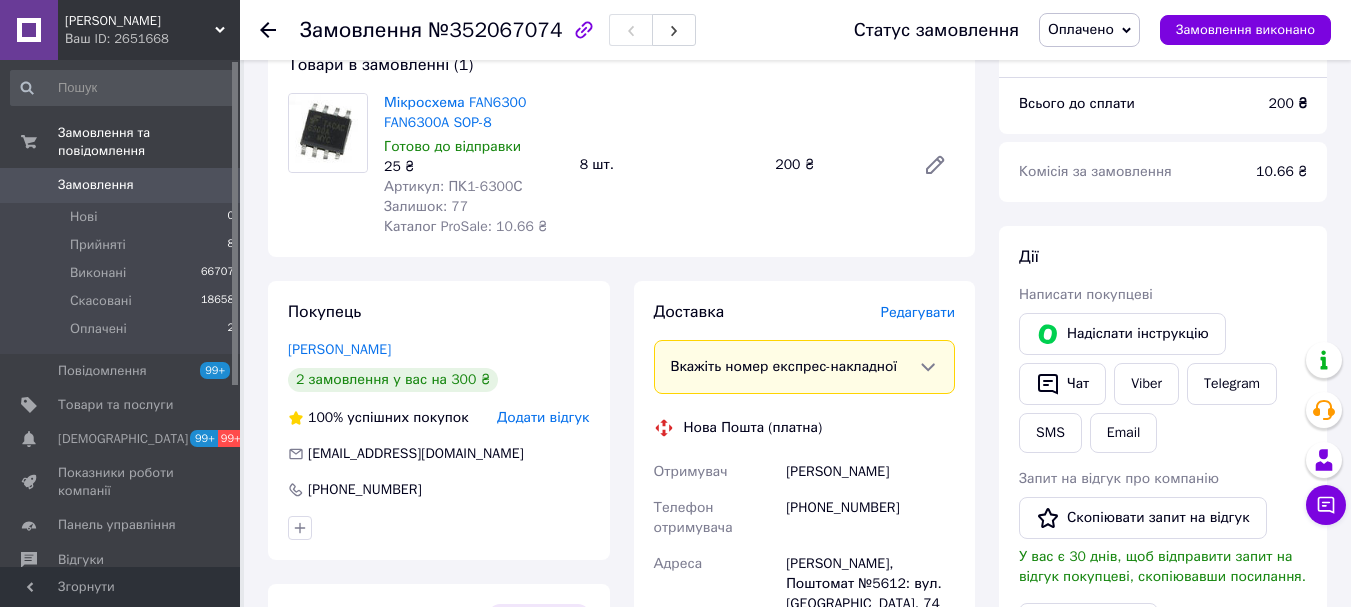 click on "Редагувати" at bounding box center (918, 312) 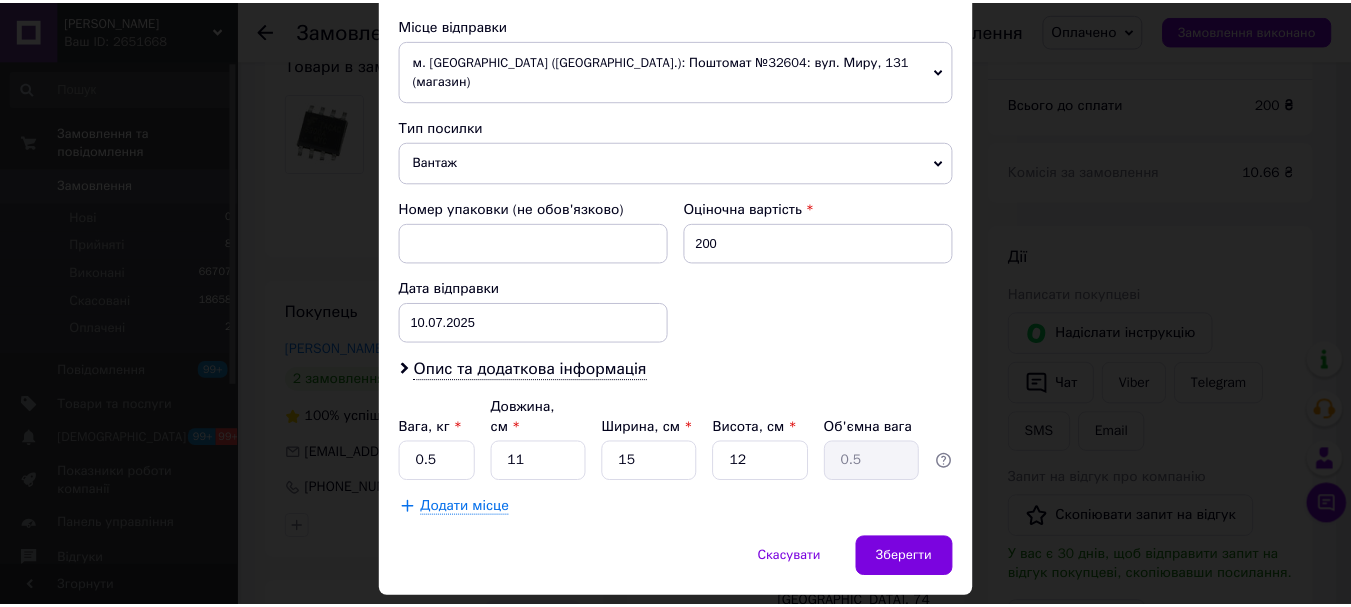 scroll, scrollTop: 721, scrollLeft: 0, axis: vertical 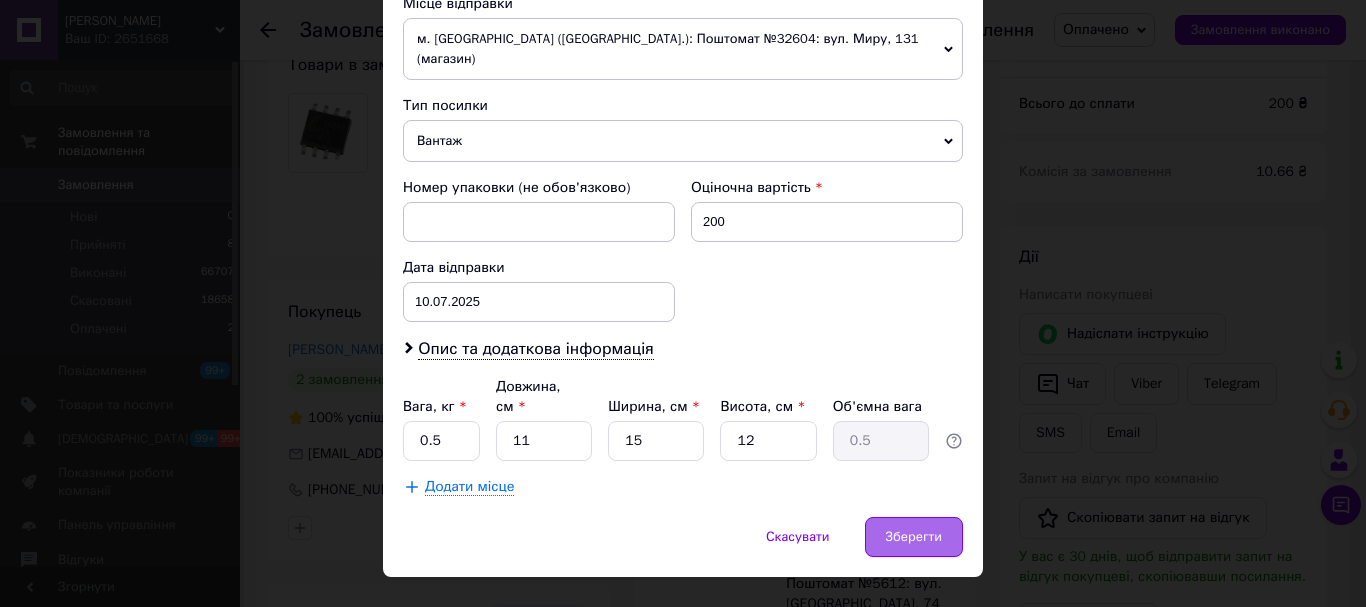 click on "Зберегти" at bounding box center [914, 537] 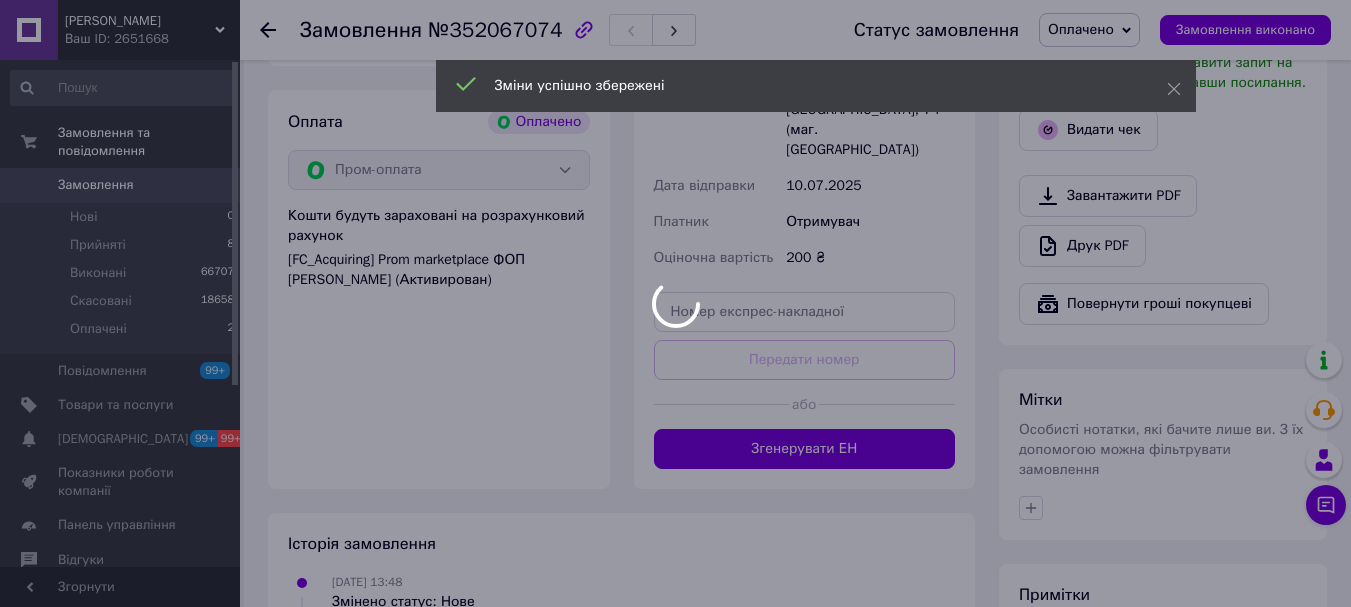 scroll, scrollTop: 700, scrollLeft: 0, axis: vertical 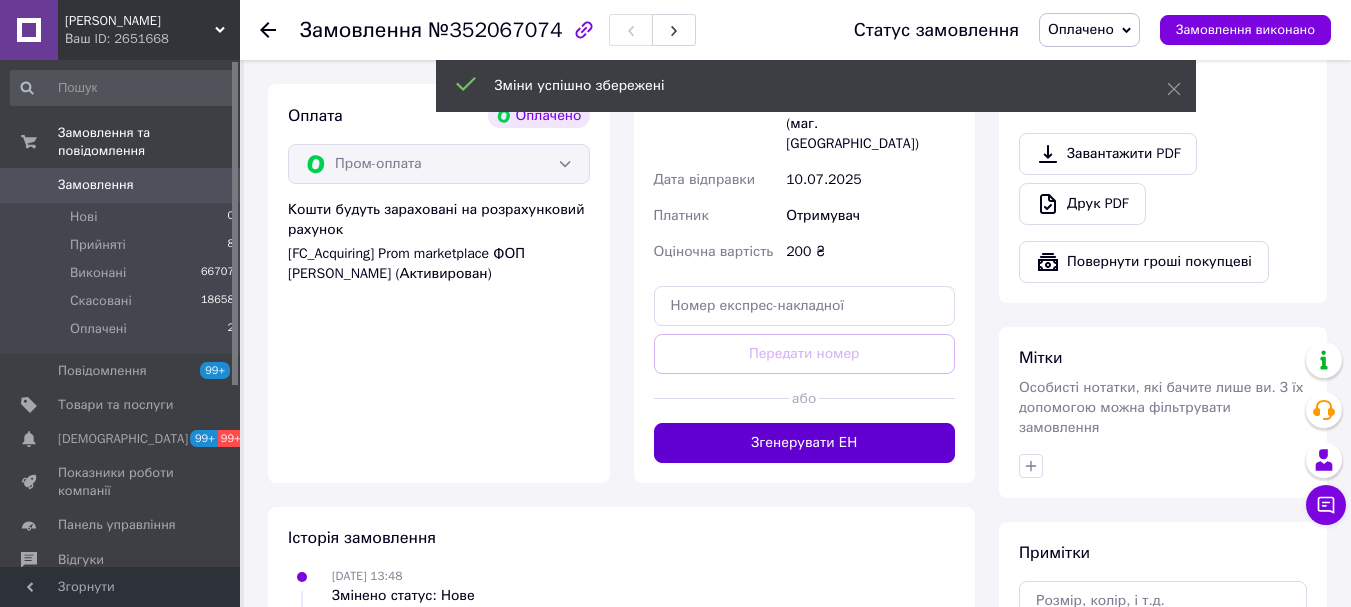 click on "Згенерувати ЕН" at bounding box center (805, 443) 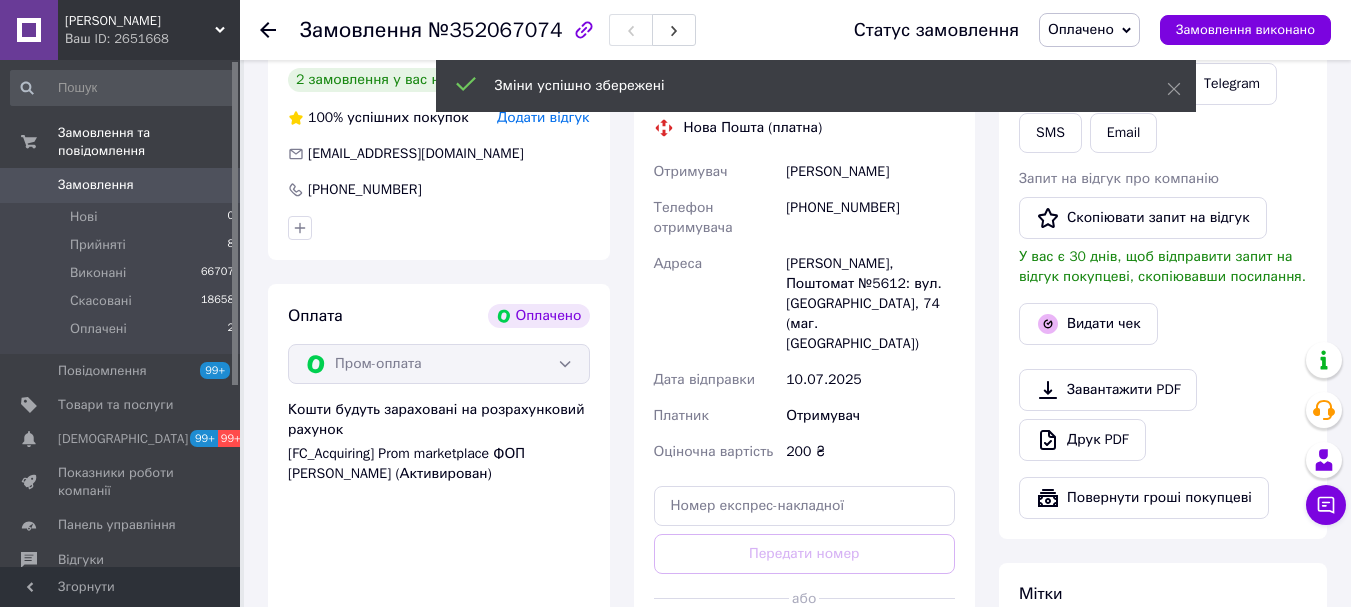 scroll, scrollTop: 400, scrollLeft: 0, axis: vertical 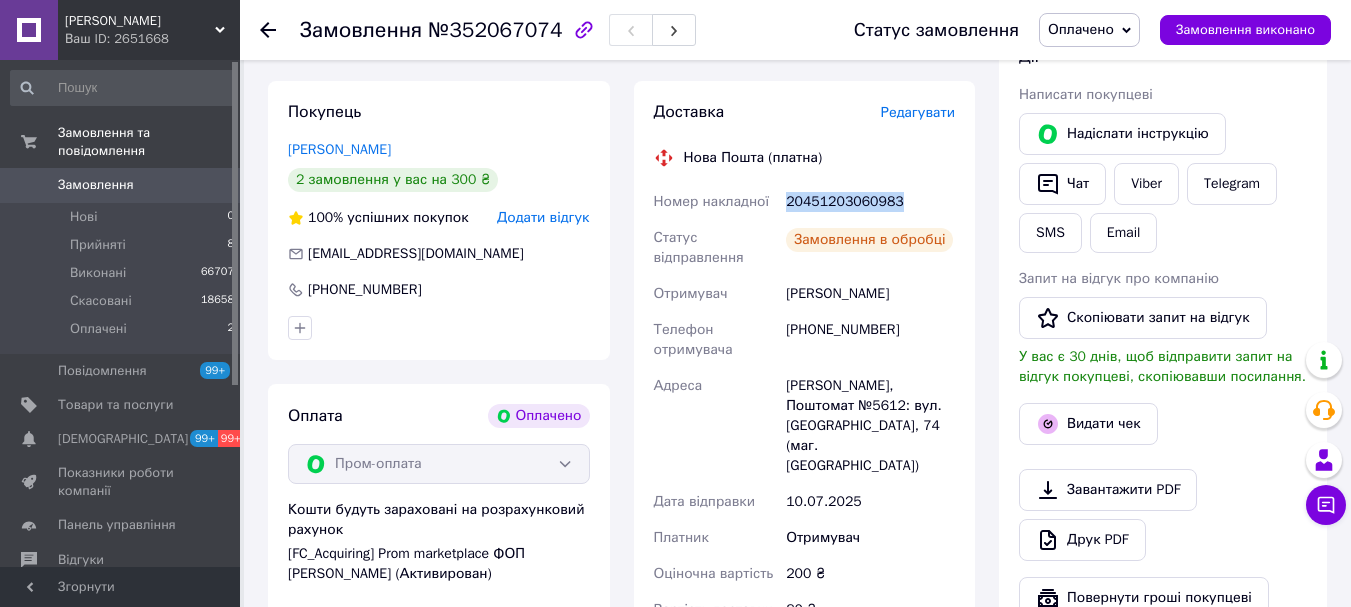 drag, startPoint x: 910, startPoint y: 196, endPoint x: 782, endPoint y: 203, distance: 128.19127 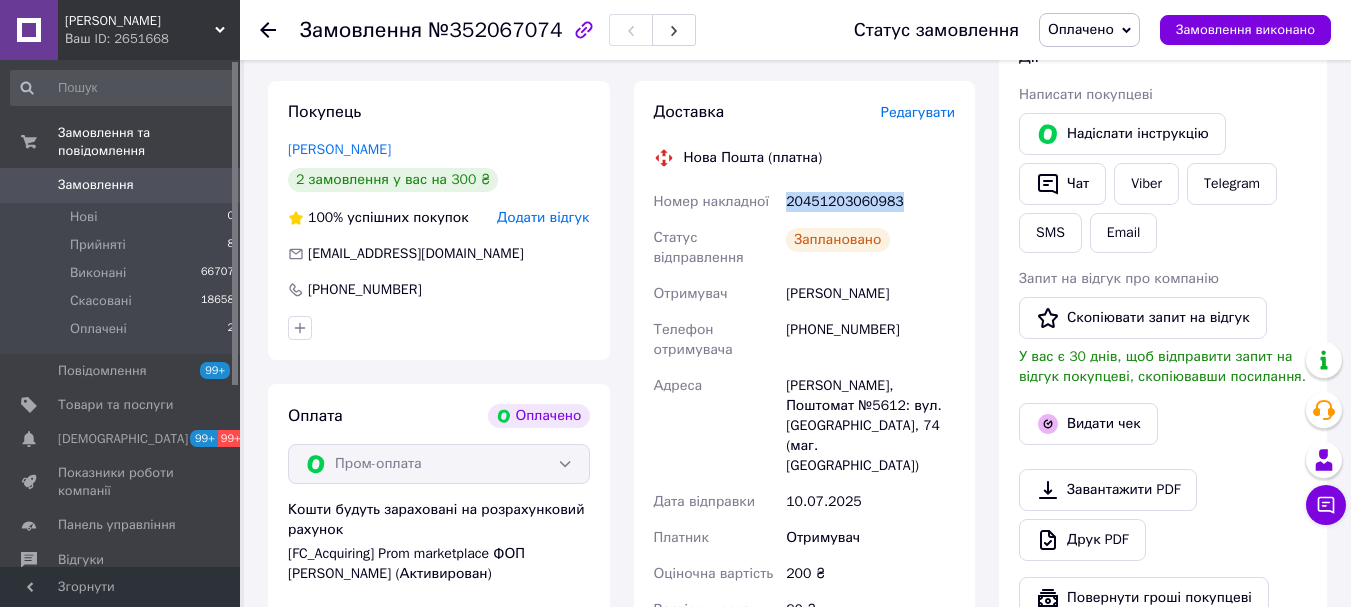 copy on "20451203060983" 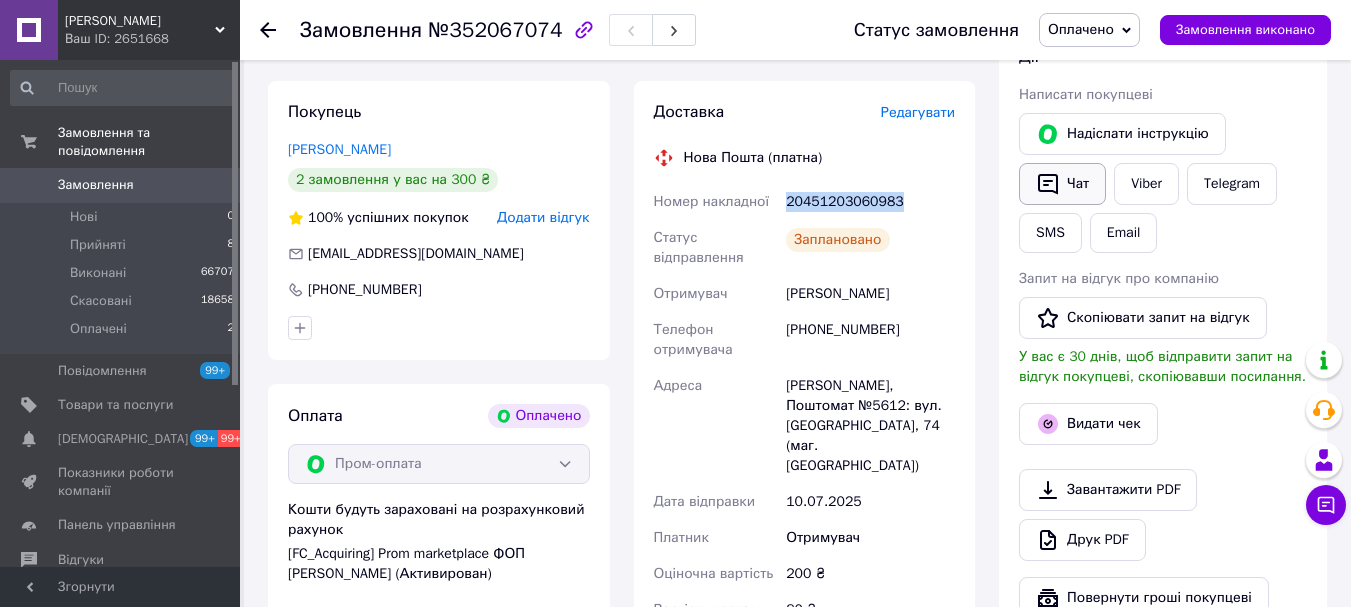 click on "Чат" at bounding box center (1062, 184) 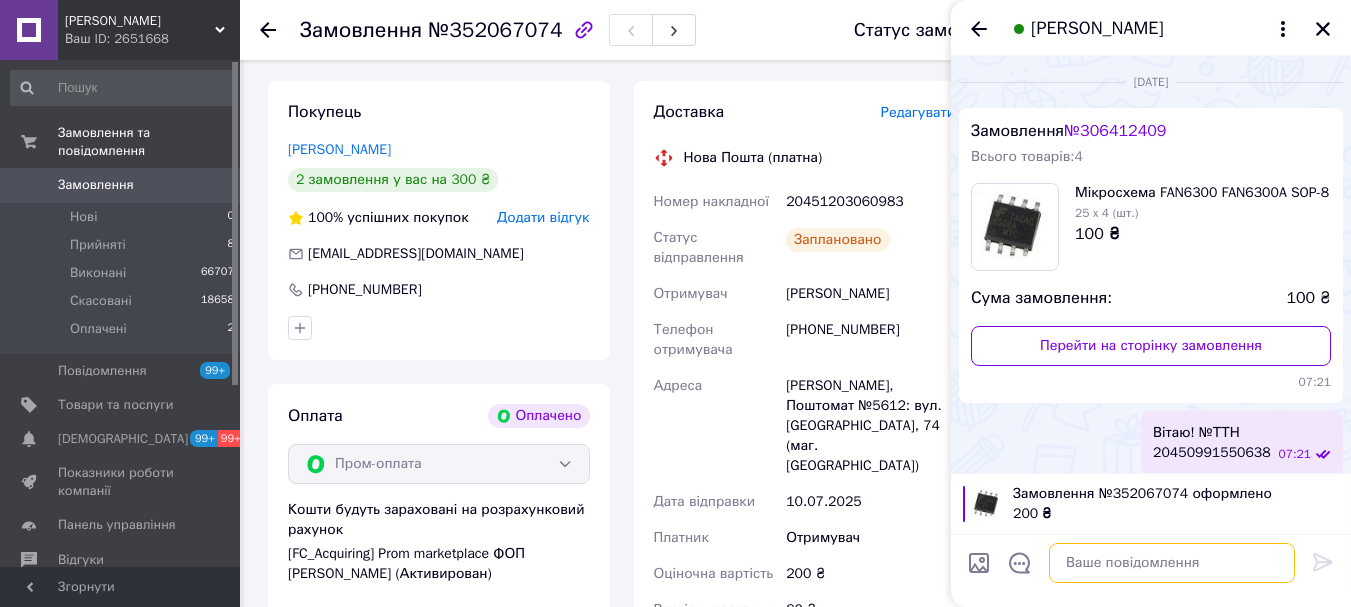 click at bounding box center [1172, 563] 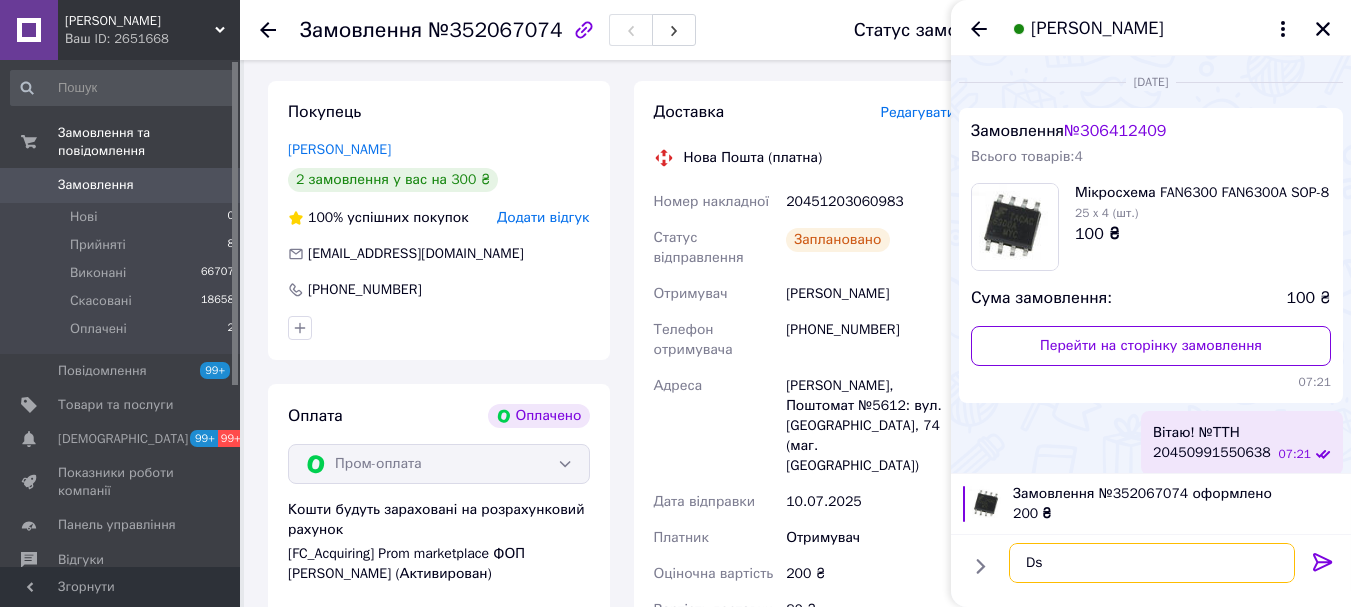 type on "D" 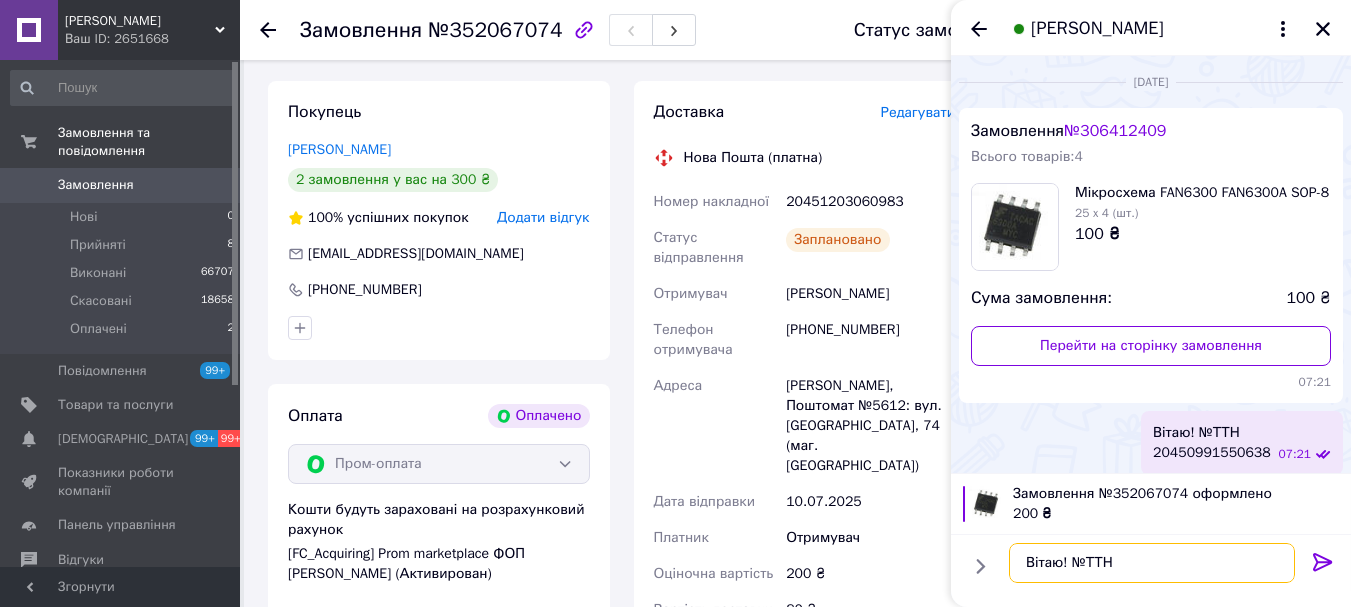 paste on "20451203060983" 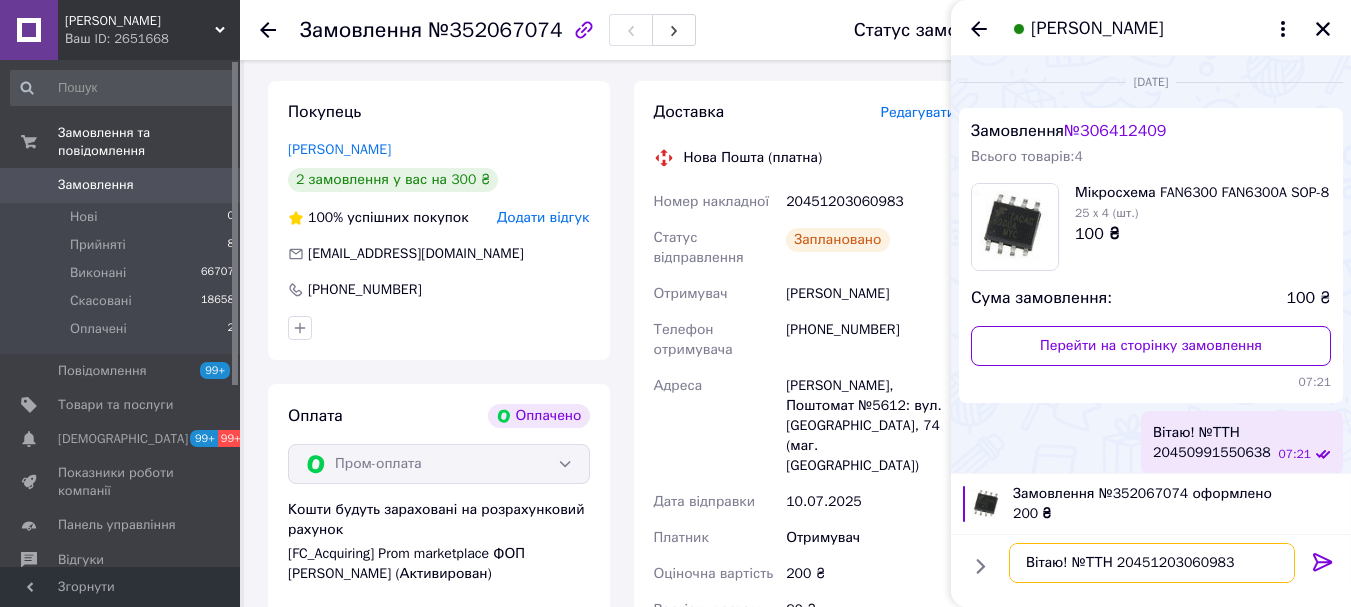 type 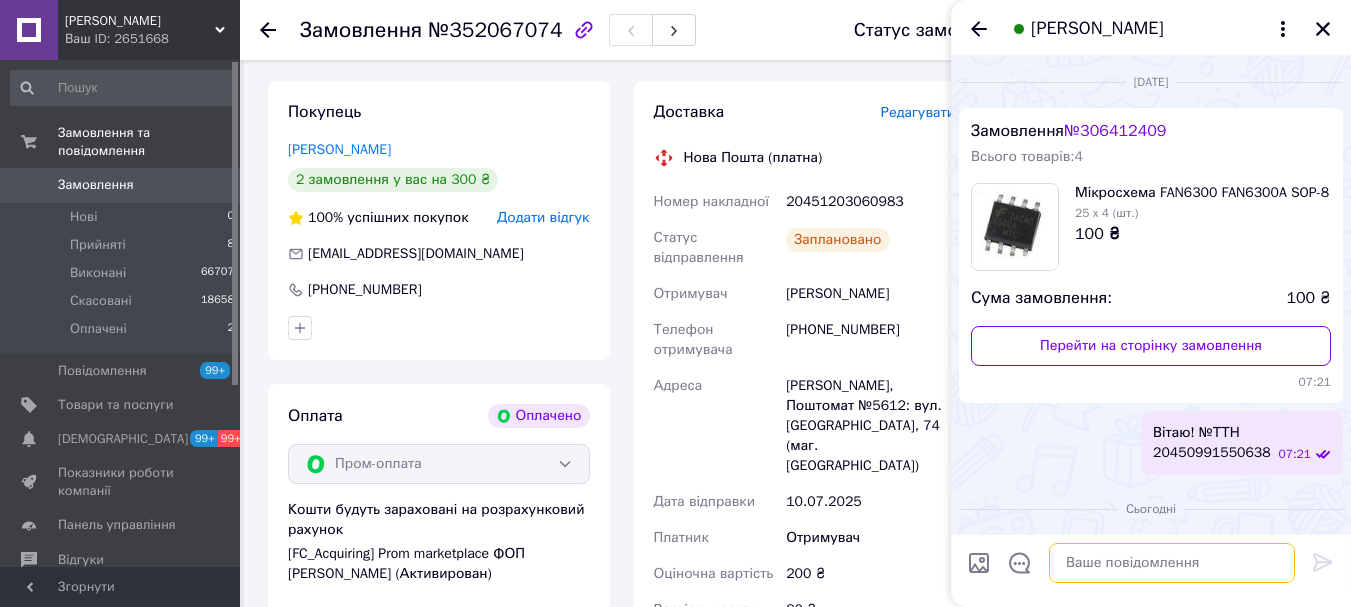 scroll, scrollTop: 357, scrollLeft: 0, axis: vertical 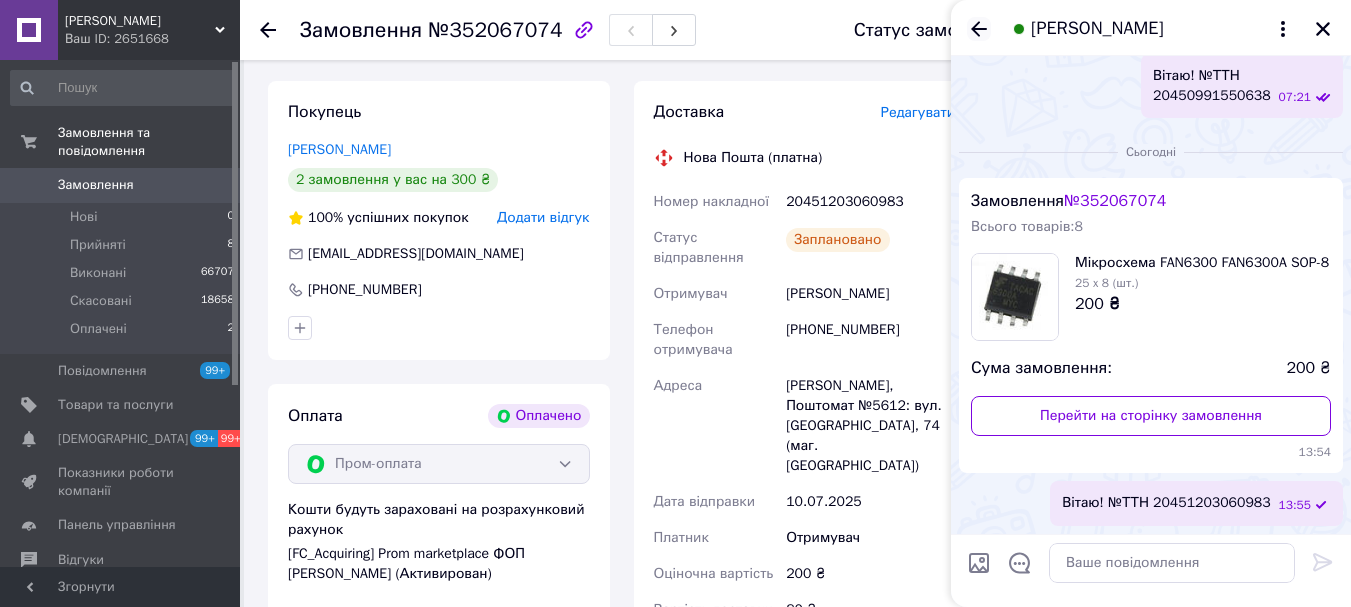 click 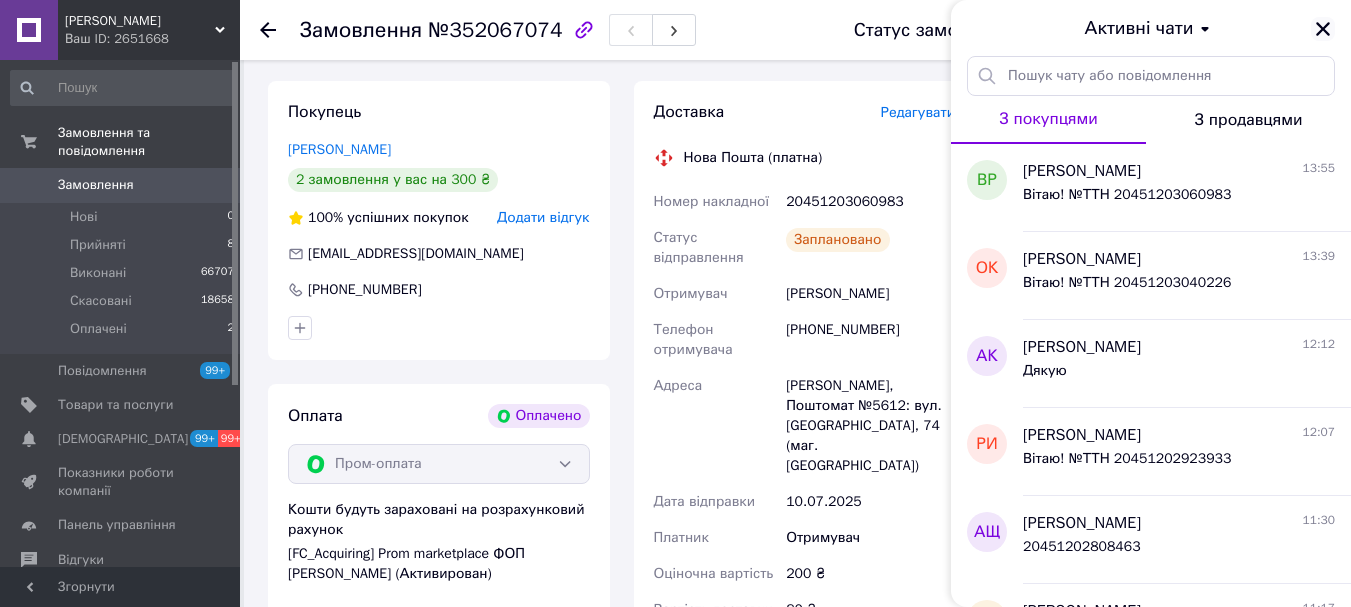 click 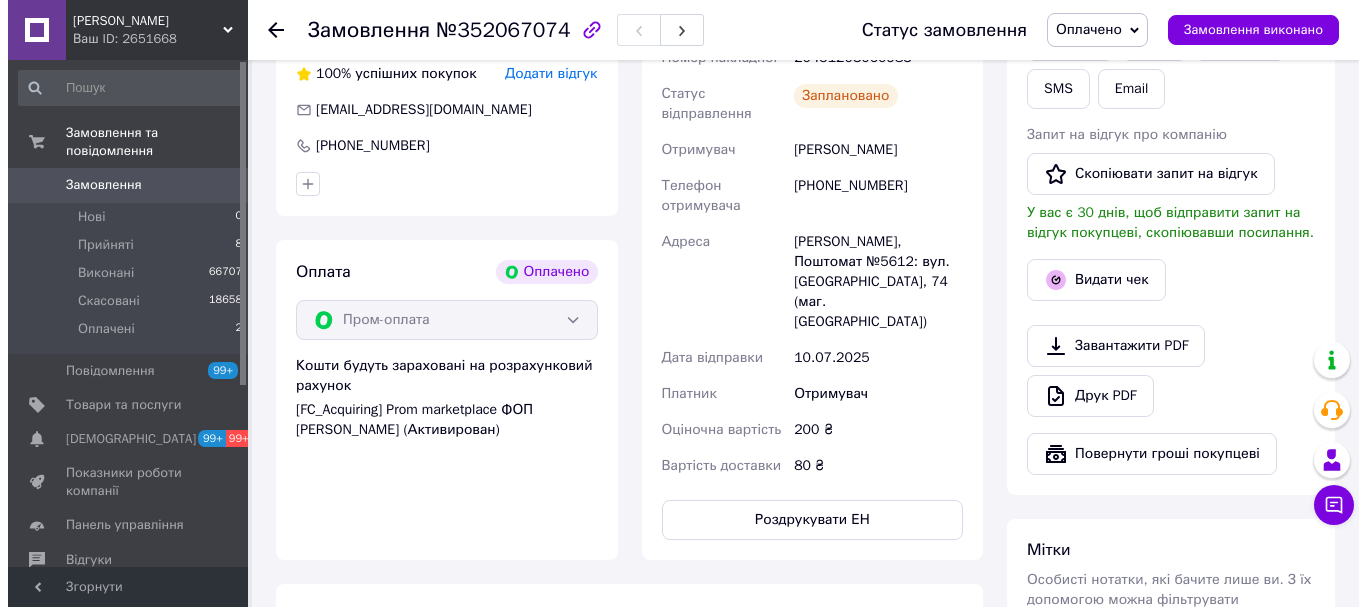 scroll, scrollTop: 600, scrollLeft: 0, axis: vertical 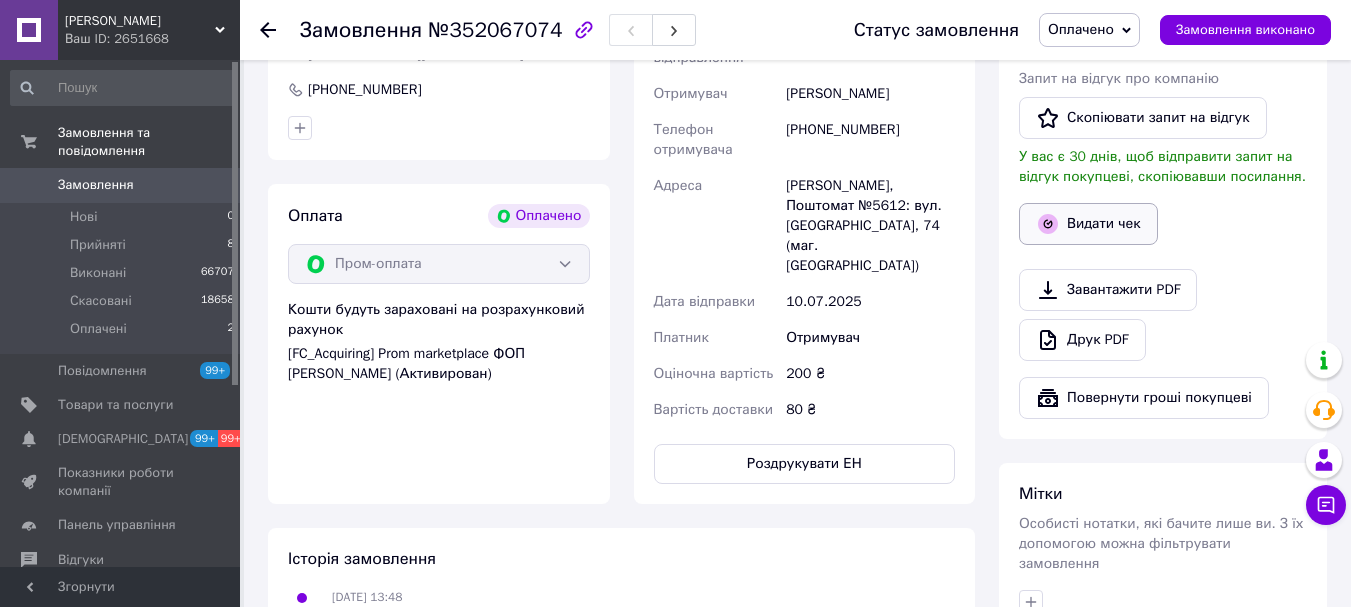 click on "Видати чек" at bounding box center [1088, 224] 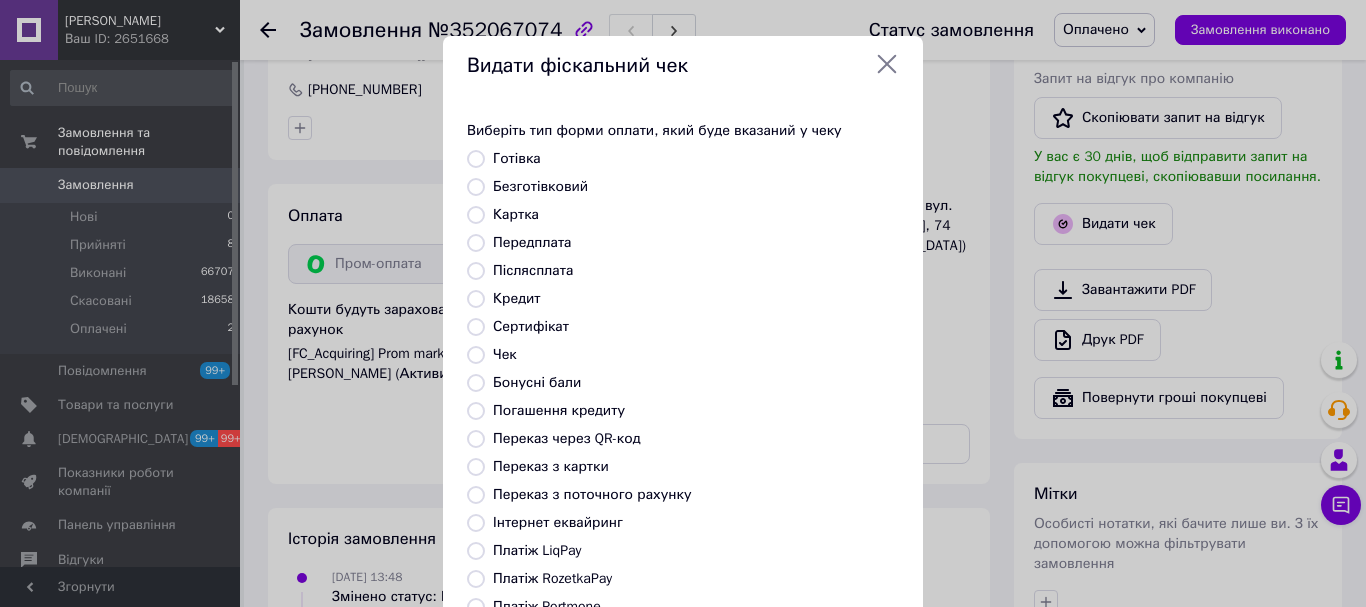 click on "Платіж RozetkaPay" at bounding box center [552, 578] 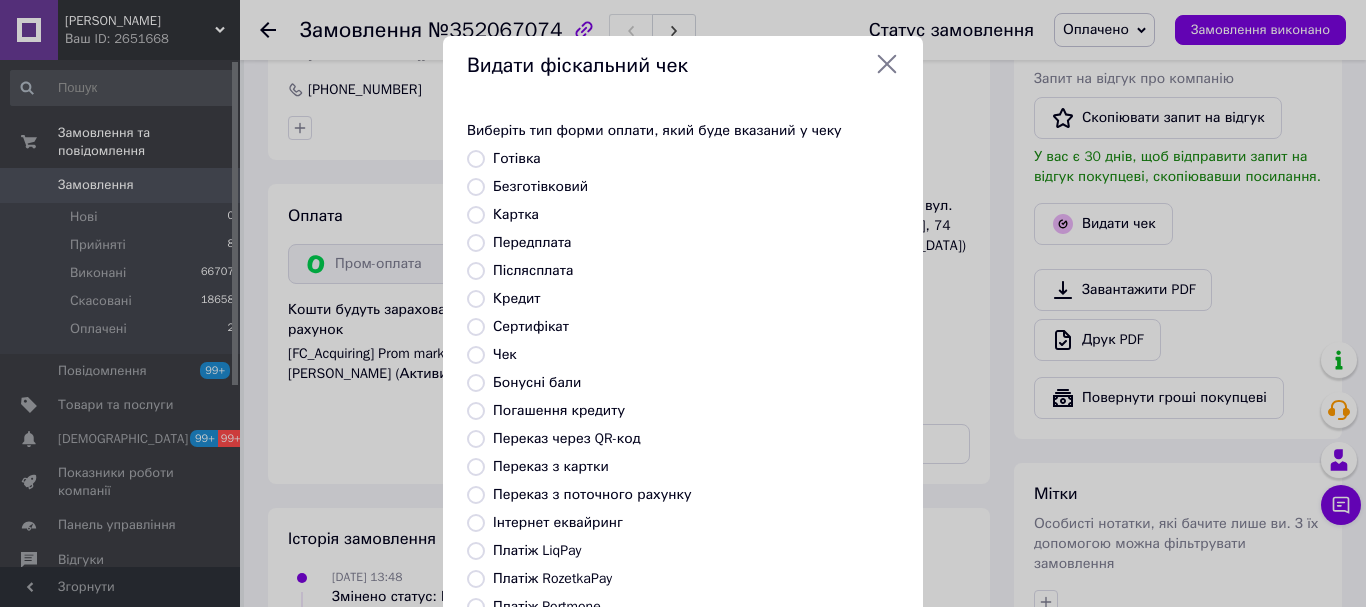 radio on "true" 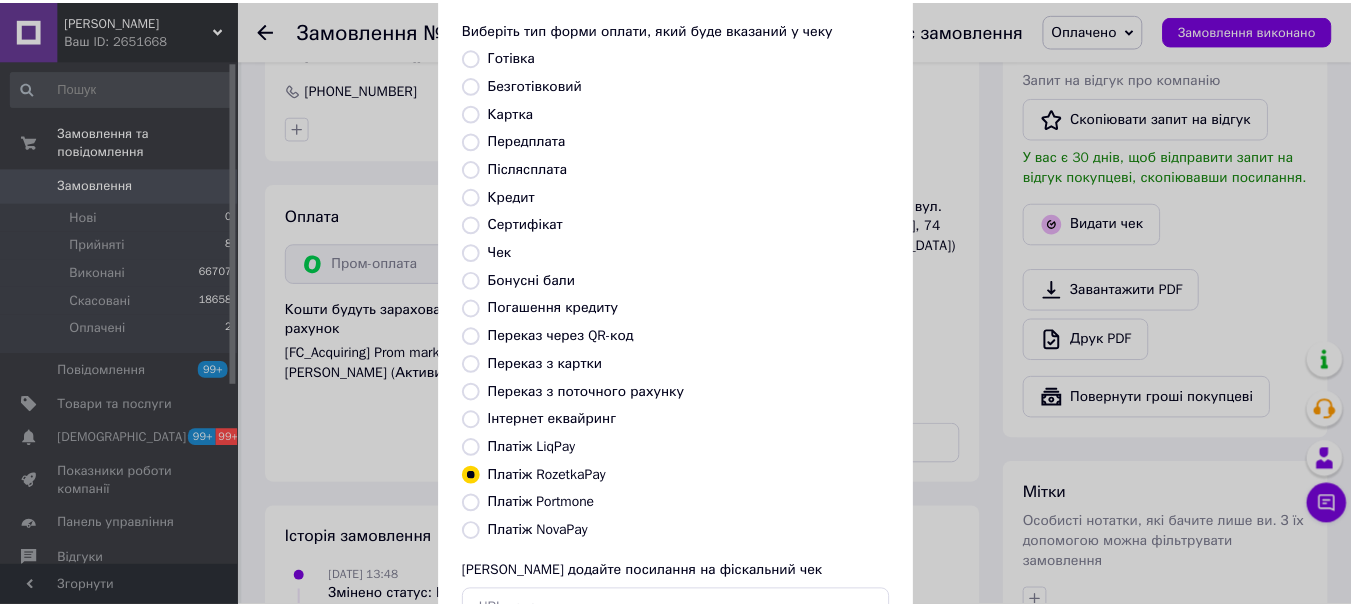 scroll, scrollTop: 252, scrollLeft: 0, axis: vertical 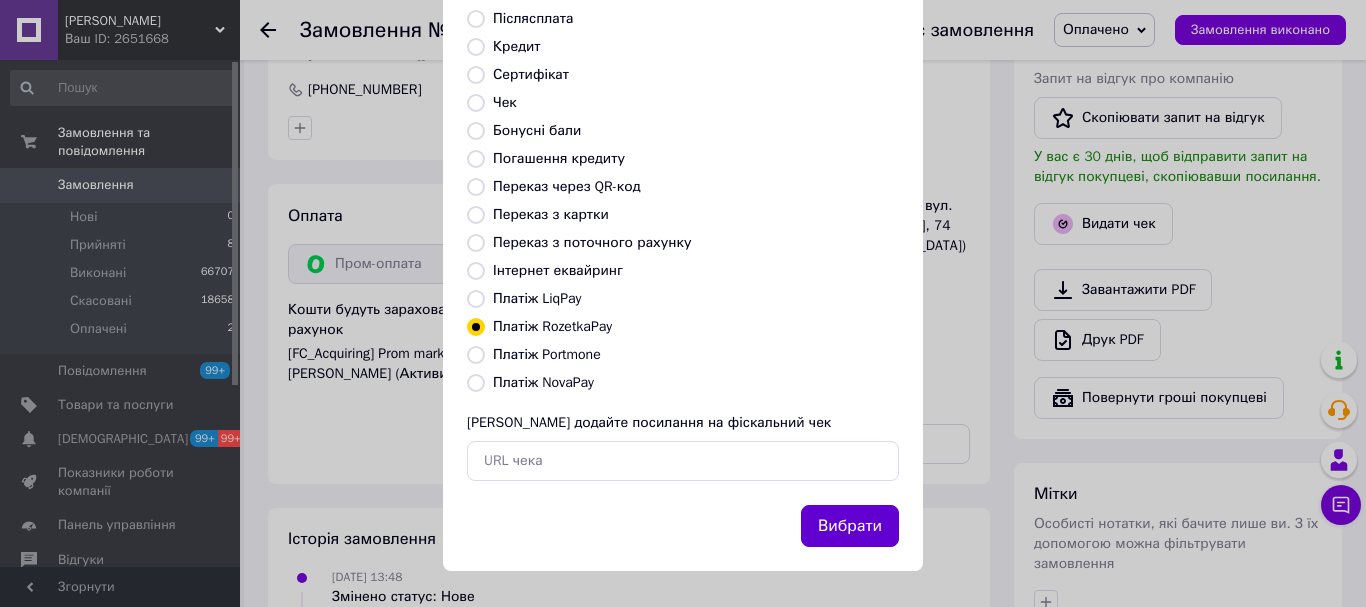 drag, startPoint x: 841, startPoint y: 533, endPoint x: 871, endPoint y: 524, distance: 31.320919 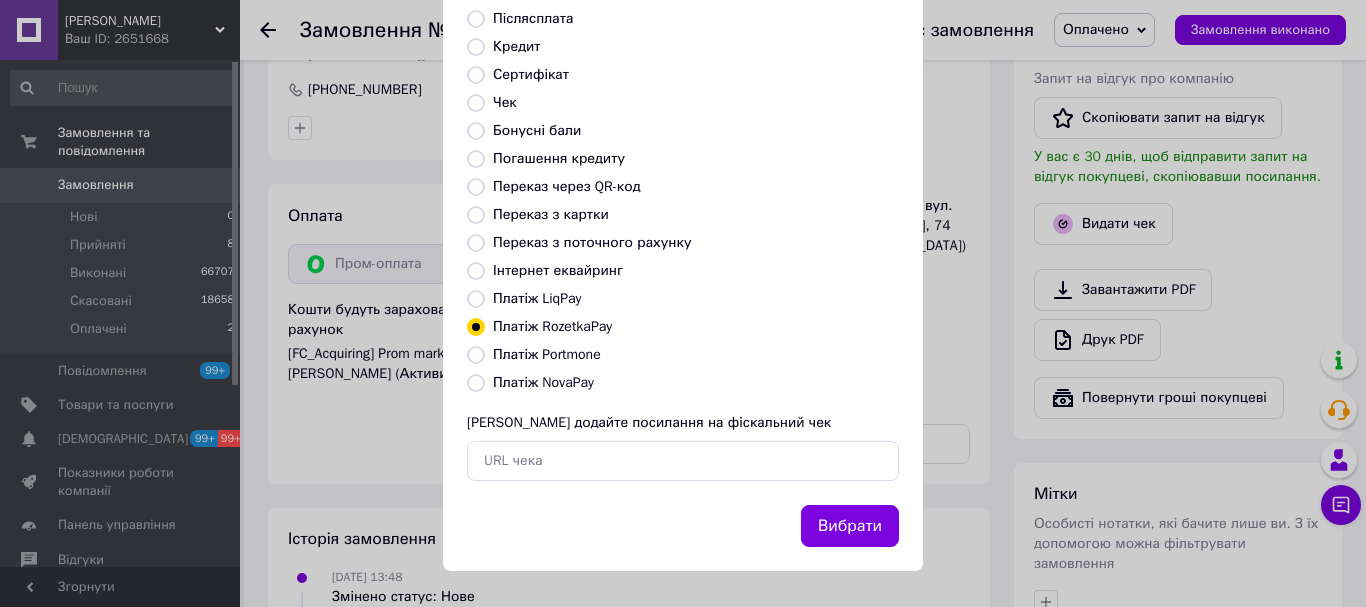 click on "Вибрати" at bounding box center (850, 526) 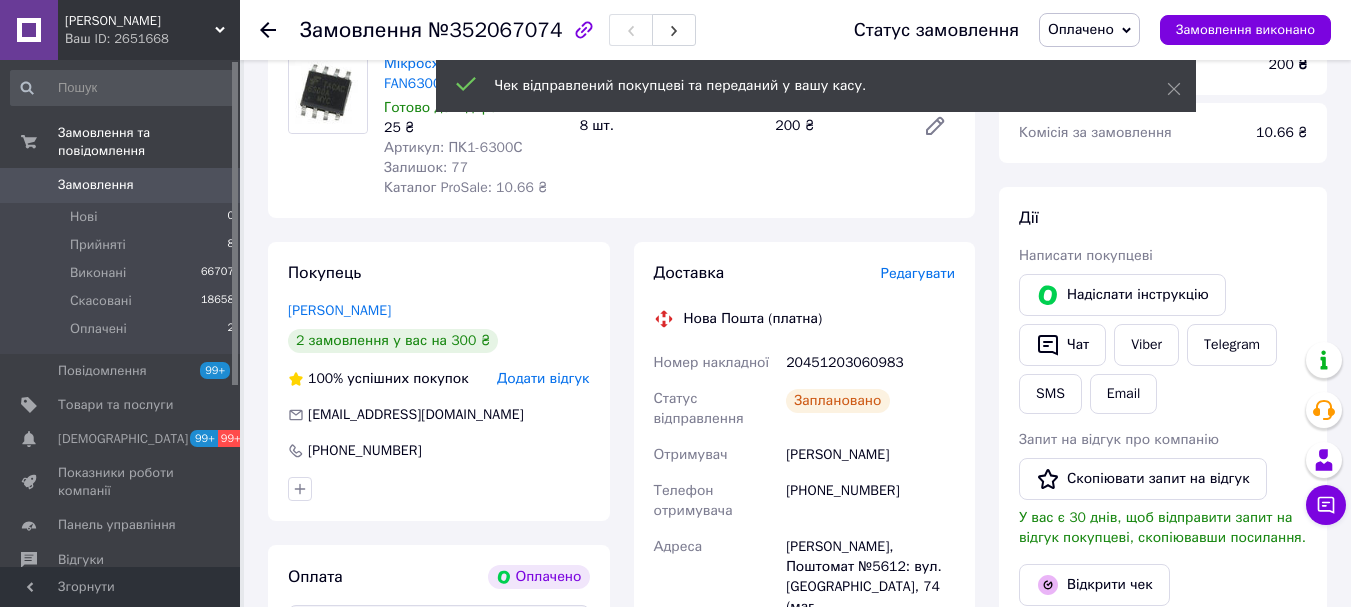 scroll, scrollTop: 100, scrollLeft: 0, axis: vertical 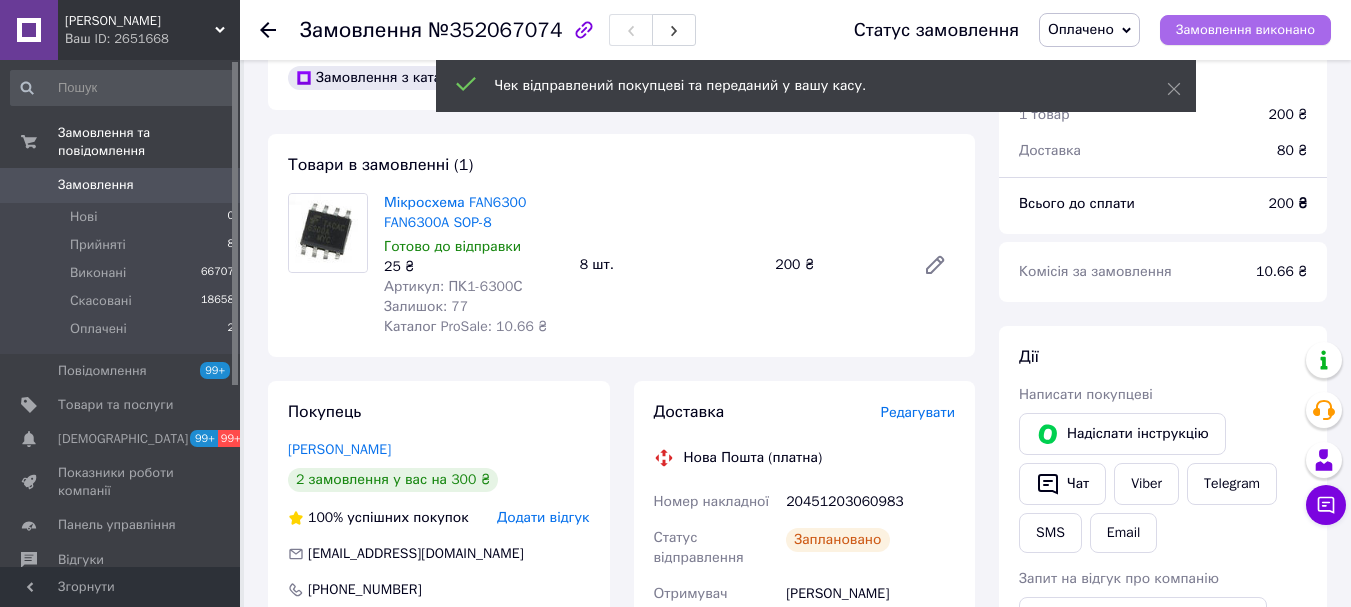 click on "Замовлення виконано" at bounding box center [1245, 30] 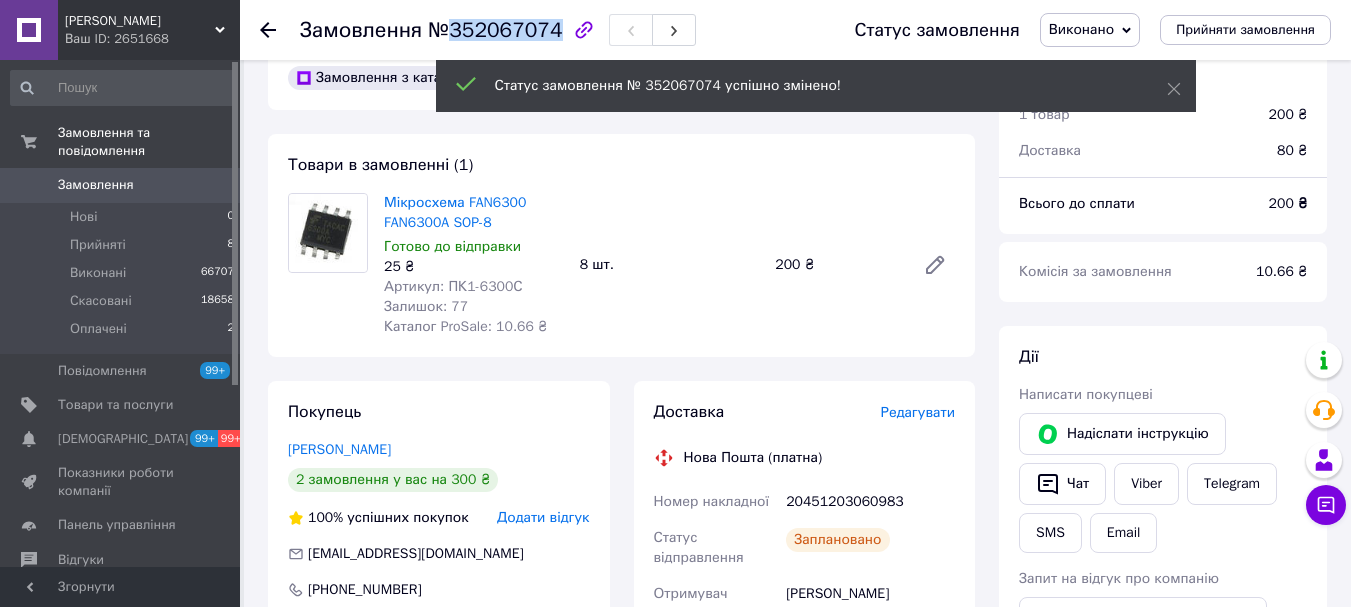 drag, startPoint x: 547, startPoint y: 21, endPoint x: 449, endPoint y: 25, distance: 98.0816 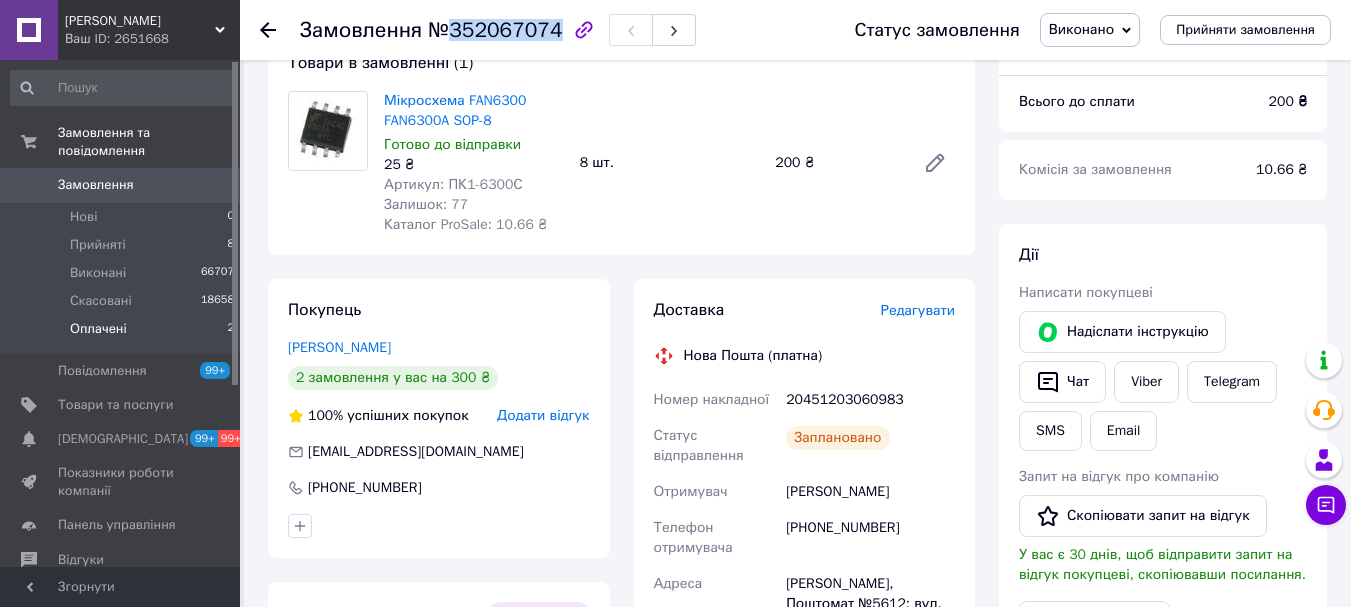 scroll, scrollTop: 0, scrollLeft: 0, axis: both 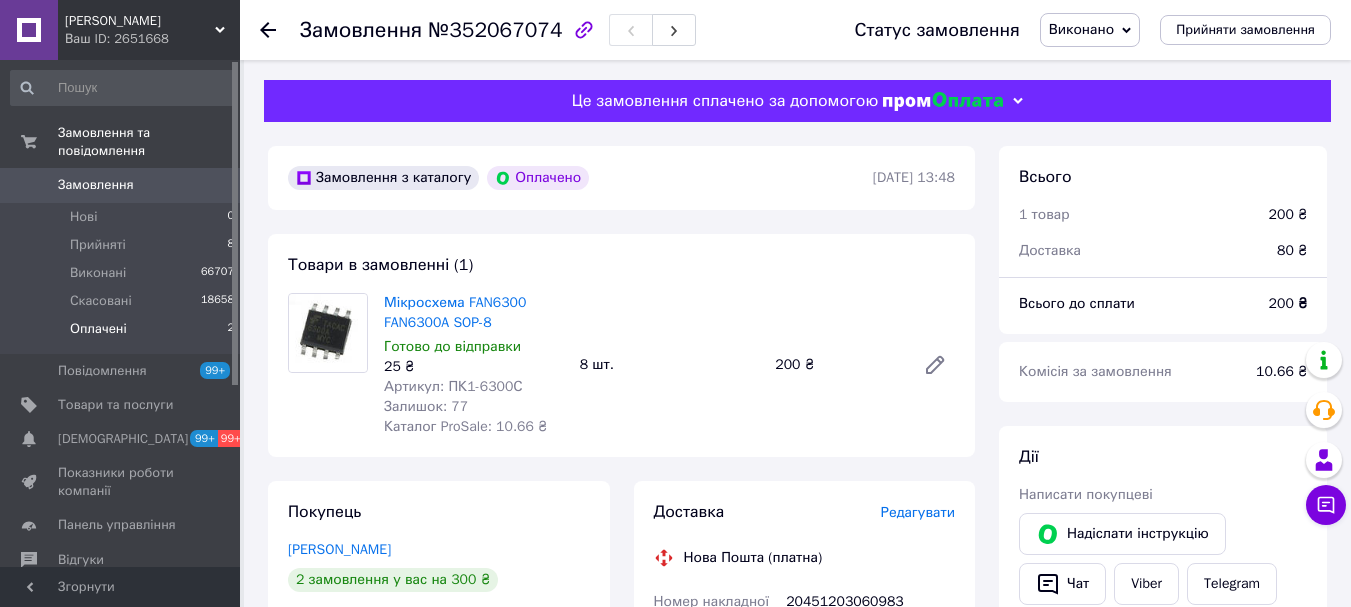 click on "Оплачені 2" at bounding box center [123, 334] 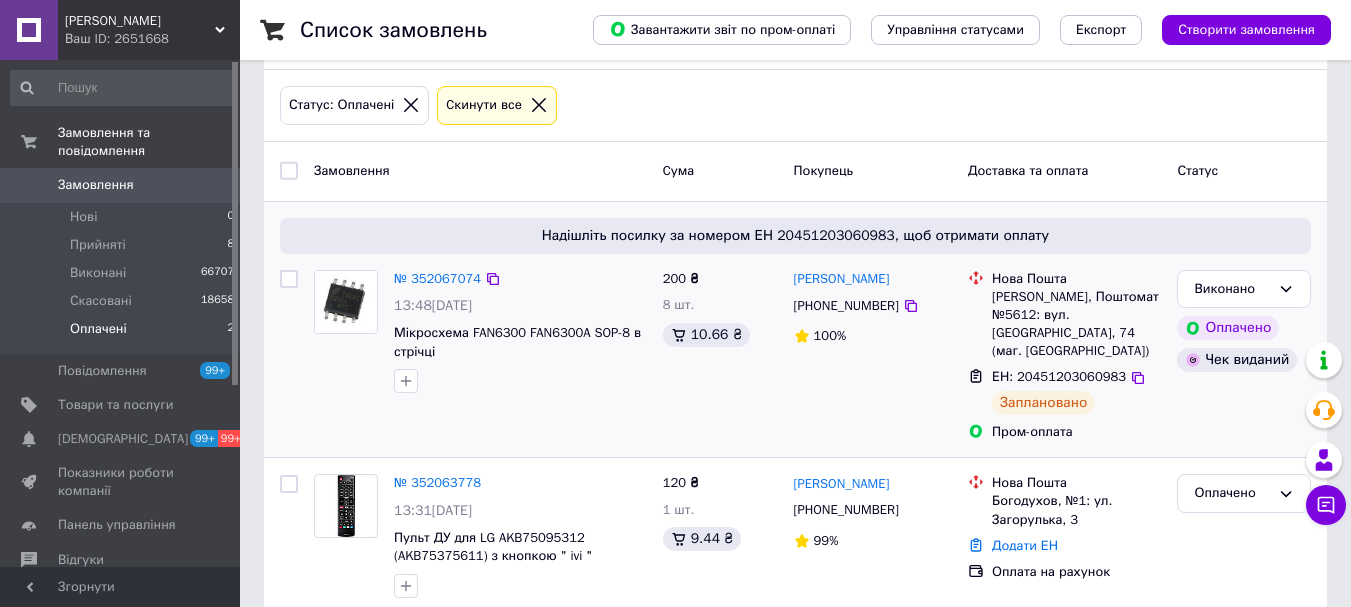 scroll, scrollTop: 259, scrollLeft: 0, axis: vertical 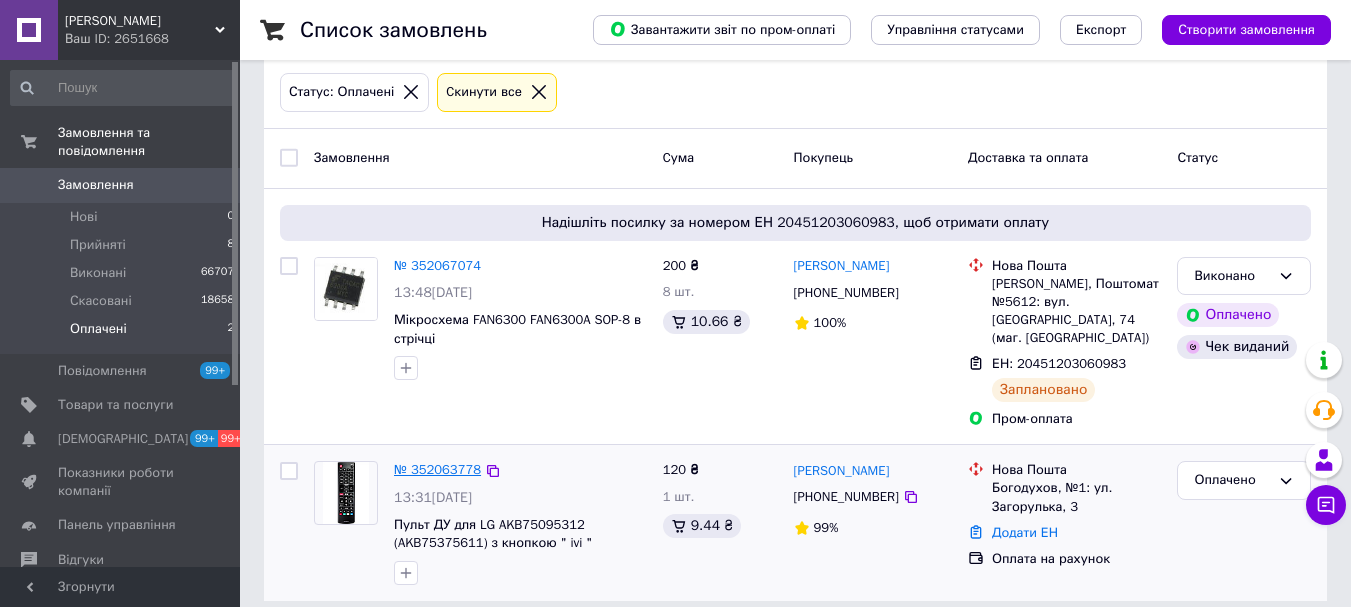 click on "№ 352063778" at bounding box center [437, 469] 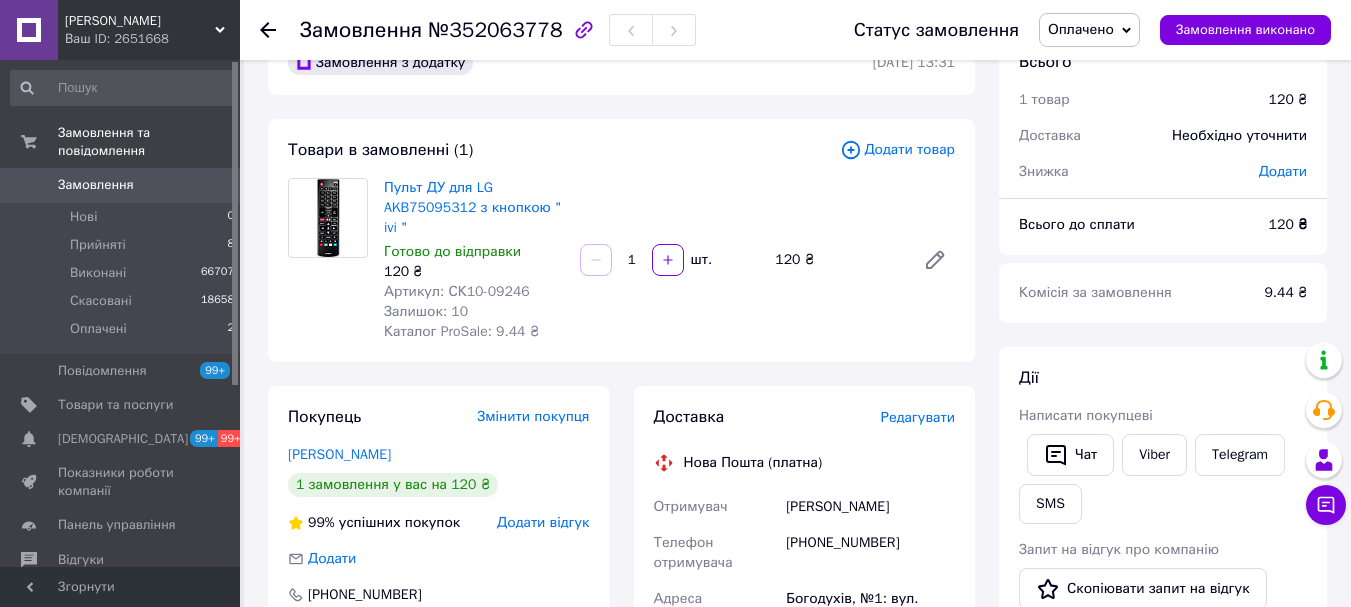scroll, scrollTop: 100, scrollLeft: 0, axis: vertical 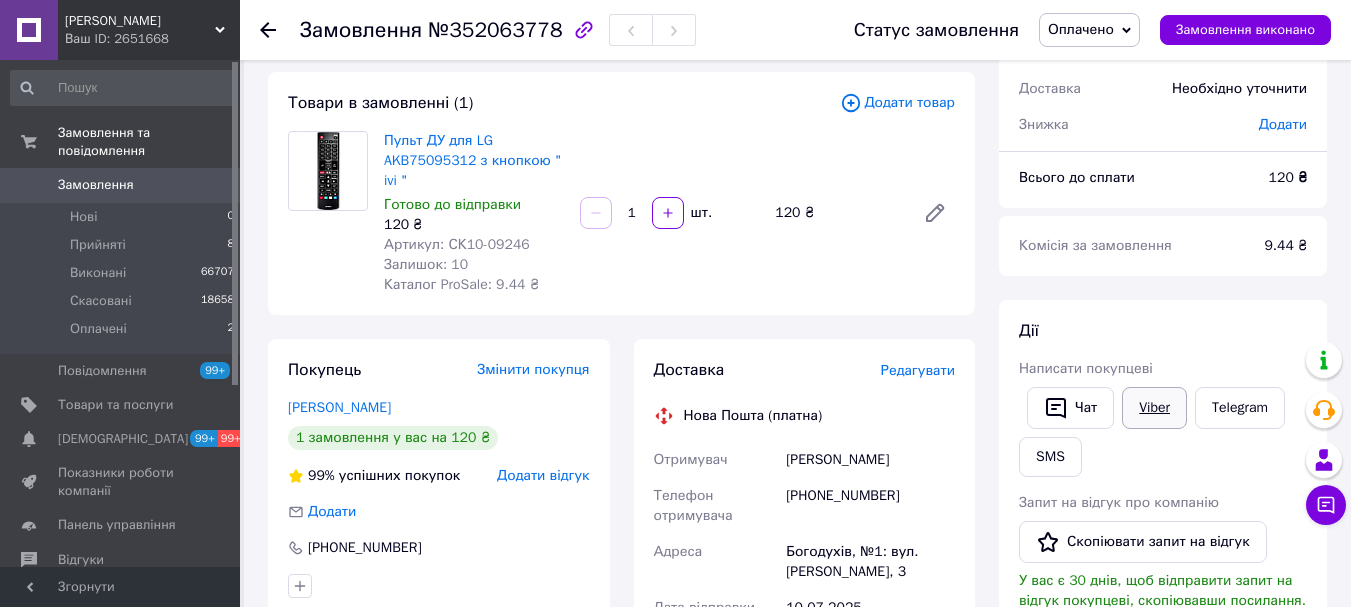 click on "Viber" at bounding box center [1154, 408] 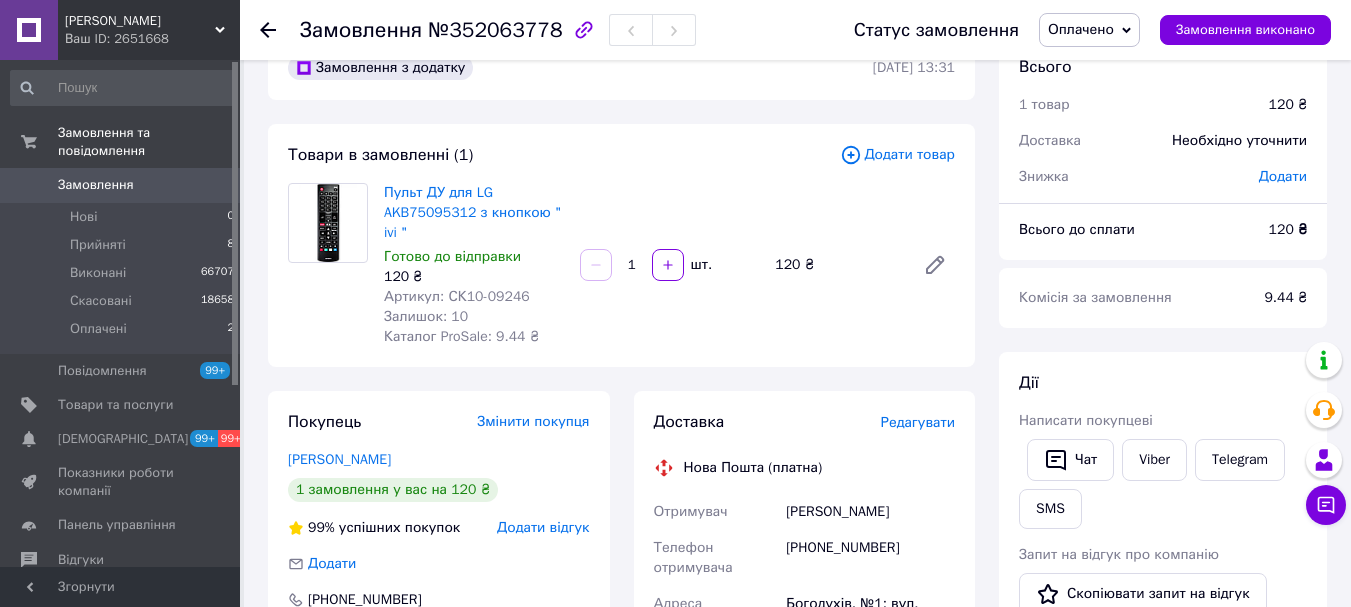 scroll, scrollTop: 0, scrollLeft: 0, axis: both 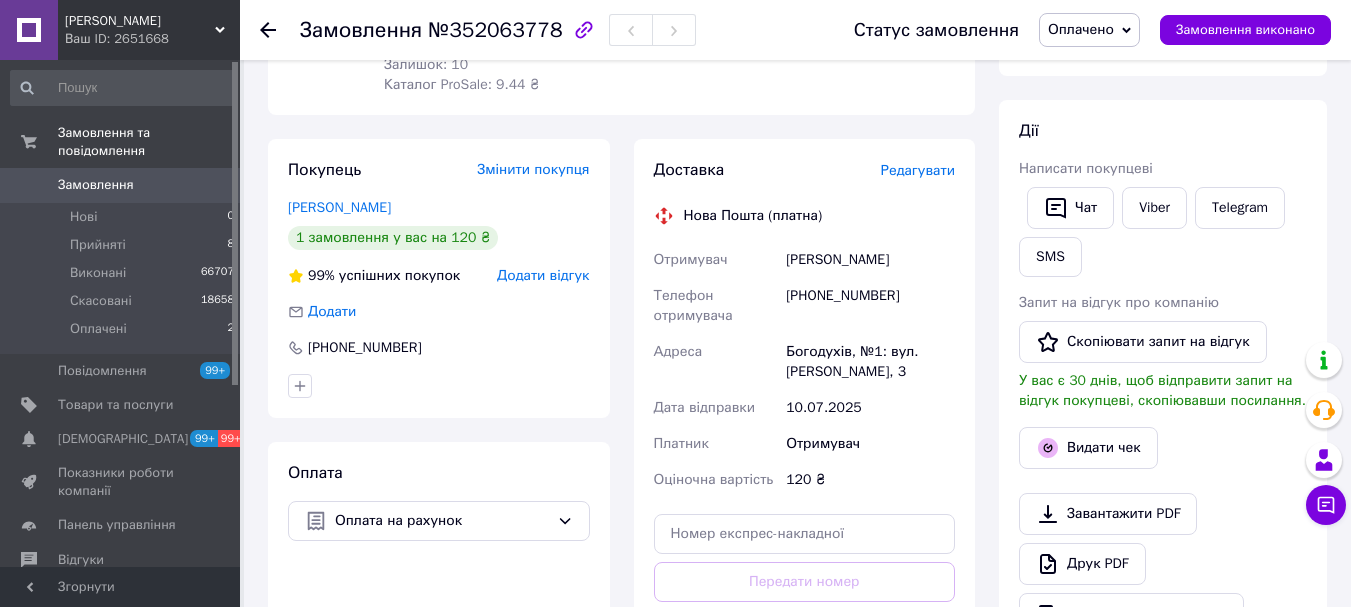 click on "Редагувати" at bounding box center [918, 170] 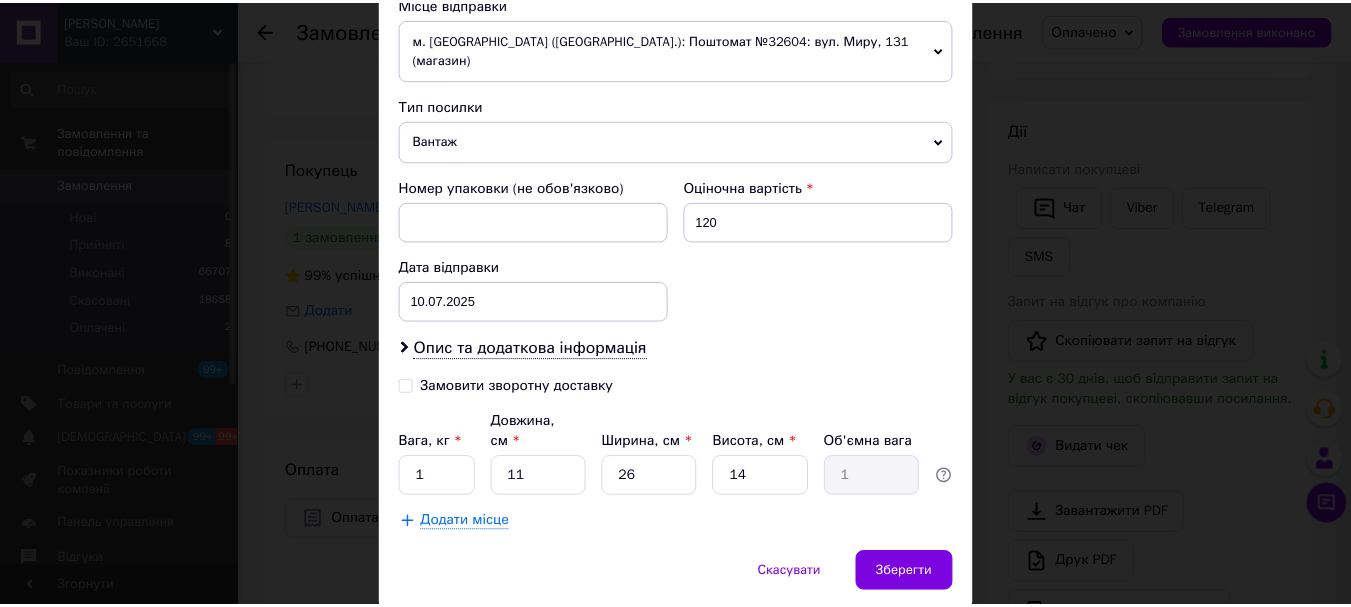scroll, scrollTop: 757, scrollLeft: 0, axis: vertical 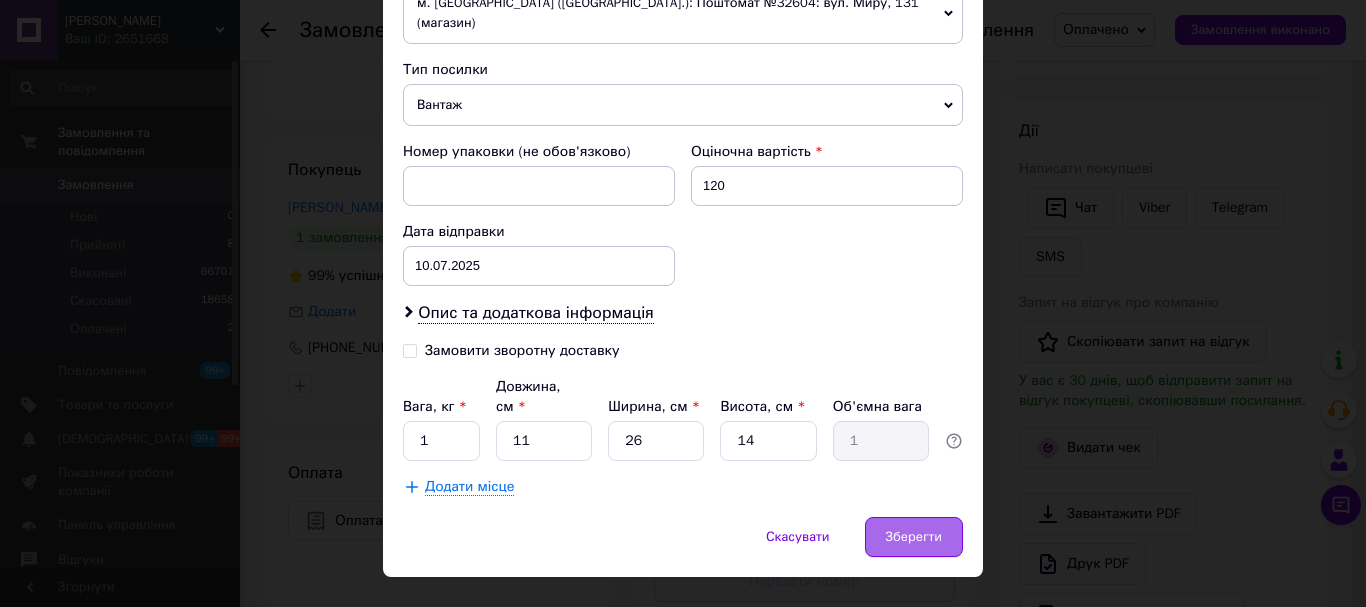 click on "Зберегти" at bounding box center [914, 537] 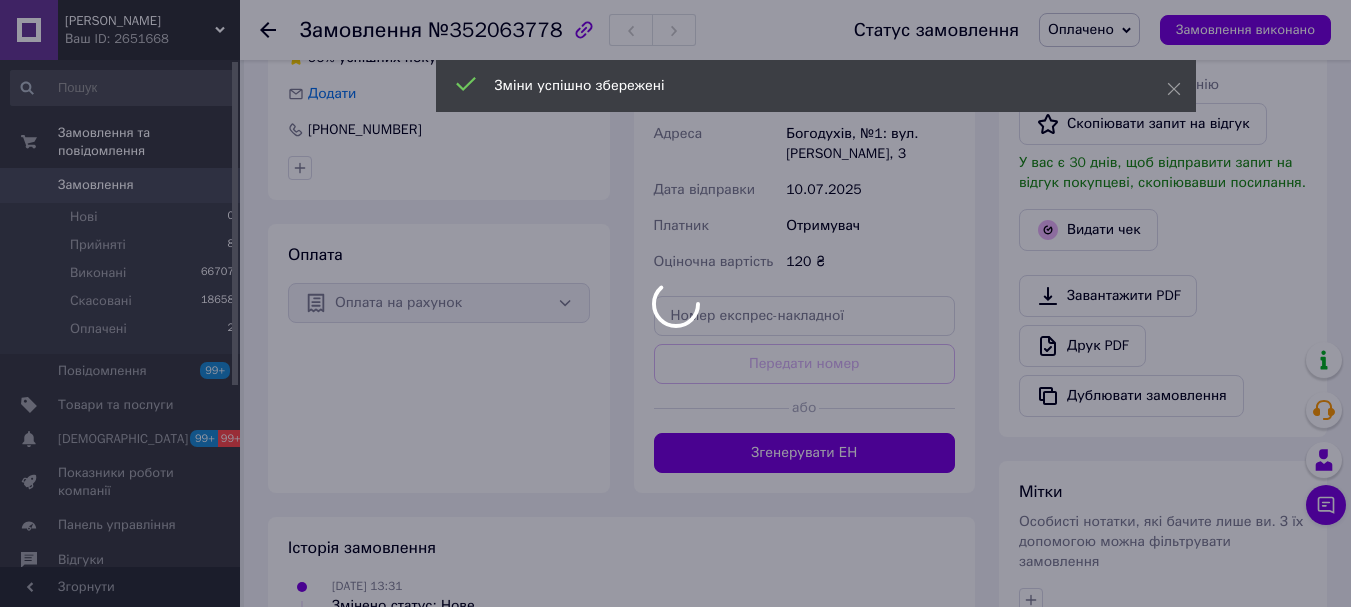 scroll, scrollTop: 800, scrollLeft: 0, axis: vertical 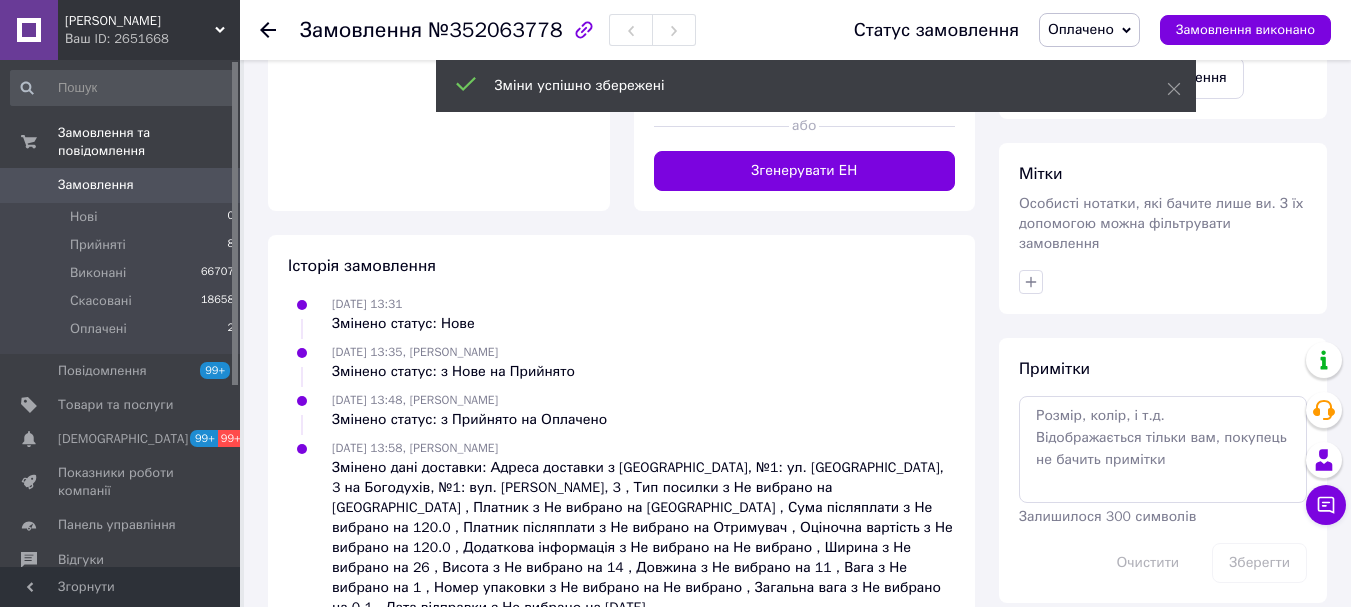 drag, startPoint x: 824, startPoint y: 175, endPoint x: 1090, endPoint y: 446, distance: 379.7328 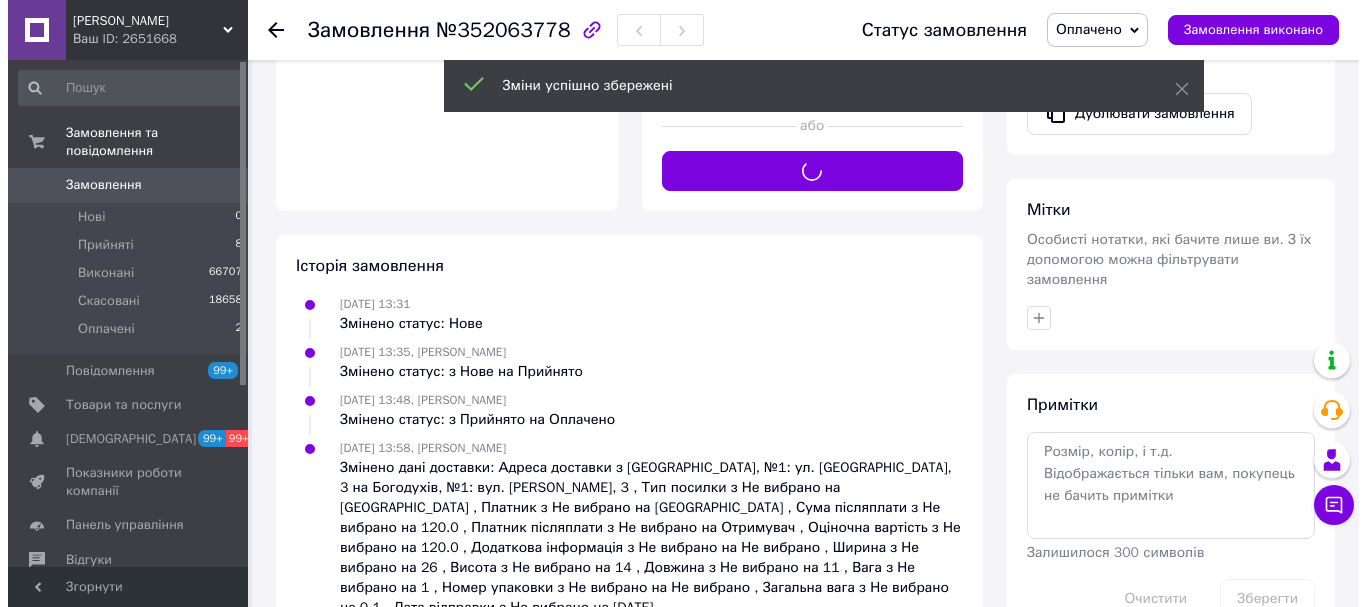 scroll, scrollTop: 500, scrollLeft: 0, axis: vertical 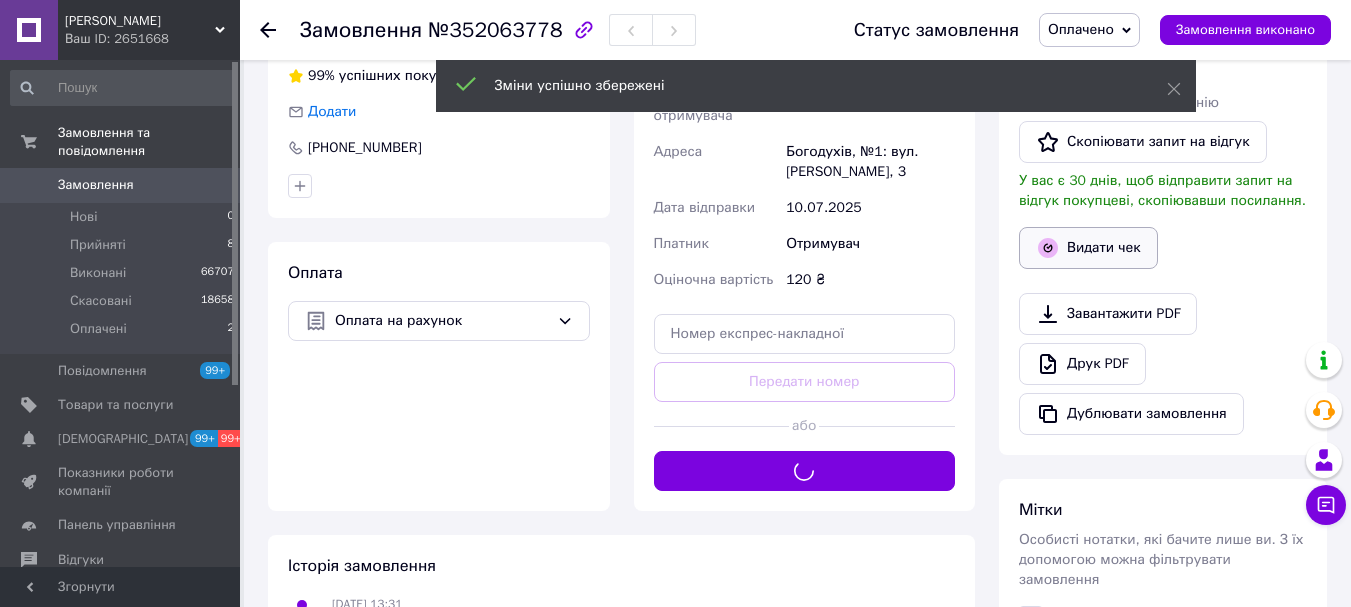 click on "Видати чек" at bounding box center (1088, 248) 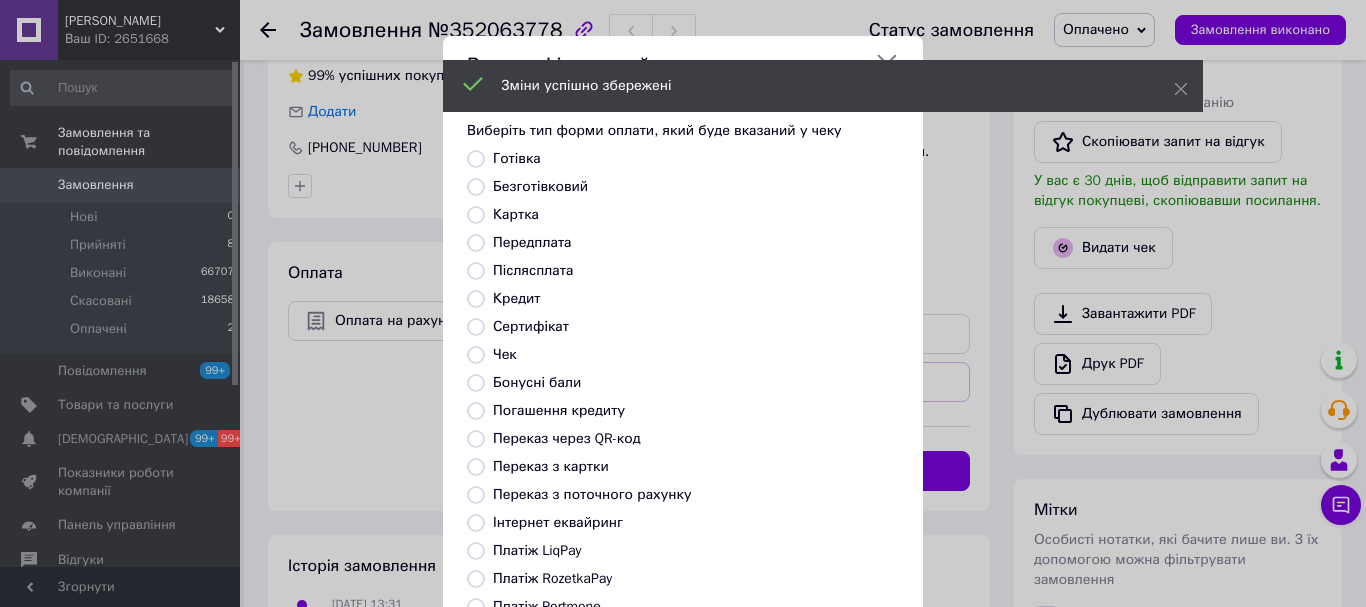 click on "Безготівковий" at bounding box center (540, 186) 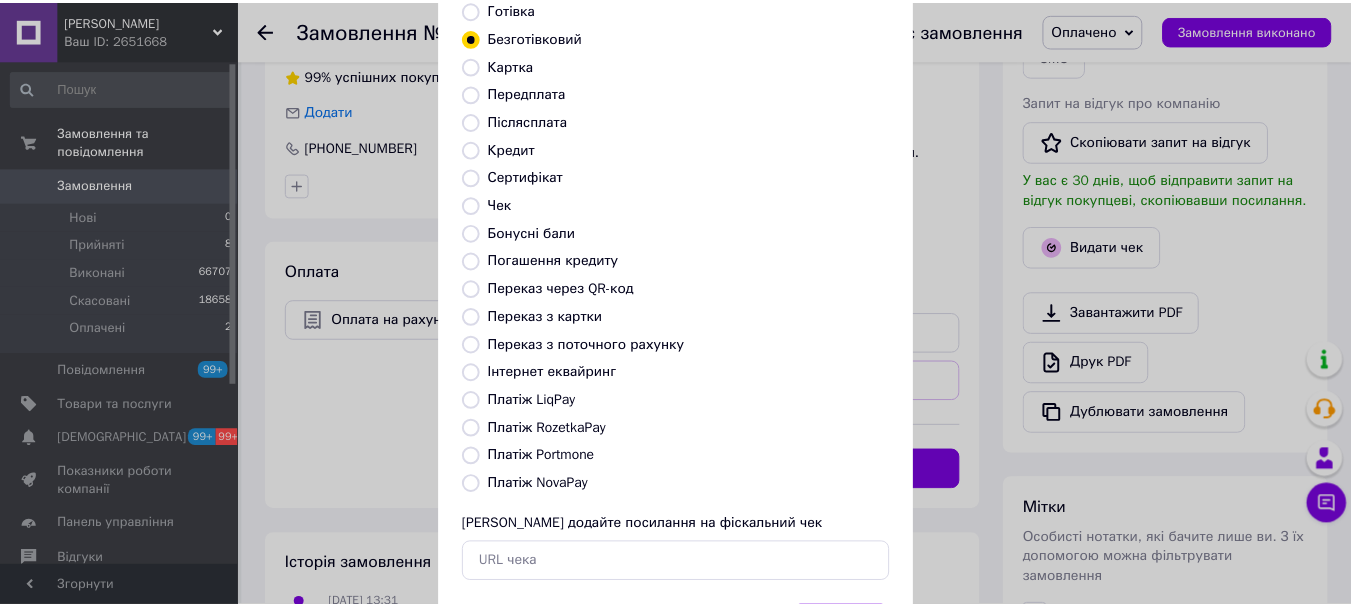 scroll, scrollTop: 252, scrollLeft: 0, axis: vertical 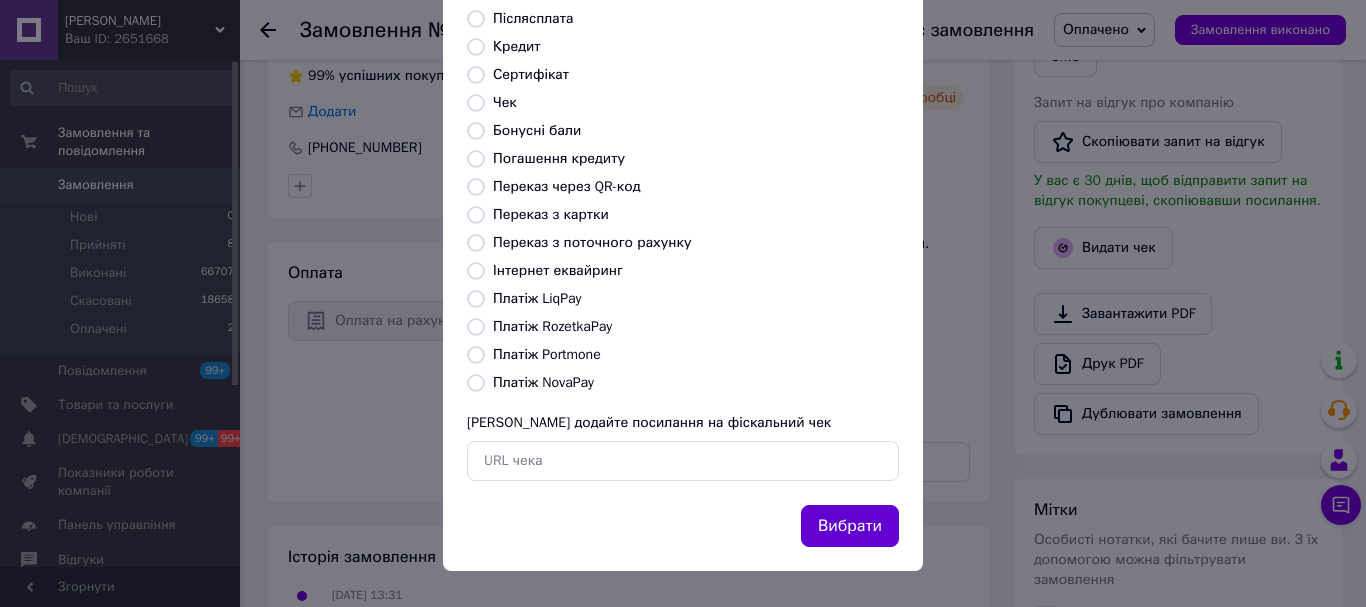 drag, startPoint x: 844, startPoint y: 501, endPoint x: 854, endPoint y: 533, distance: 33.526108 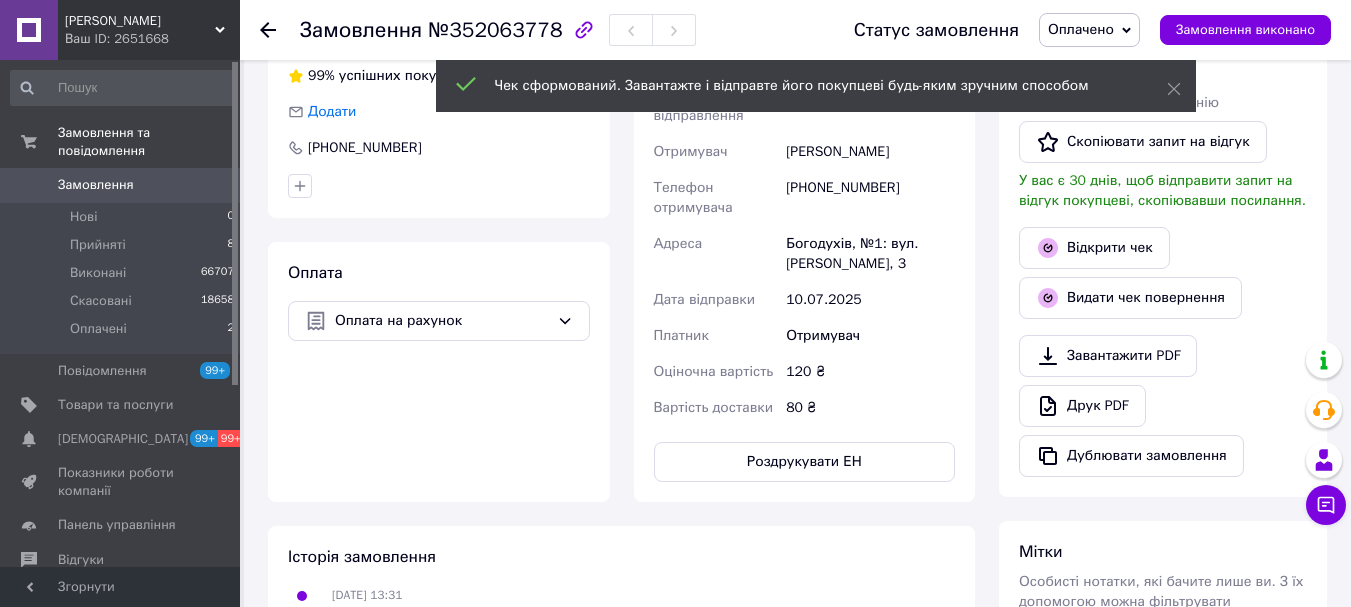 scroll, scrollTop: 200, scrollLeft: 0, axis: vertical 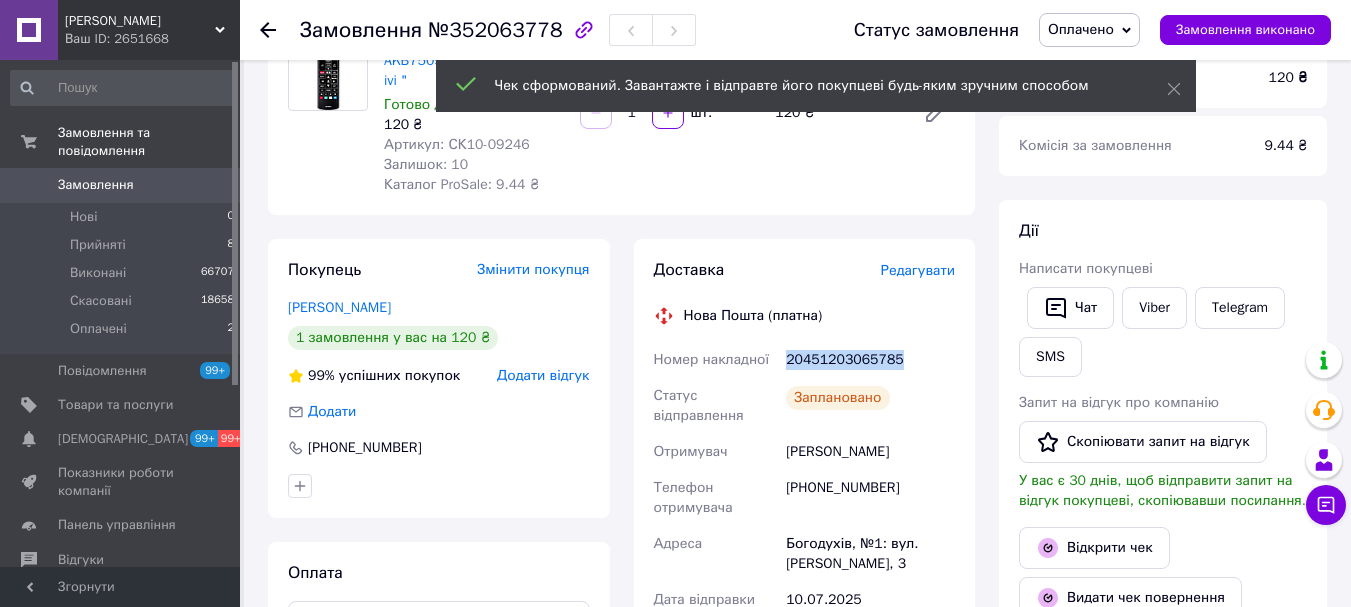 drag, startPoint x: 898, startPoint y: 364, endPoint x: 769, endPoint y: 348, distance: 129.98846 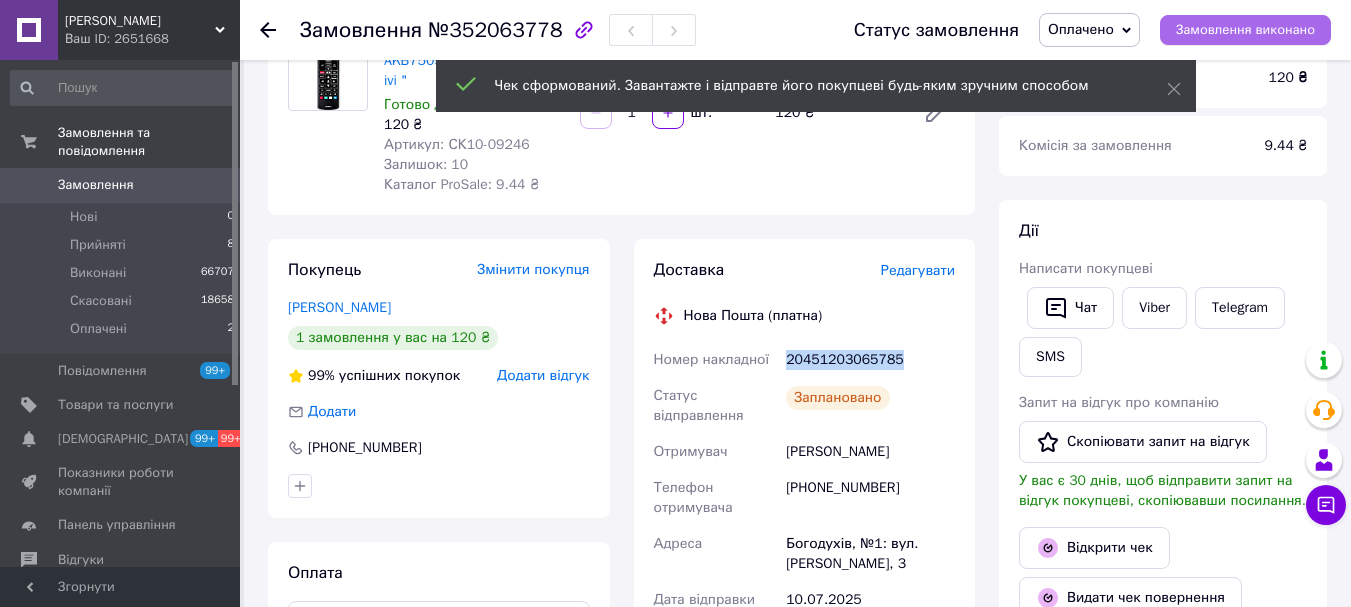 click on "Замовлення виконано" at bounding box center (1245, 30) 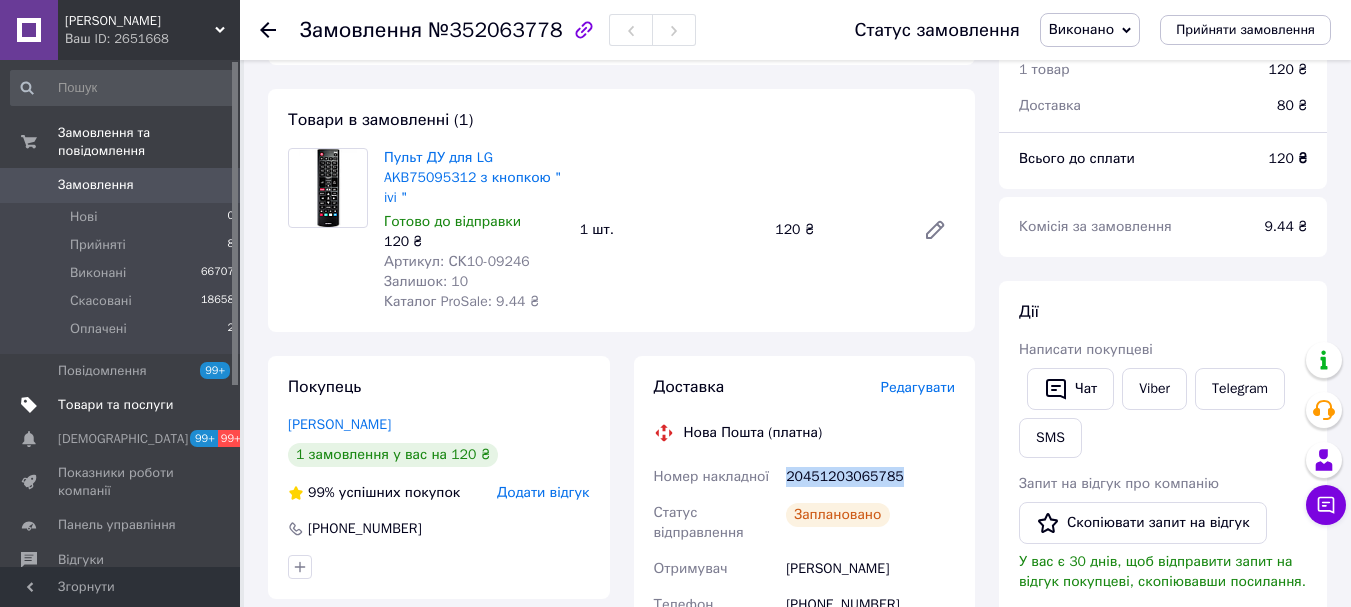 scroll, scrollTop: 0, scrollLeft: 0, axis: both 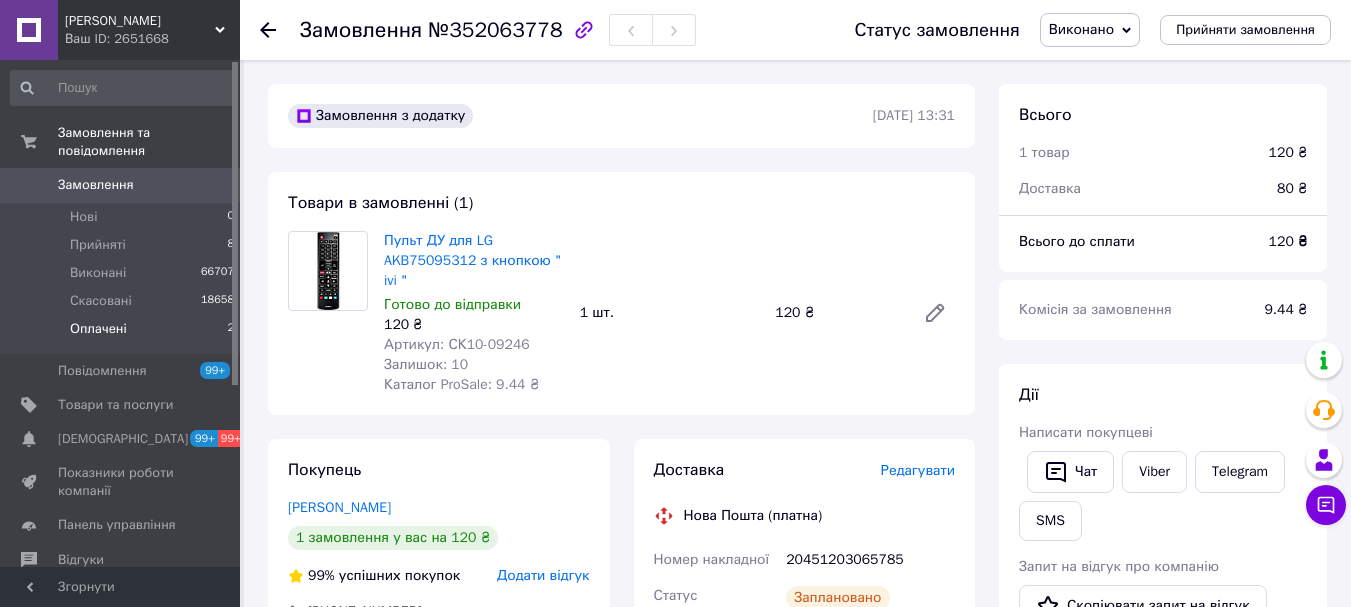 click on "Оплачені" at bounding box center (98, 329) 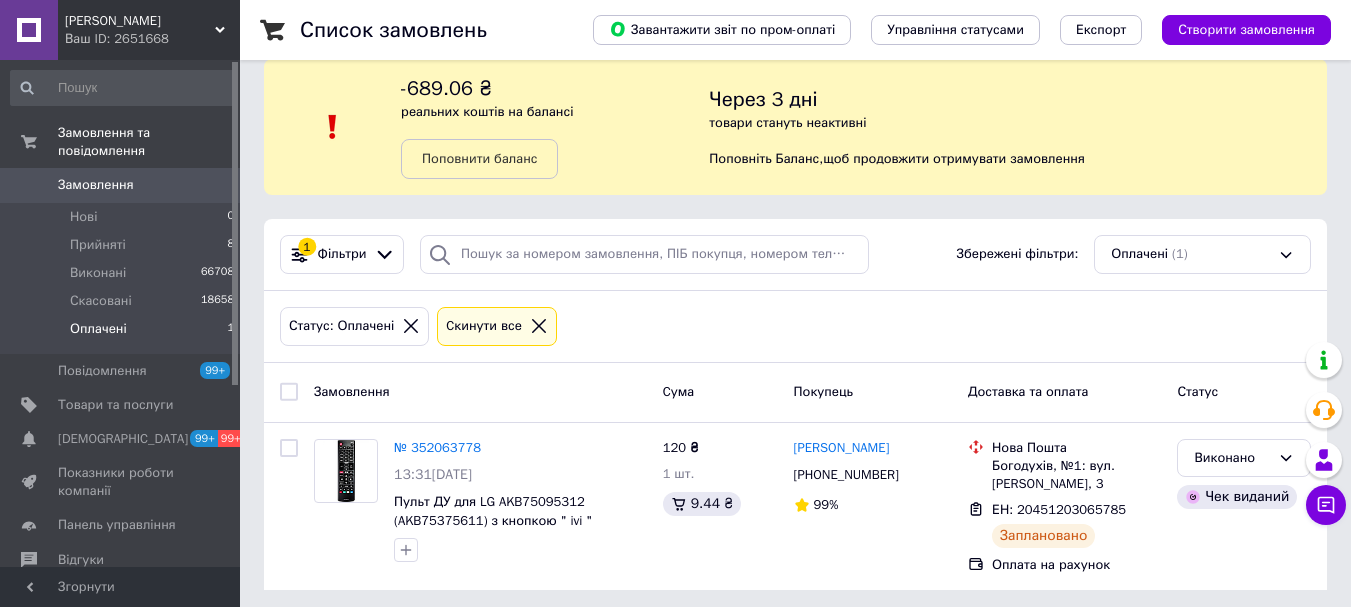 scroll, scrollTop: 32, scrollLeft: 0, axis: vertical 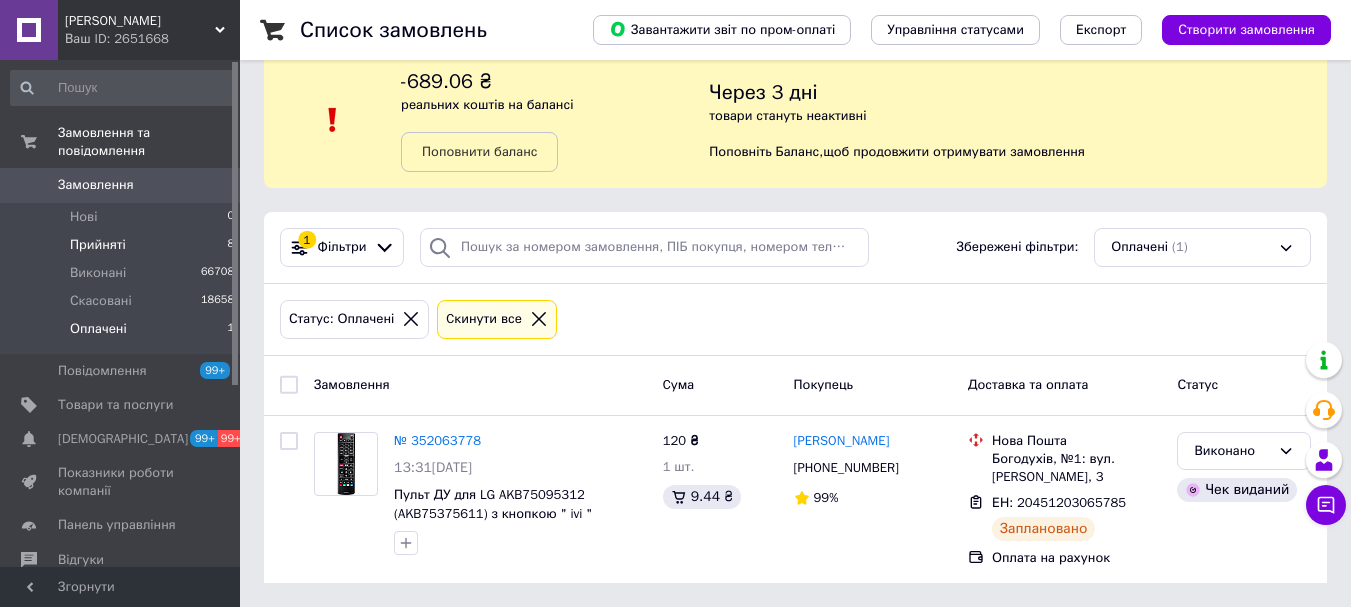 click on "Прийняті" at bounding box center (98, 245) 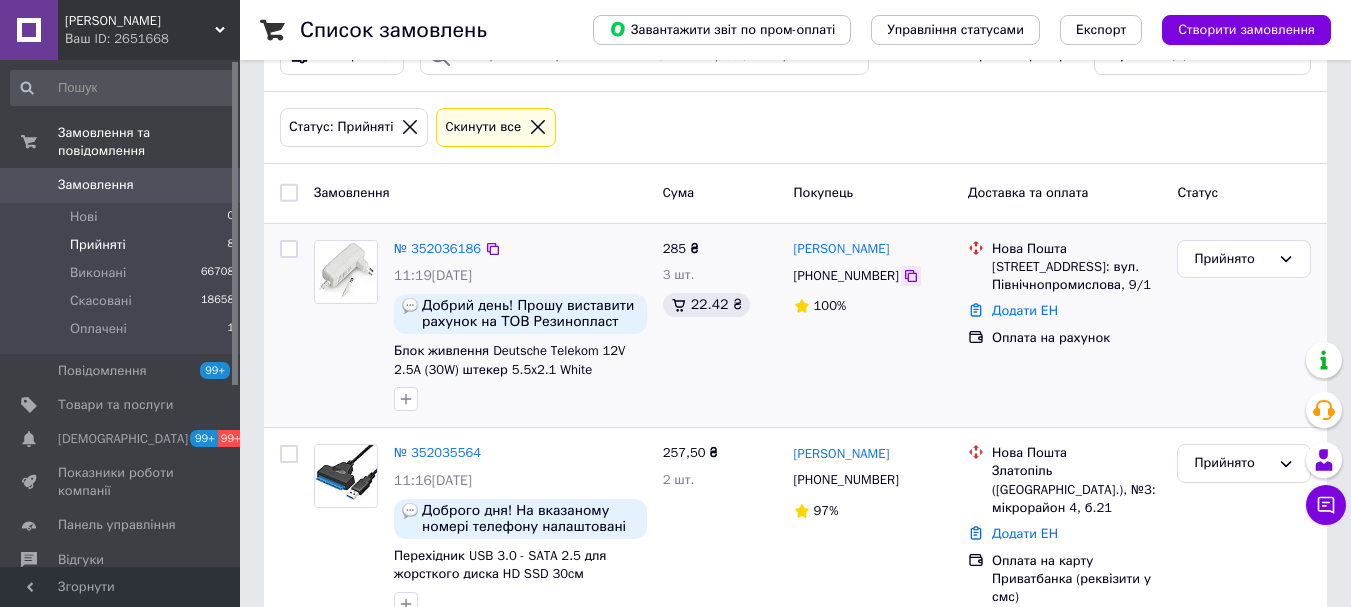 scroll, scrollTop: 100, scrollLeft: 0, axis: vertical 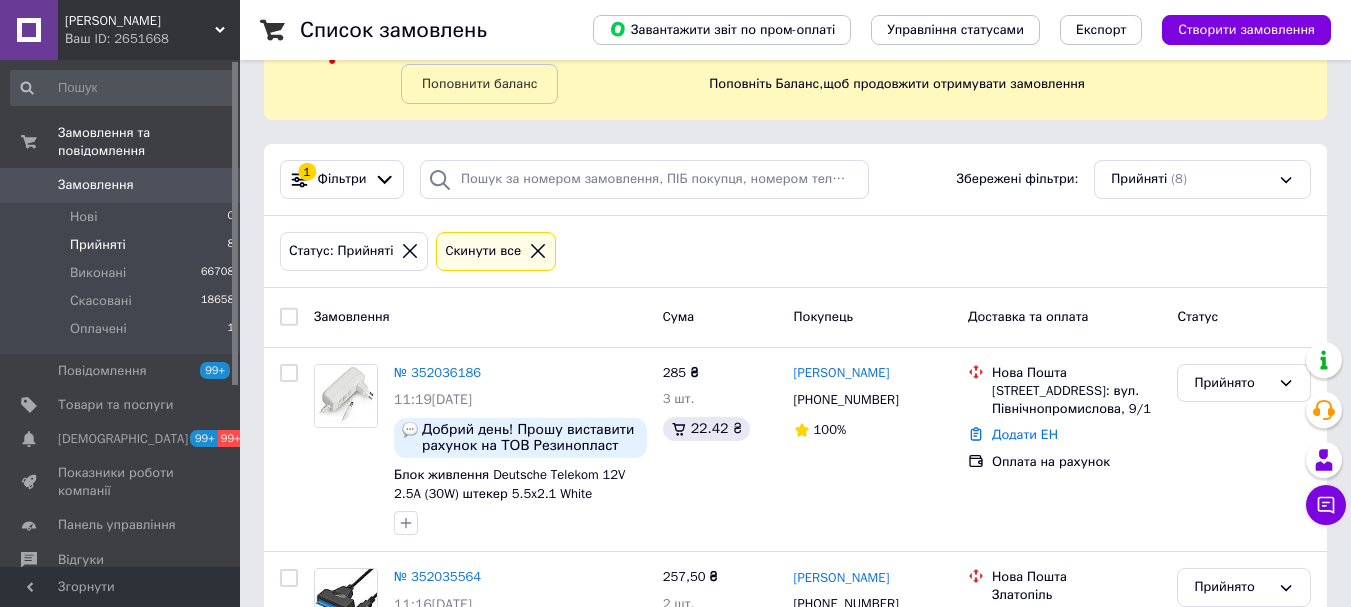 drag, startPoint x: 1001, startPoint y: 340, endPoint x: 1078, endPoint y: 283, distance: 95.80188 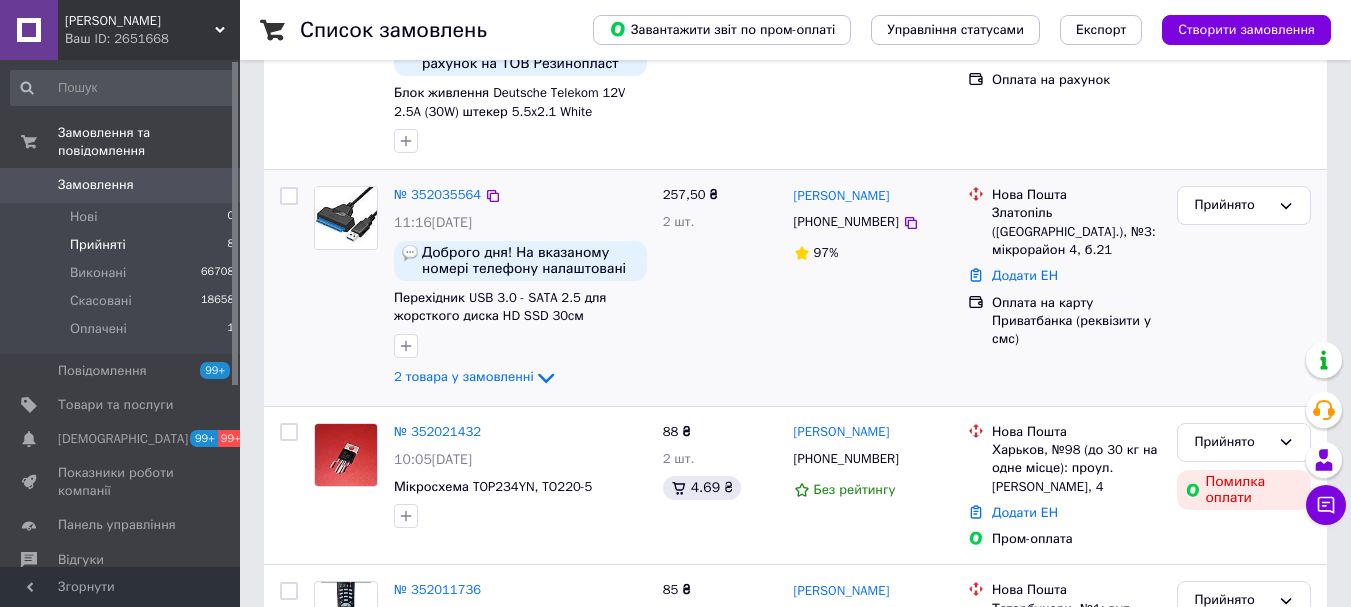 scroll, scrollTop: 500, scrollLeft: 0, axis: vertical 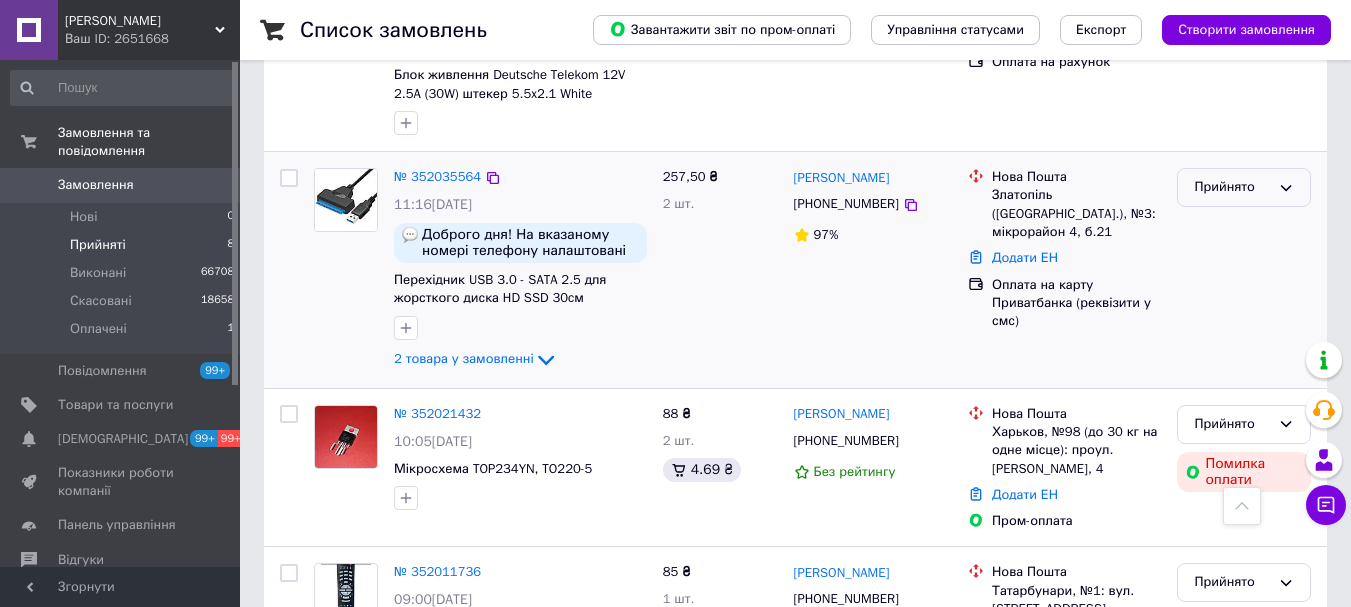 click on "Прийнято" at bounding box center [1232, 187] 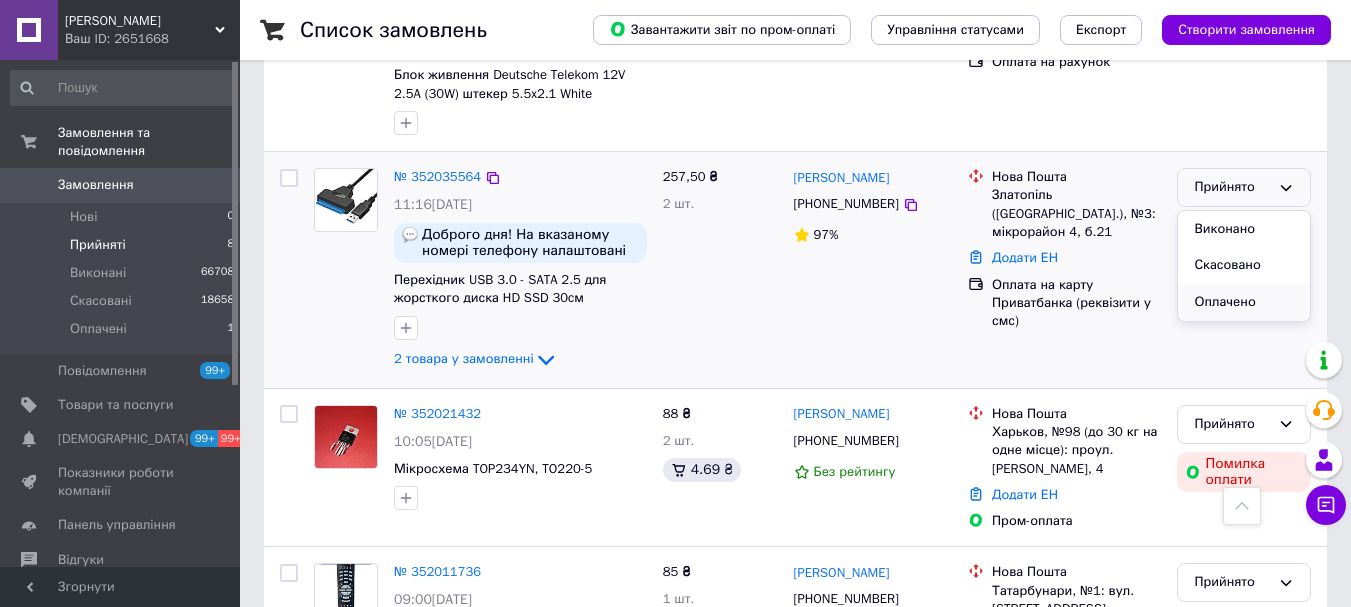 click on "Оплачено" at bounding box center (1244, 302) 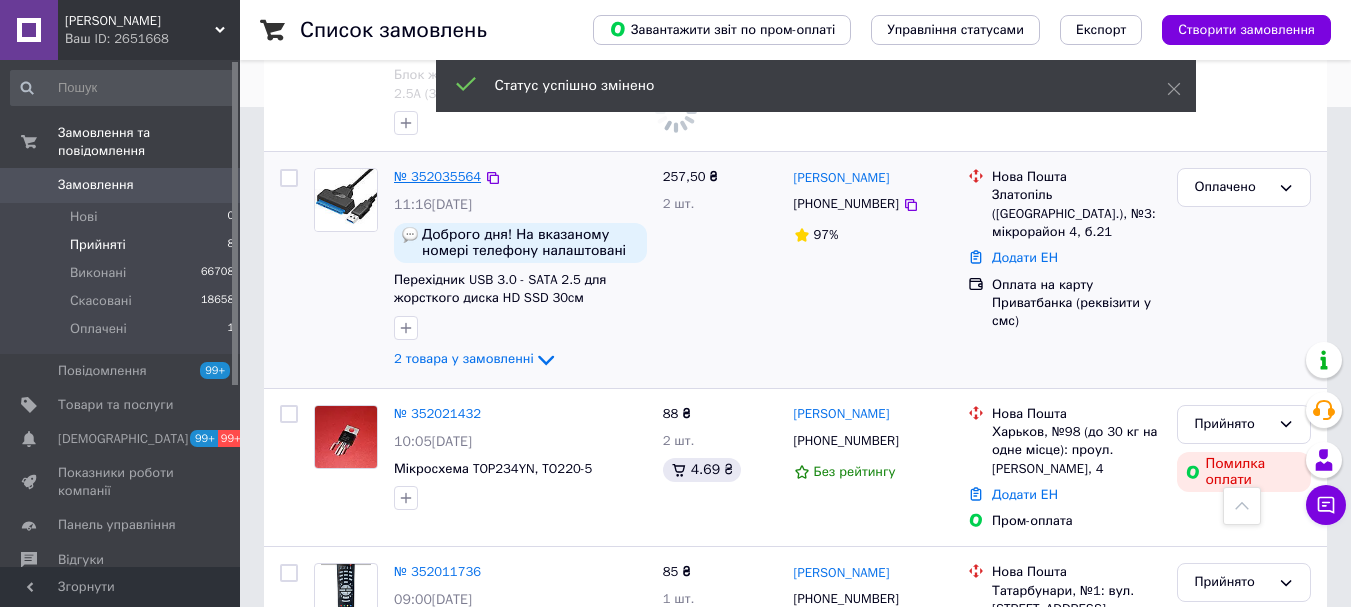 click on "№ 352035564" at bounding box center [437, 176] 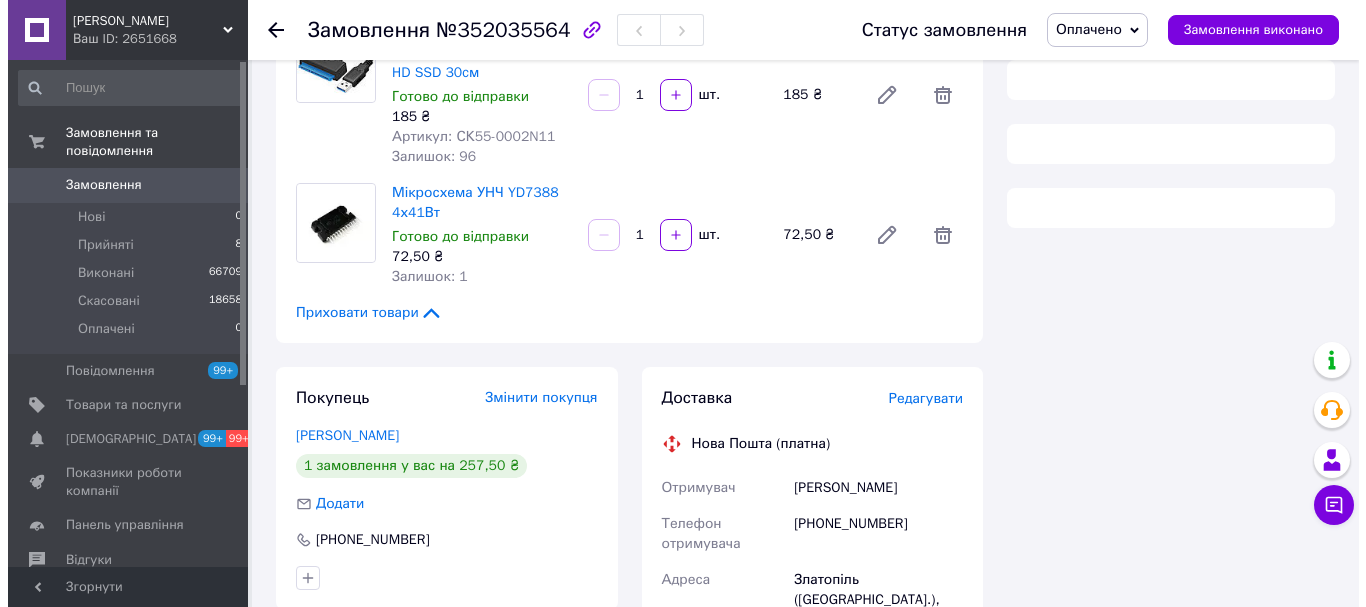 scroll, scrollTop: 400, scrollLeft: 0, axis: vertical 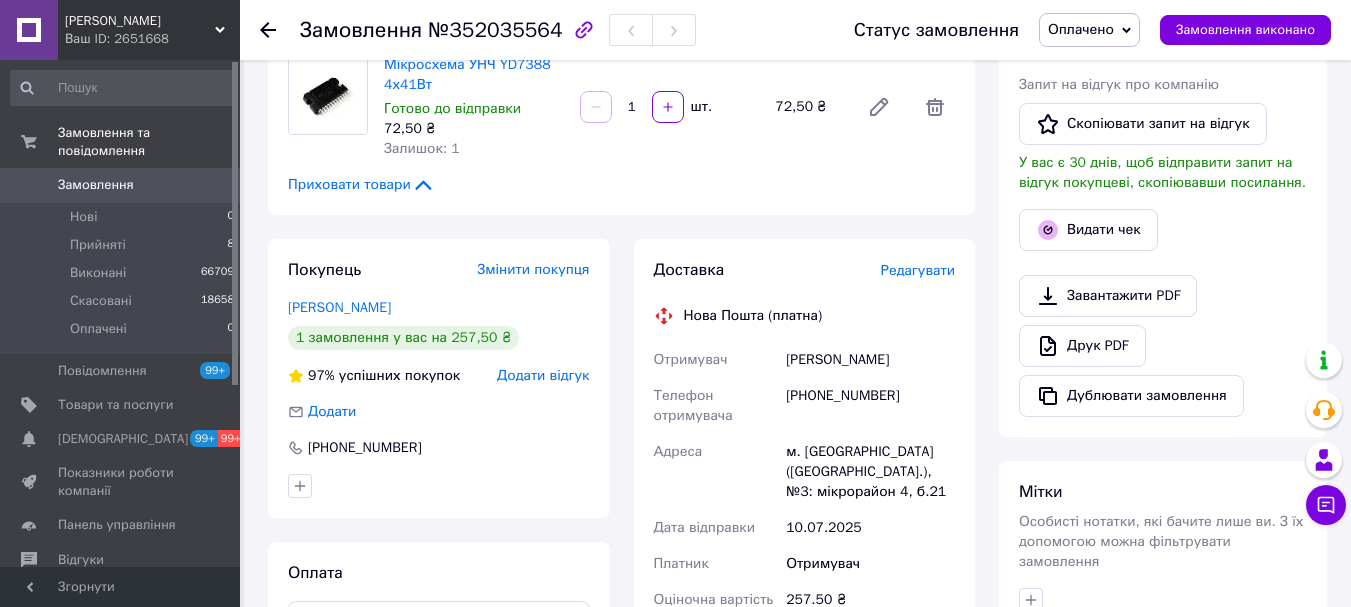 click on "Редагувати" at bounding box center [918, 270] 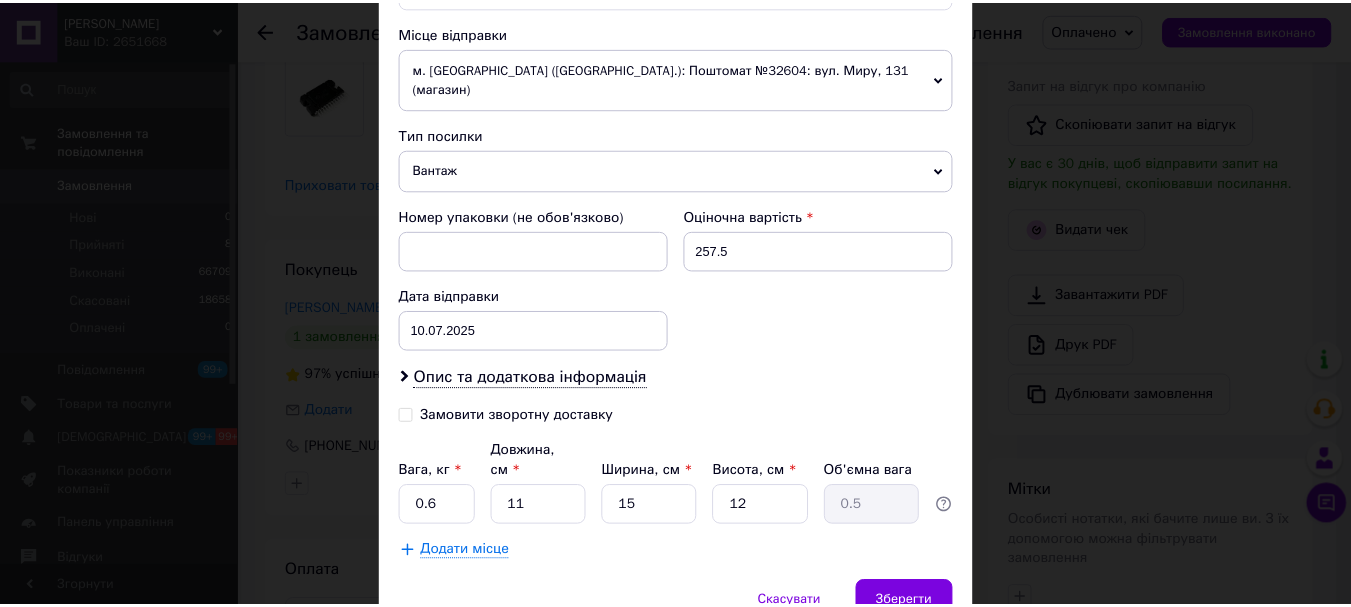 scroll, scrollTop: 757, scrollLeft: 0, axis: vertical 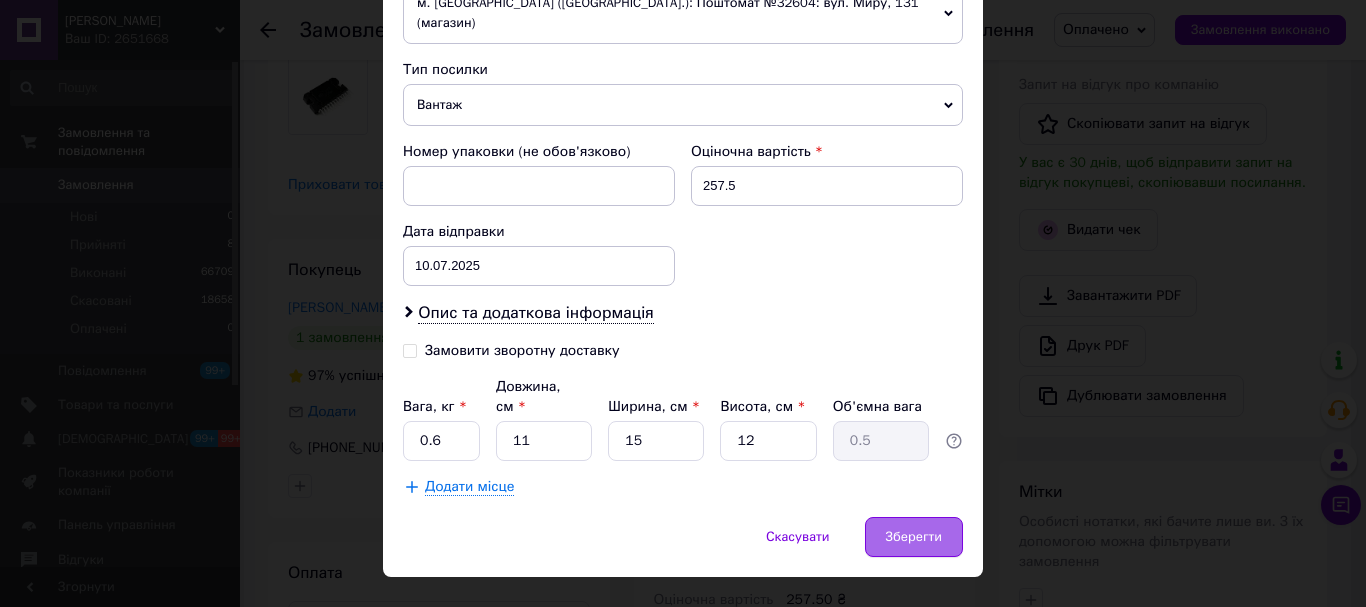 click on "Зберегти" at bounding box center [914, 537] 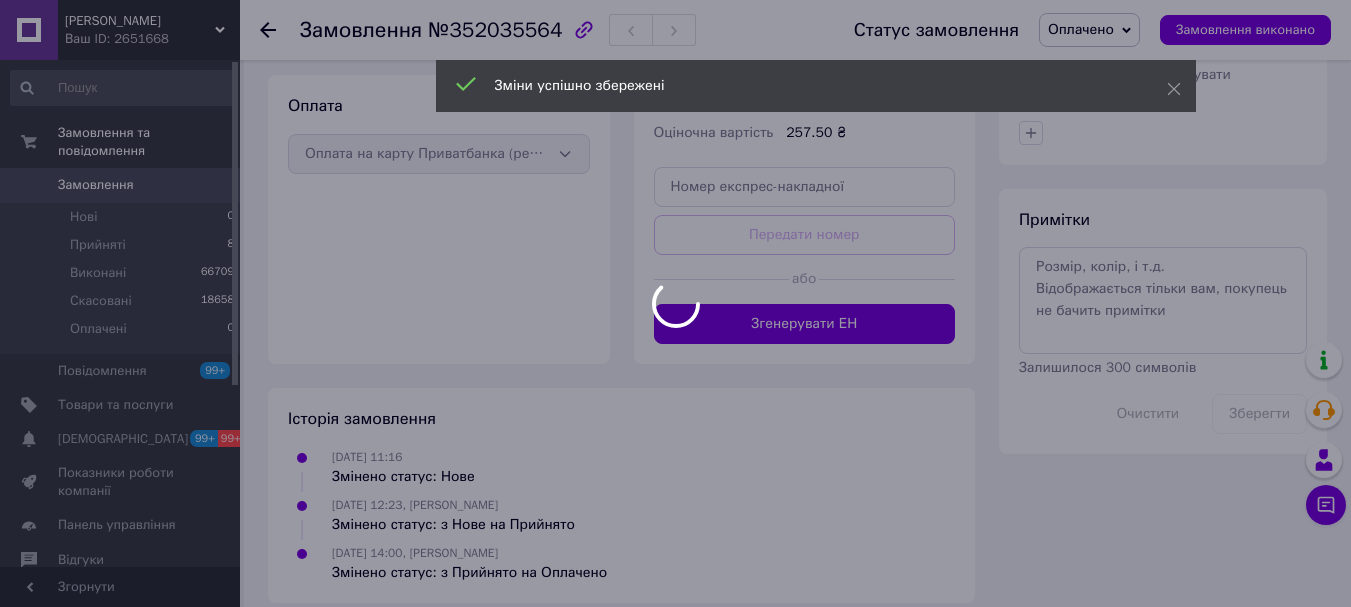 scroll, scrollTop: 887, scrollLeft: 0, axis: vertical 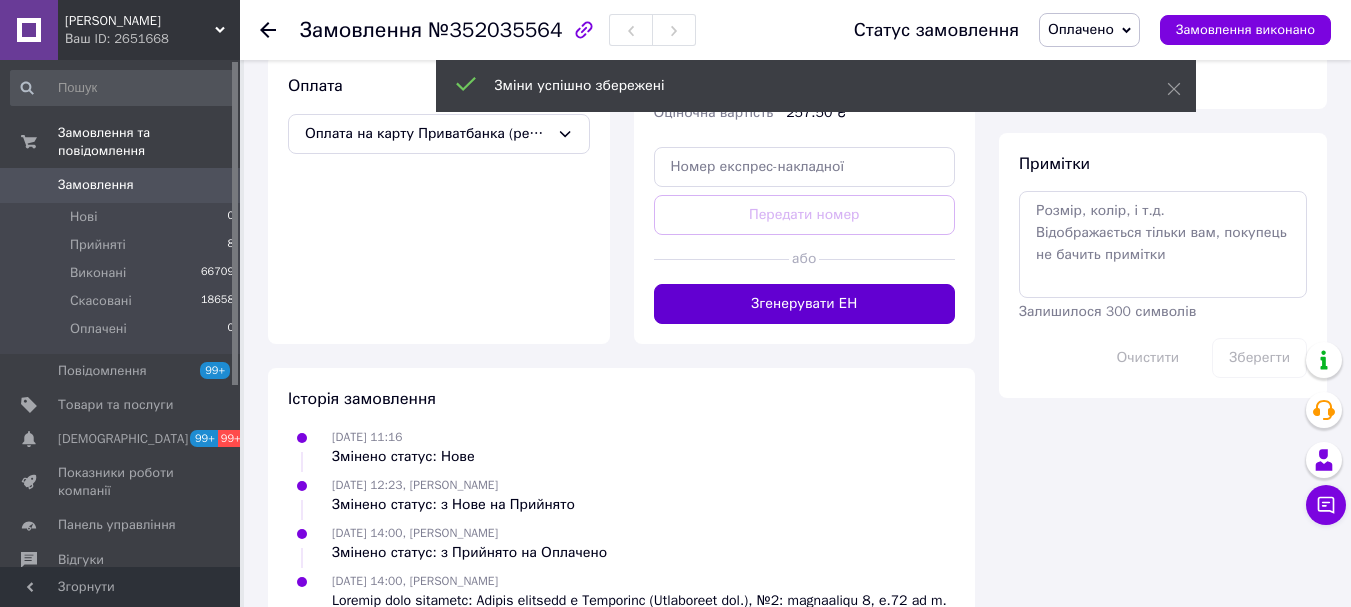 click on "Згенерувати ЕН" at bounding box center [805, 304] 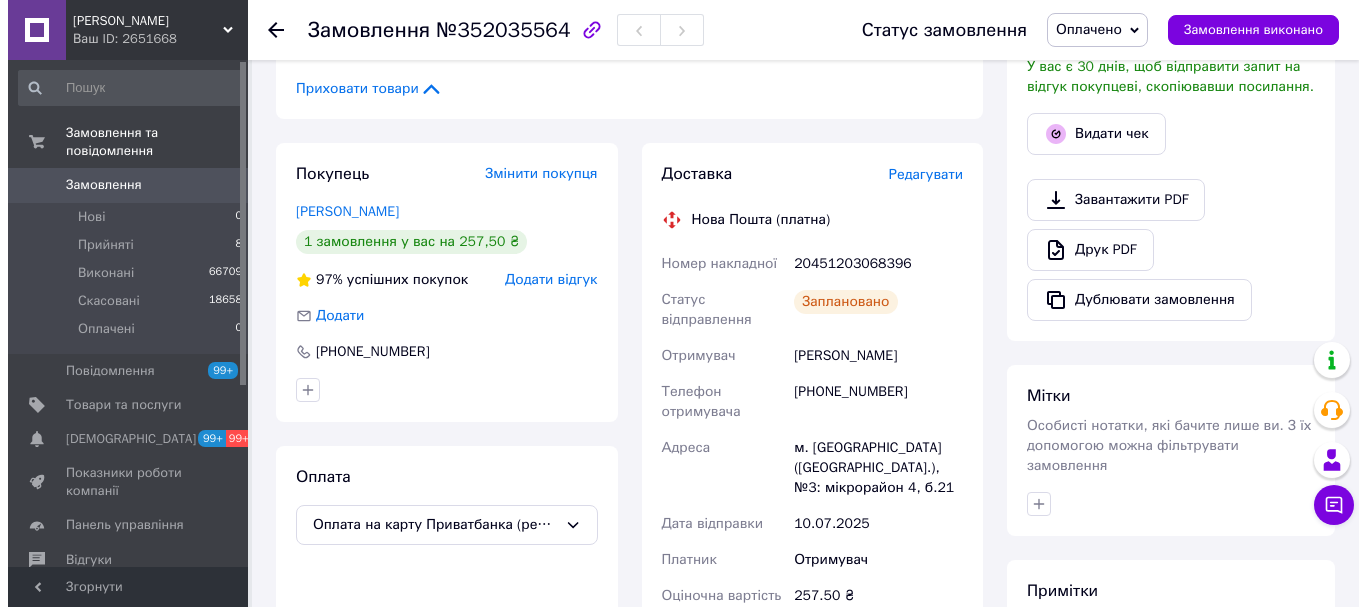 scroll, scrollTop: 400, scrollLeft: 0, axis: vertical 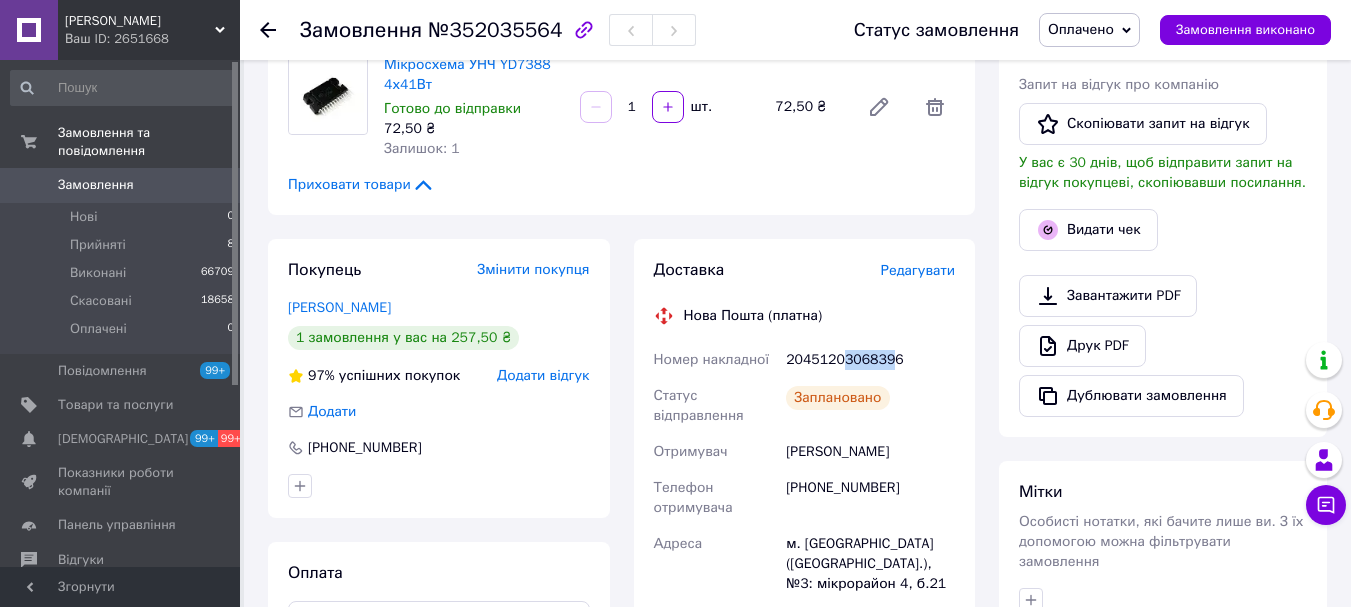 drag, startPoint x: 887, startPoint y: 347, endPoint x: 853, endPoint y: 360, distance: 36.40055 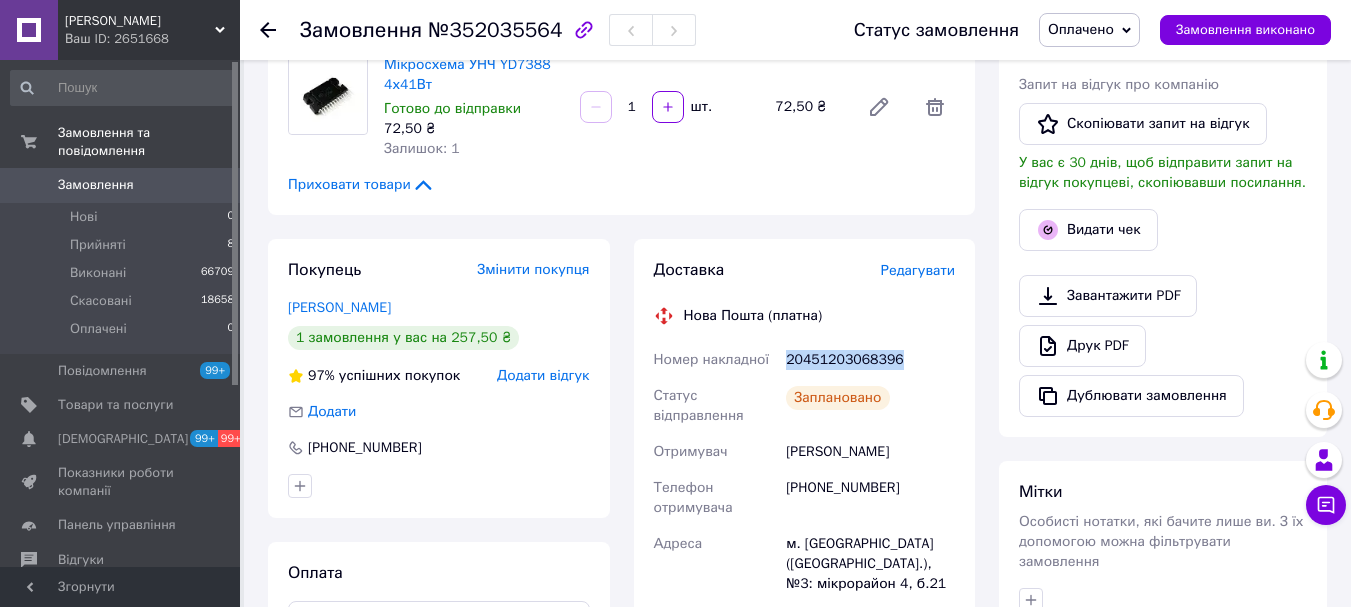 drag, startPoint x: 899, startPoint y: 363, endPoint x: 788, endPoint y: 364, distance: 111.0045 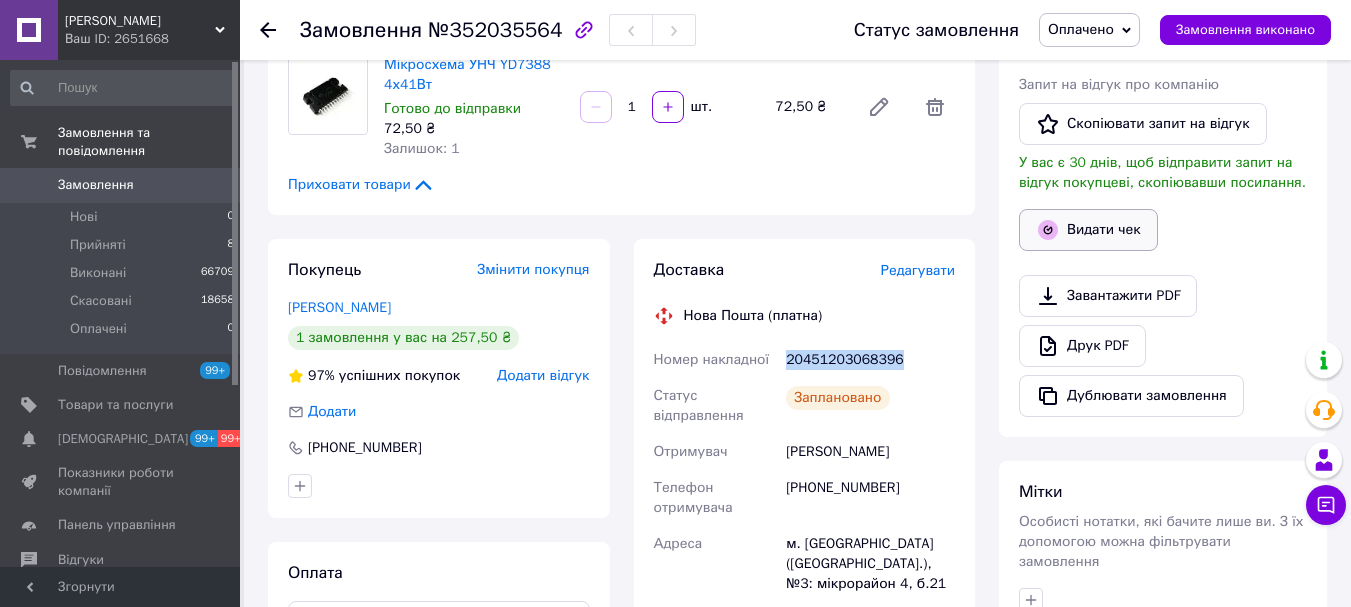 click on "Видати чек" at bounding box center (1088, 230) 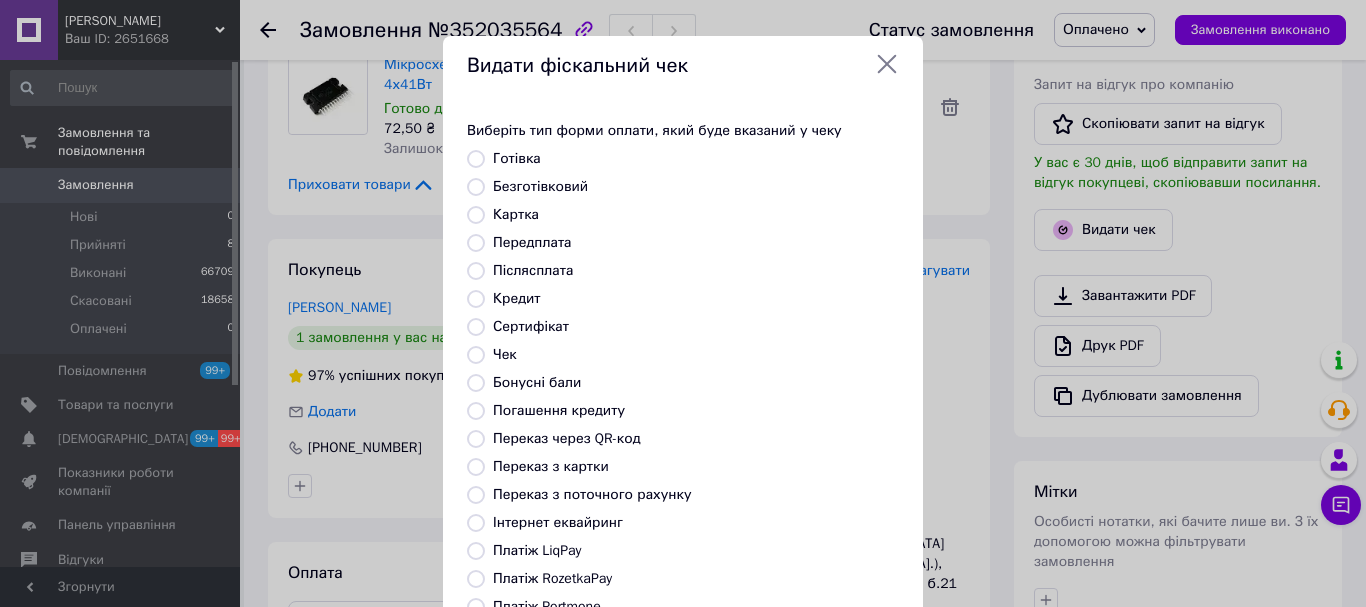 click on "Безготівковий" at bounding box center (540, 186) 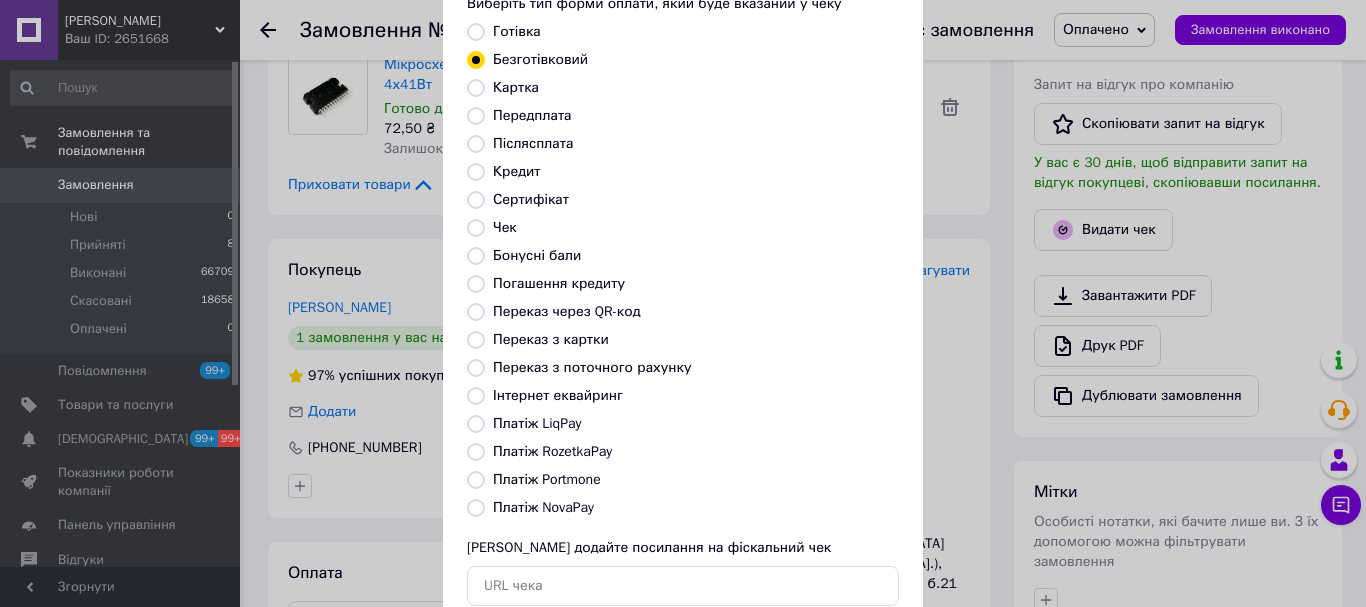 scroll, scrollTop: 252, scrollLeft: 0, axis: vertical 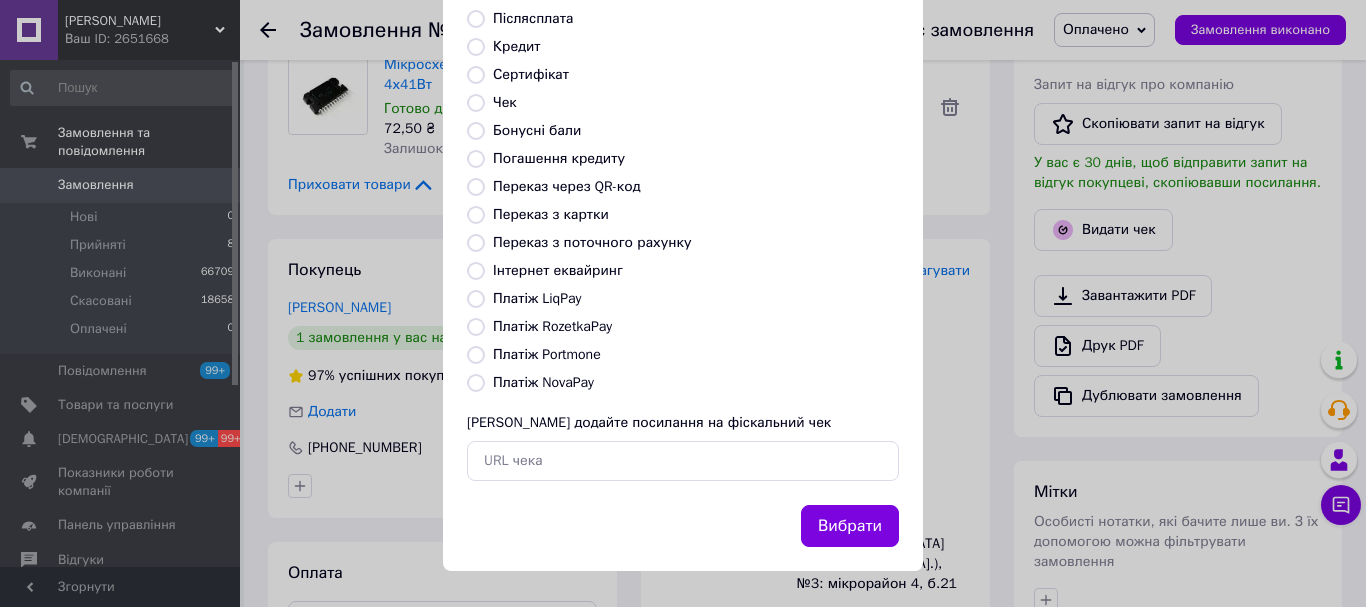 drag, startPoint x: 848, startPoint y: 533, endPoint x: 881, endPoint y: 516, distance: 37.12142 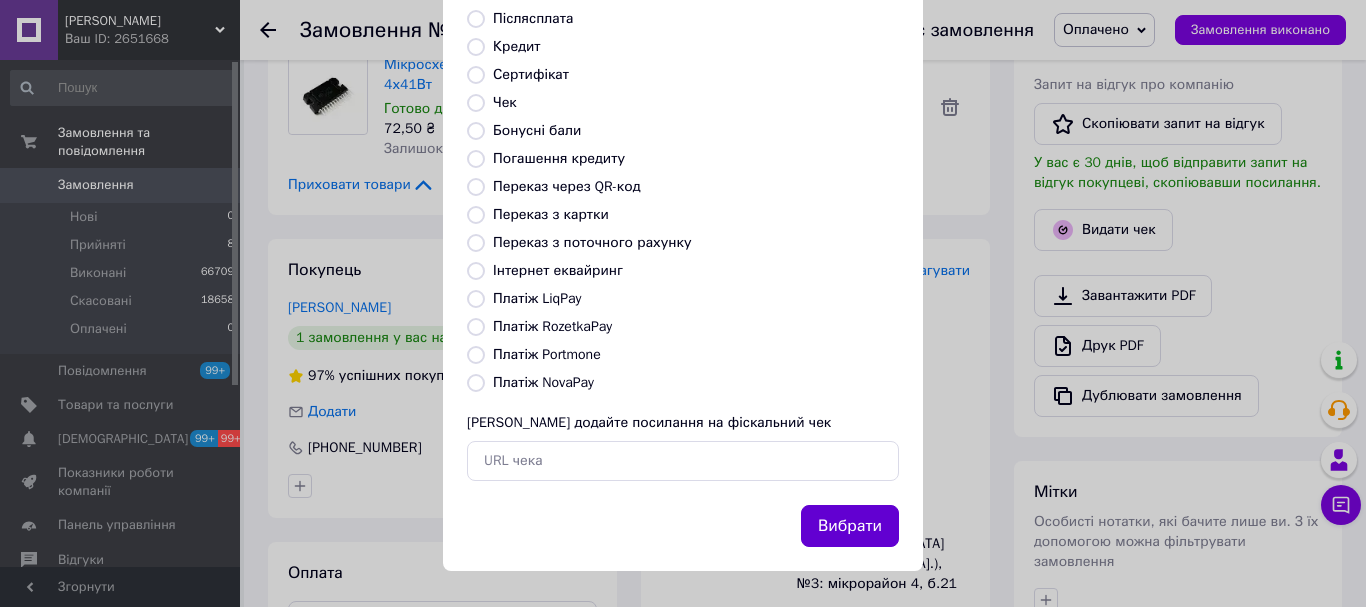 click on "Вибрати" at bounding box center [850, 526] 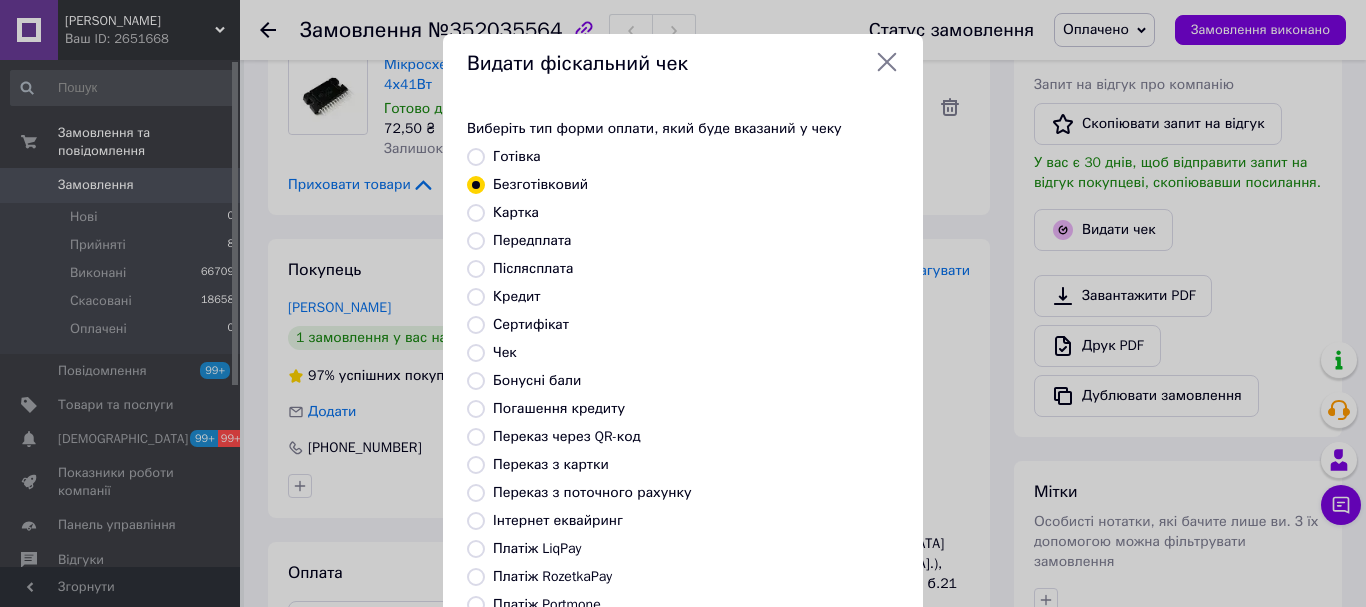 scroll, scrollTop: 0, scrollLeft: 0, axis: both 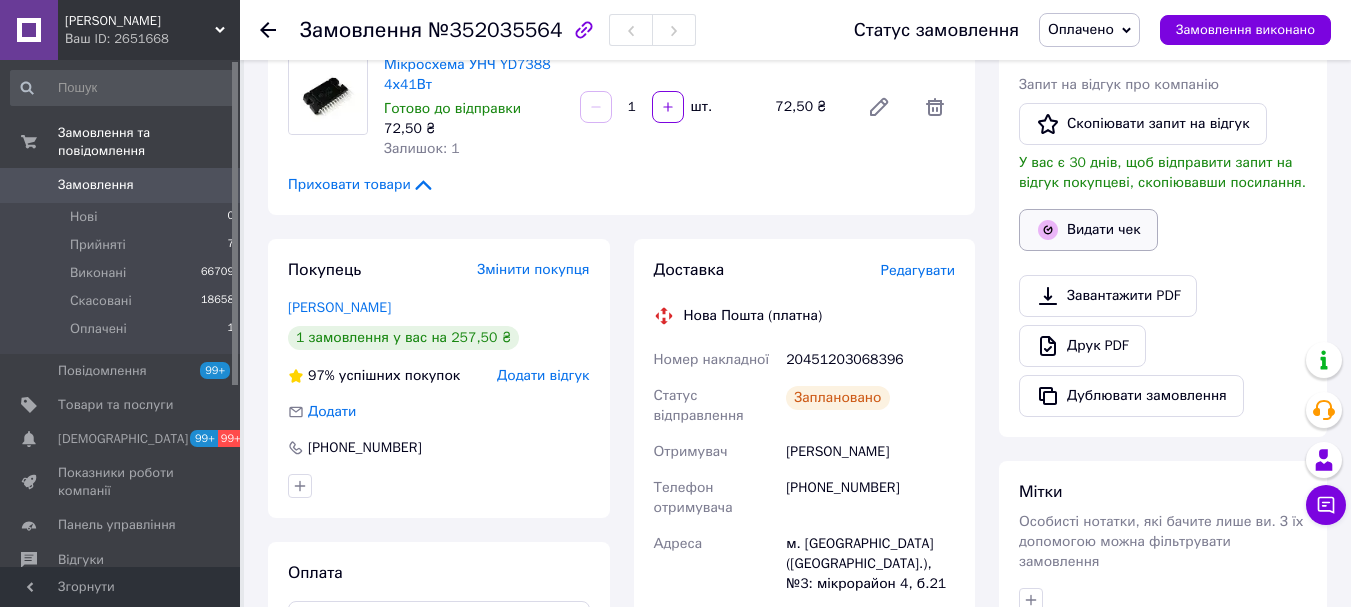 drag, startPoint x: 1119, startPoint y: 257, endPoint x: 1126, endPoint y: 217, distance: 40.60788 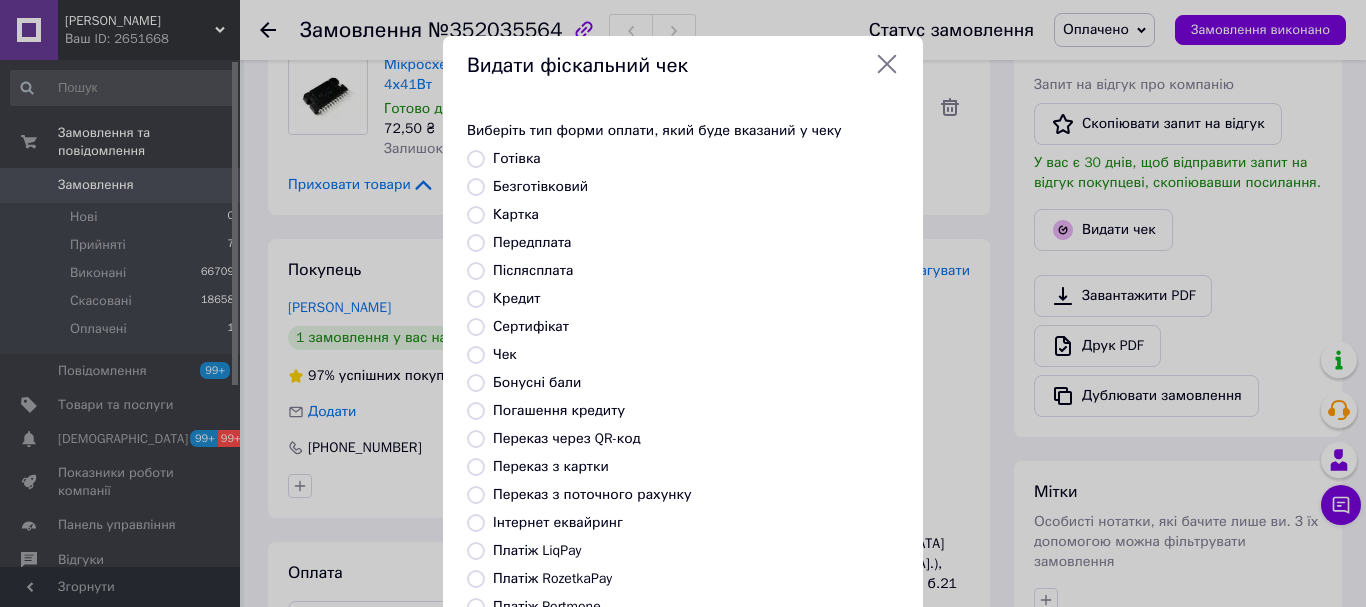 click on "Безготівковий" at bounding box center [540, 186] 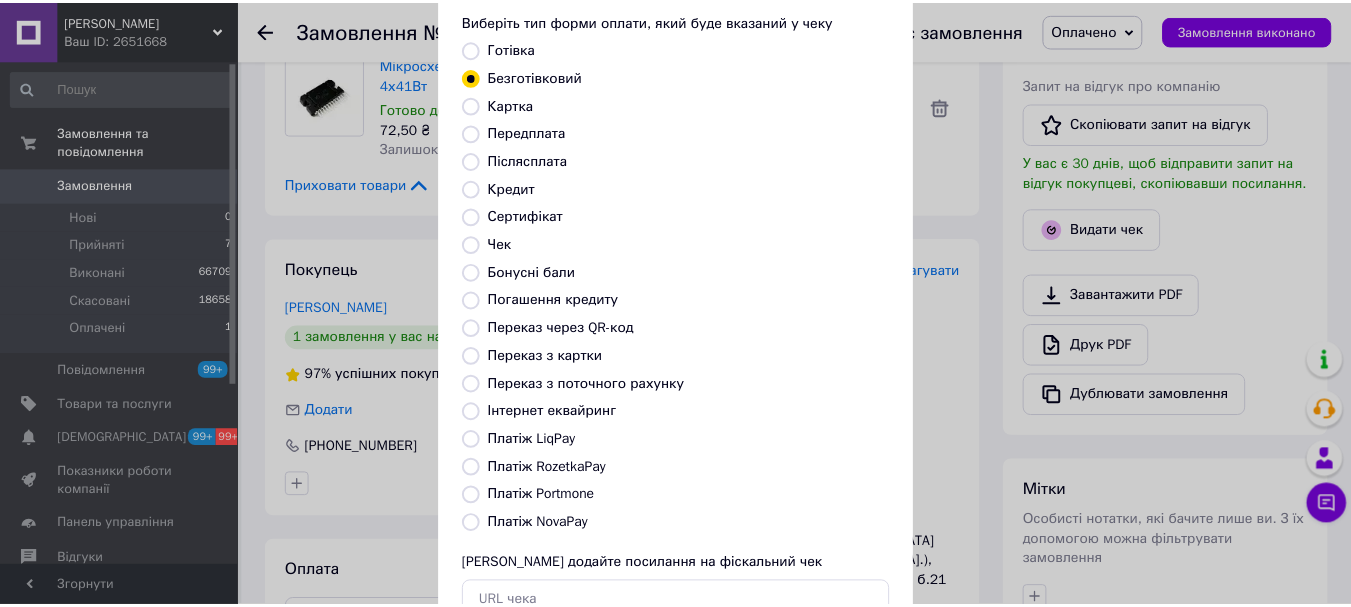scroll, scrollTop: 252, scrollLeft: 0, axis: vertical 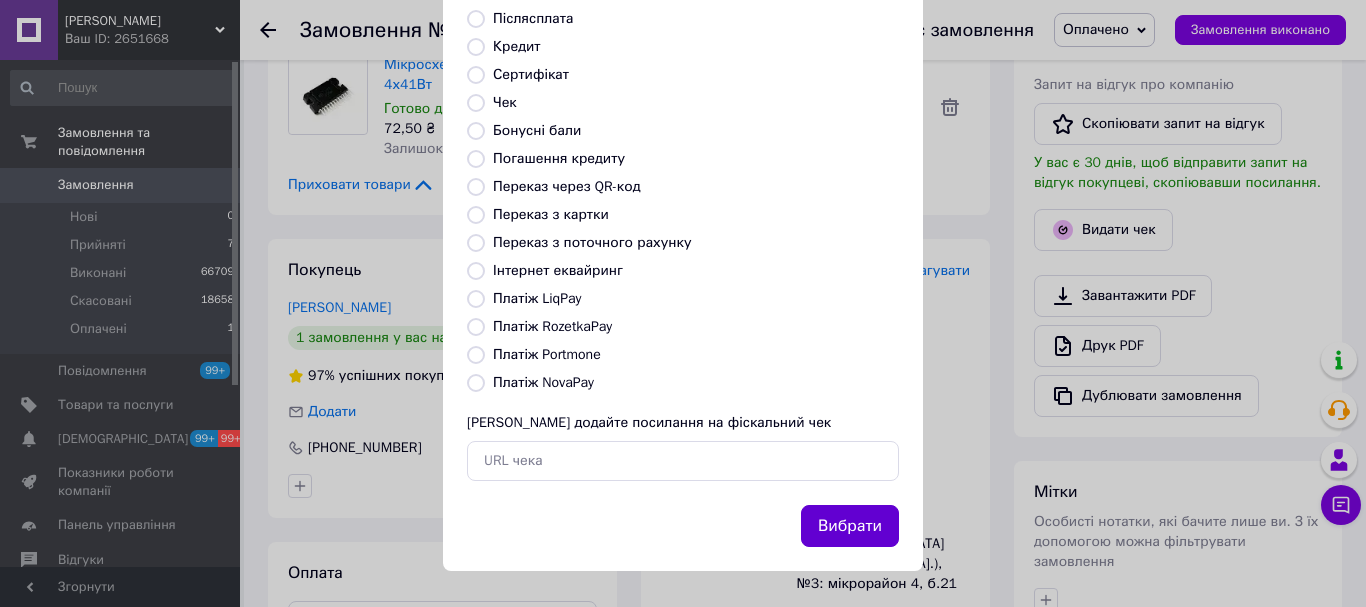 click on "Вибрати" at bounding box center (850, 526) 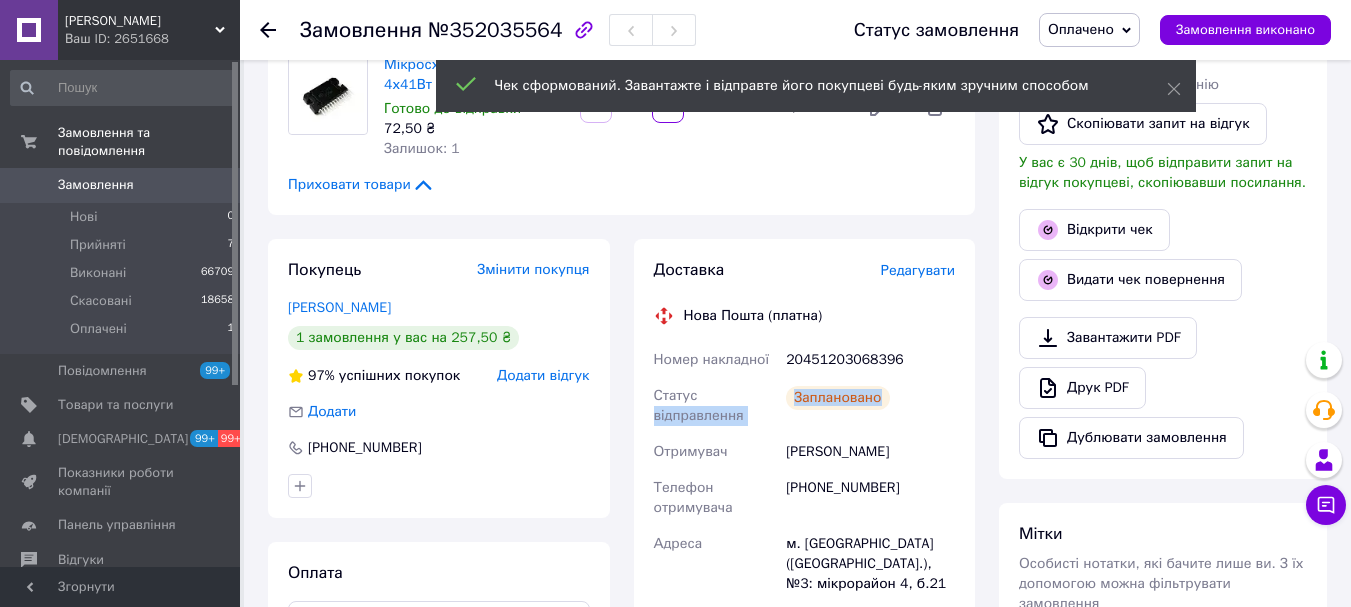 drag, startPoint x: 908, startPoint y: 382, endPoint x: 758, endPoint y: 382, distance: 150 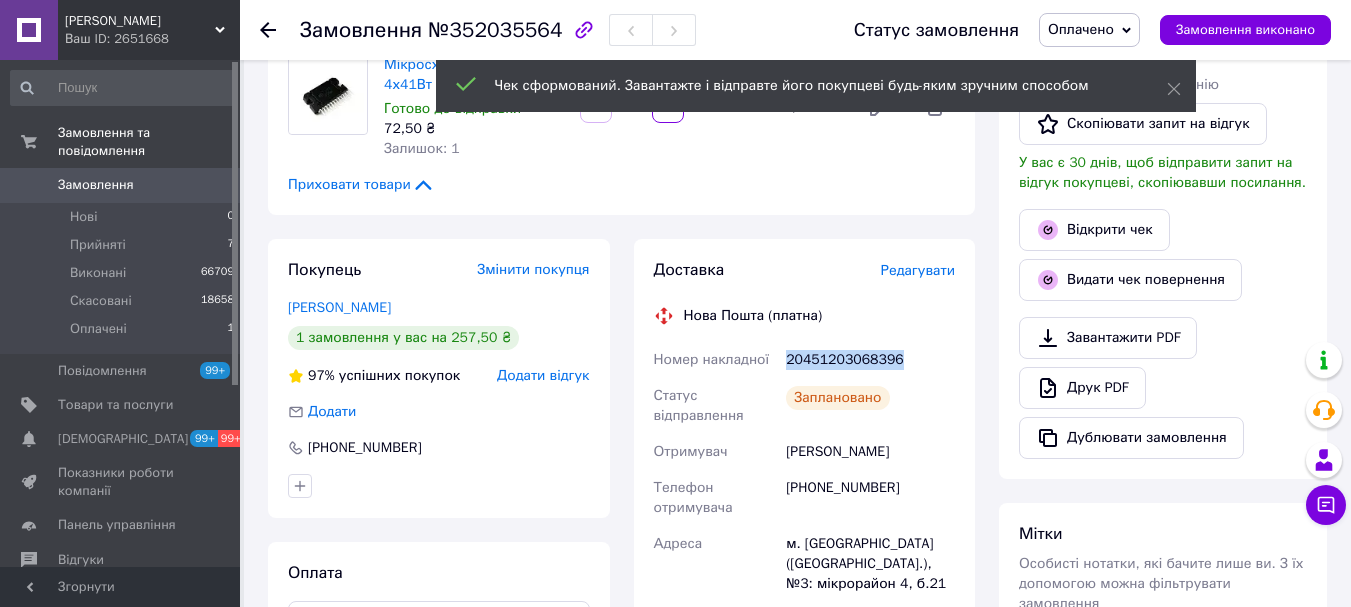 drag, startPoint x: 783, startPoint y: 362, endPoint x: 924, endPoint y: 362, distance: 141 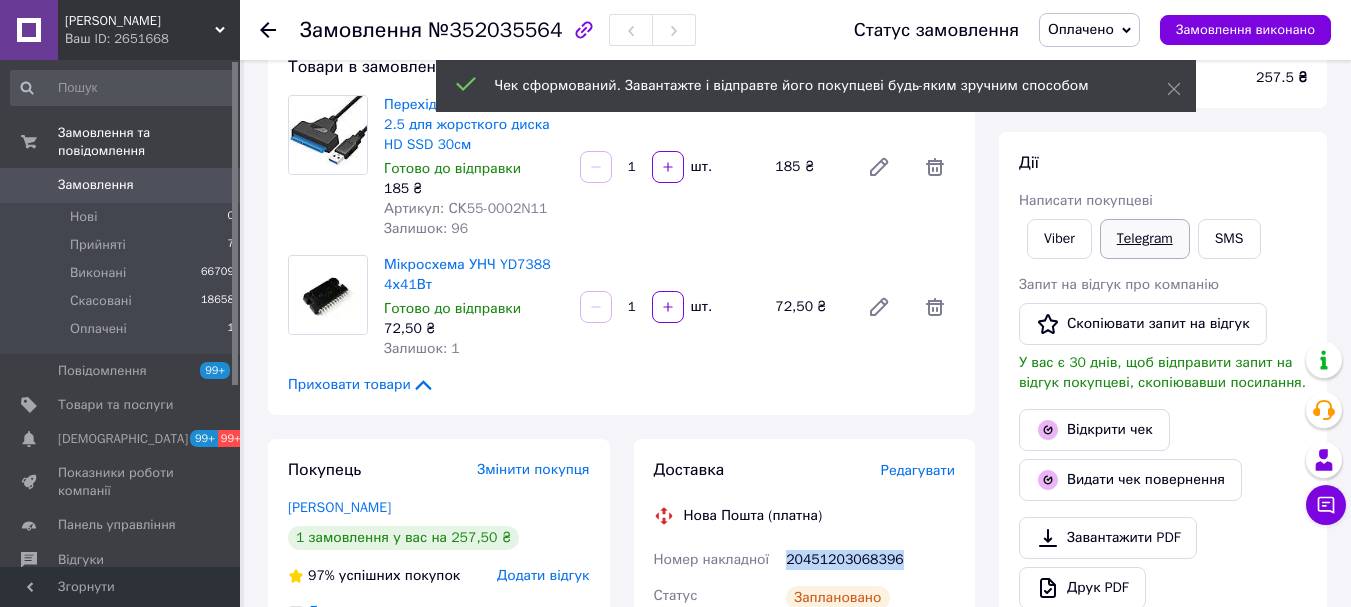 scroll, scrollTop: 100, scrollLeft: 0, axis: vertical 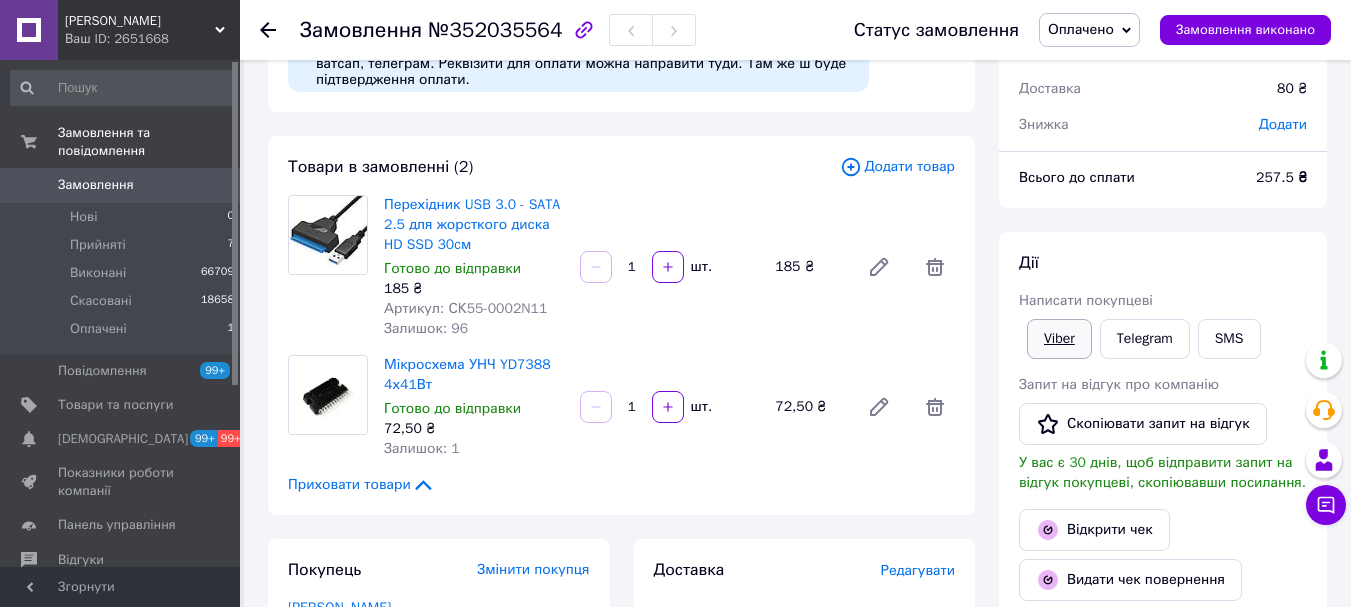 click on "Viber" at bounding box center [1059, 339] 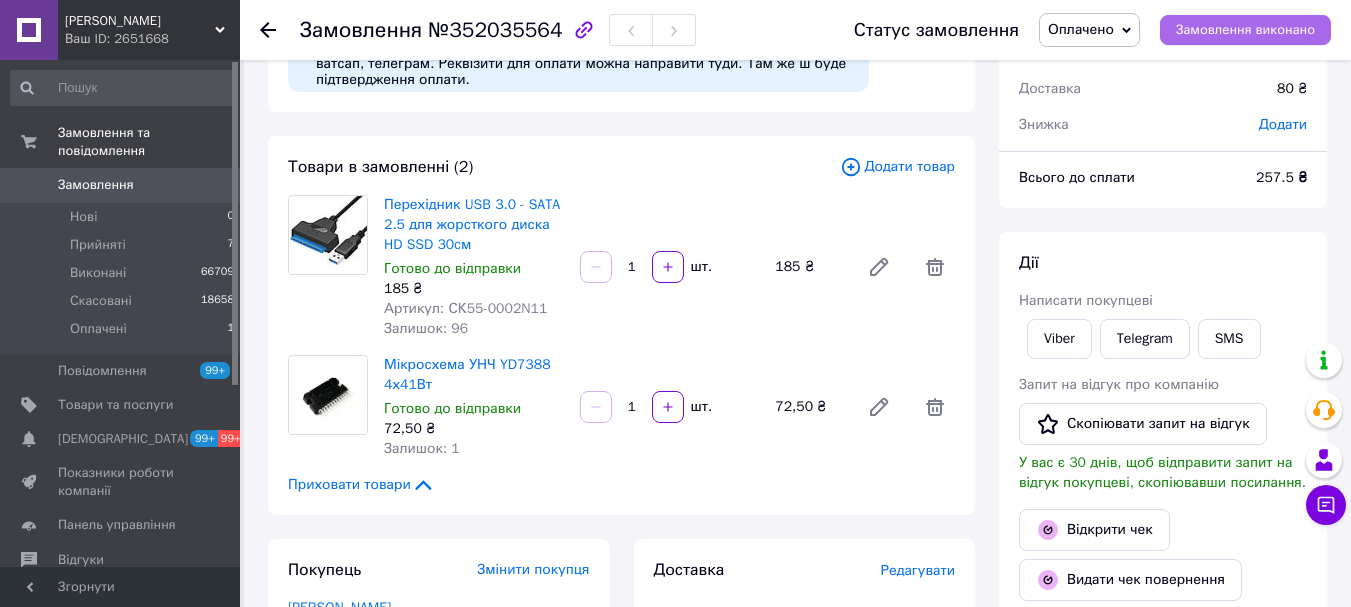 click on "Замовлення виконано" at bounding box center [1245, 30] 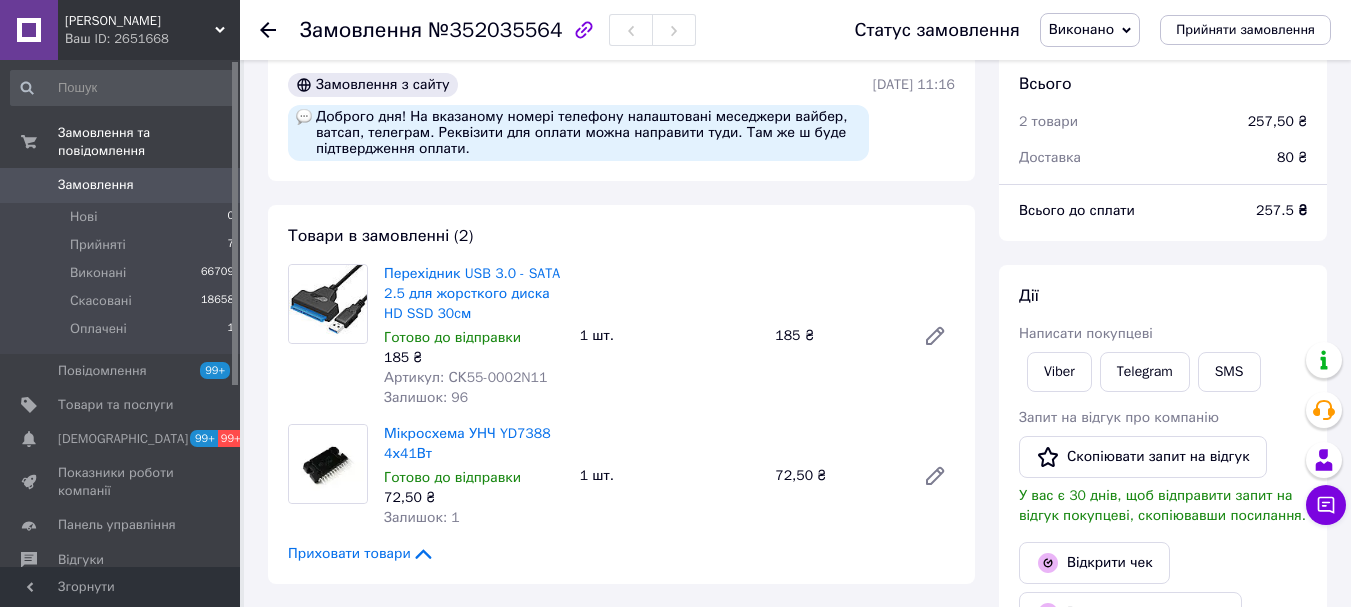 scroll, scrollTop: 0, scrollLeft: 0, axis: both 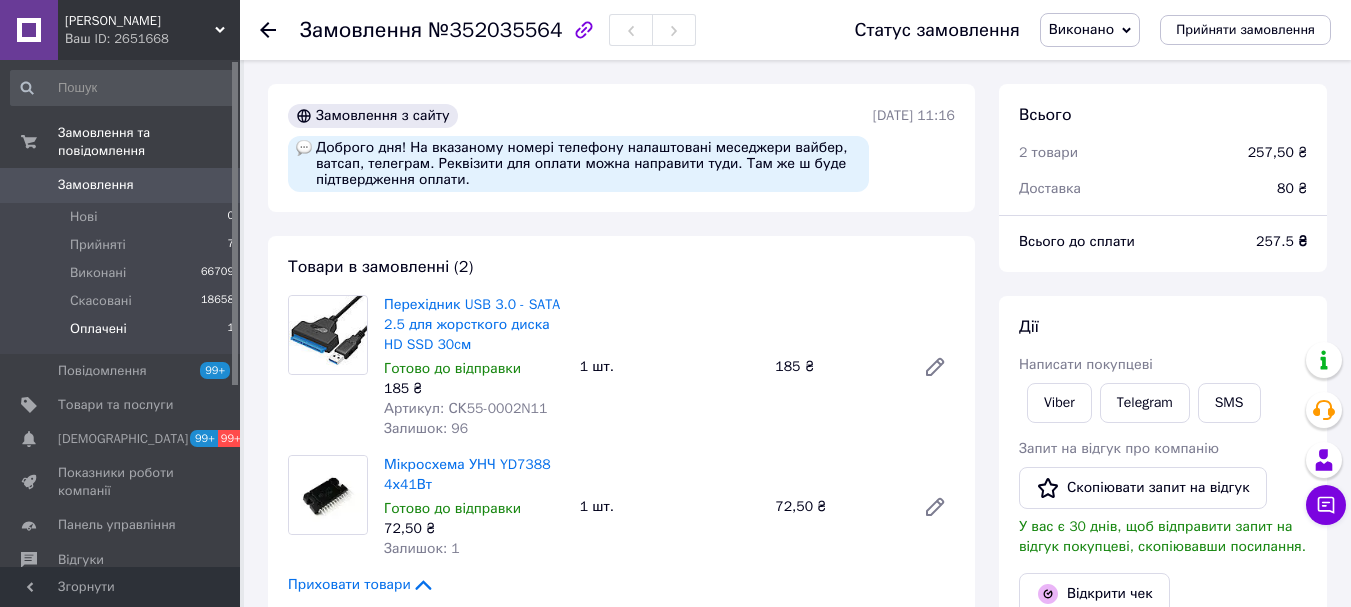click on "Оплачені" at bounding box center [98, 329] 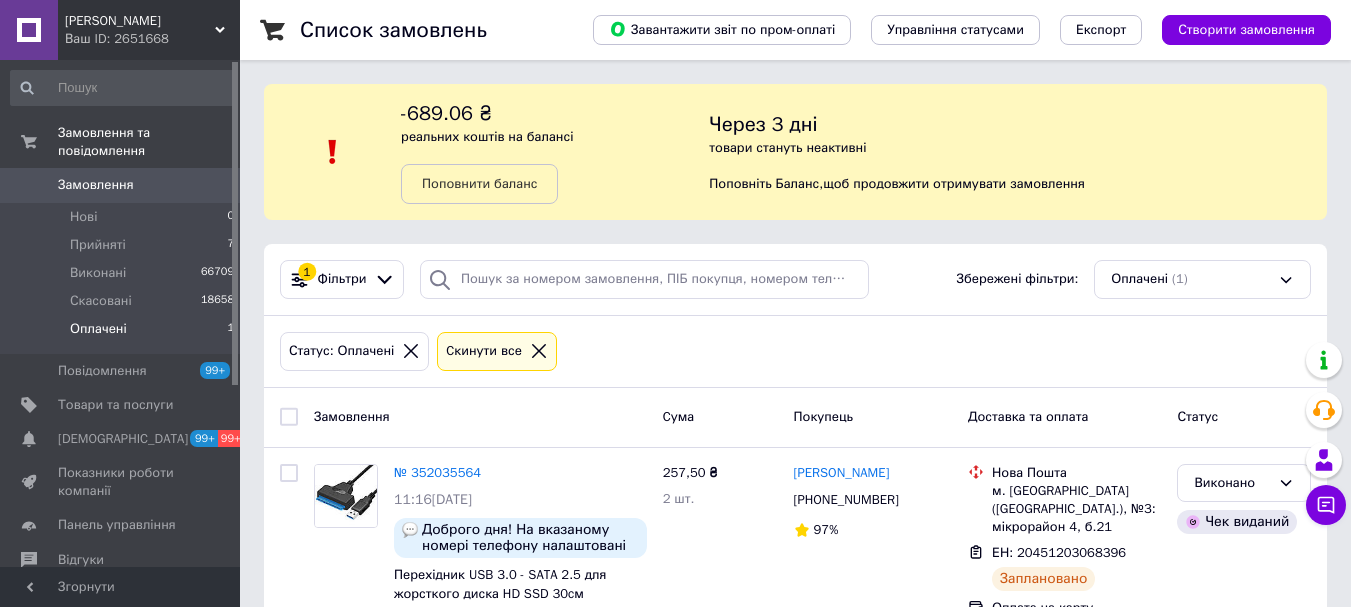scroll, scrollTop: 100, scrollLeft: 0, axis: vertical 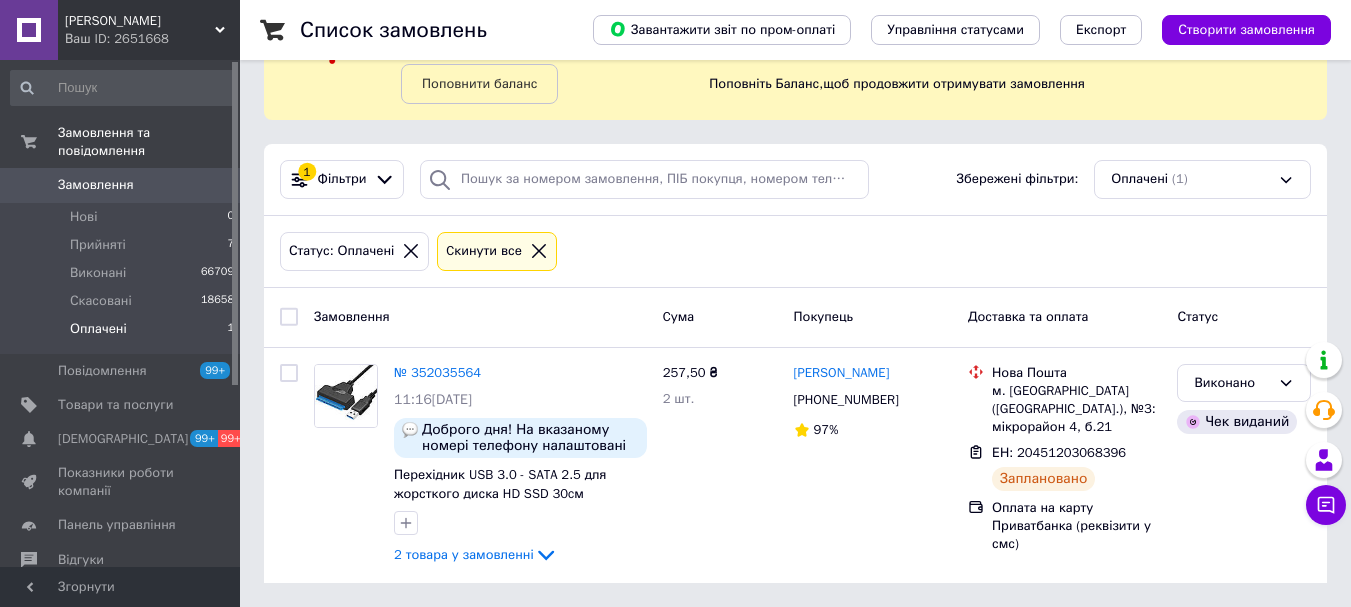 click on "Оплачені 1" at bounding box center (123, 334) 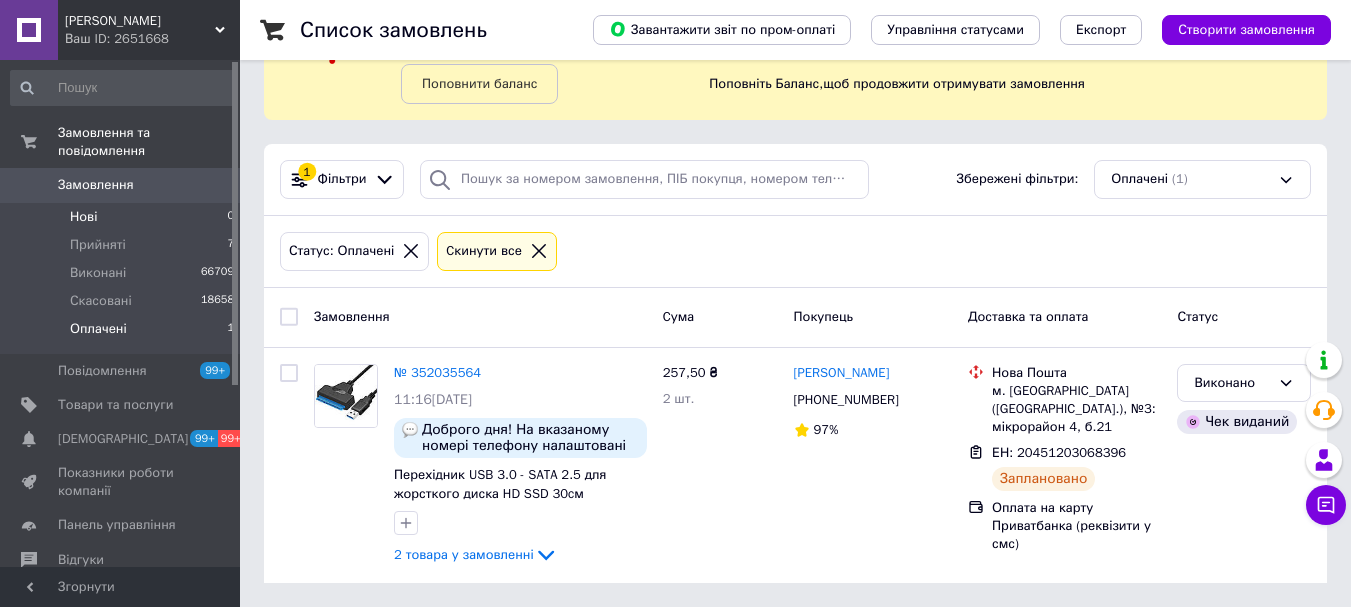 click on "Нові 0" at bounding box center (123, 217) 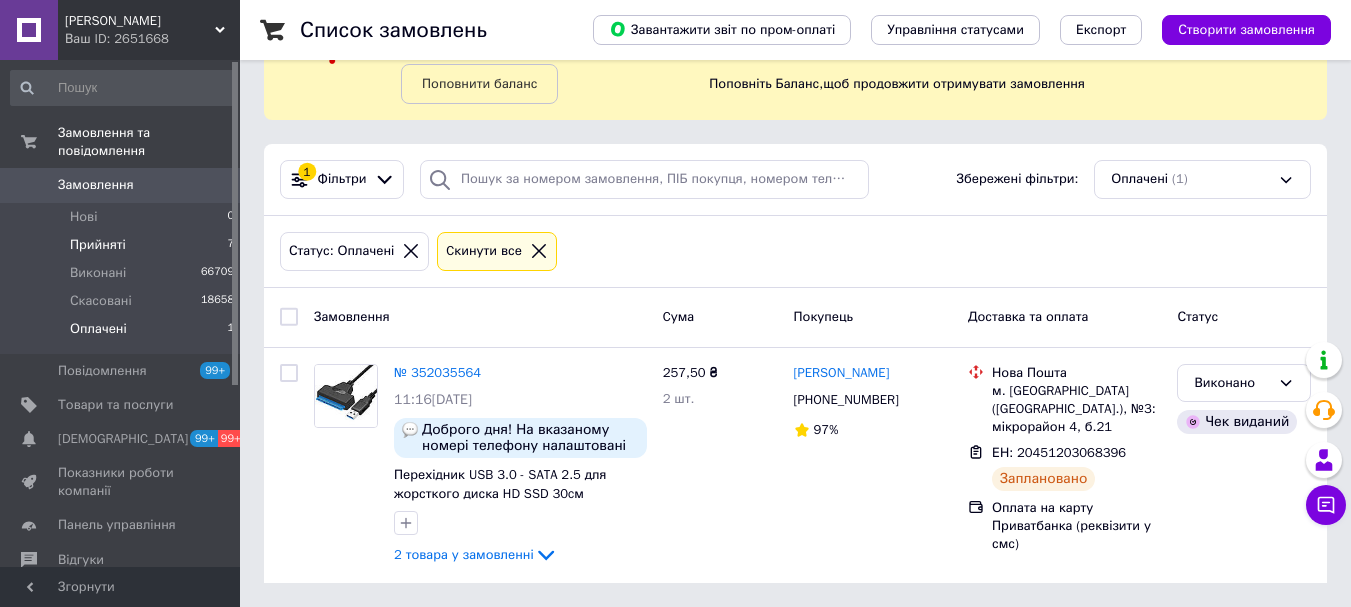 click on "Прийняті" at bounding box center (98, 245) 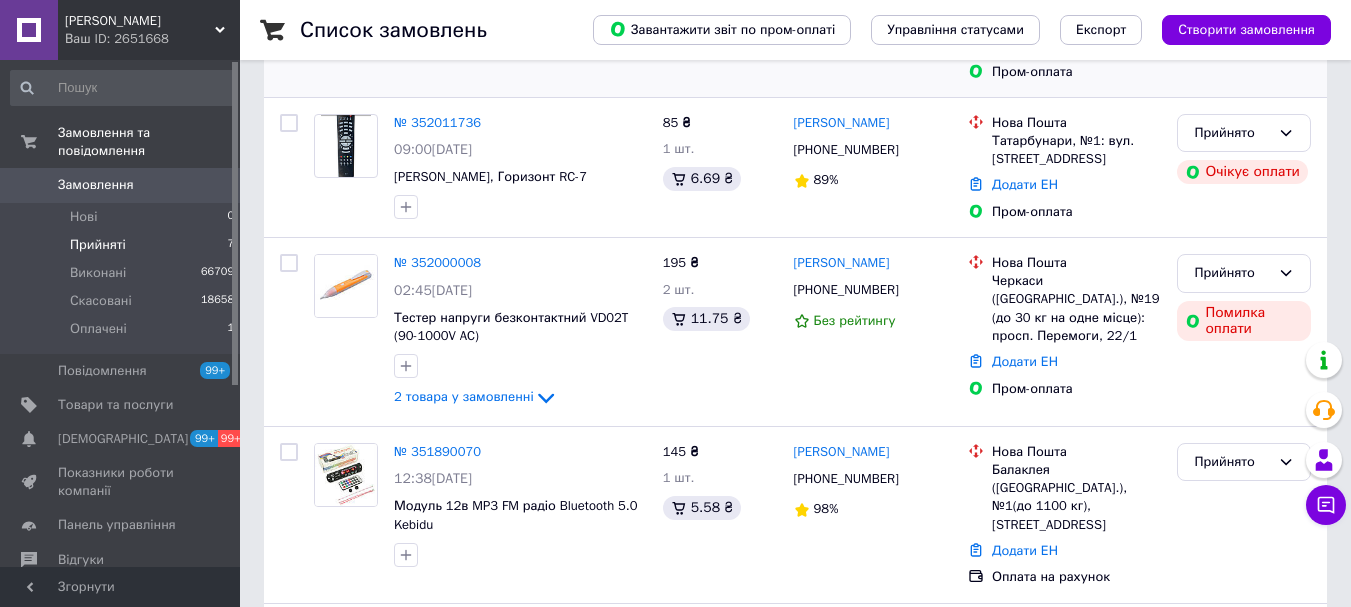 scroll, scrollTop: 800, scrollLeft: 0, axis: vertical 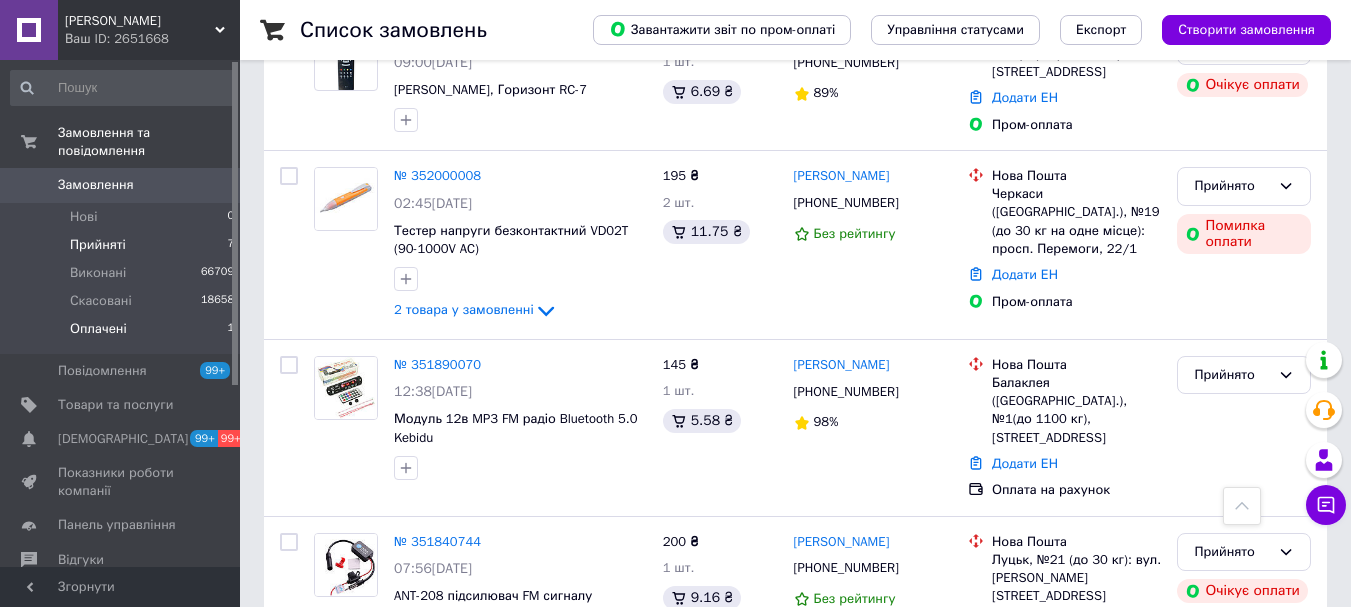 click on "Оплачені" at bounding box center (98, 329) 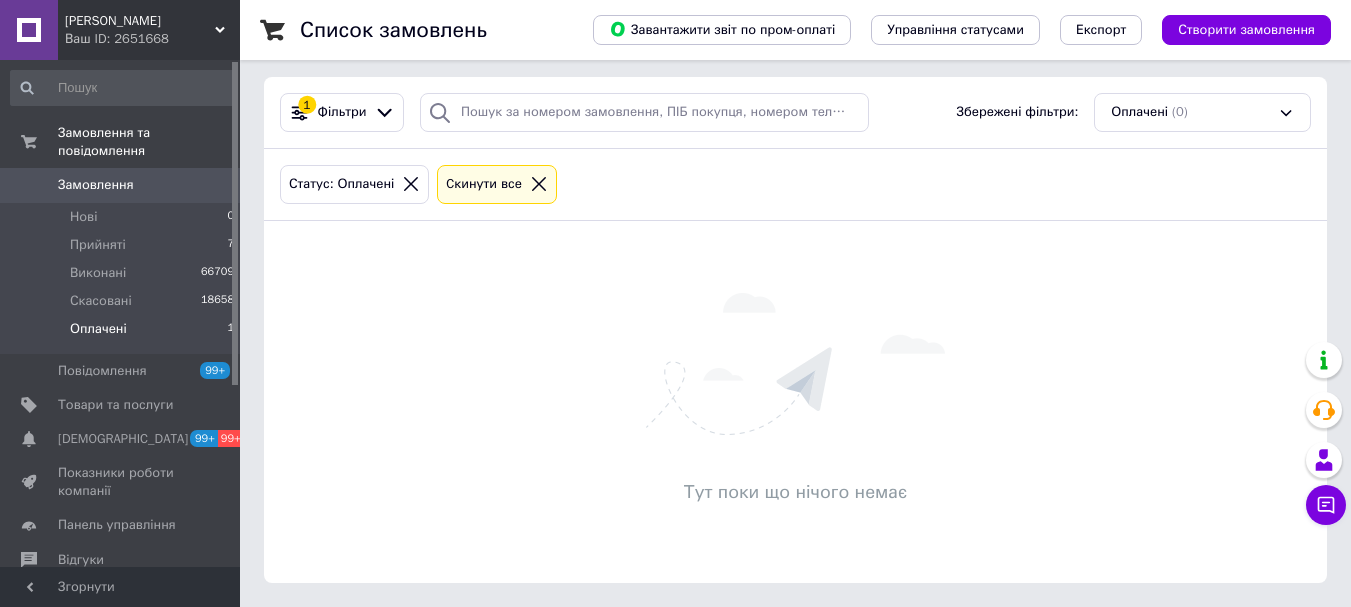 scroll, scrollTop: 0, scrollLeft: 0, axis: both 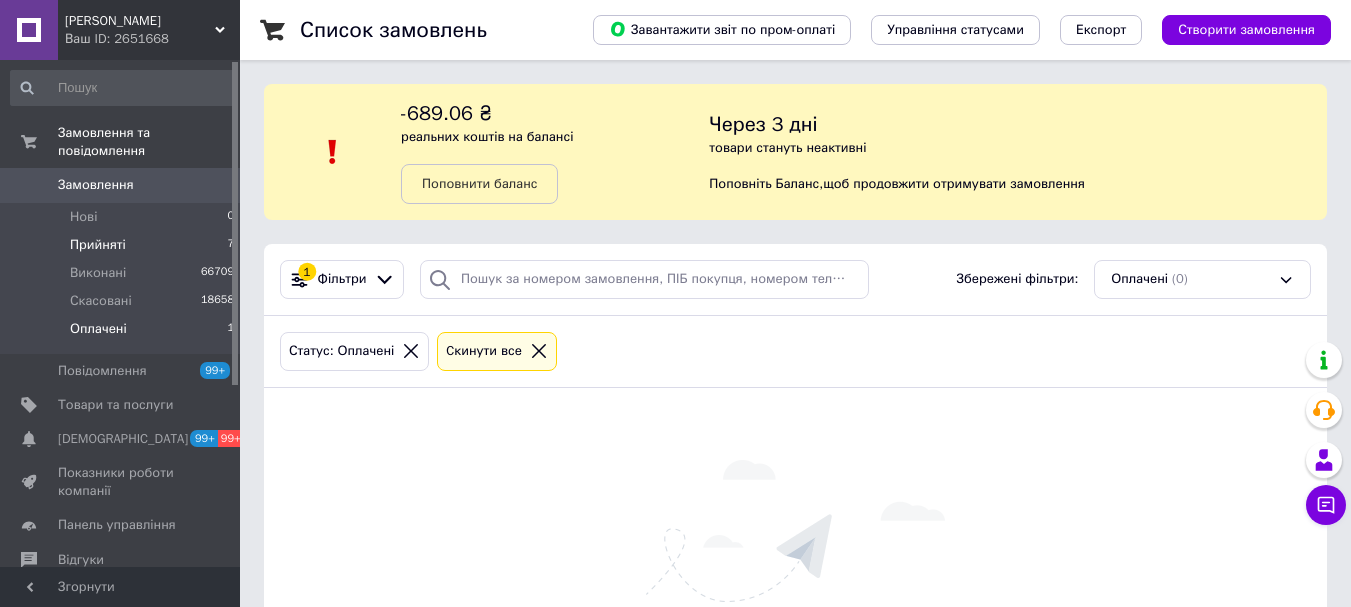 click on "Прийняті" at bounding box center (98, 245) 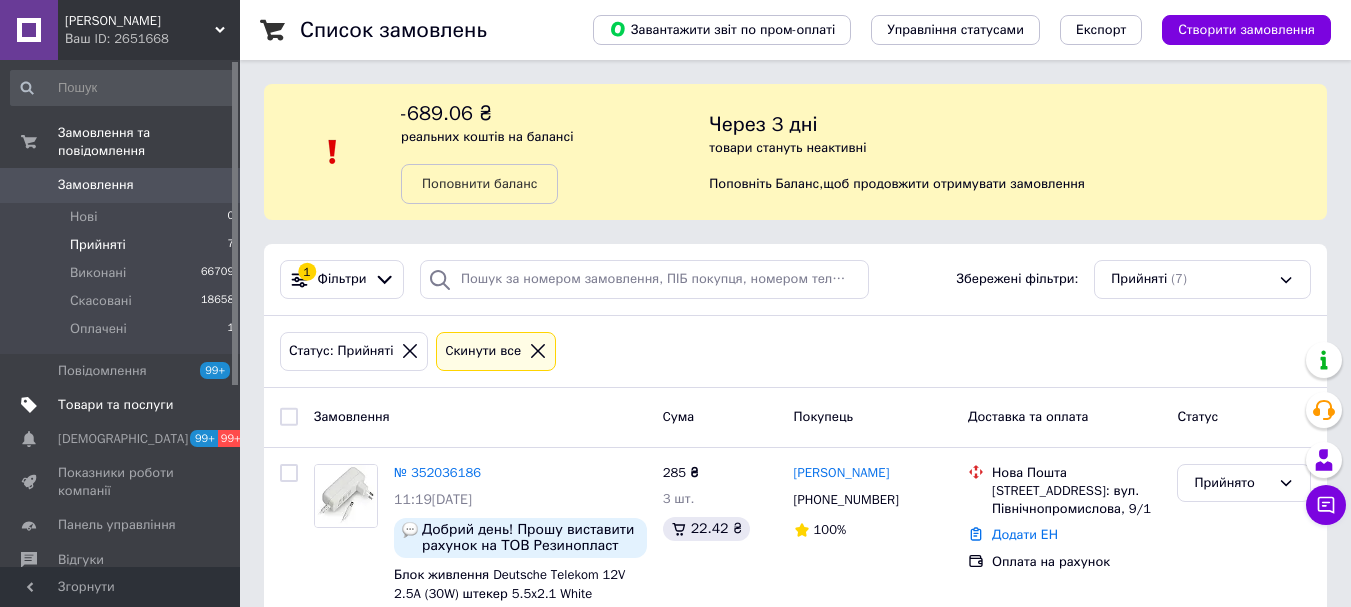 click on "Товари та послуги" at bounding box center [115, 405] 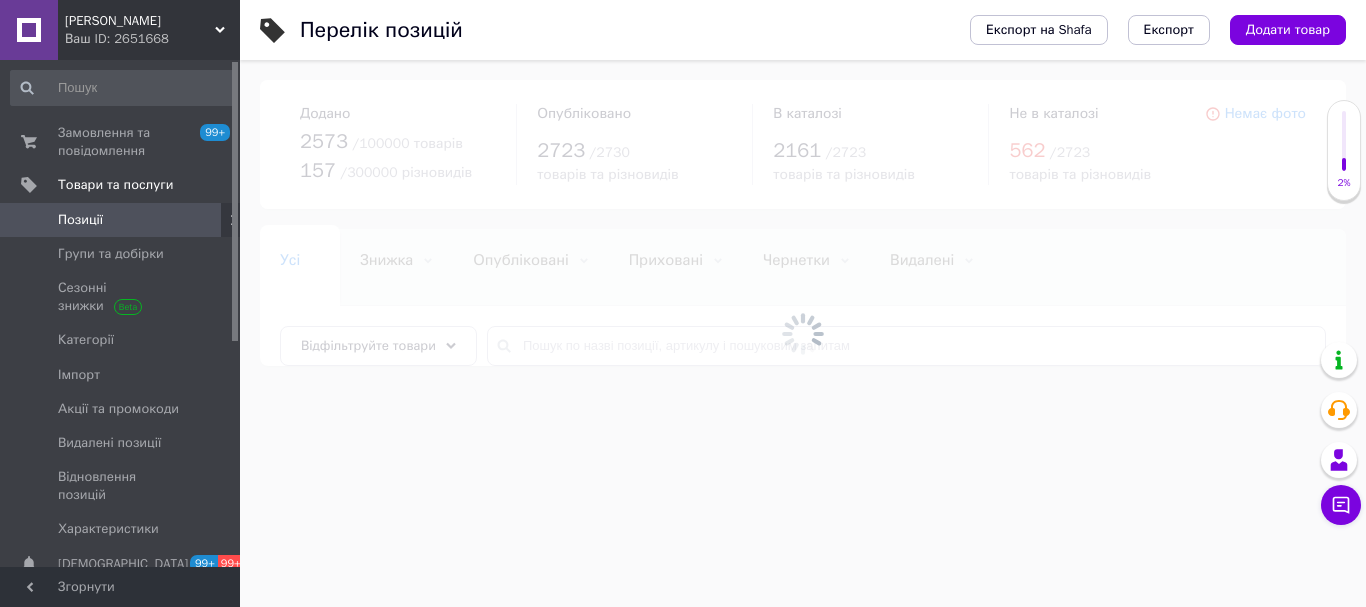 click at bounding box center (803, 333) 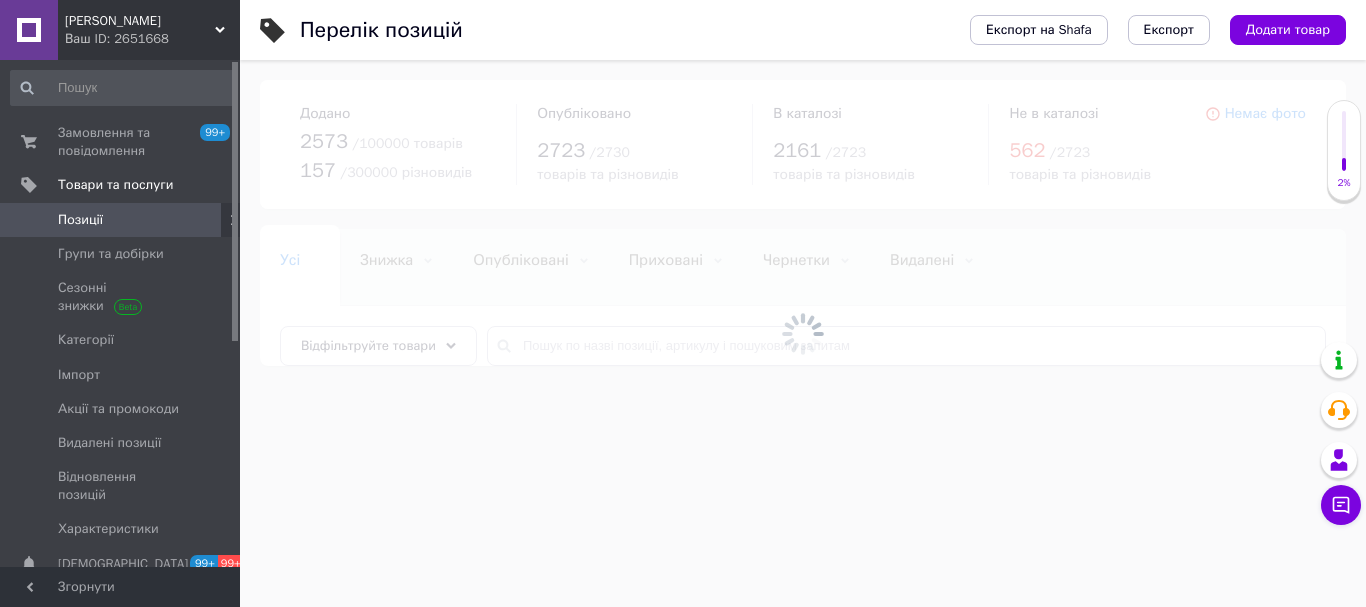 click at bounding box center [803, 333] 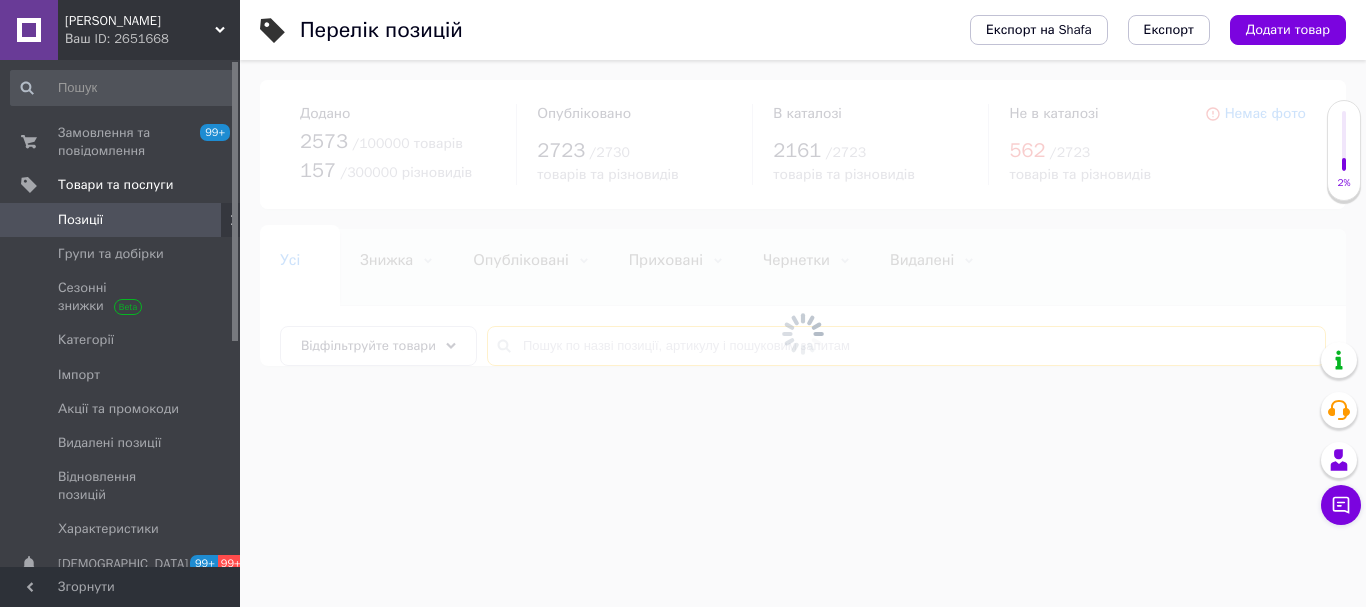 click at bounding box center (906, 346) 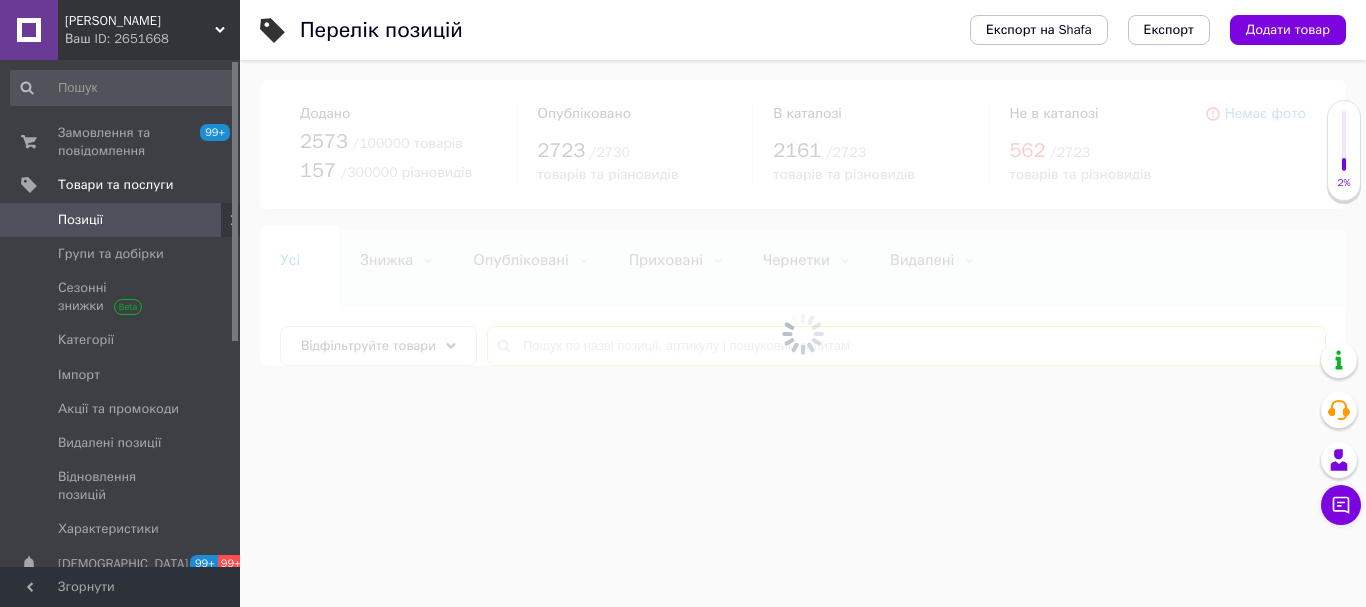 click at bounding box center (906, 346) 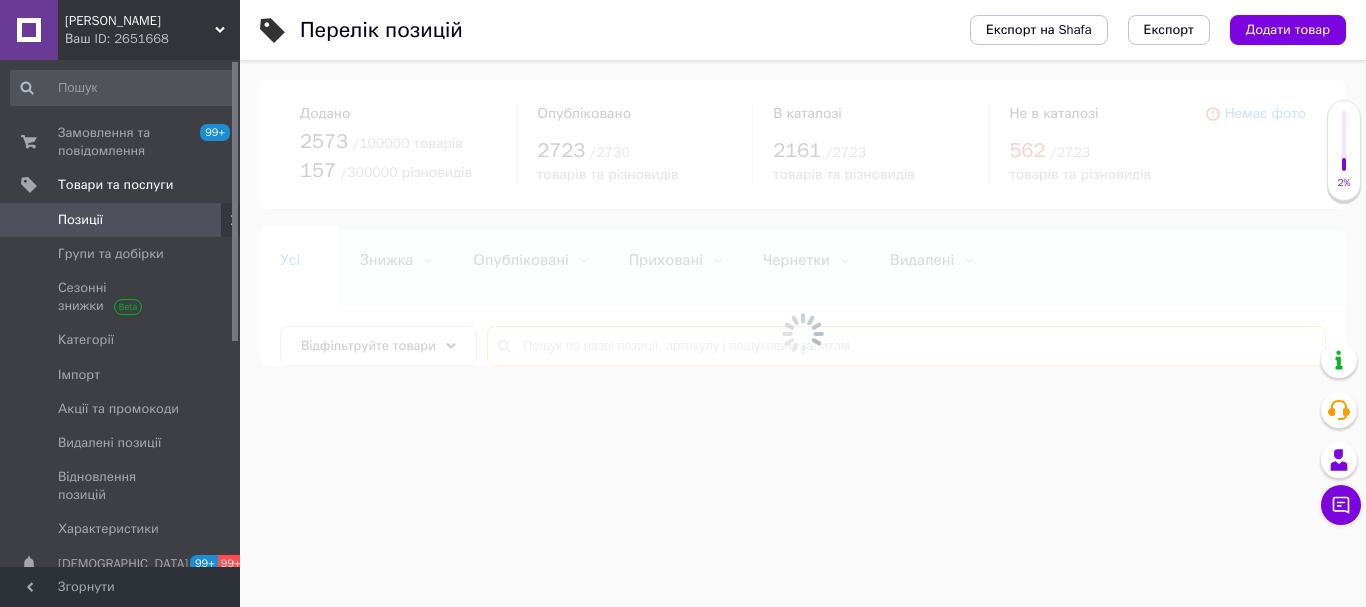 click at bounding box center [906, 346] 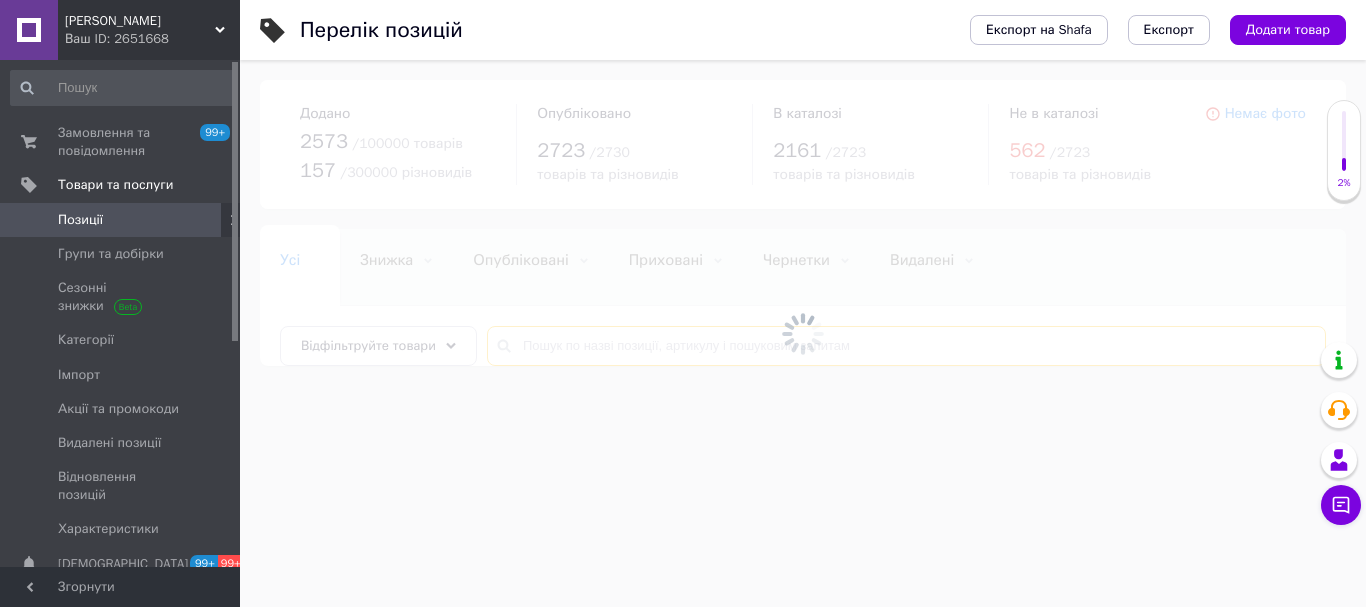 click at bounding box center (906, 346) 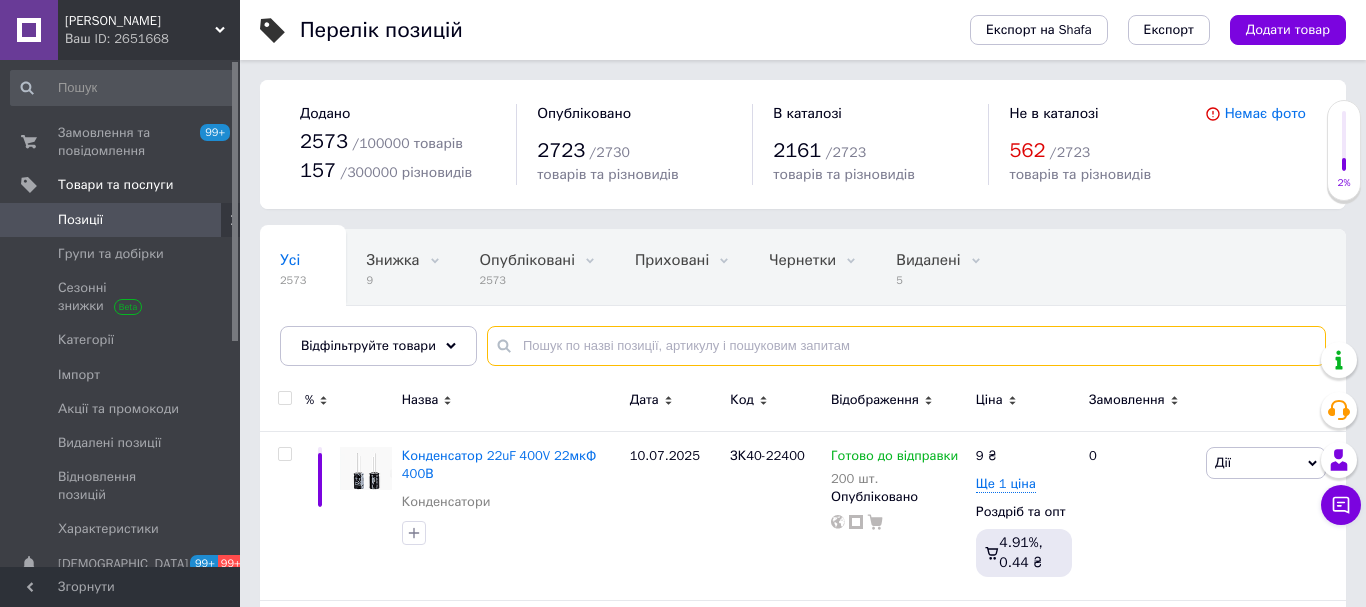 click at bounding box center [906, 346] 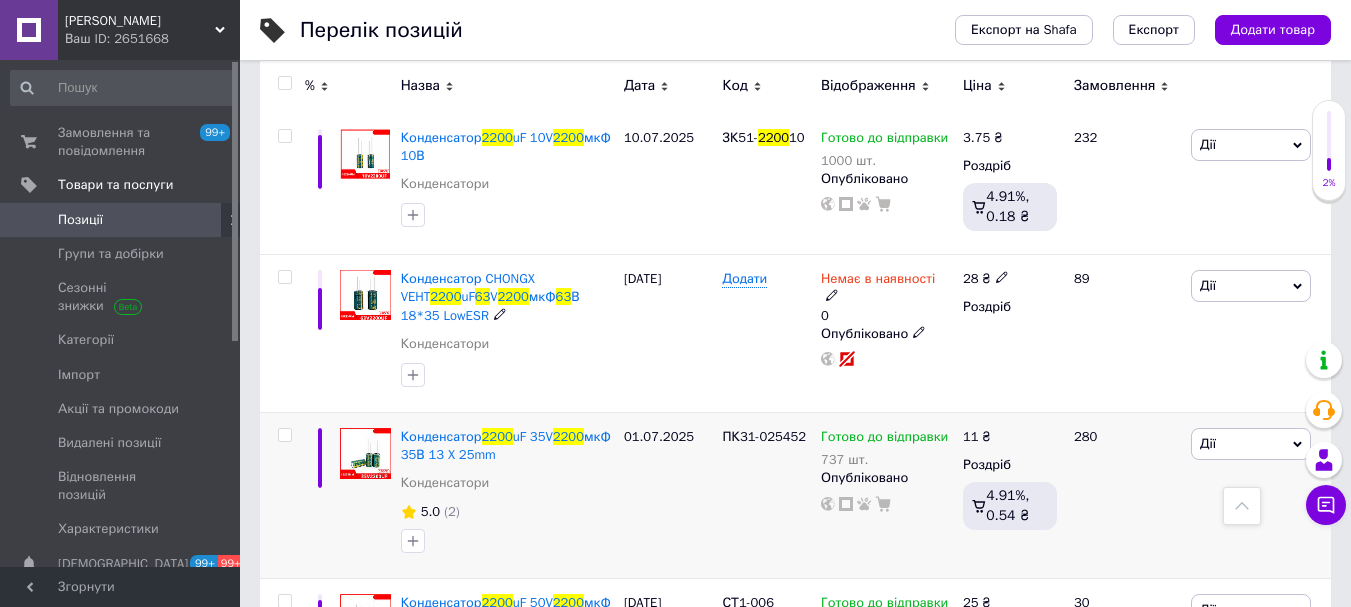 scroll, scrollTop: 800, scrollLeft: 0, axis: vertical 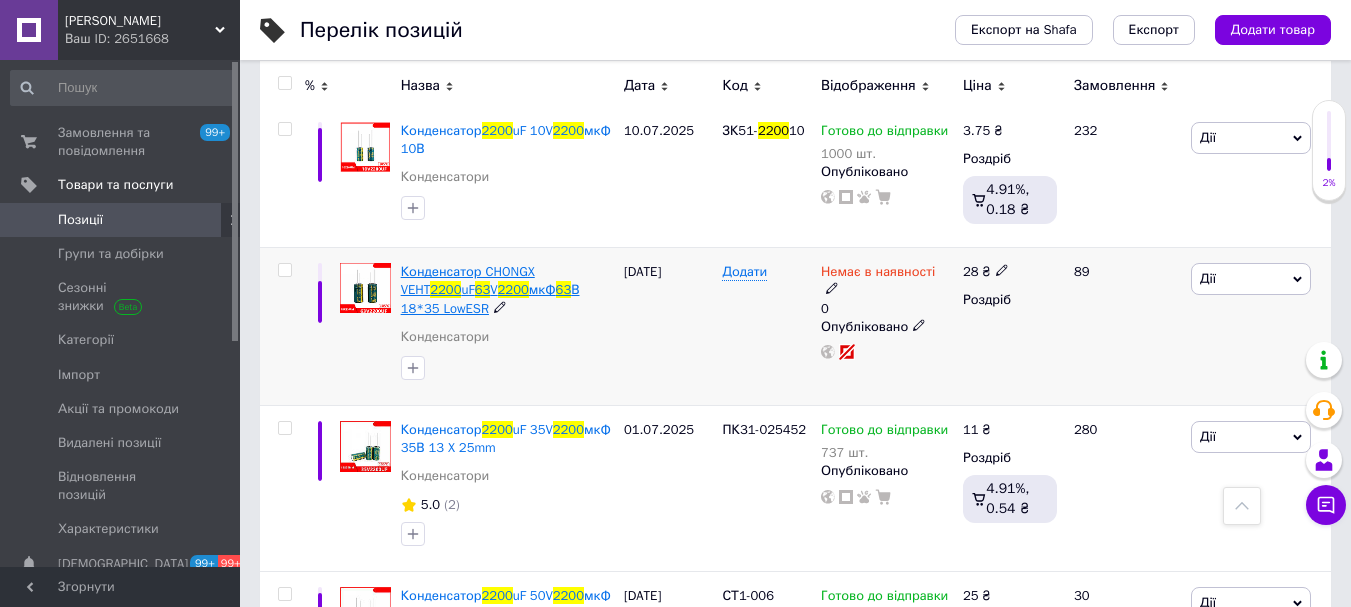 type on "2200 63" 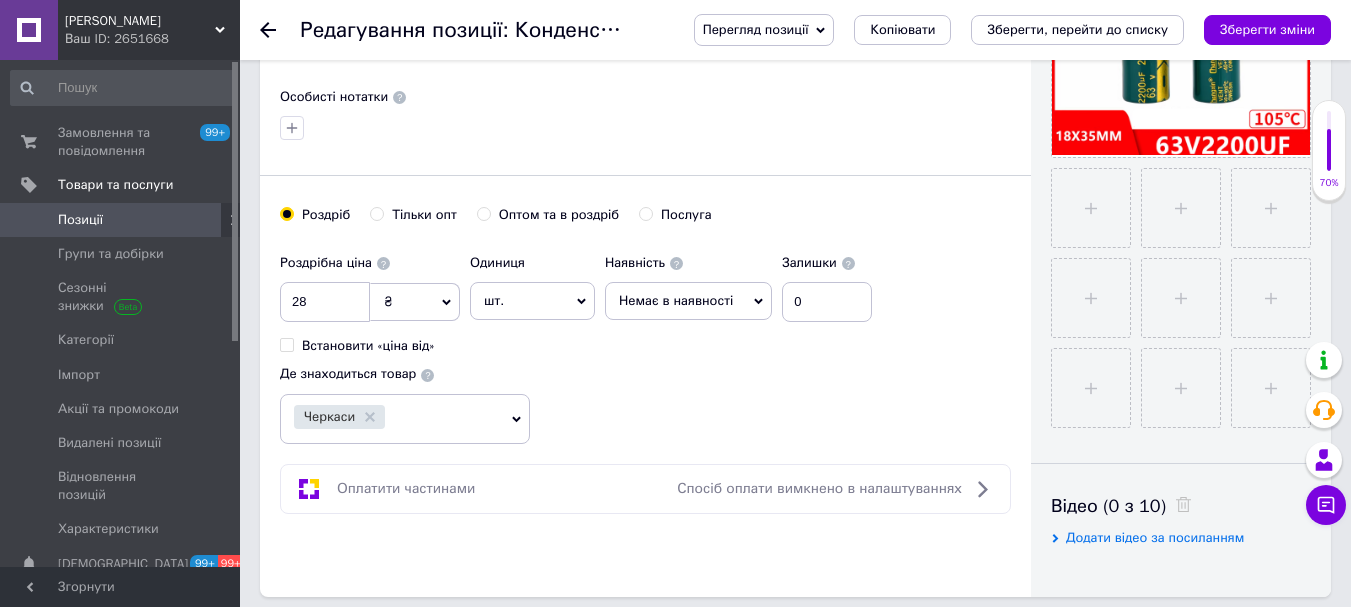 scroll, scrollTop: 600, scrollLeft: 0, axis: vertical 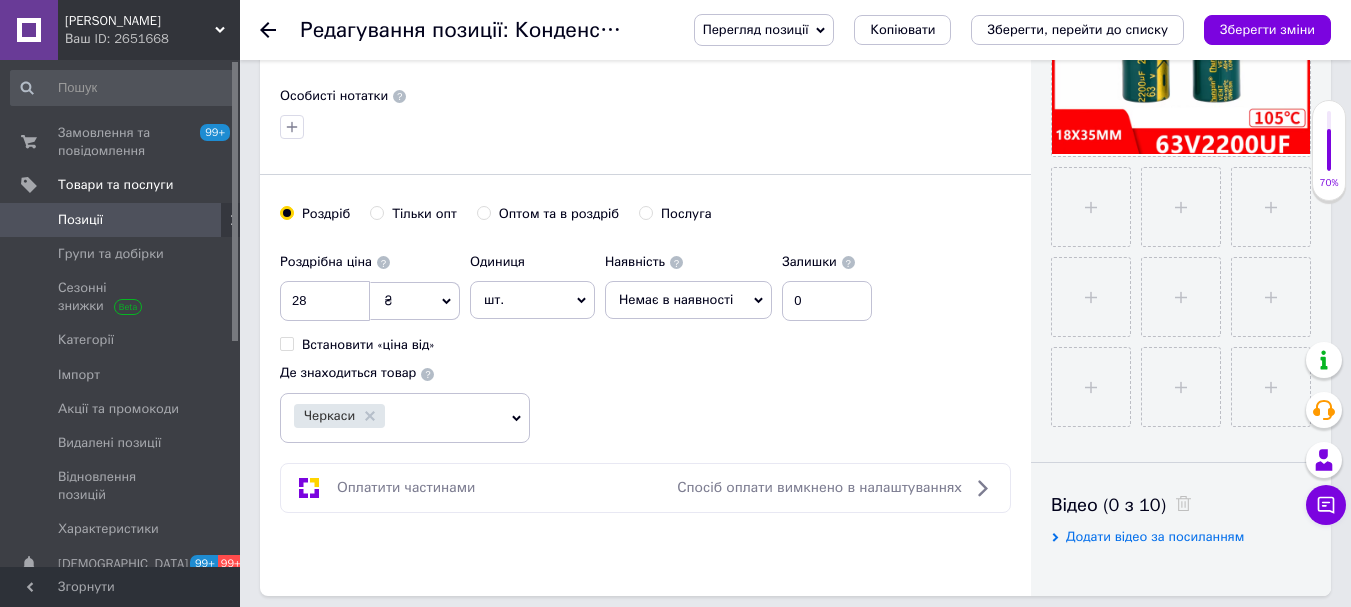 click on "Немає в наявності" at bounding box center (676, 299) 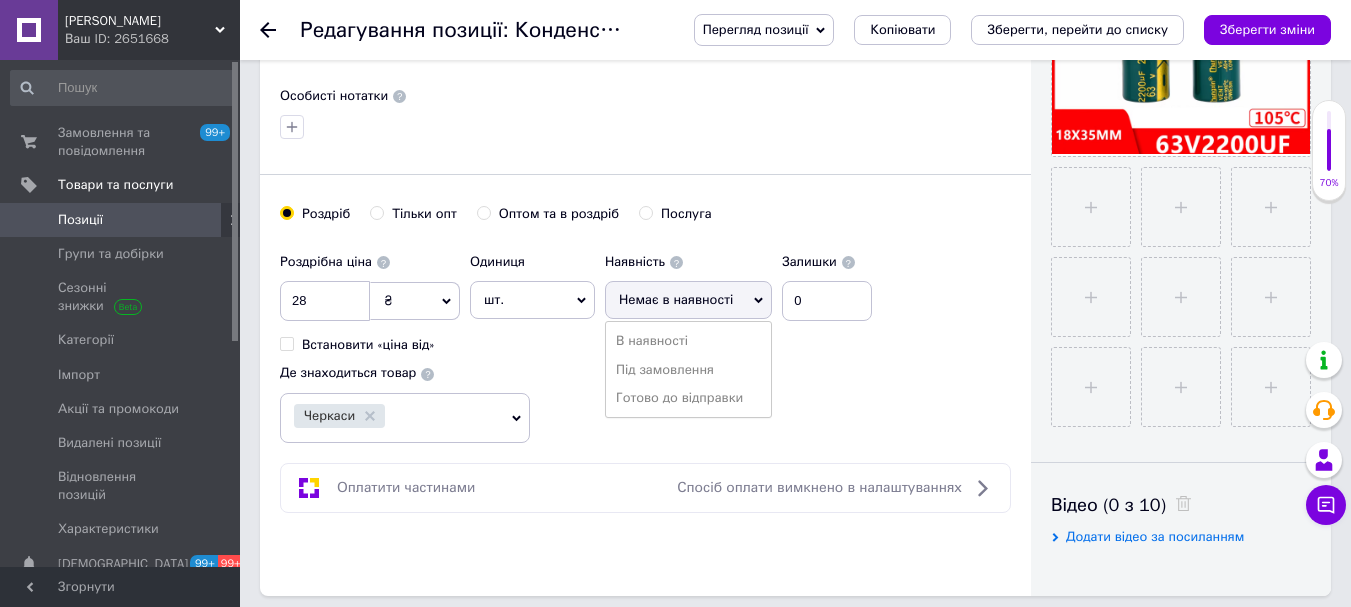 click on "Готово до відправки" at bounding box center (688, 398) 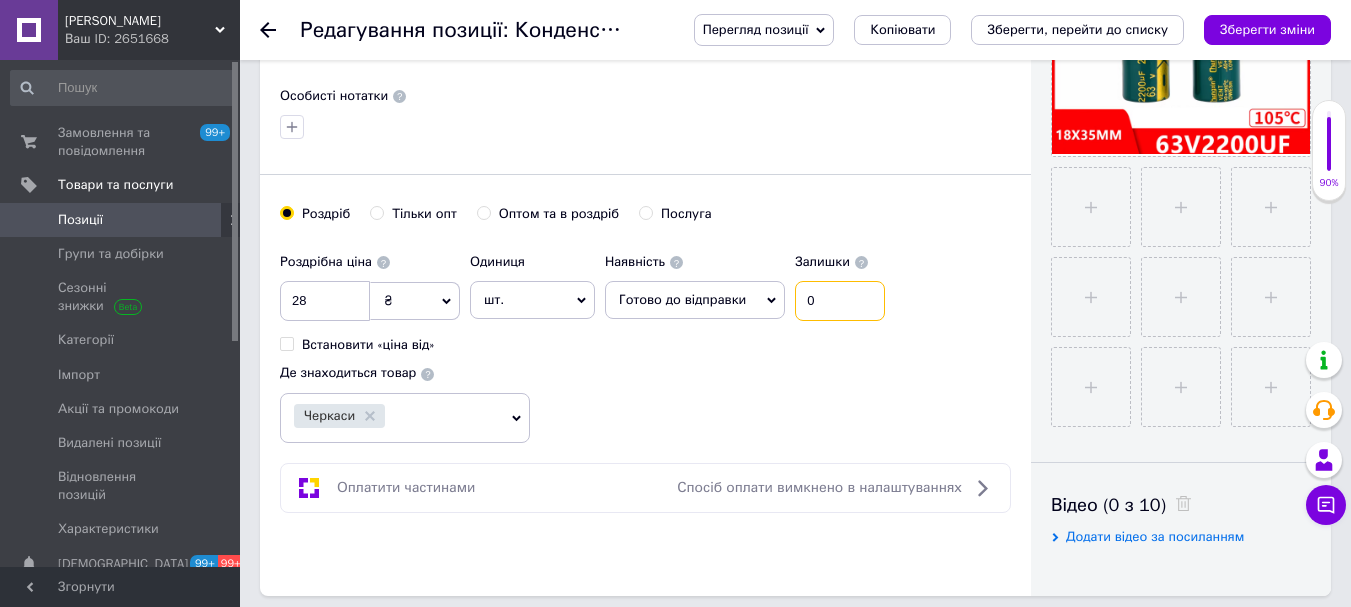 drag, startPoint x: 811, startPoint y: 288, endPoint x: 801, endPoint y: 289, distance: 10.049875 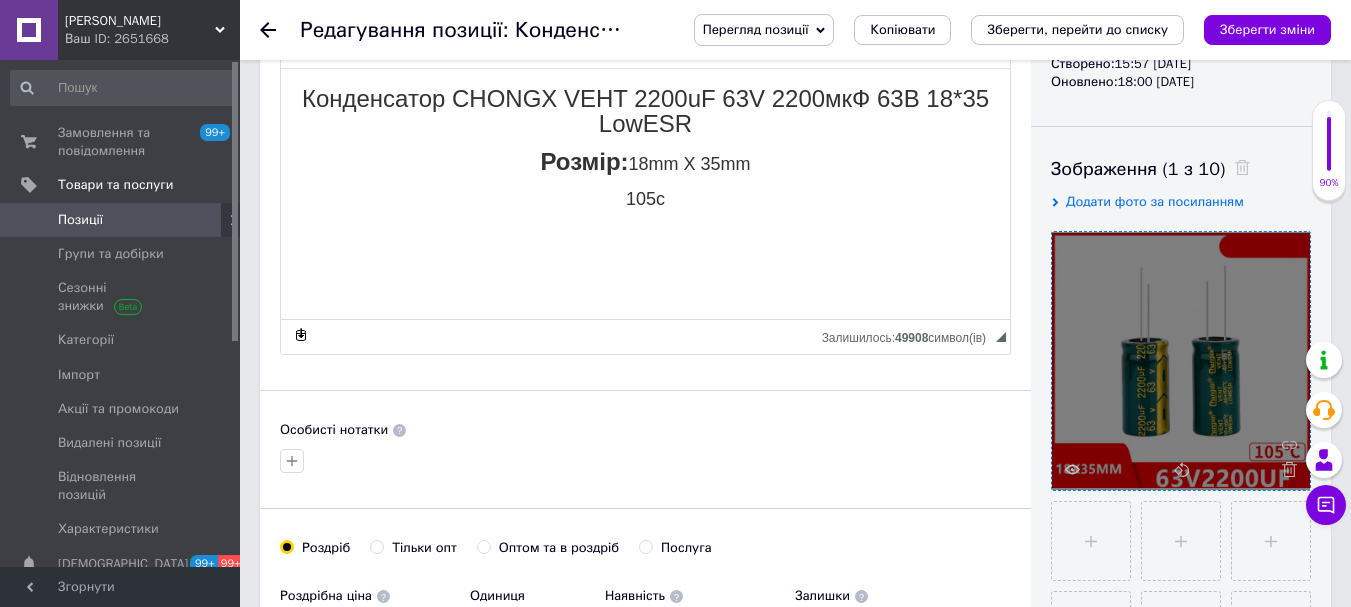 scroll, scrollTop: 0, scrollLeft: 0, axis: both 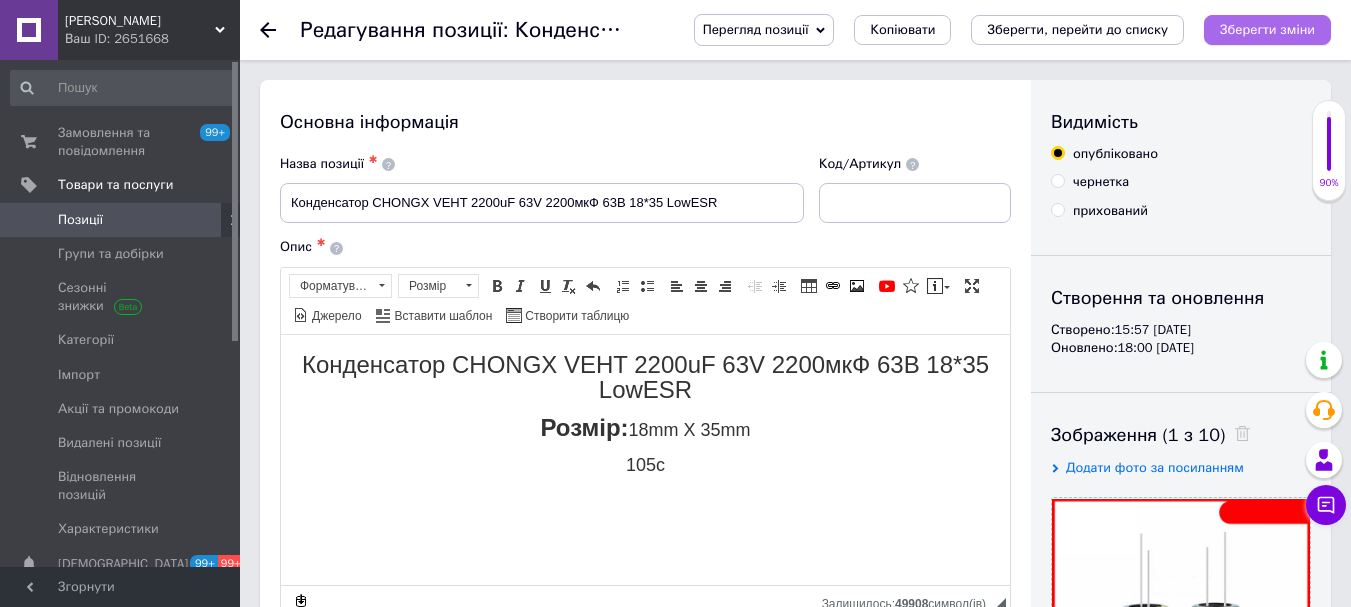 type on "50" 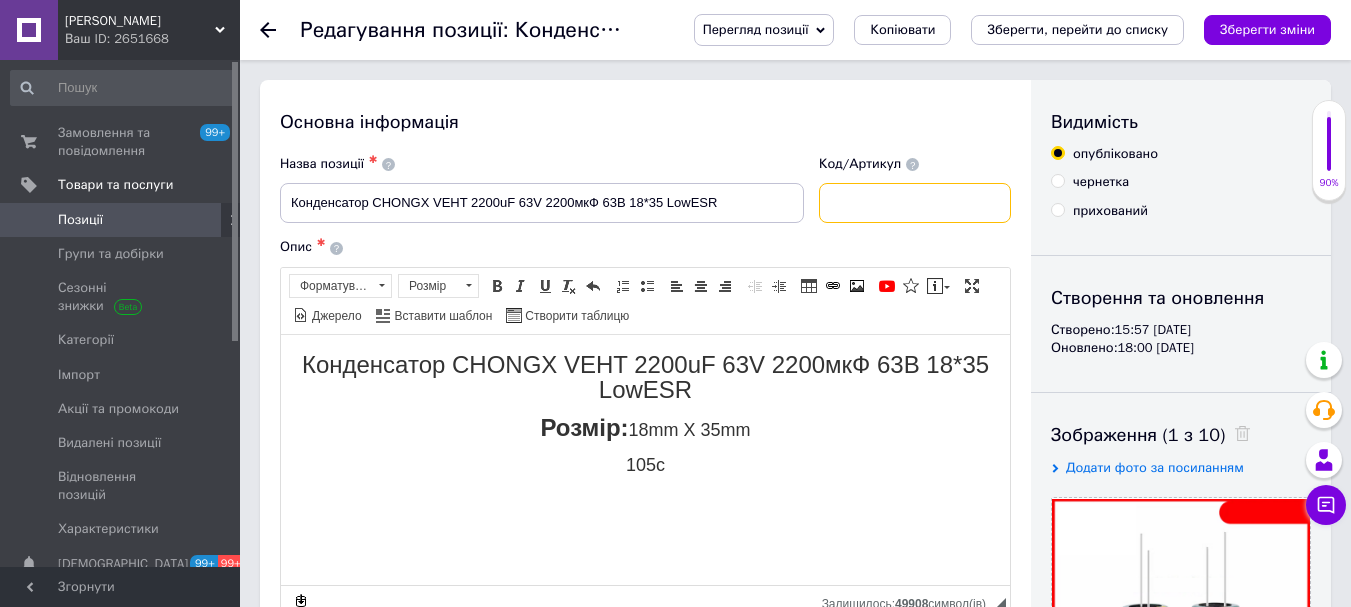 click at bounding box center (915, 203) 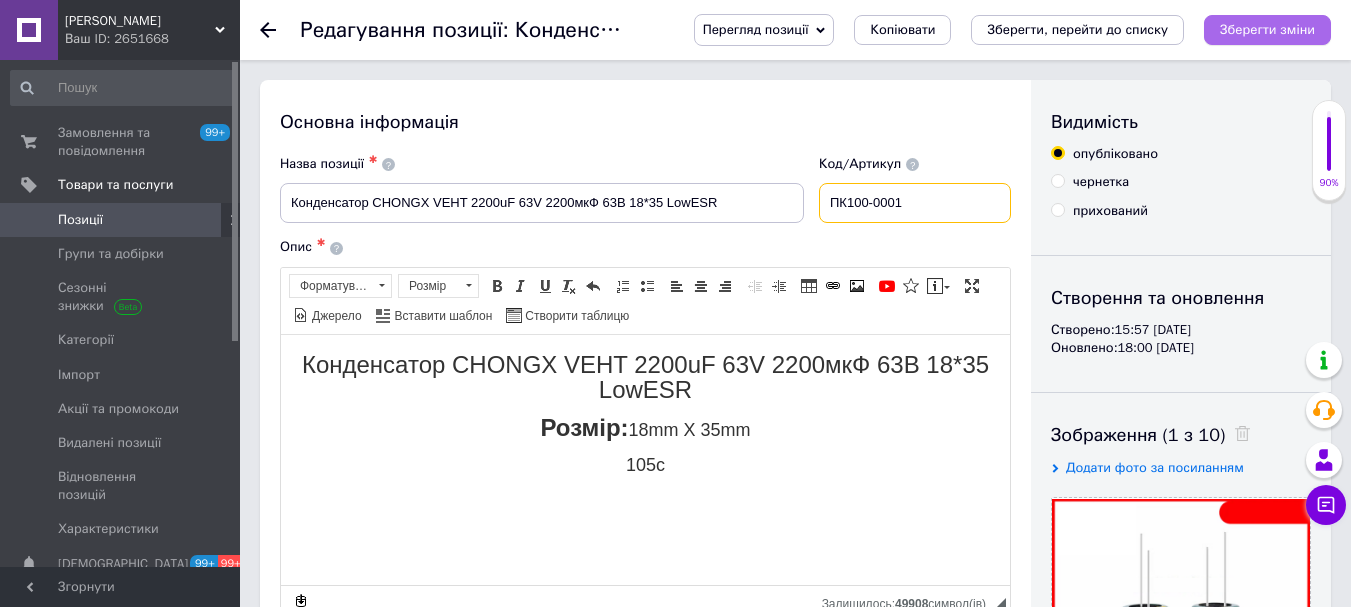 type on "ПК100-0001" 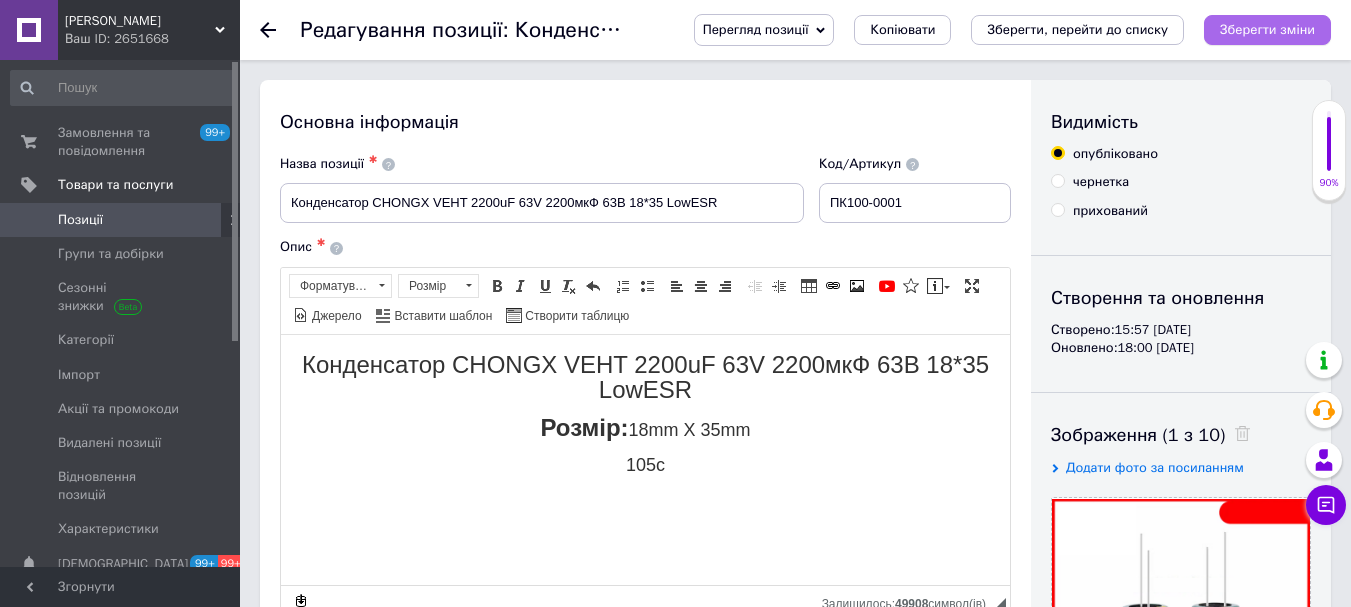 click on "Зберегти зміни" at bounding box center [1267, 30] 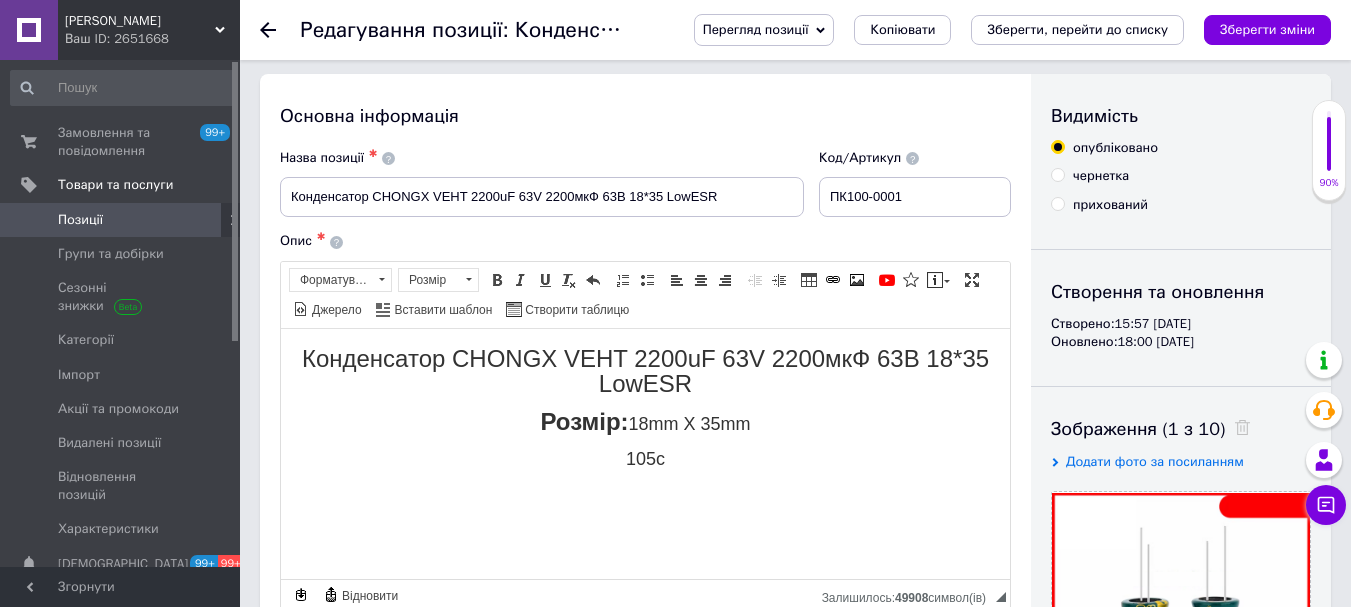 scroll, scrollTop: 0, scrollLeft: 0, axis: both 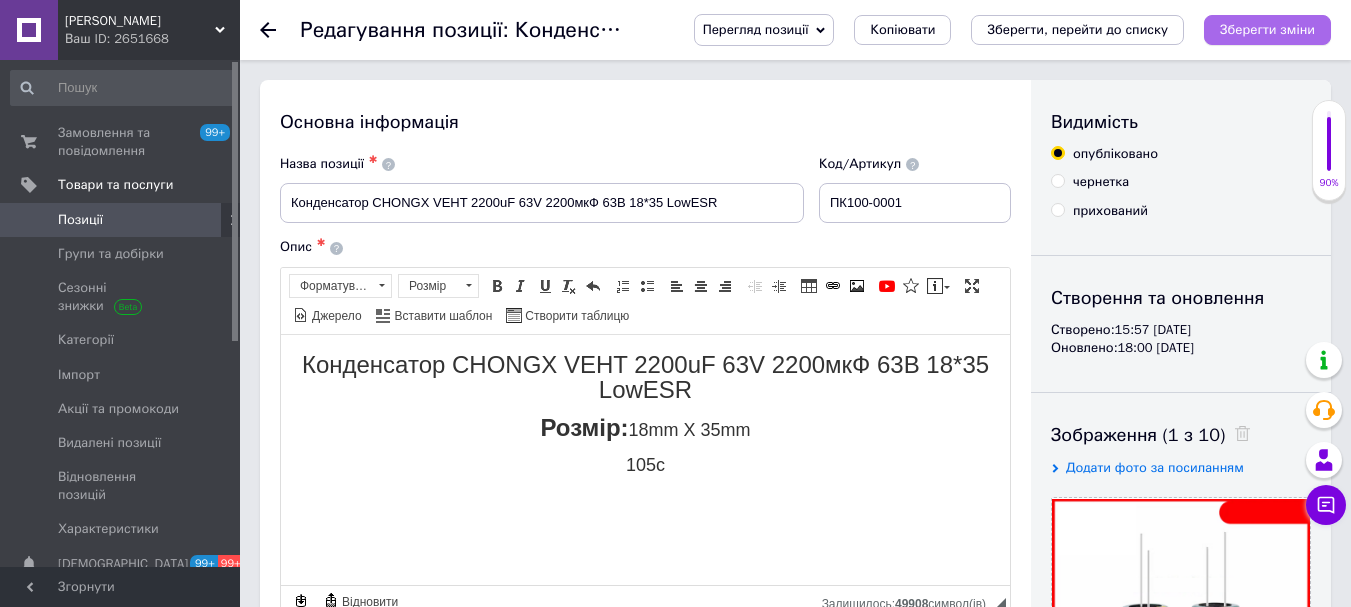 click on "Зберегти зміни" at bounding box center [1267, 29] 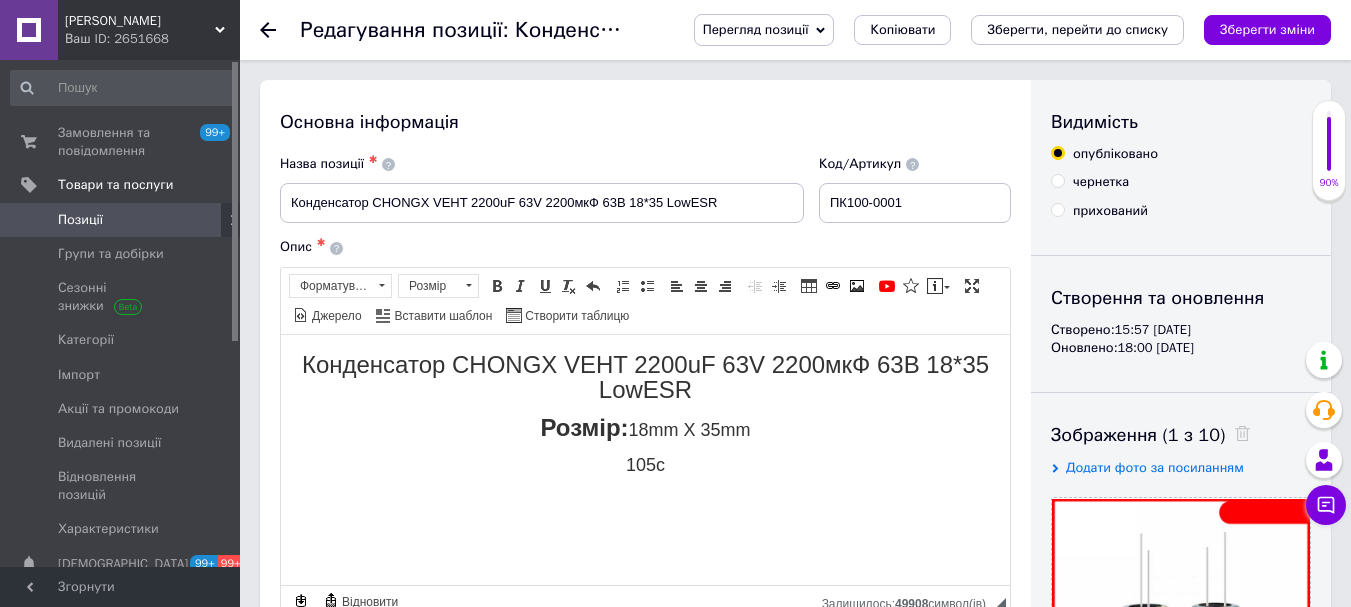 click on "Позиції" at bounding box center (121, 220) 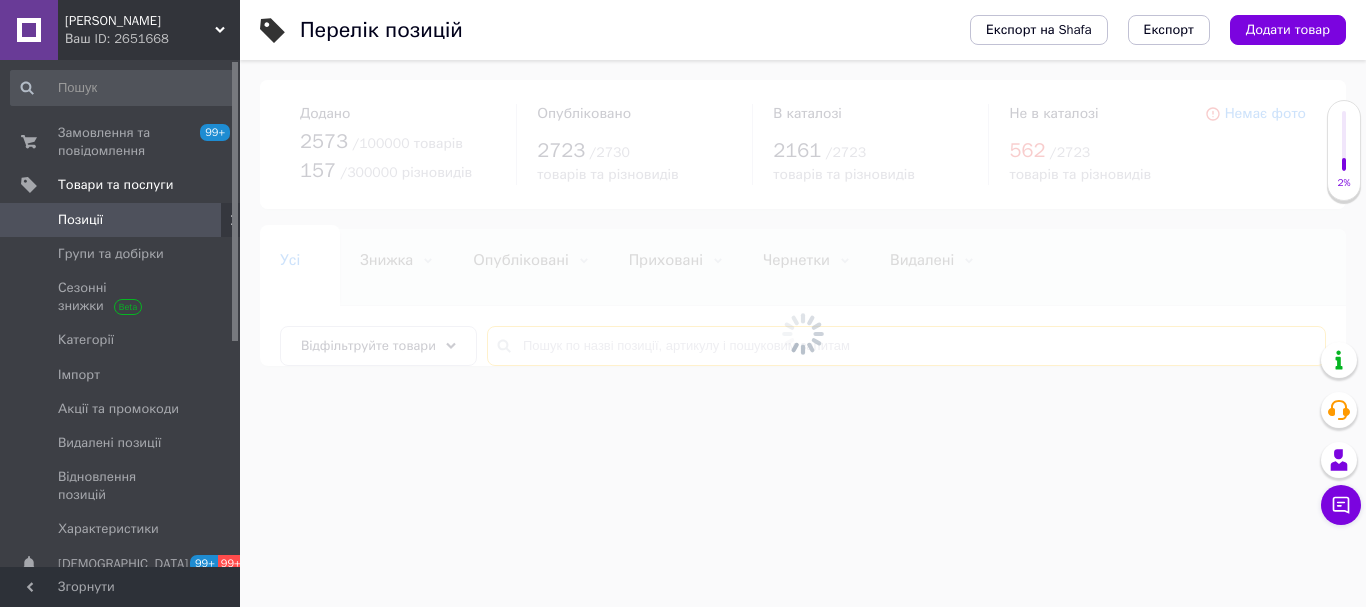 click at bounding box center (906, 346) 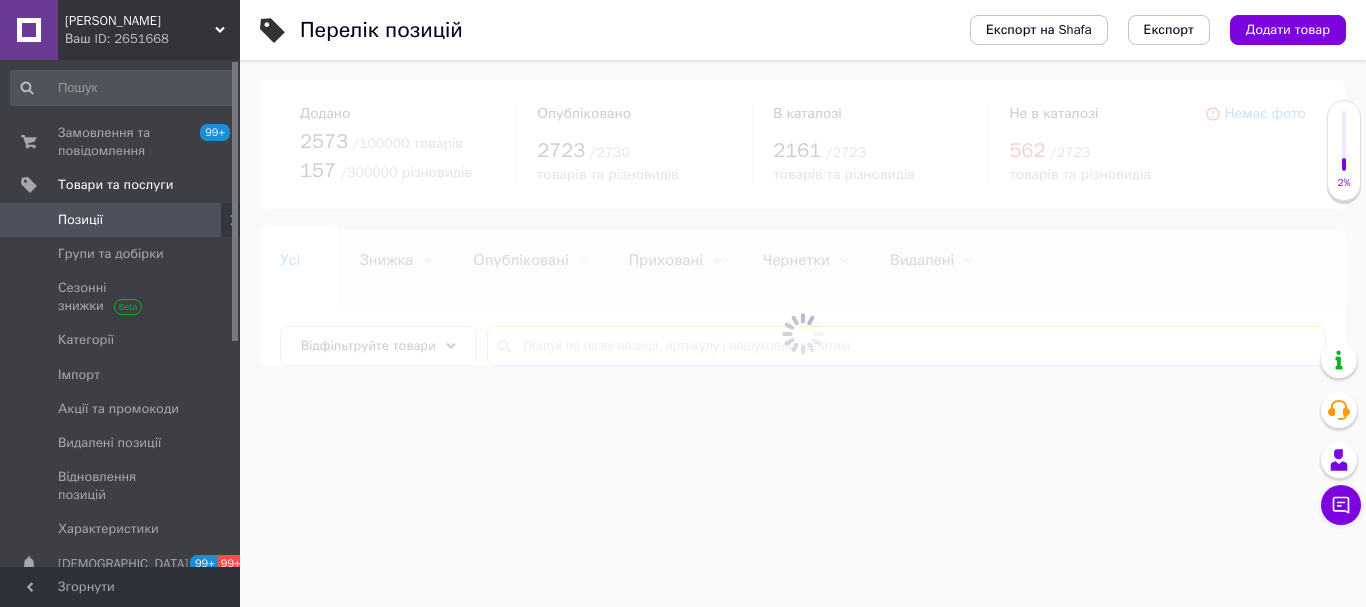 click at bounding box center [906, 346] 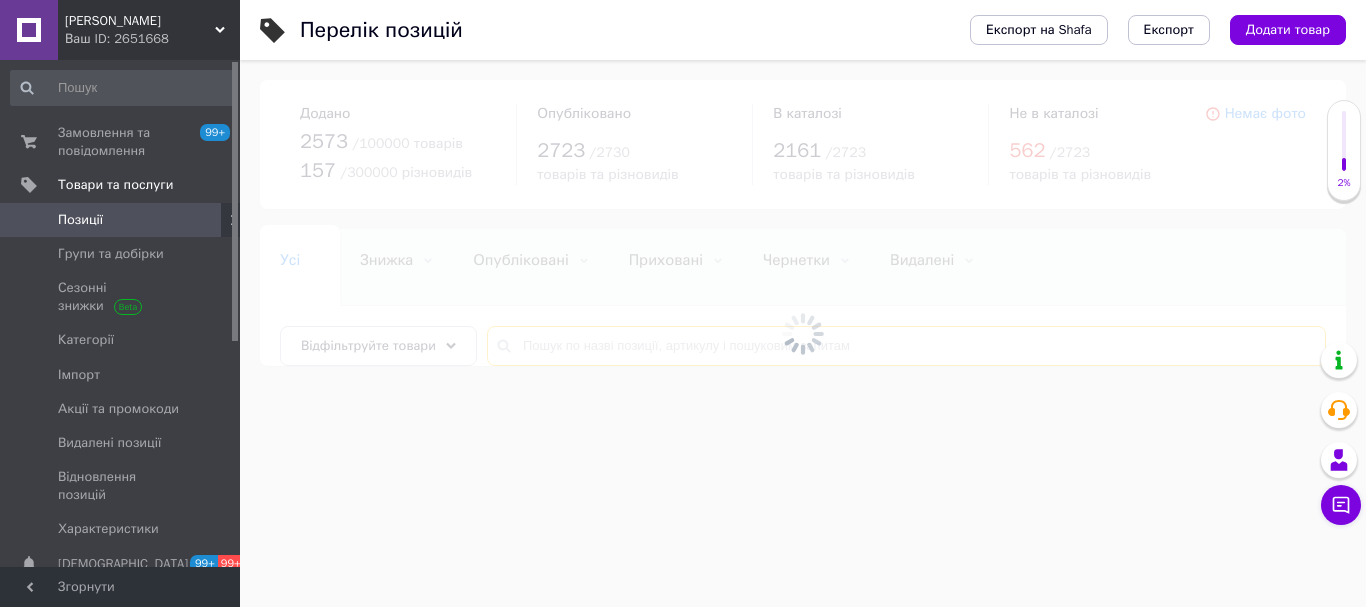 click at bounding box center (906, 346) 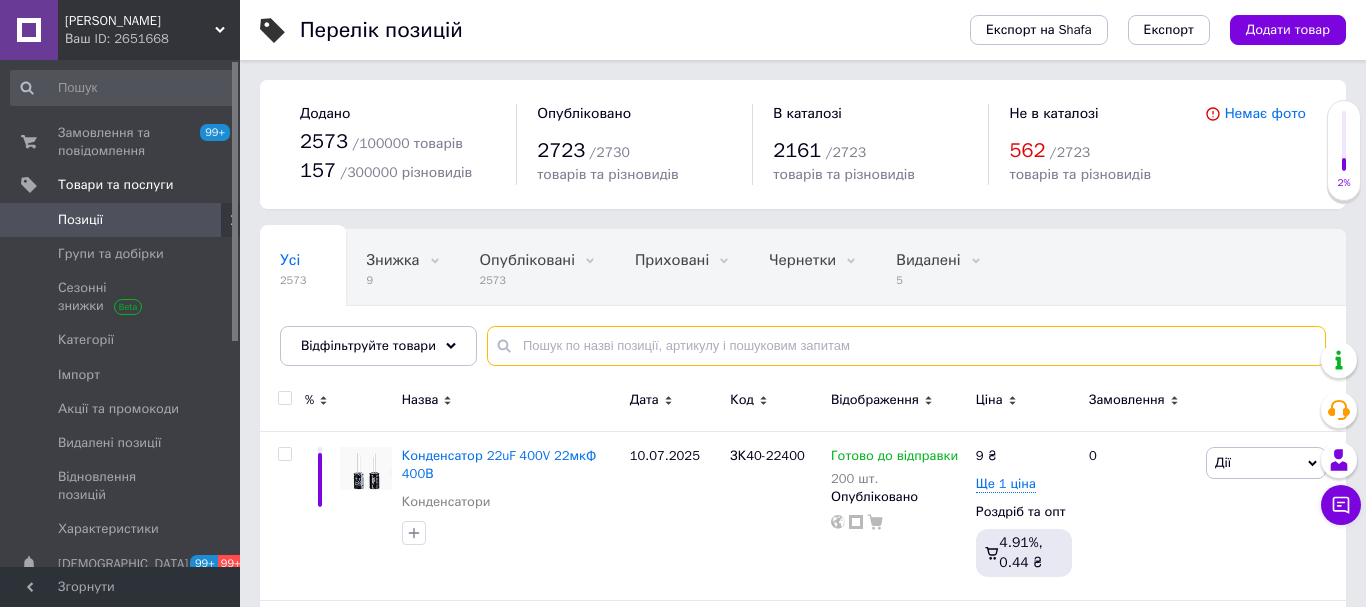 click at bounding box center (906, 346) 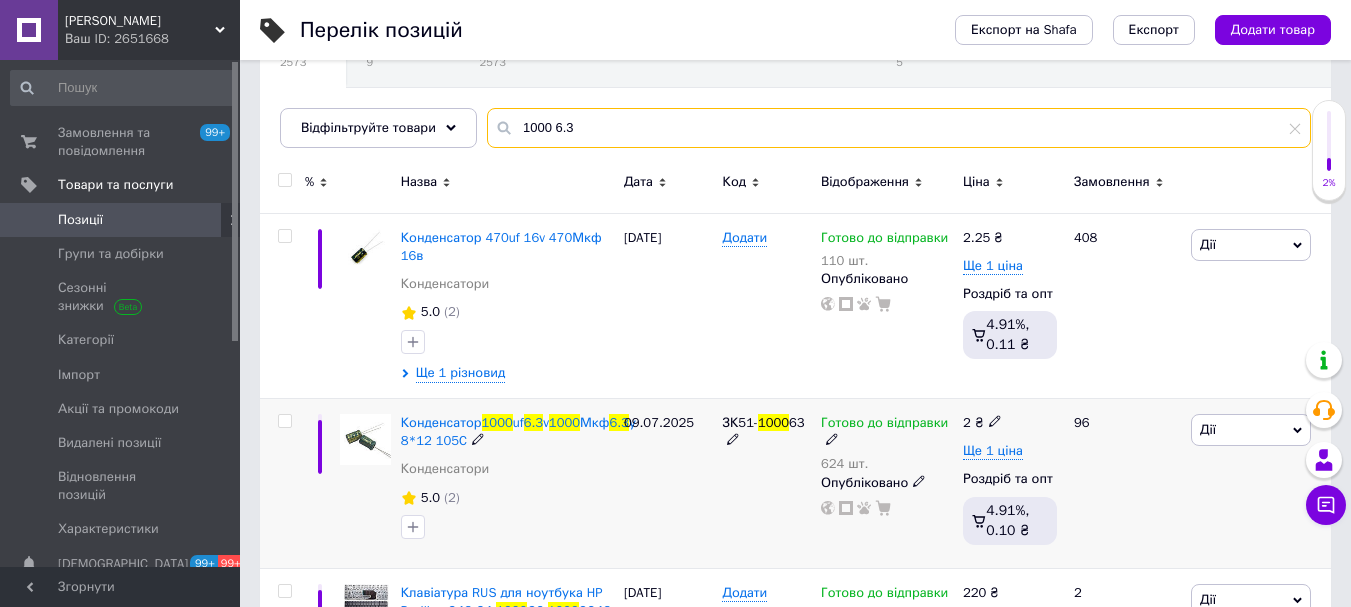scroll, scrollTop: 400, scrollLeft: 0, axis: vertical 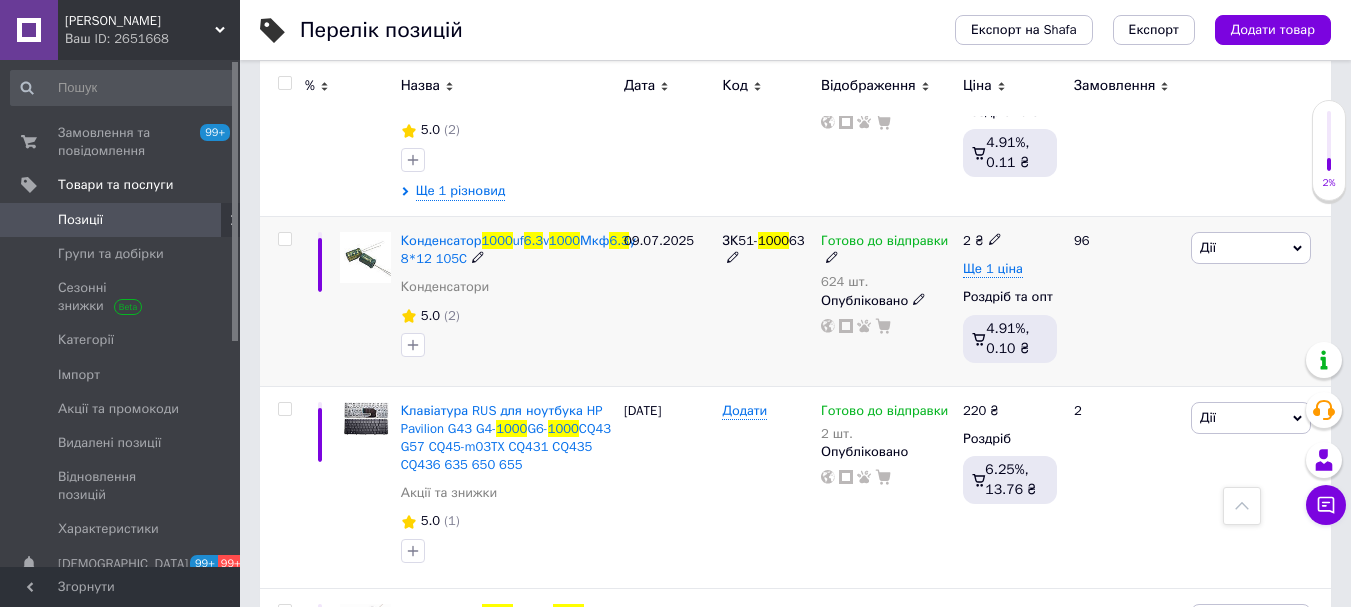 type on "1000 6.3" 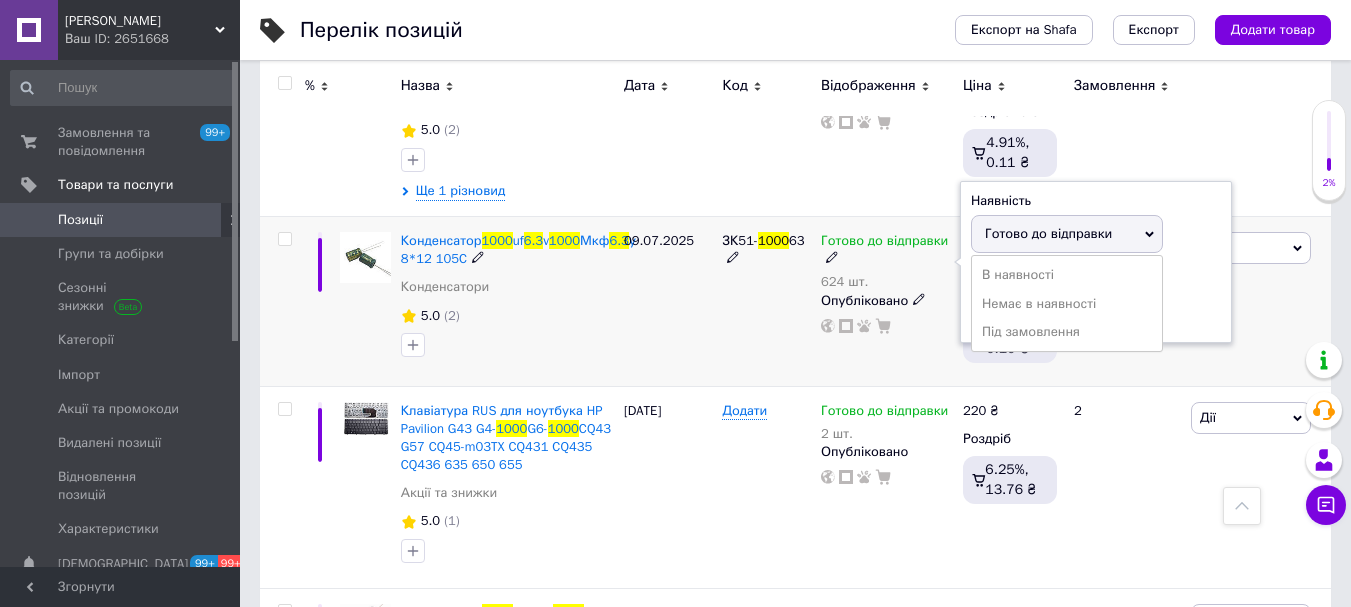 click on "Готово до відправки" at bounding box center [1048, 233] 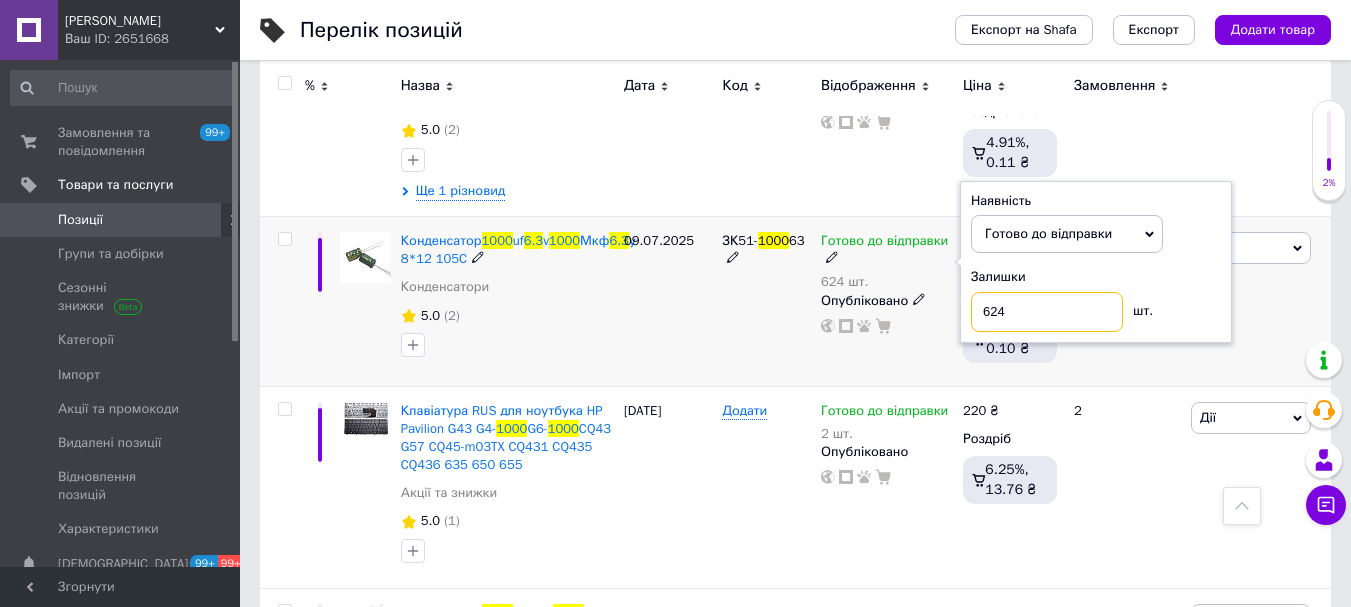drag, startPoint x: 989, startPoint y: 296, endPoint x: 964, endPoint y: 295, distance: 25.019993 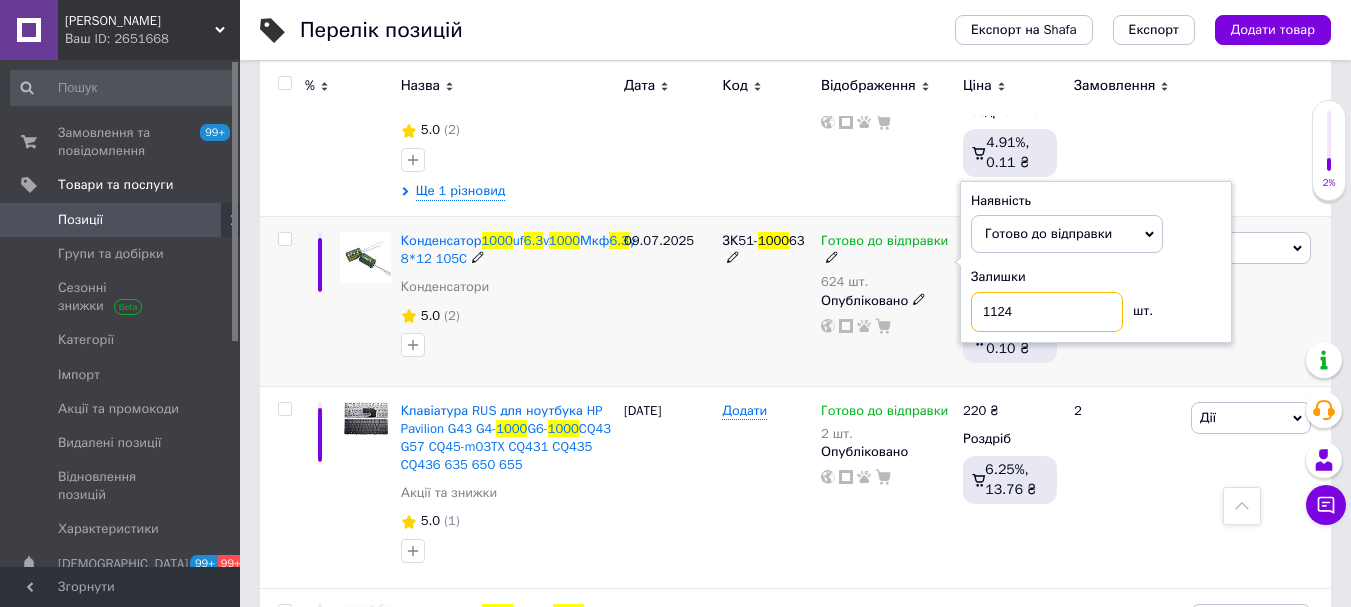 type on "1124" 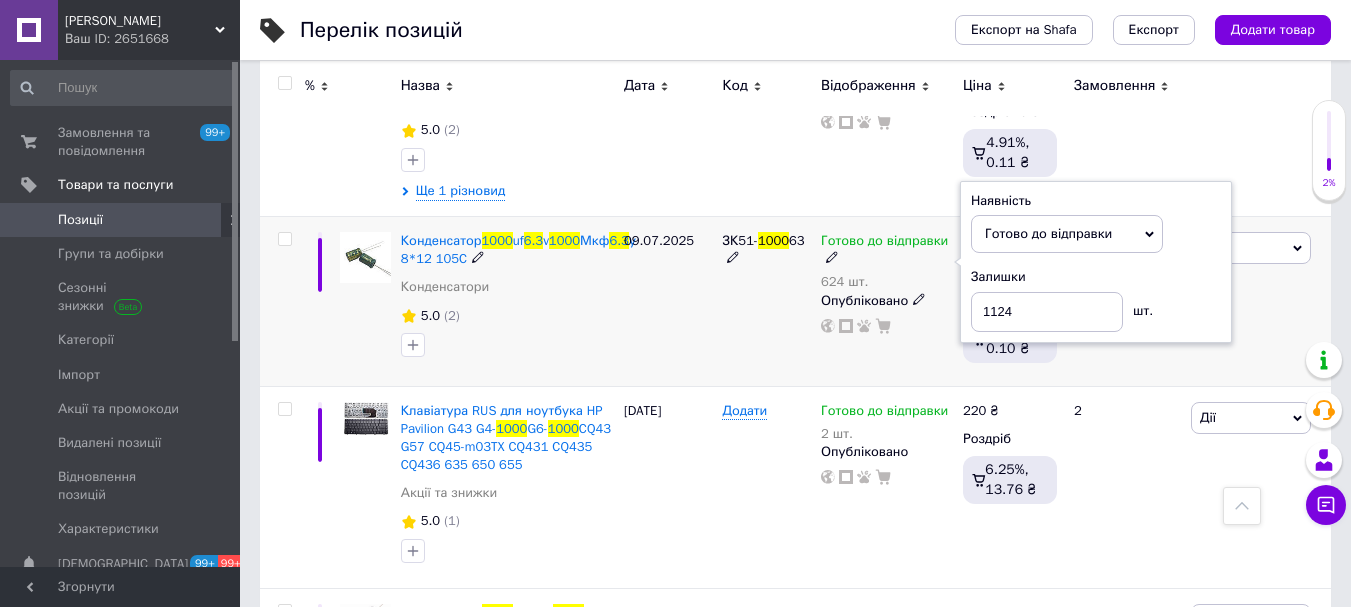 click on "09.07.2025" at bounding box center [668, 301] 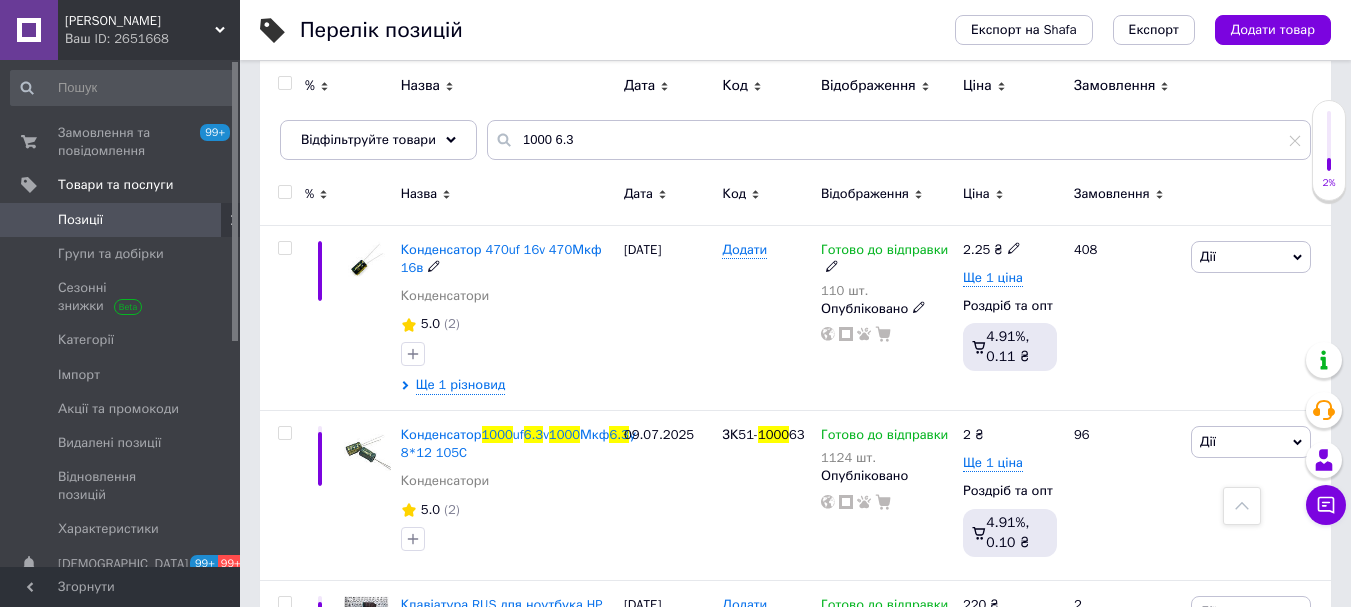 scroll, scrollTop: 0, scrollLeft: 0, axis: both 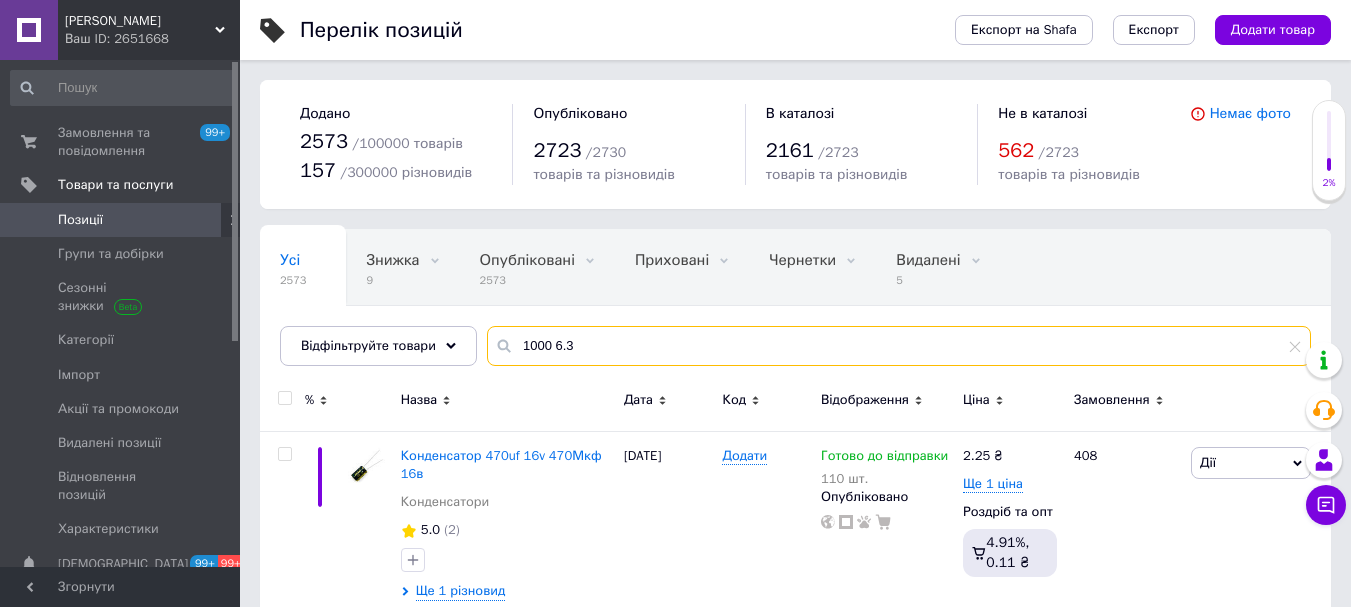 drag, startPoint x: 542, startPoint y: 343, endPoint x: 497, endPoint y: 343, distance: 45 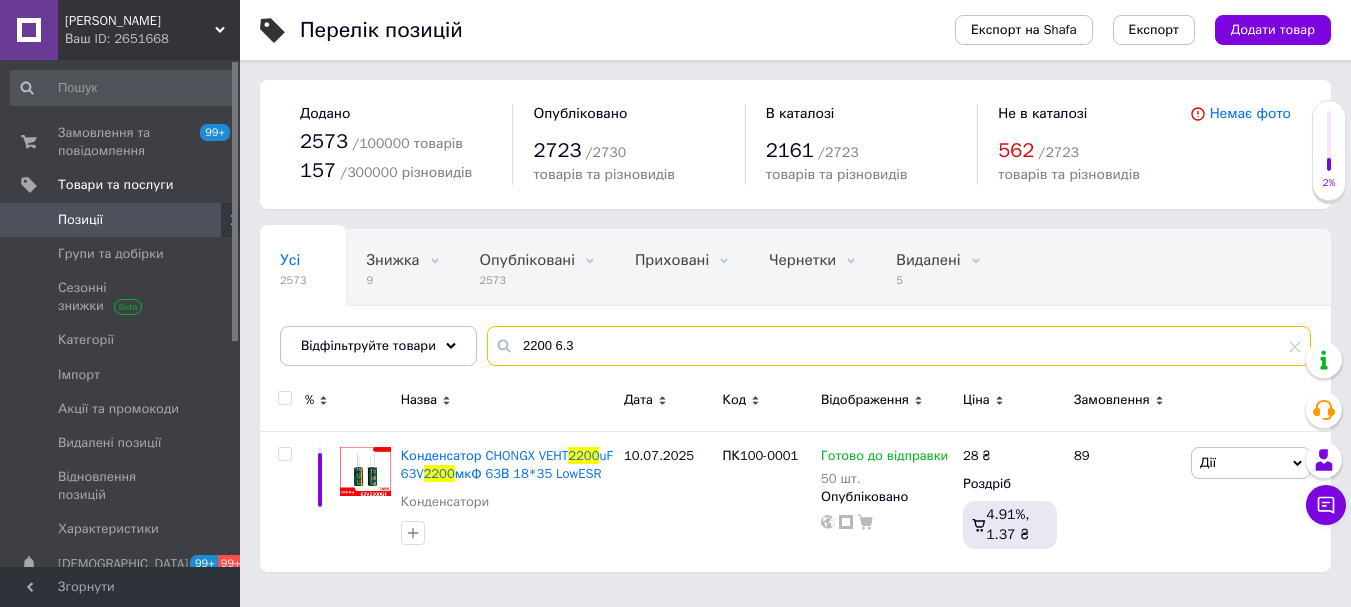 drag, startPoint x: 550, startPoint y: 345, endPoint x: 623, endPoint y: 351, distance: 73.24616 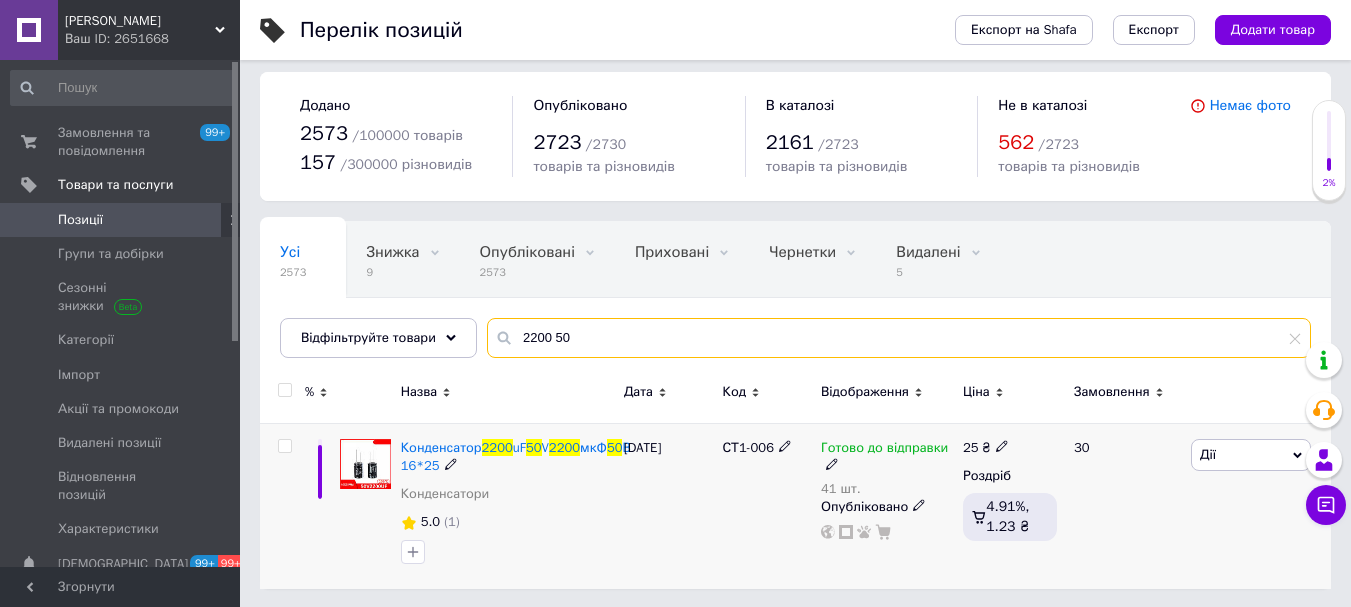 scroll, scrollTop: 10, scrollLeft: 0, axis: vertical 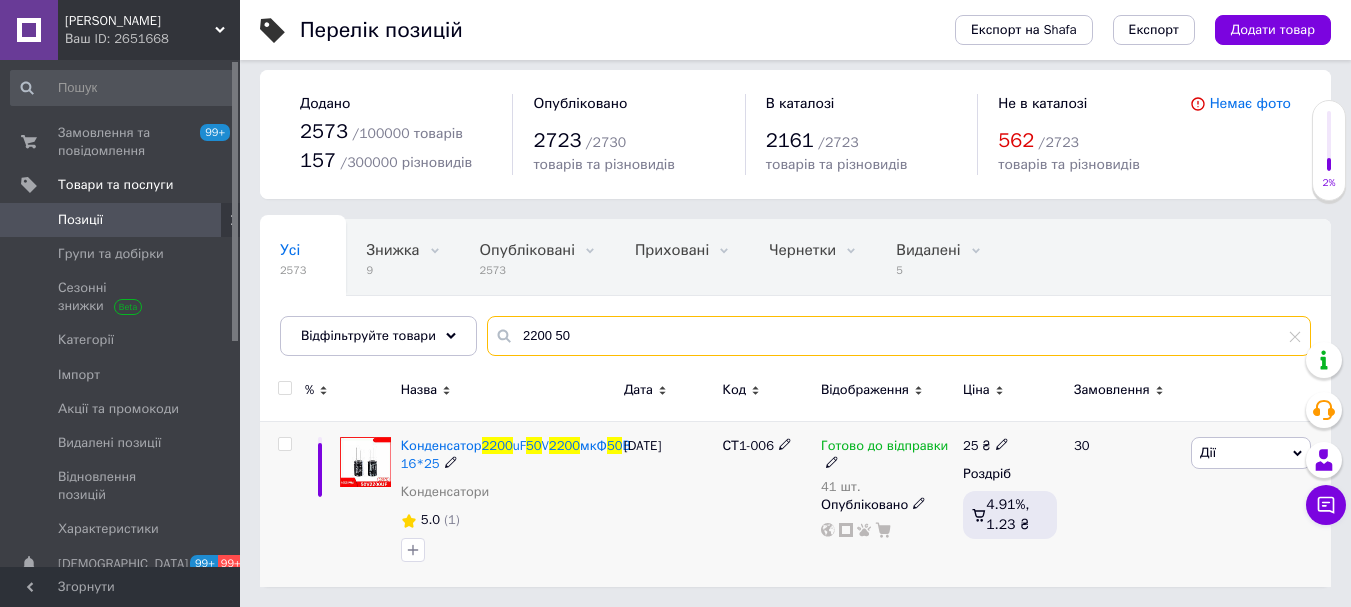 type on "2200 50" 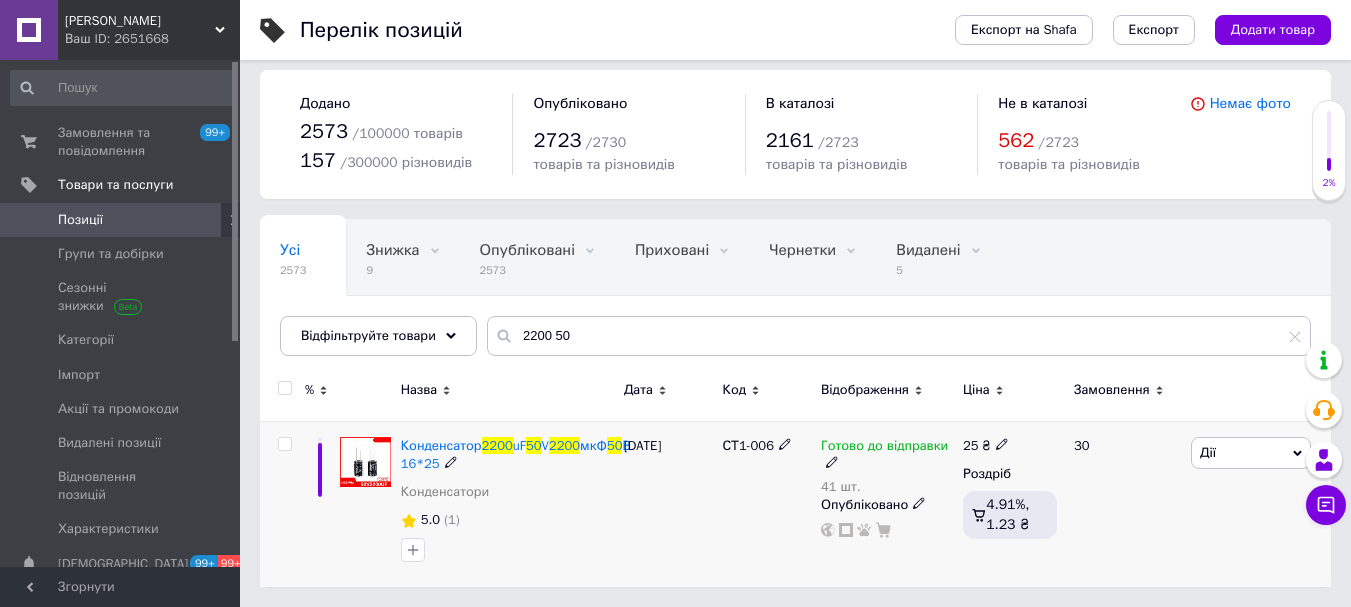 click on "41 шт." at bounding box center (887, 487) 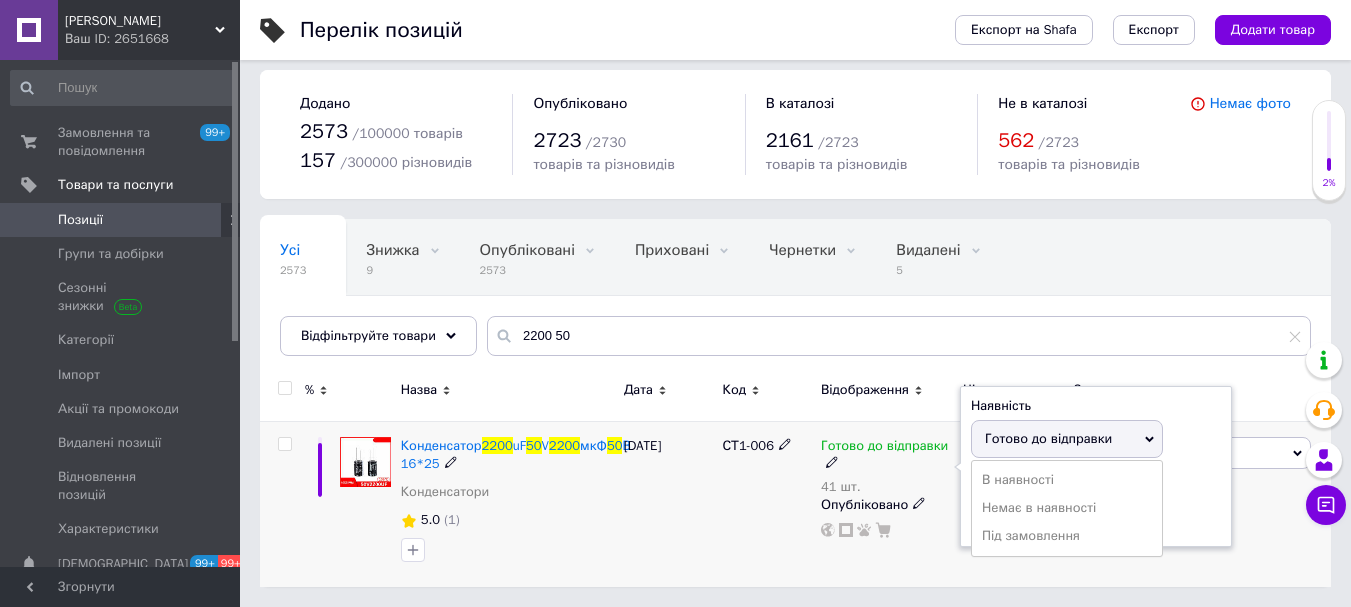 click on "Готово до відправки" at bounding box center (1048, 438) 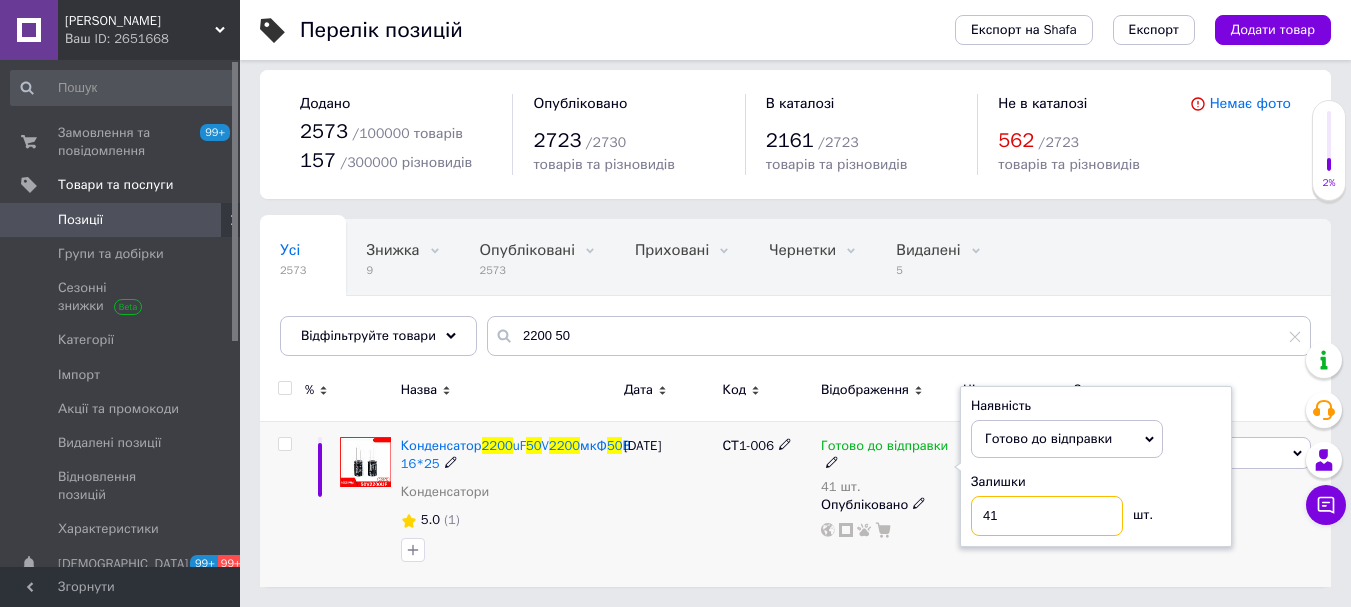 click on "41" at bounding box center [1047, 516] 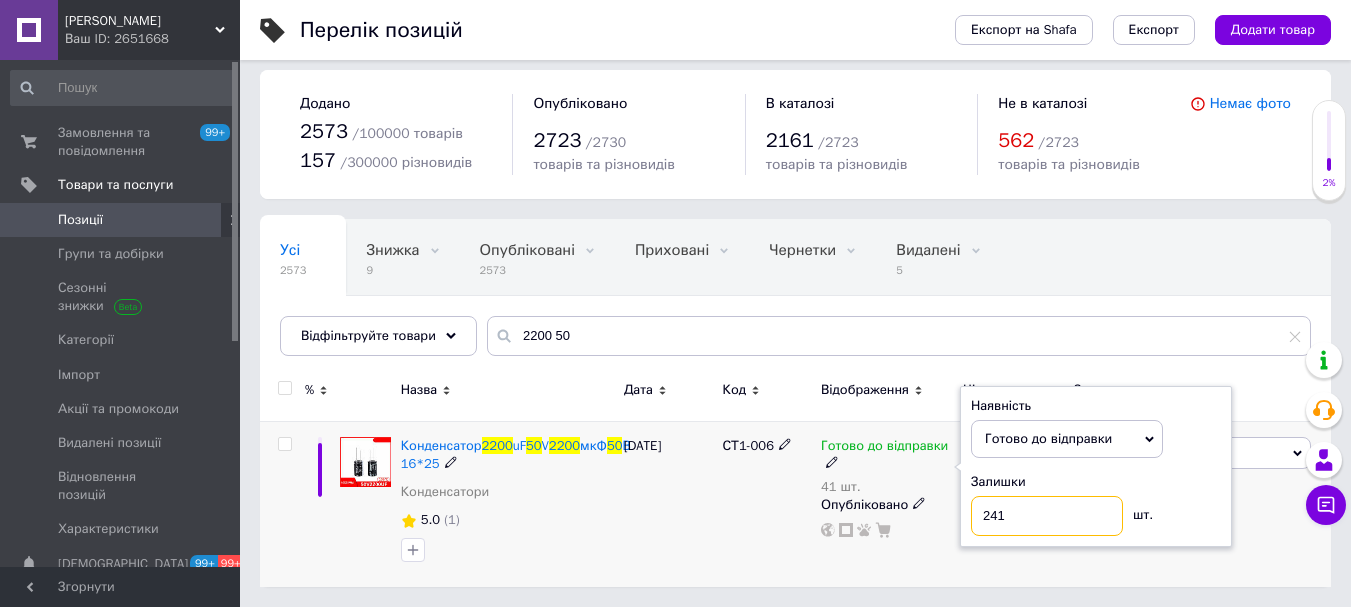 type on "241" 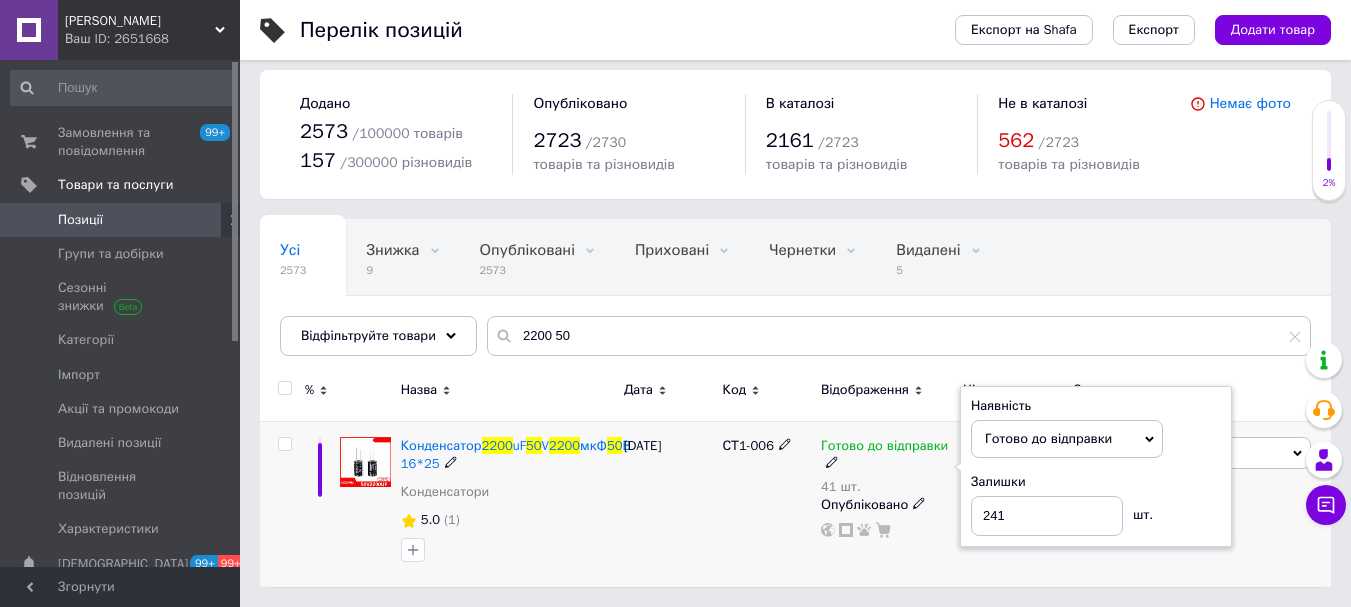 click on "5.0 (1)" at bounding box center (507, 520) 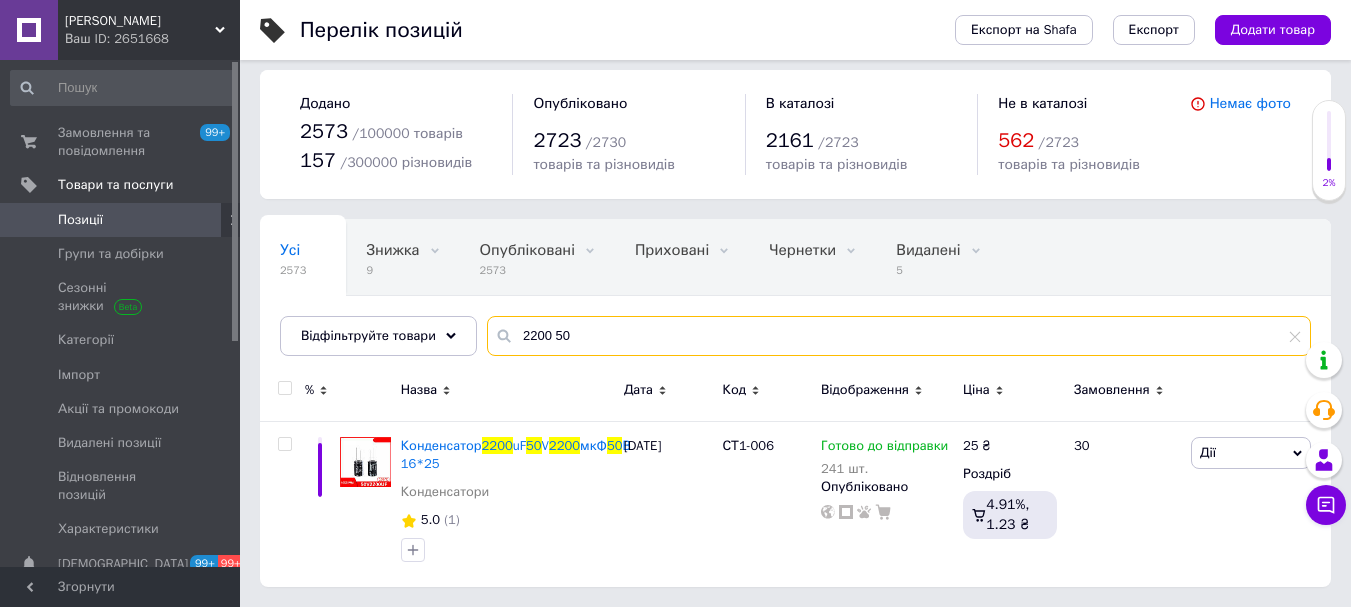 drag, startPoint x: 639, startPoint y: 337, endPoint x: 499, endPoint y: 343, distance: 140.12851 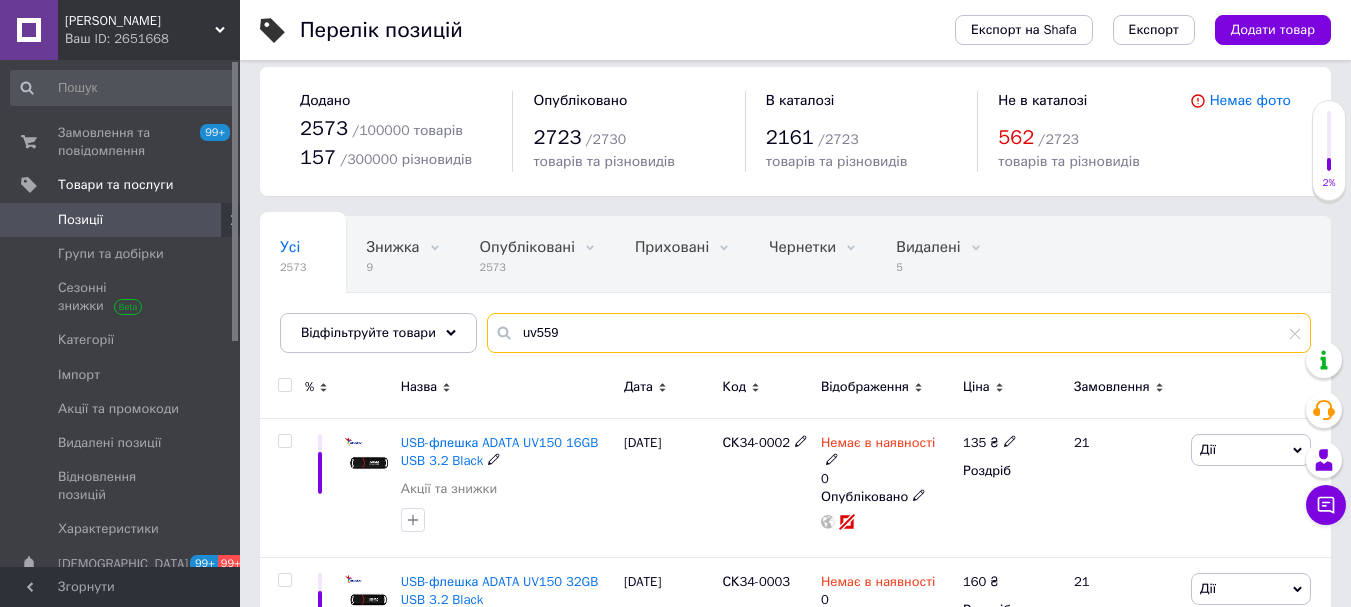 scroll, scrollTop: 0, scrollLeft: 0, axis: both 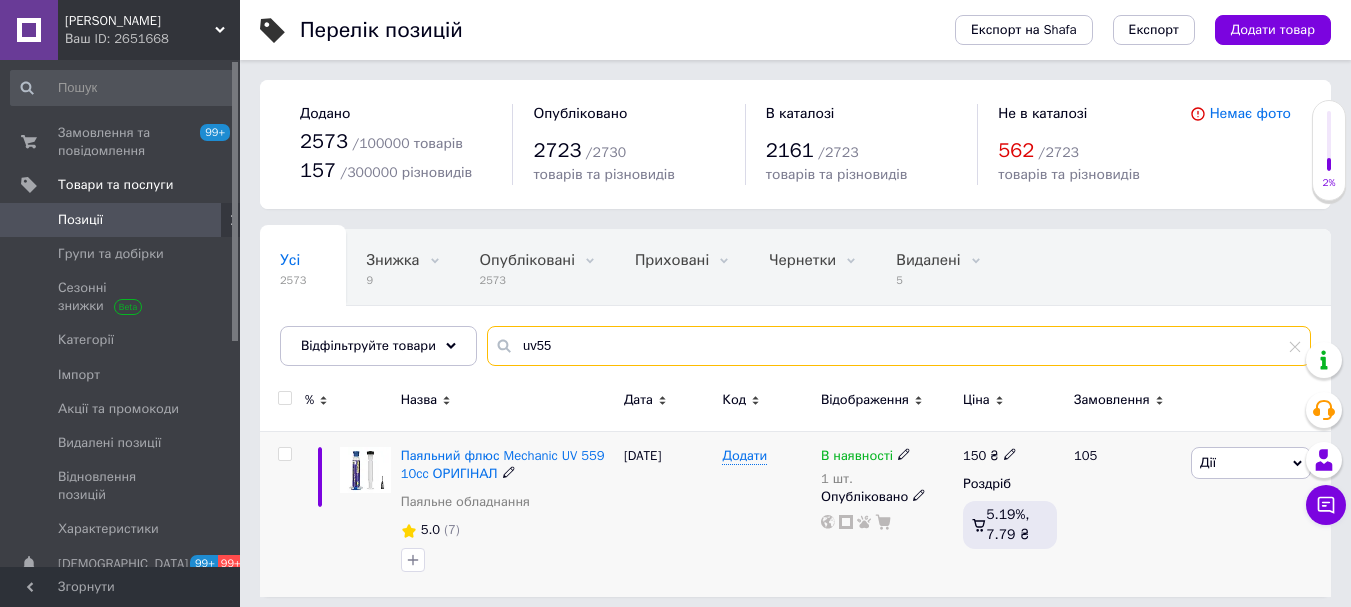 type on "uv55" 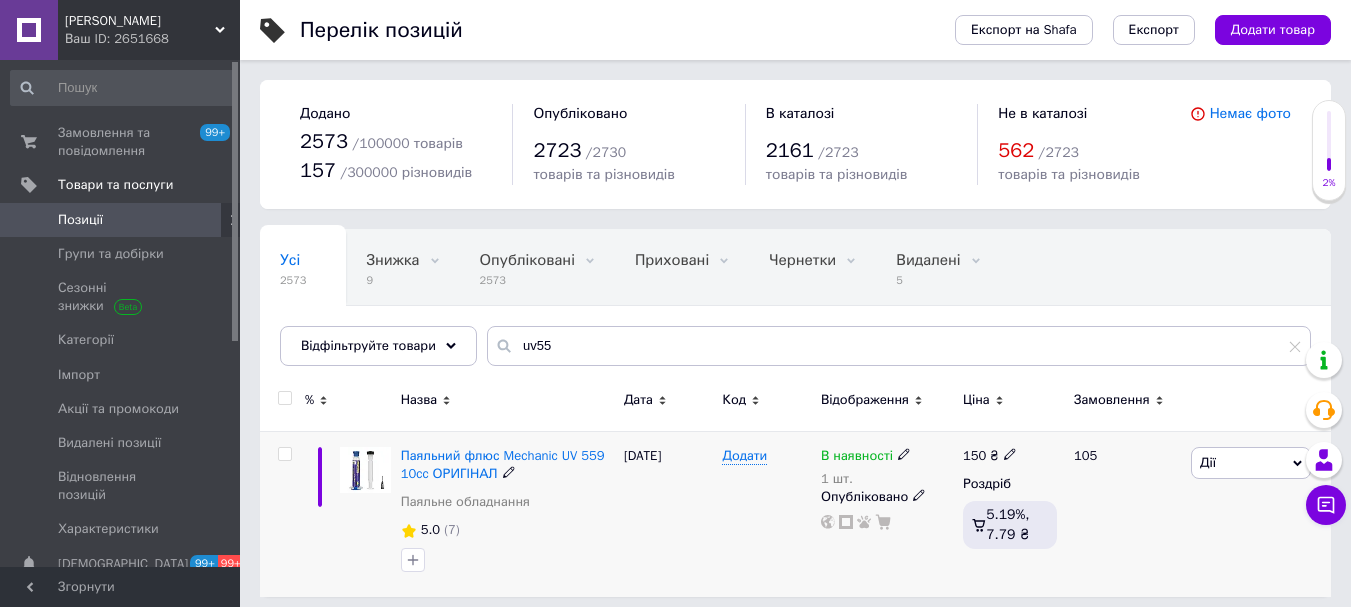 click on "1 шт." at bounding box center [866, 479] 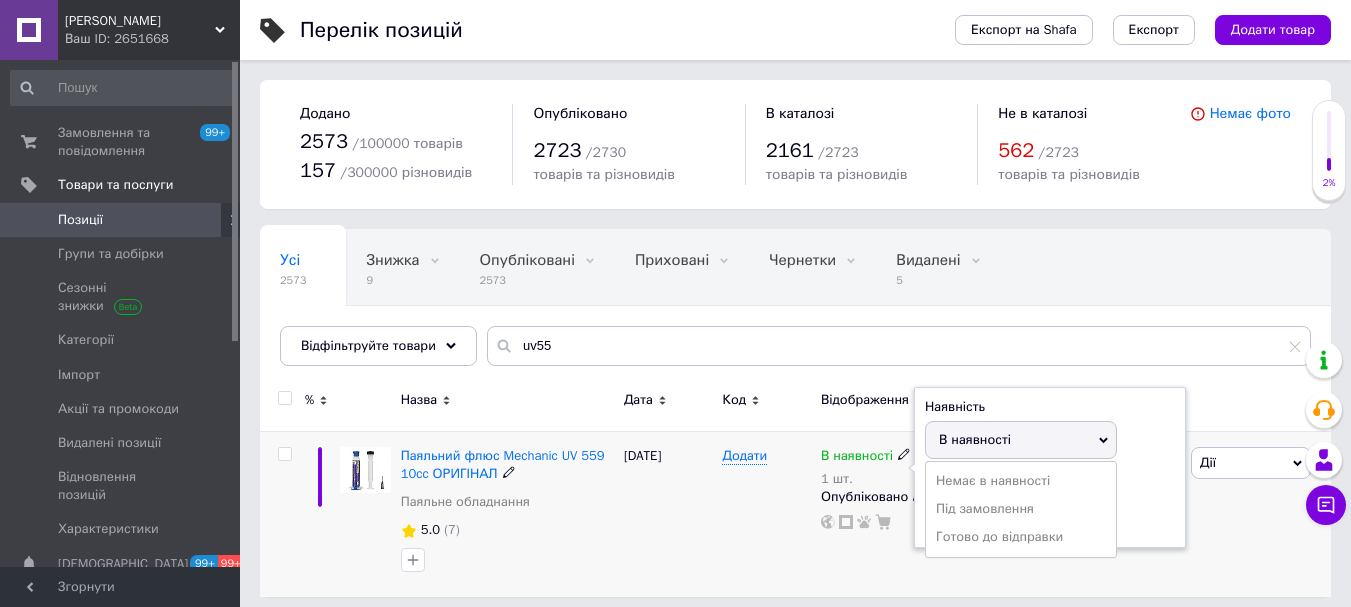 click on "В наявності" at bounding box center [1021, 440] 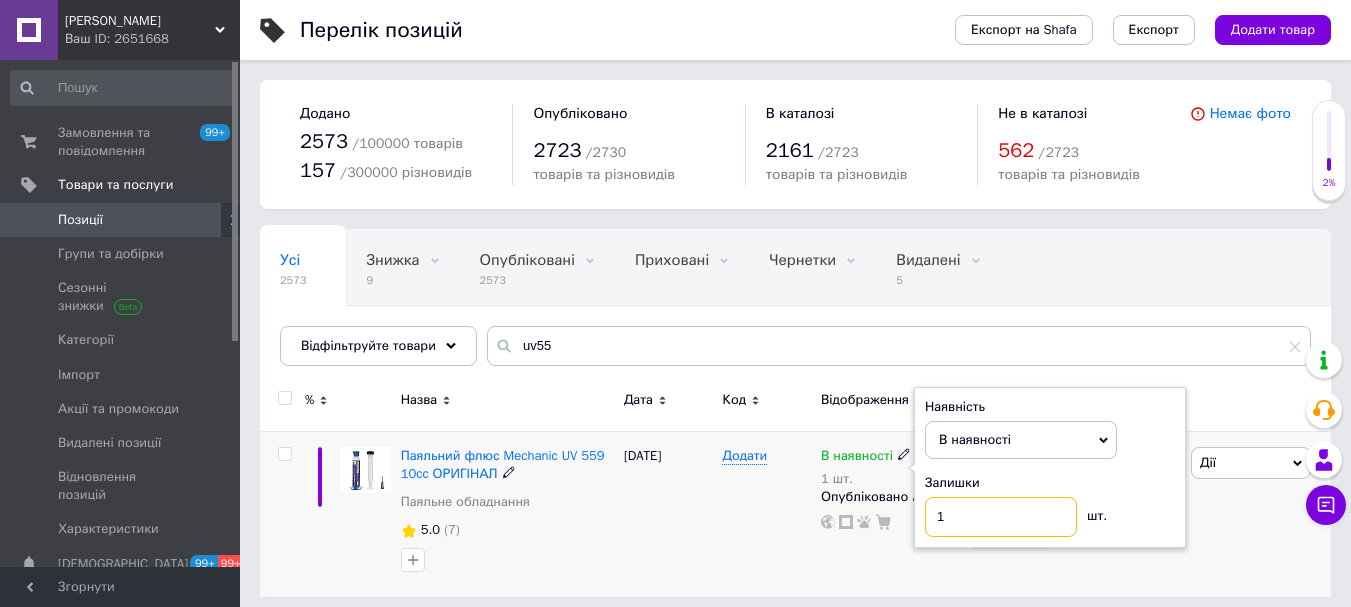 click on "1" at bounding box center (1001, 517) 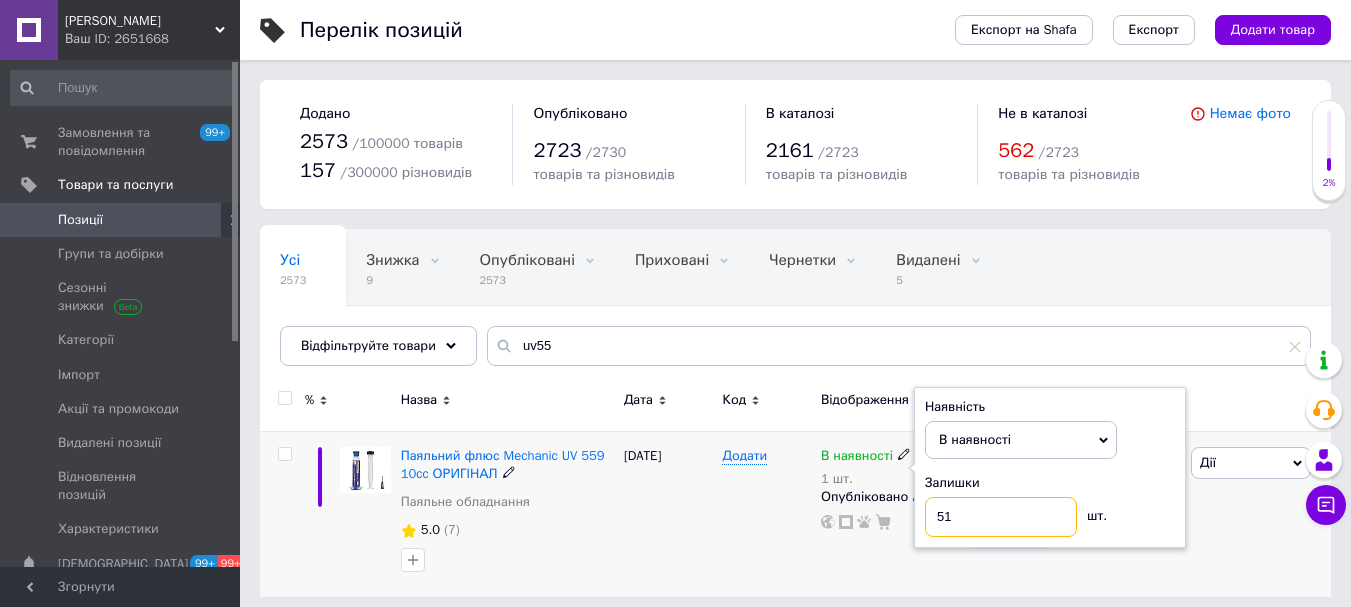 type on "51" 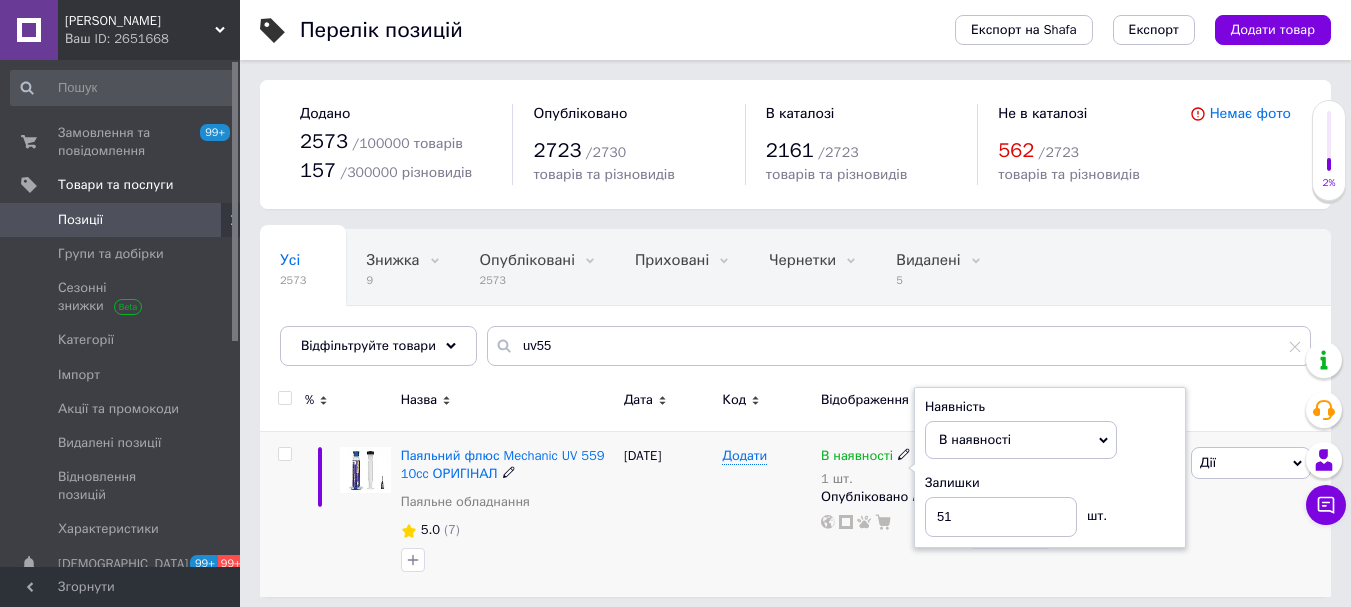 click on "[DATE]" at bounding box center [668, 514] 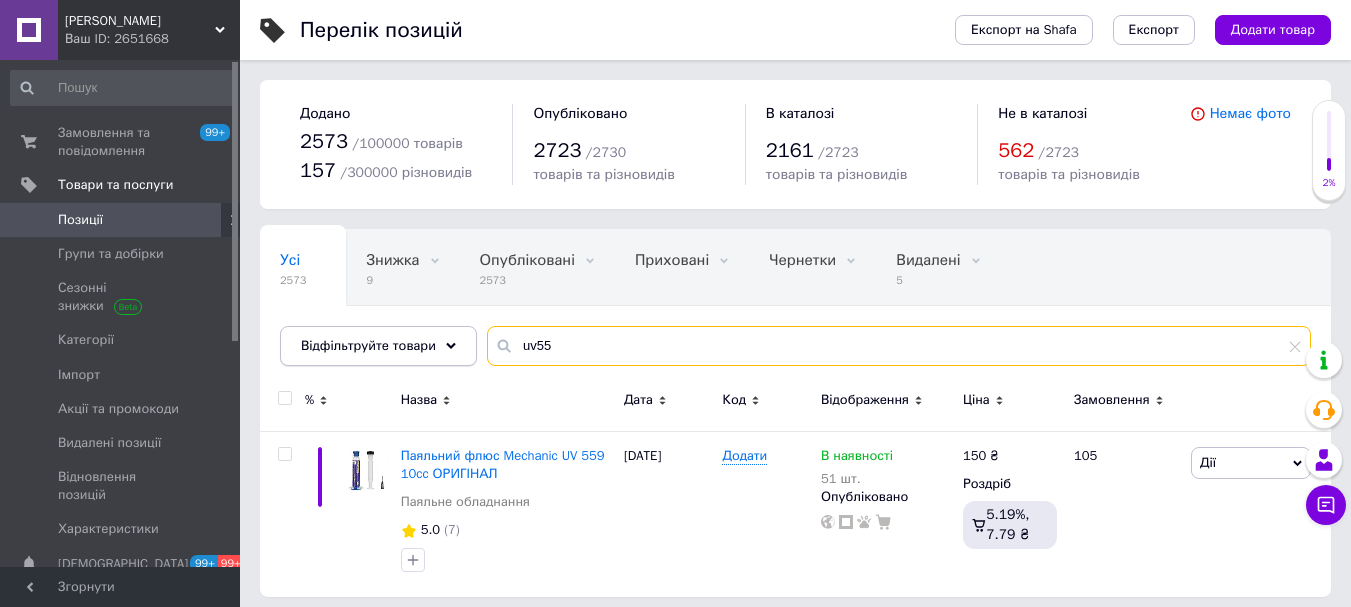drag, startPoint x: 574, startPoint y: 348, endPoint x: 460, endPoint y: 343, distance: 114.1096 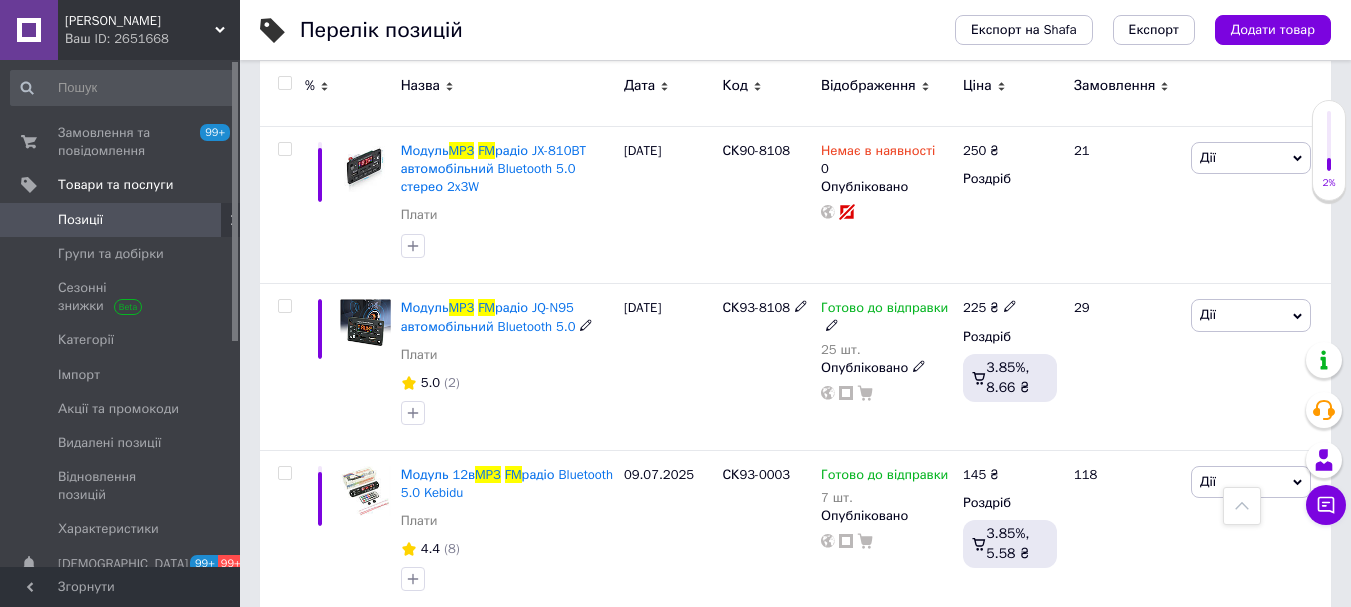 scroll, scrollTop: 1000, scrollLeft: 0, axis: vertical 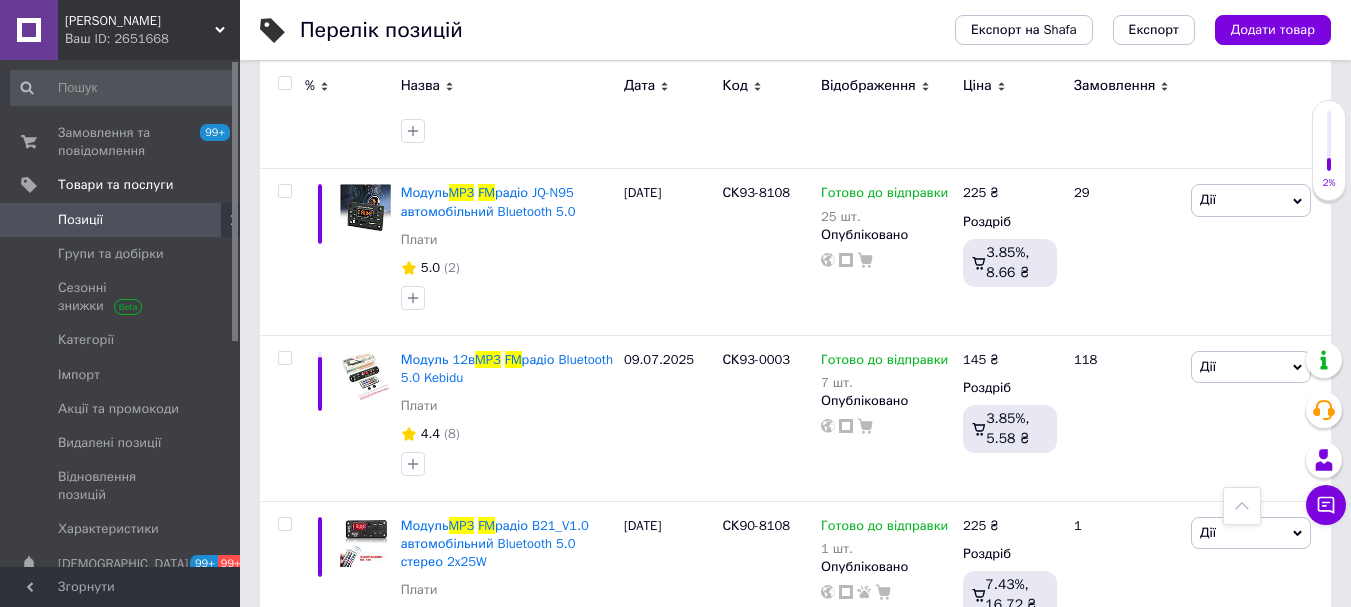 type on "fm mp3" 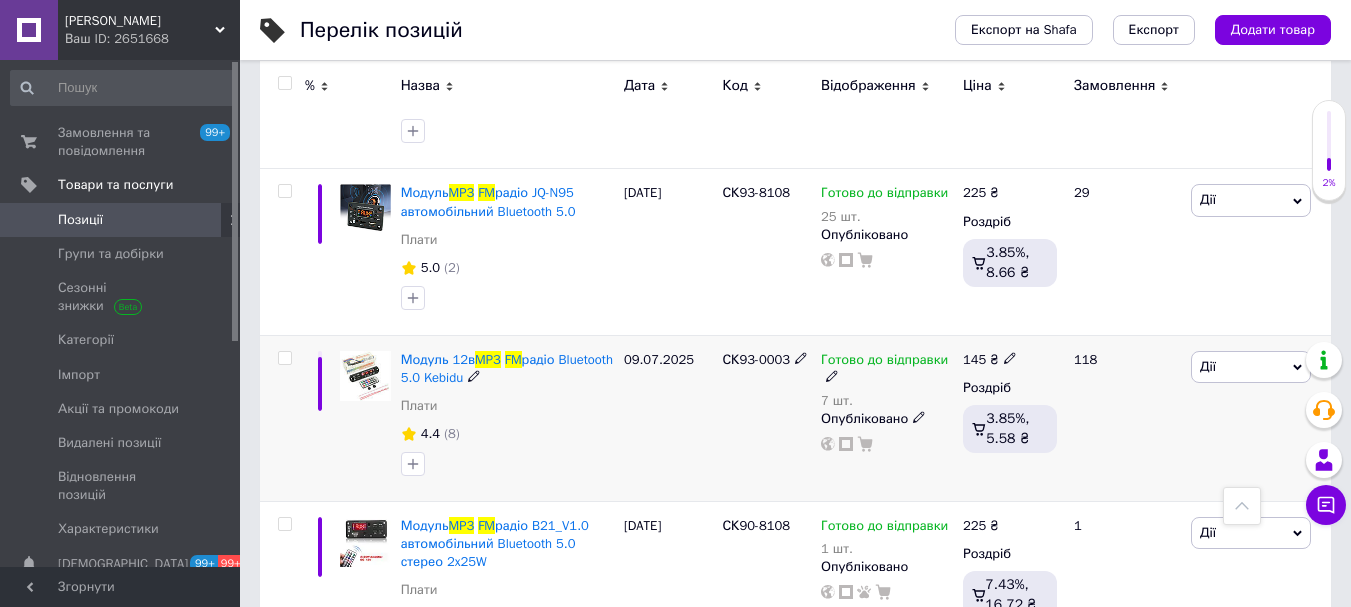 click on "7 шт." at bounding box center [887, 401] 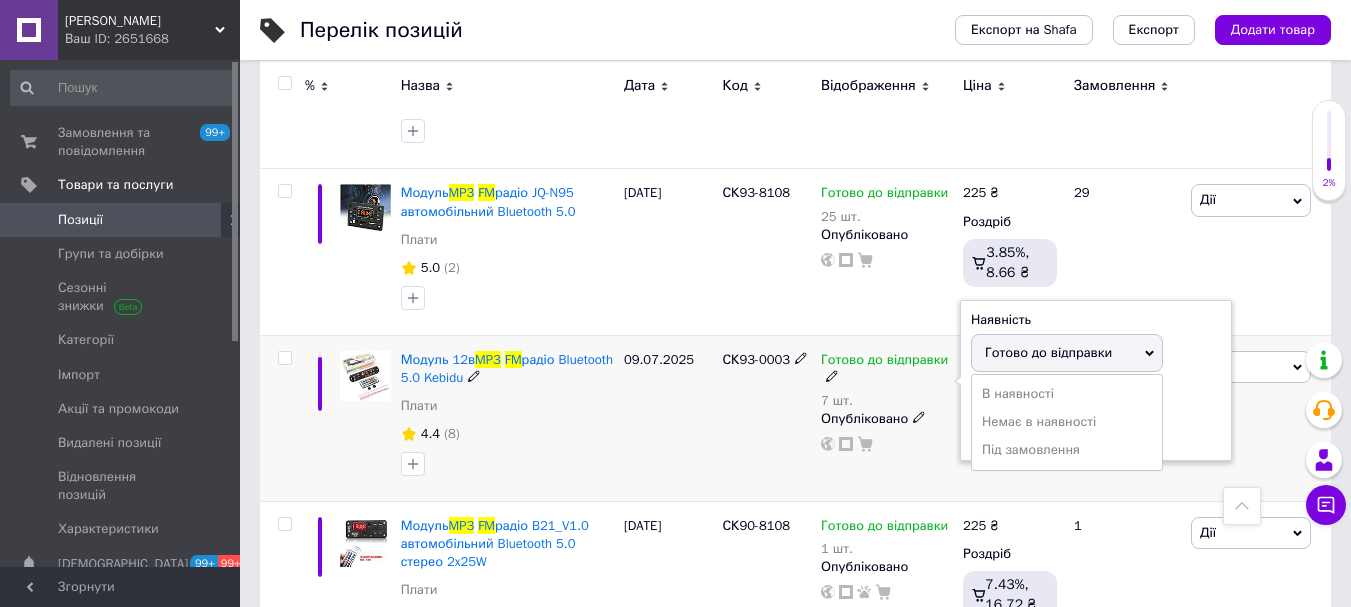 click on "Готово до відправки" at bounding box center (1048, 352) 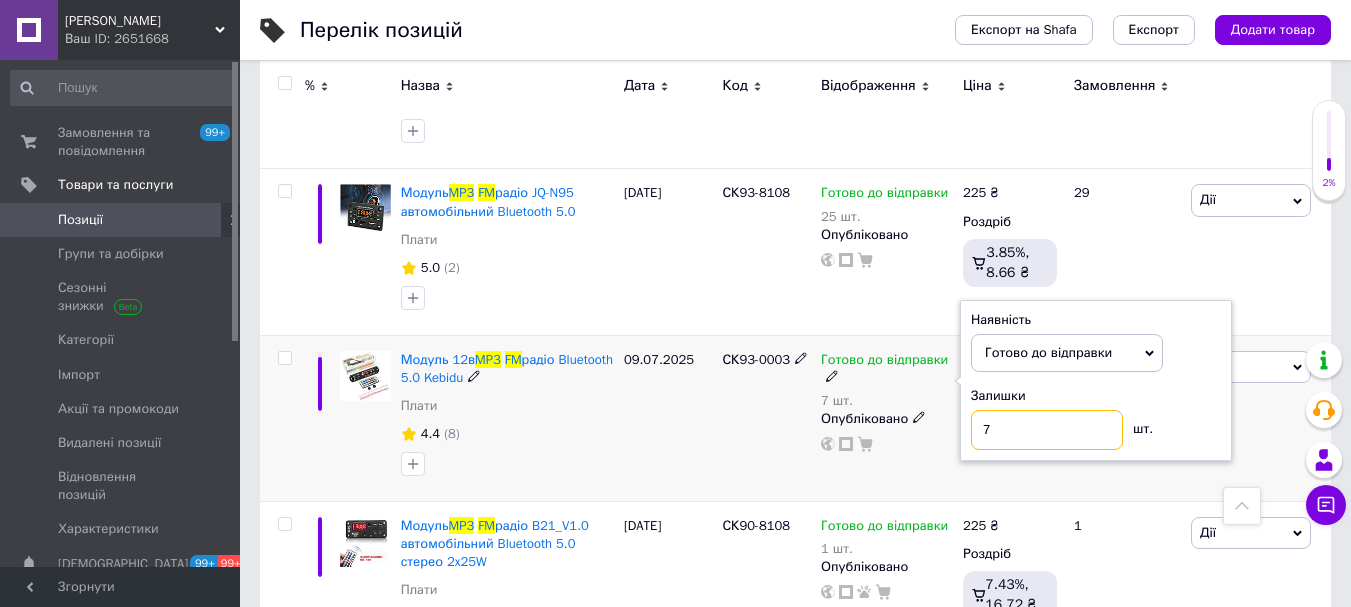 click on "7" at bounding box center [1047, 430] 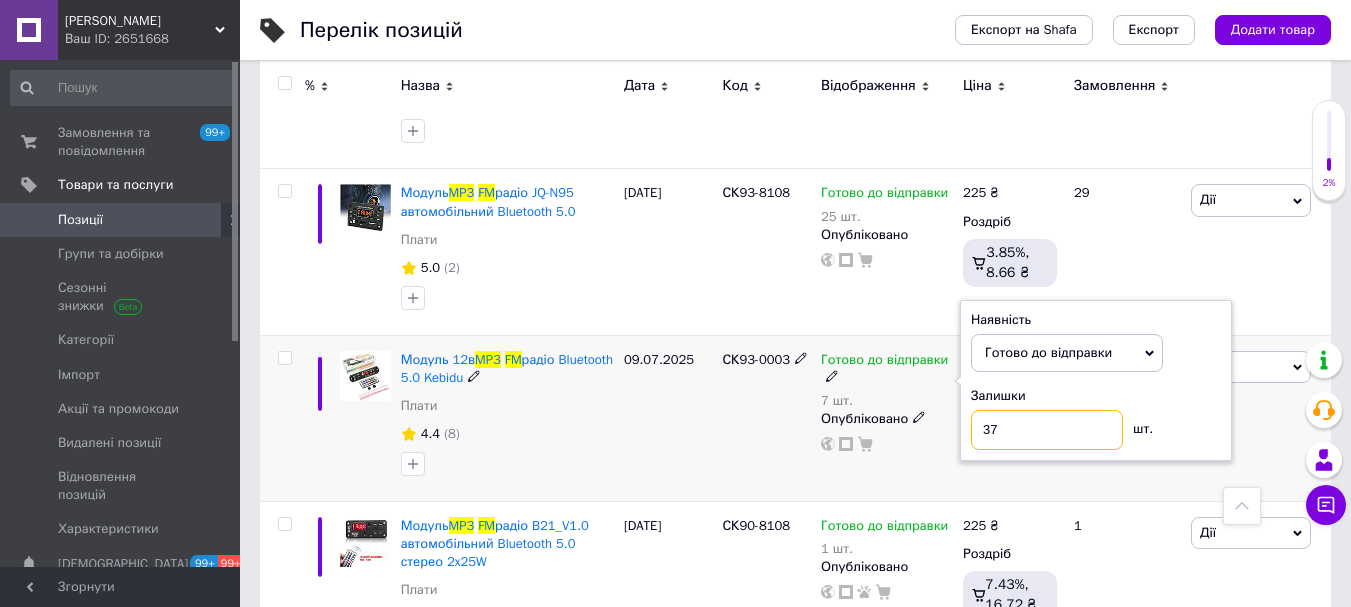 type on "37" 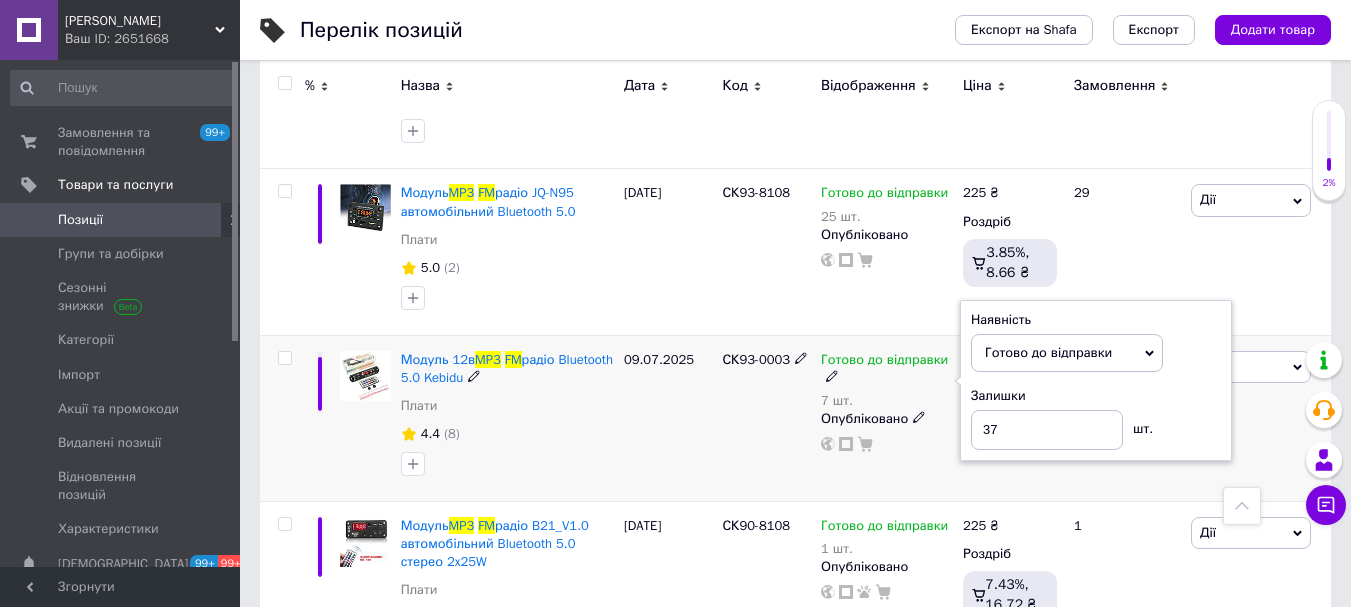 click on "09.07.2025" at bounding box center (668, 418) 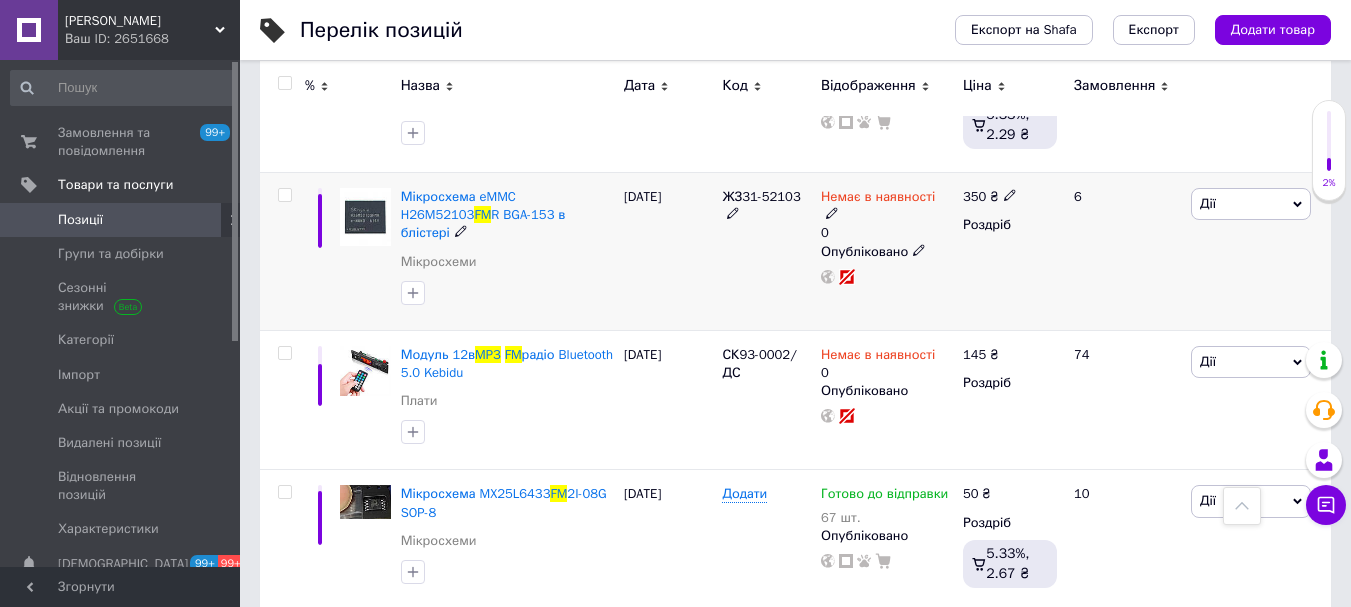scroll, scrollTop: 0, scrollLeft: 0, axis: both 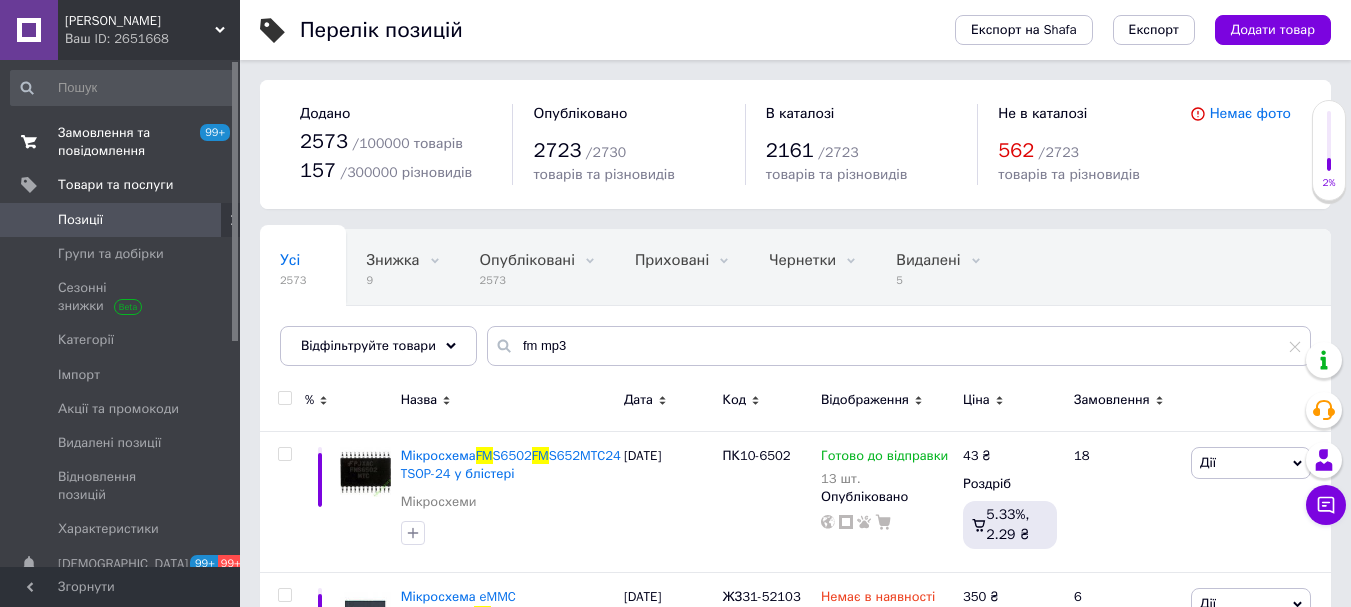 click on "Замовлення та повідомлення" at bounding box center [121, 142] 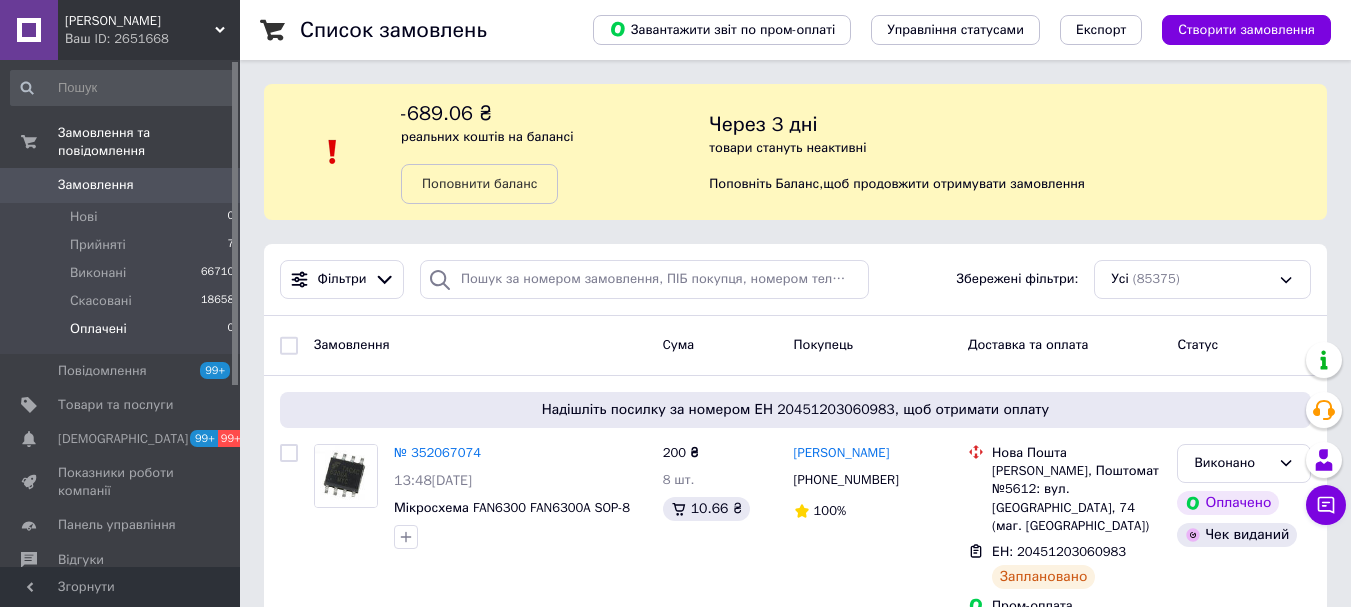 click on "Оплачені" at bounding box center (98, 329) 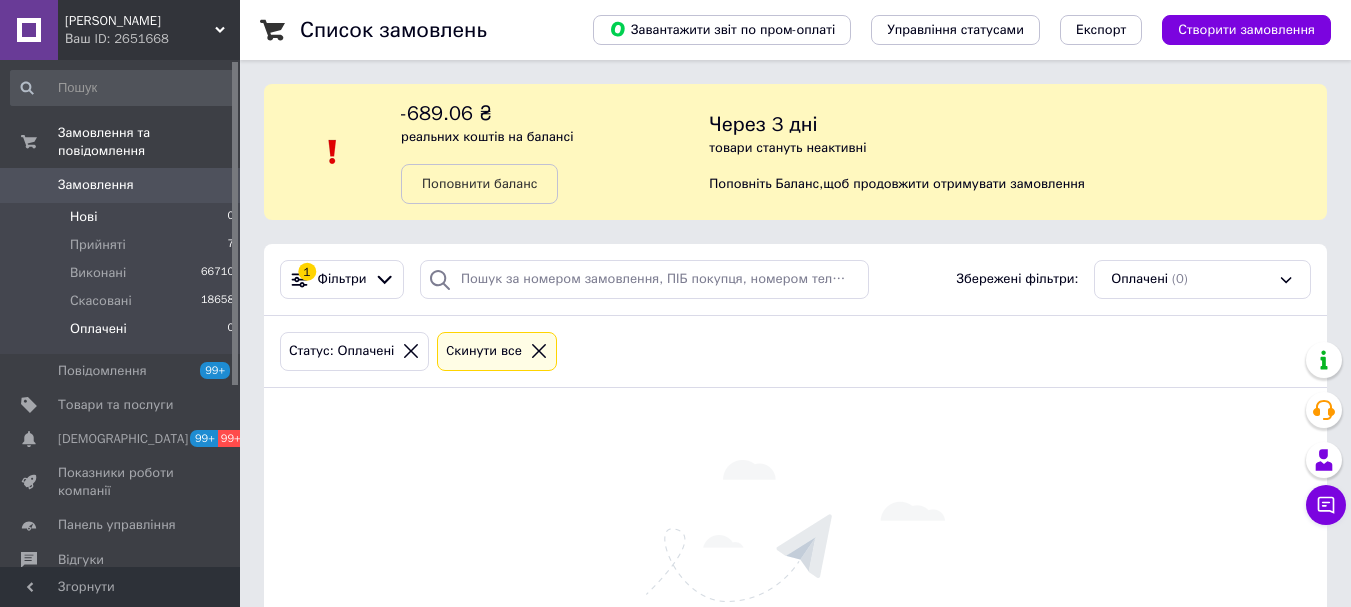 click on "Нові 0" at bounding box center [123, 217] 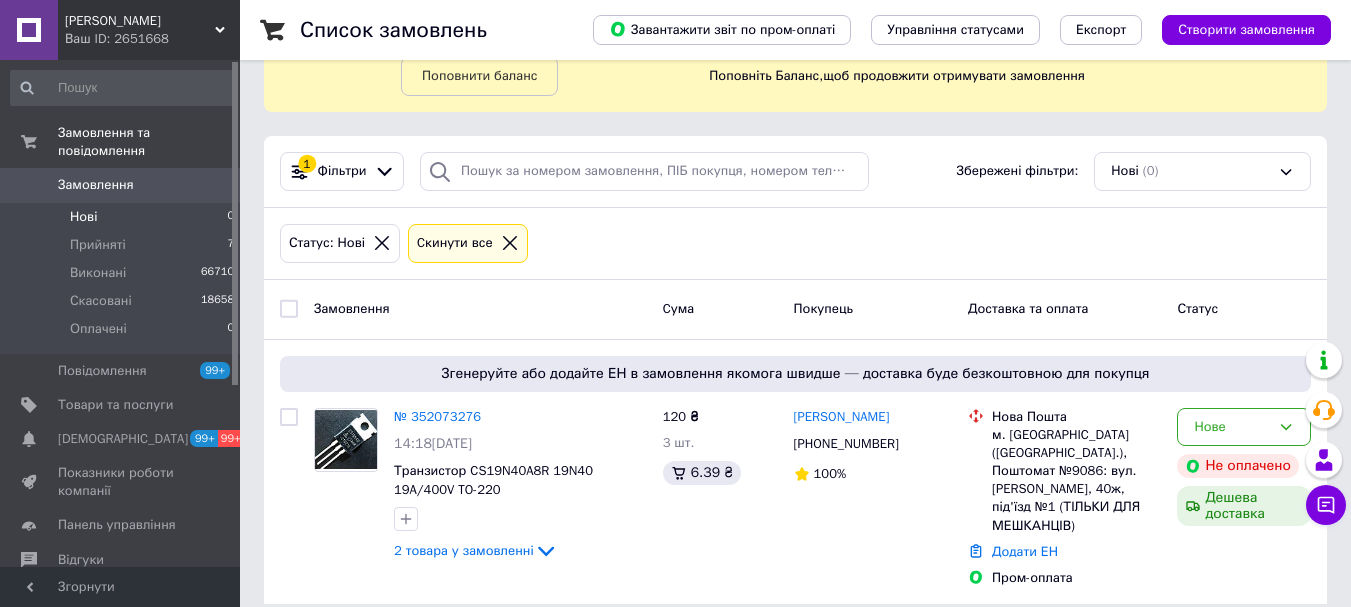 scroll, scrollTop: 110, scrollLeft: 0, axis: vertical 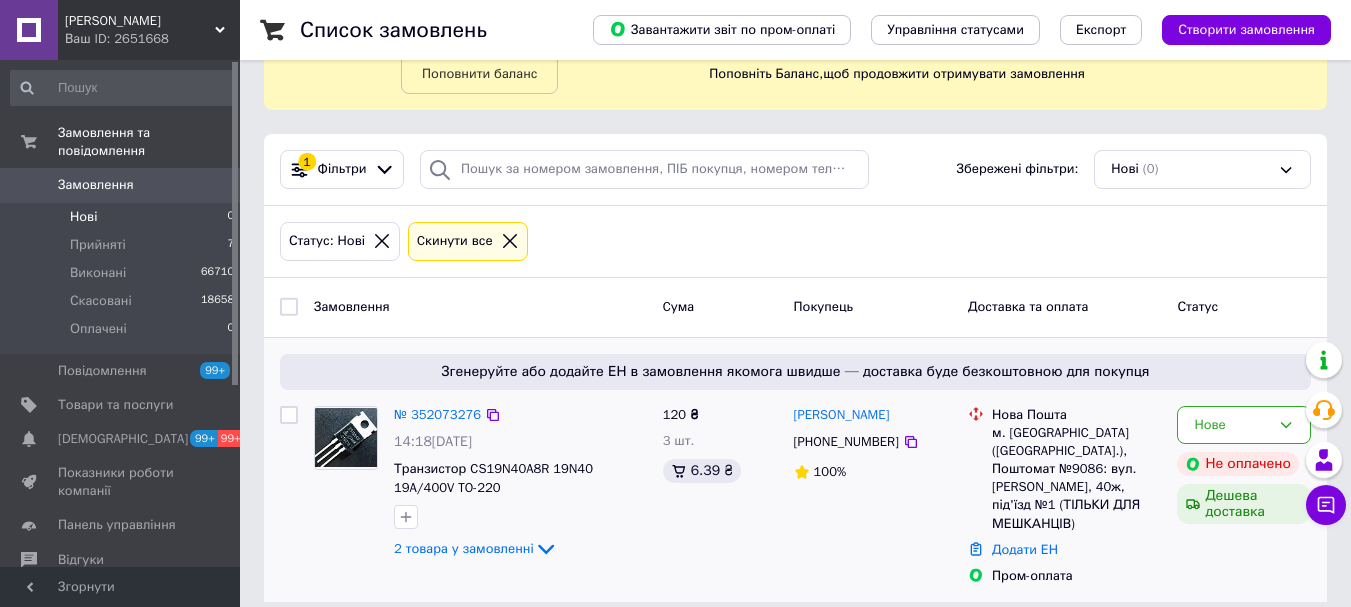 click on "№ 352073276" at bounding box center (437, 415) 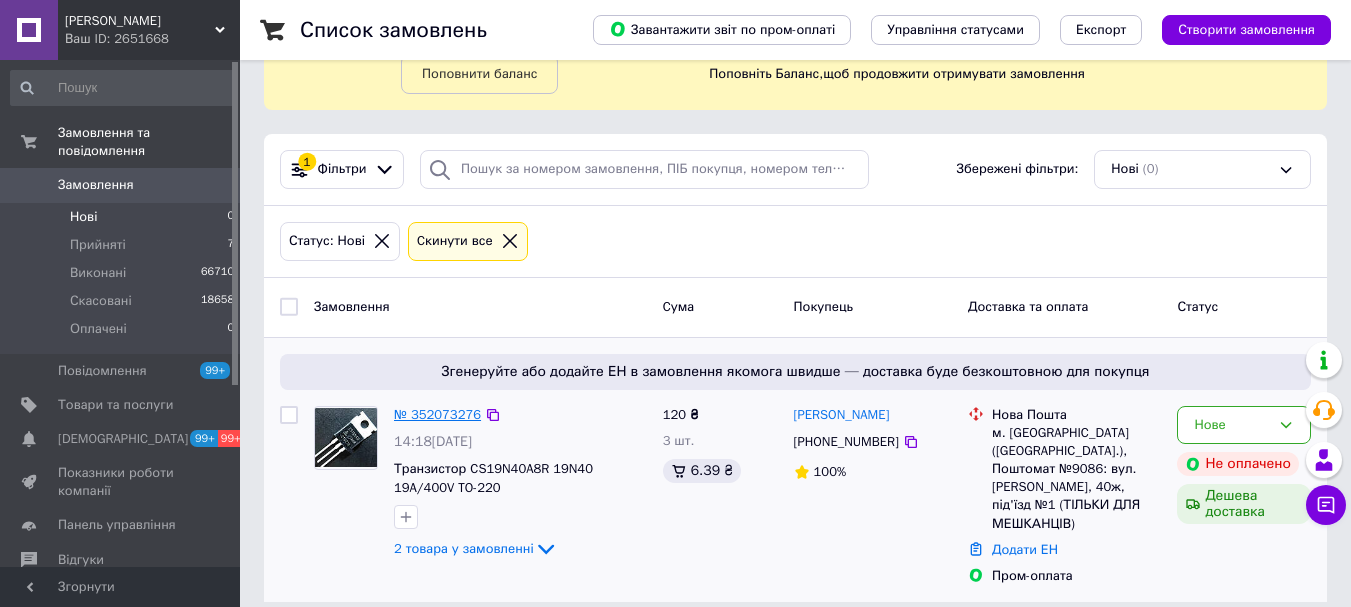 click on "№ 352073276" at bounding box center (437, 414) 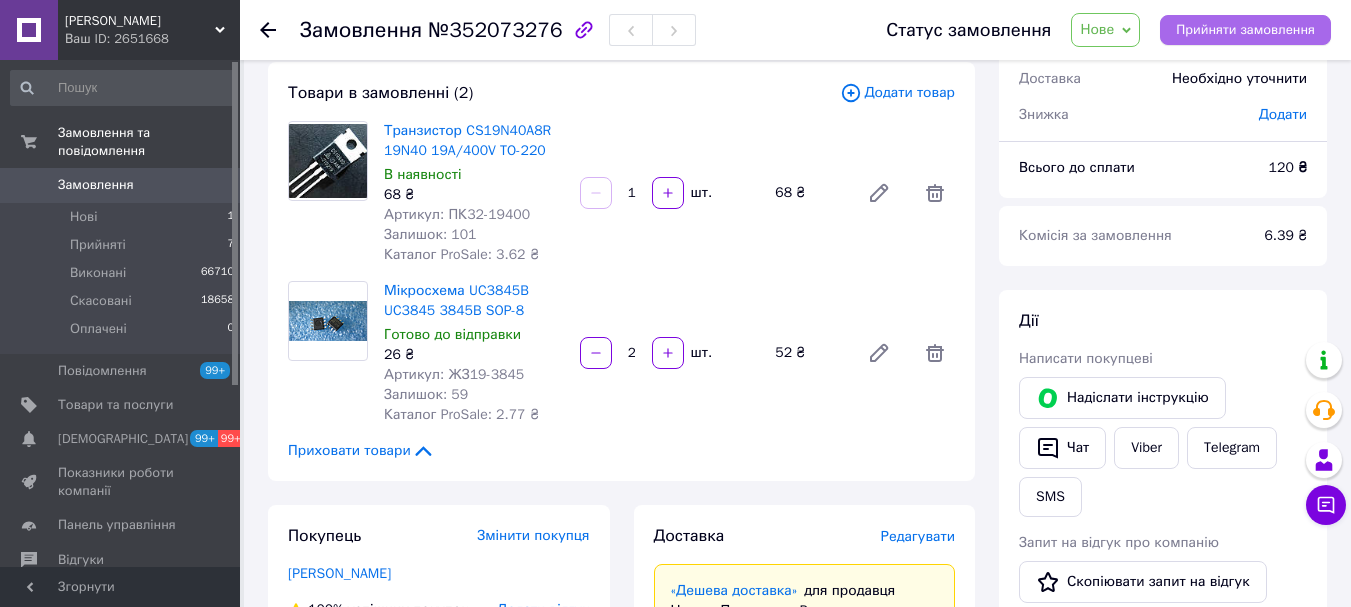 click on "Прийняти замовлення" at bounding box center [1245, 30] 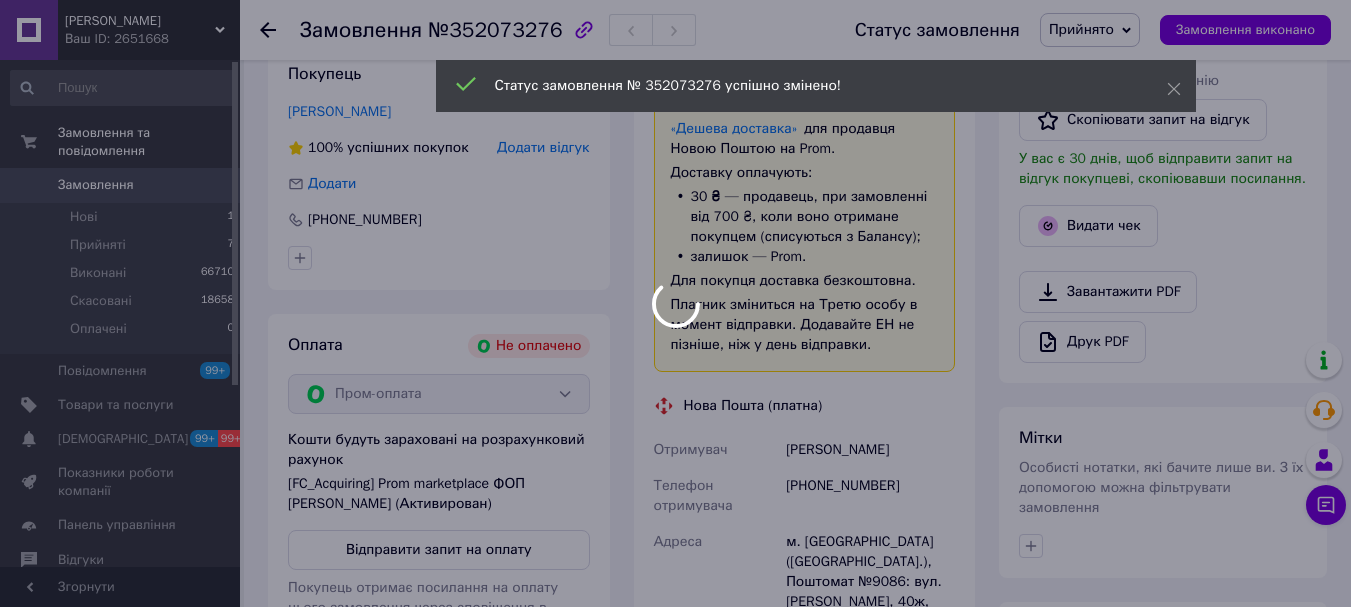scroll, scrollTop: 810, scrollLeft: 0, axis: vertical 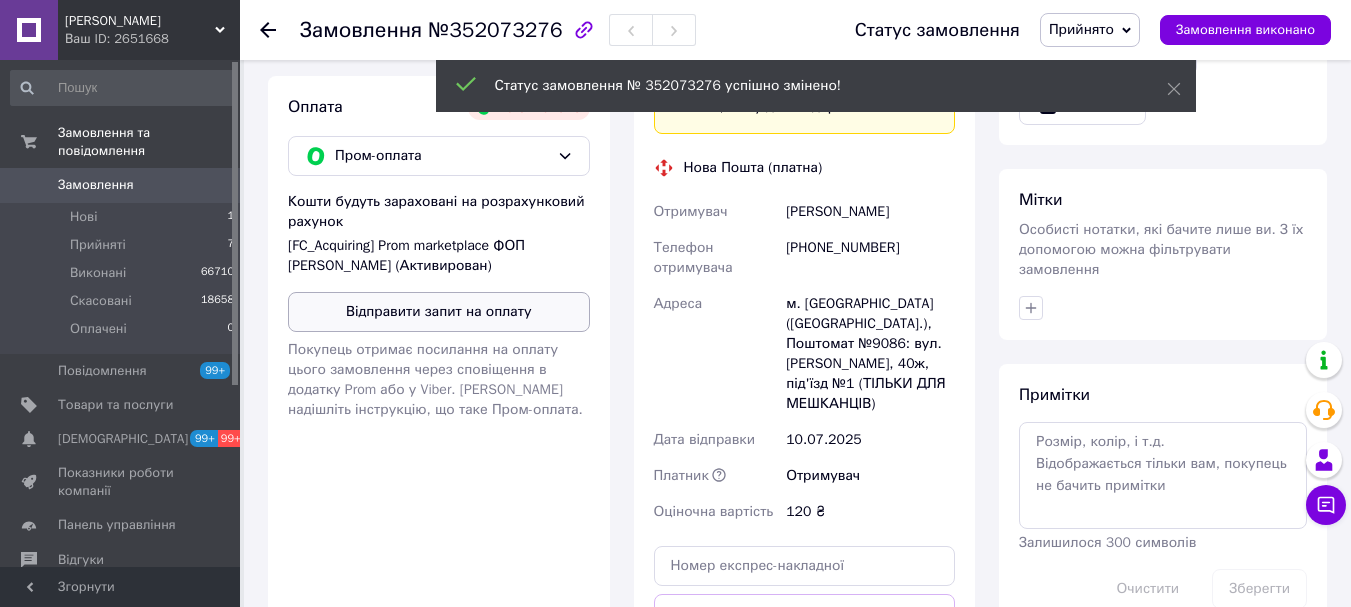 click on "Відправити запит на оплату" at bounding box center (439, 312) 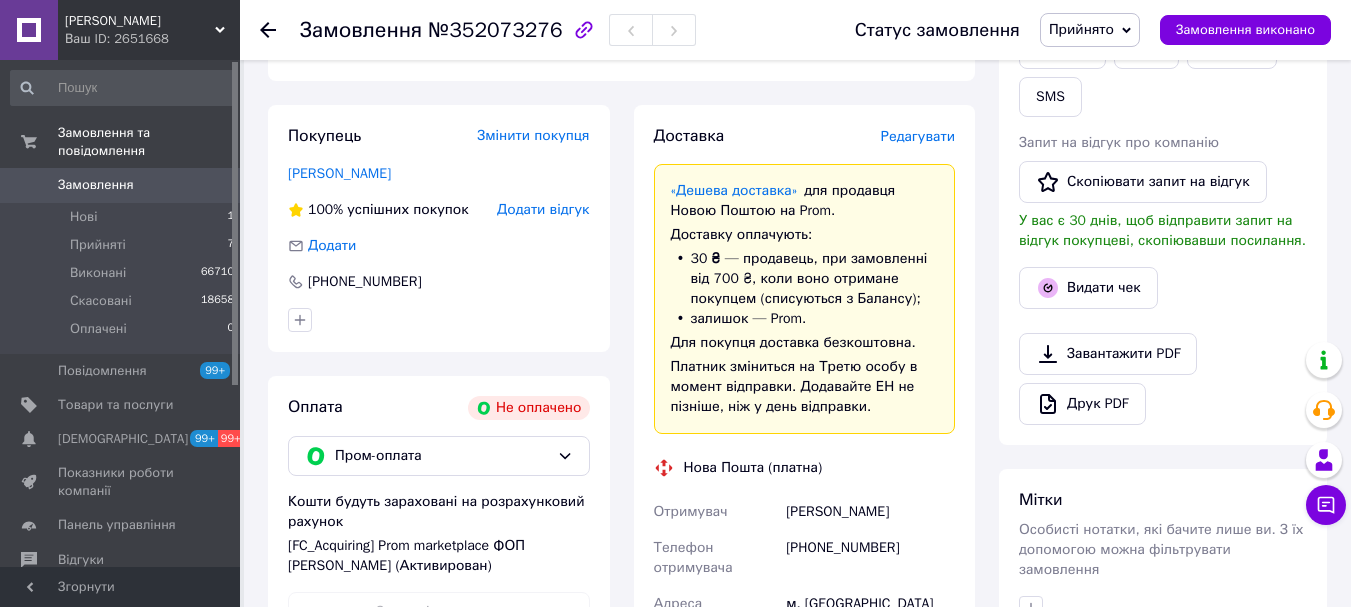 scroll, scrollTop: 110, scrollLeft: 0, axis: vertical 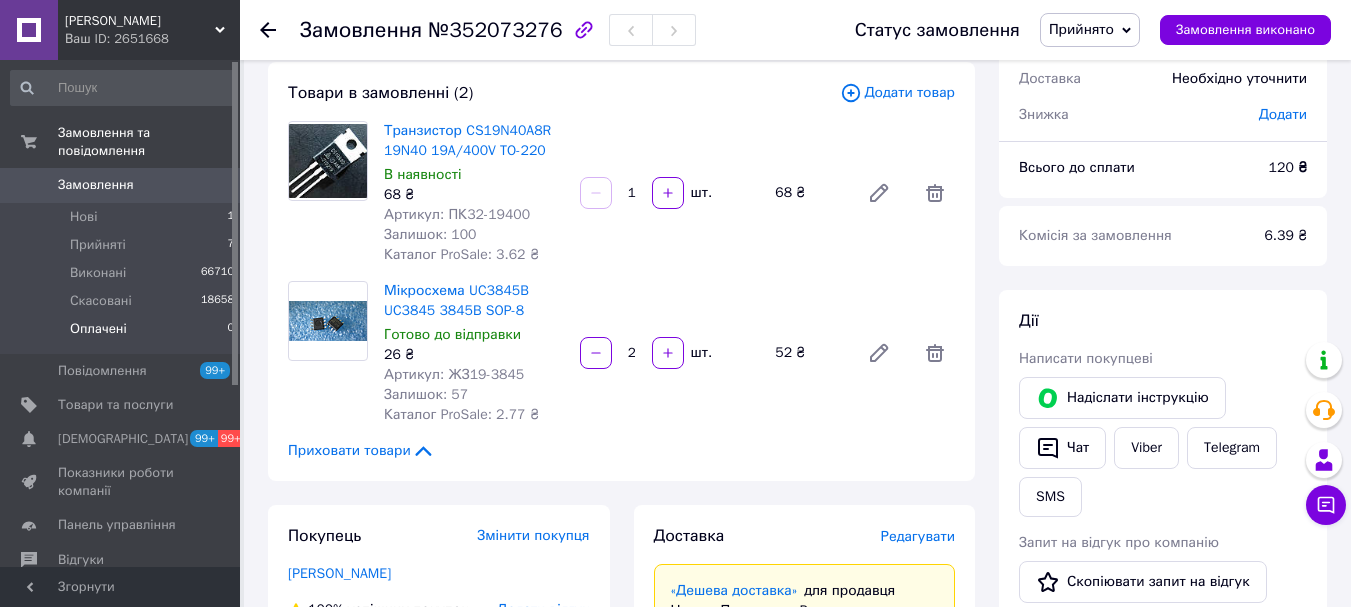 click on "Оплачені" at bounding box center (98, 329) 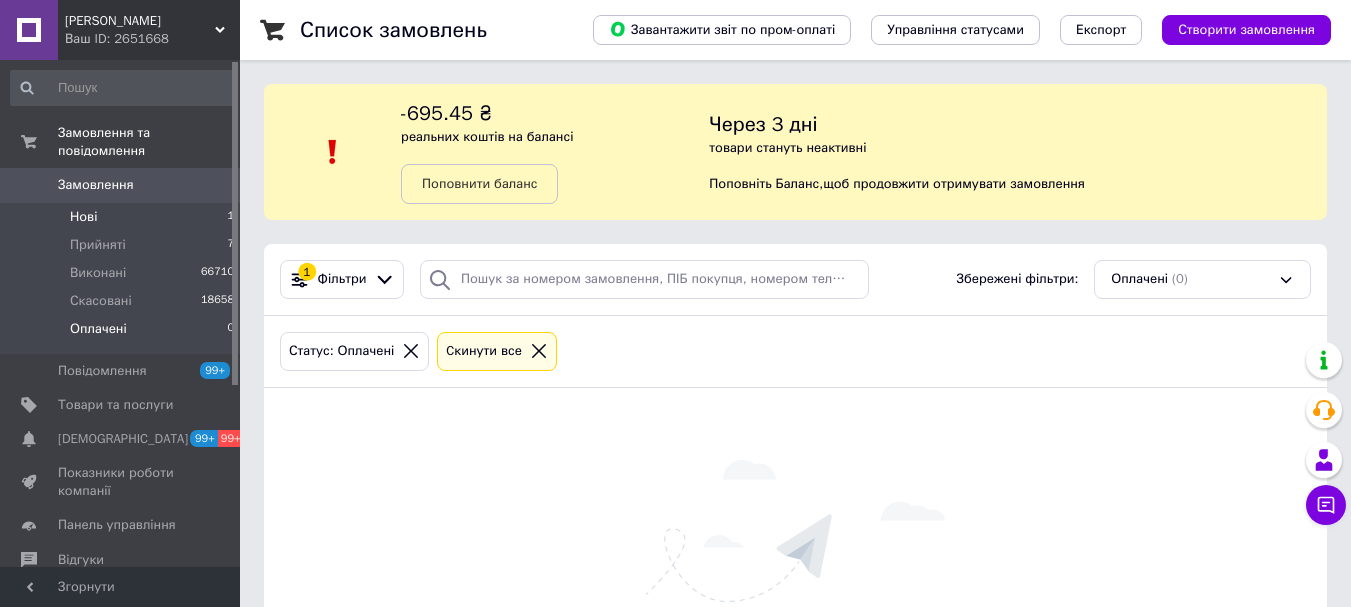 click on "Нові" at bounding box center [83, 217] 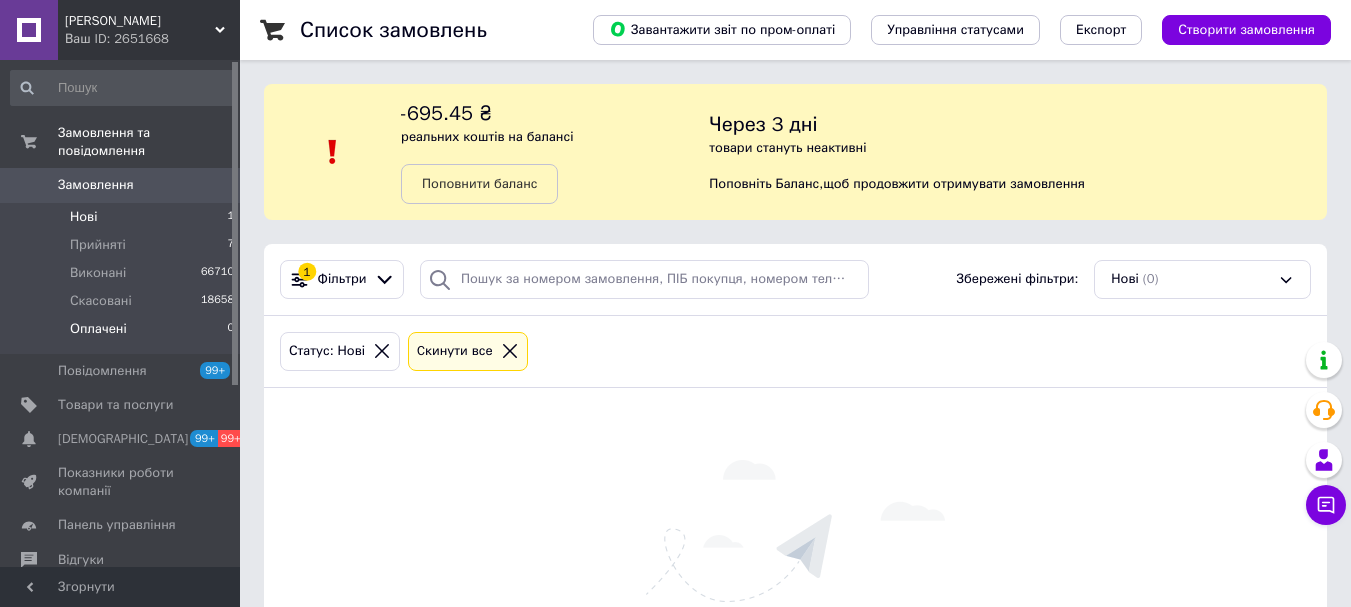click on "Оплачені" at bounding box center (98, 329) 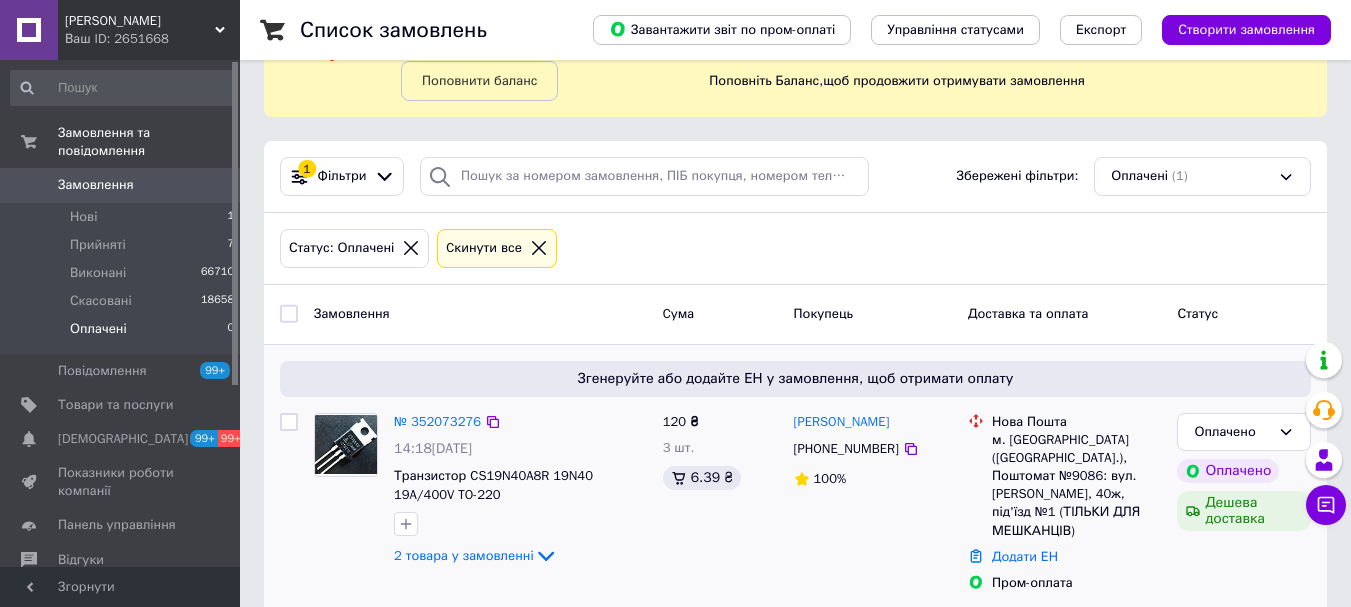 scroll, scrollTop: 110, scrollLeft: 0, axis: vertical 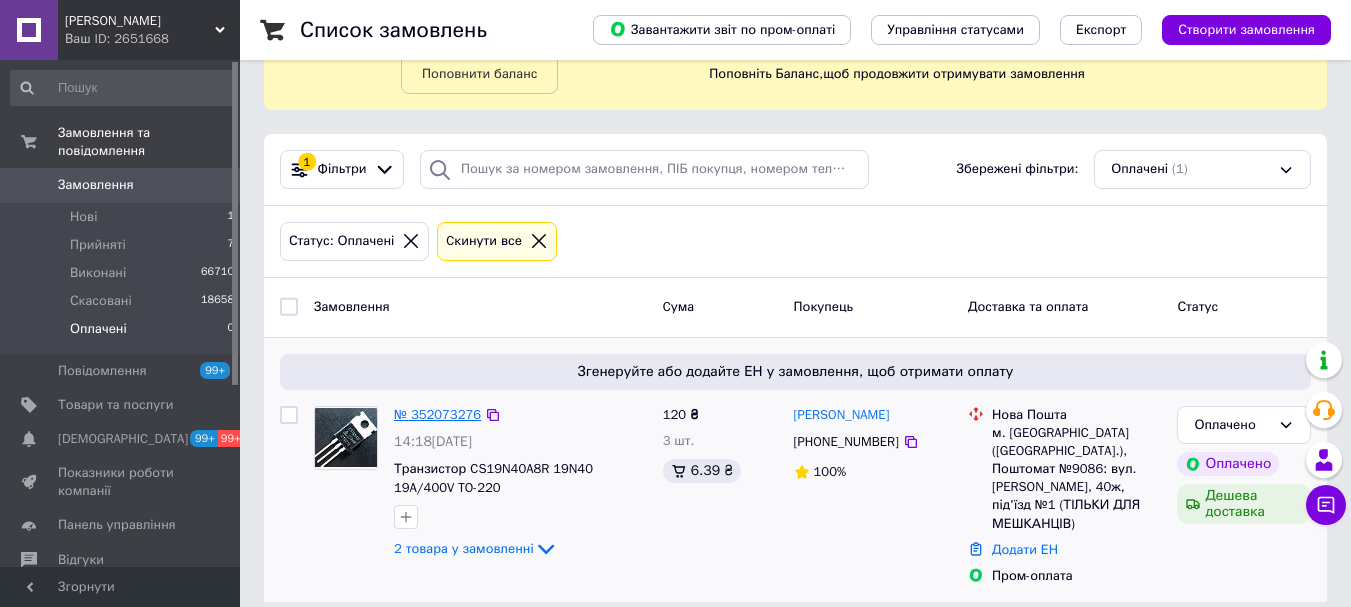 click on "№ 352073276" at bounding box center (437, 414) 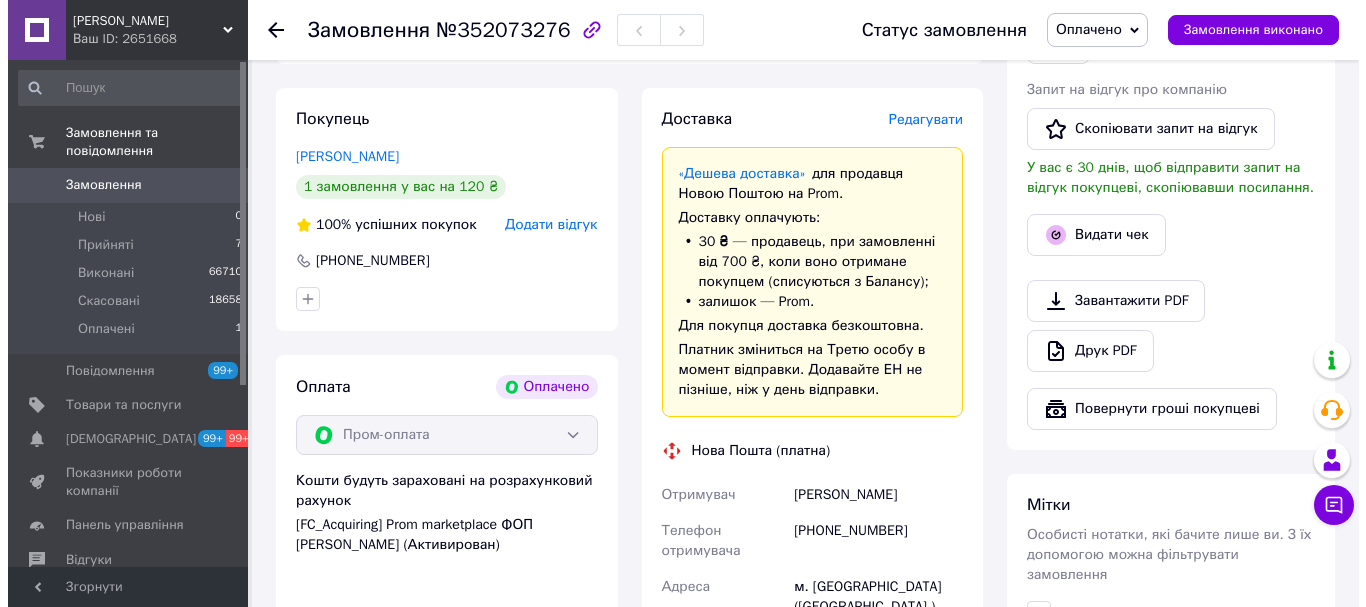 scroll, scrollTop: 600, scrollLeft: 0, axis: vertical 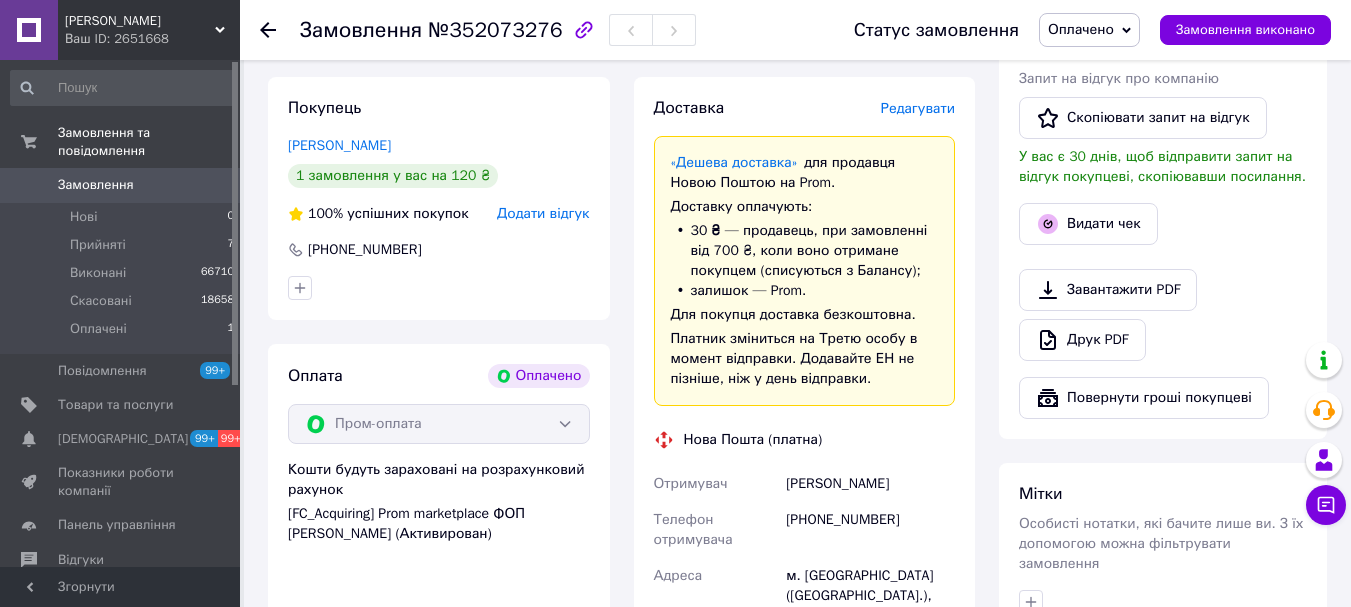 click on "Редагувати" at bounding box center [918, 108] 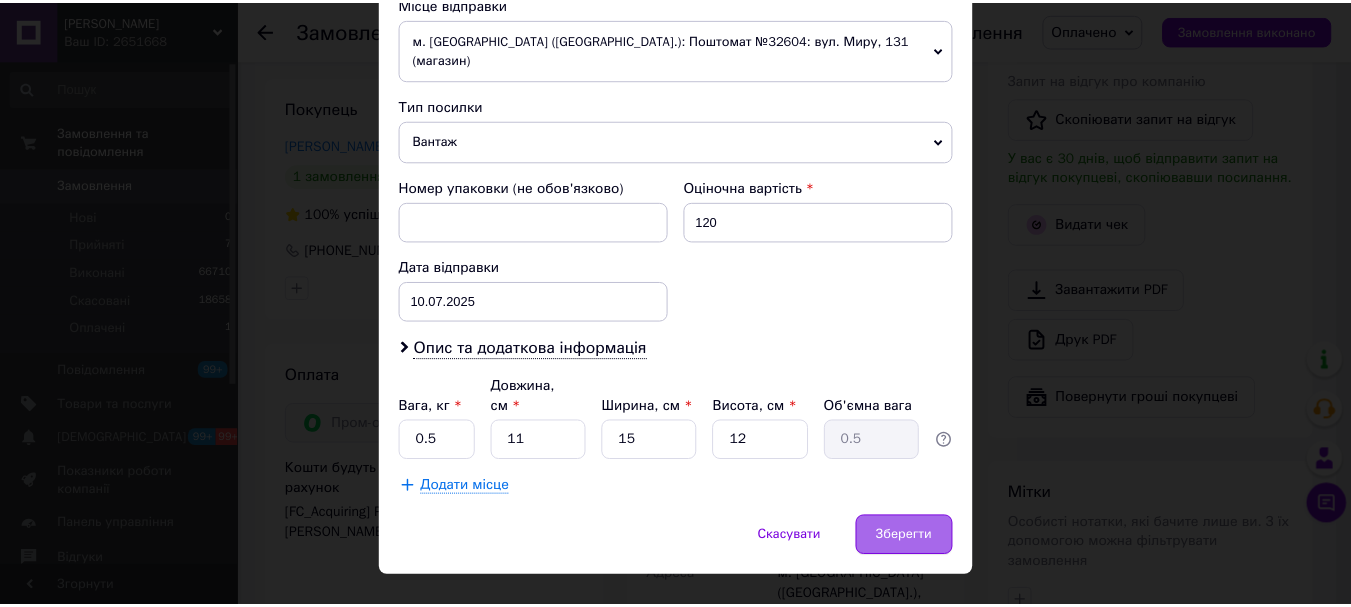 scroll, scrollTop: 743, scrollLeft: 0, axis: vertical 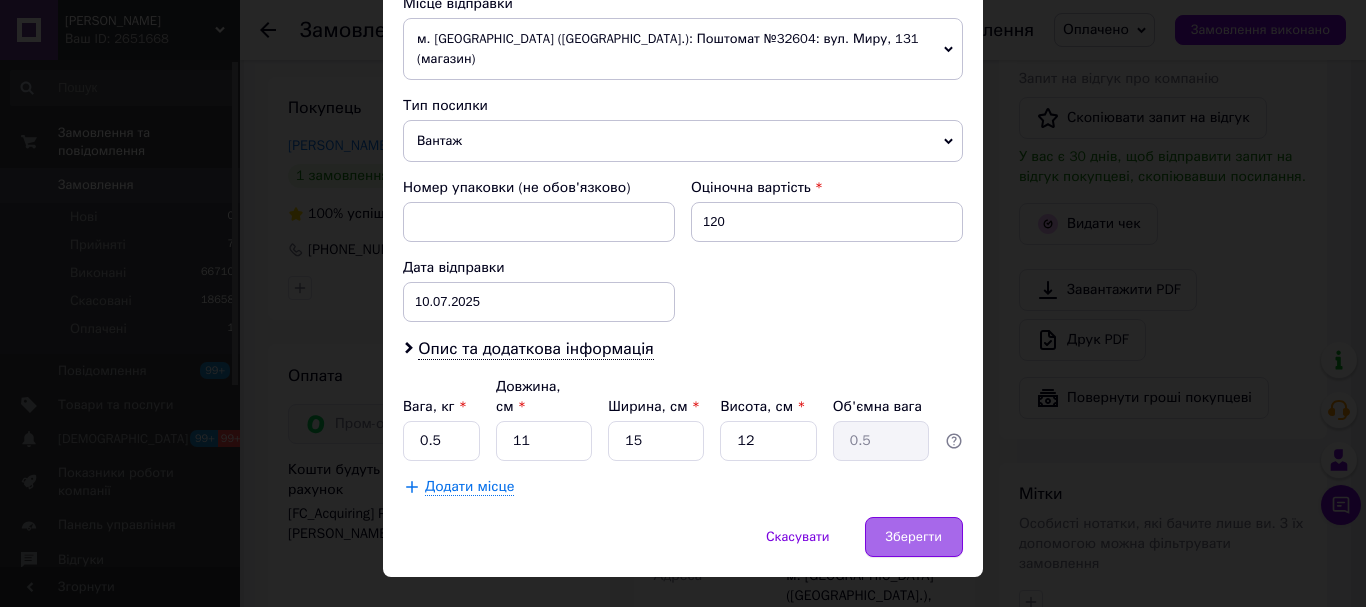 click on "Зберегти" at bounding box center (914, 537) 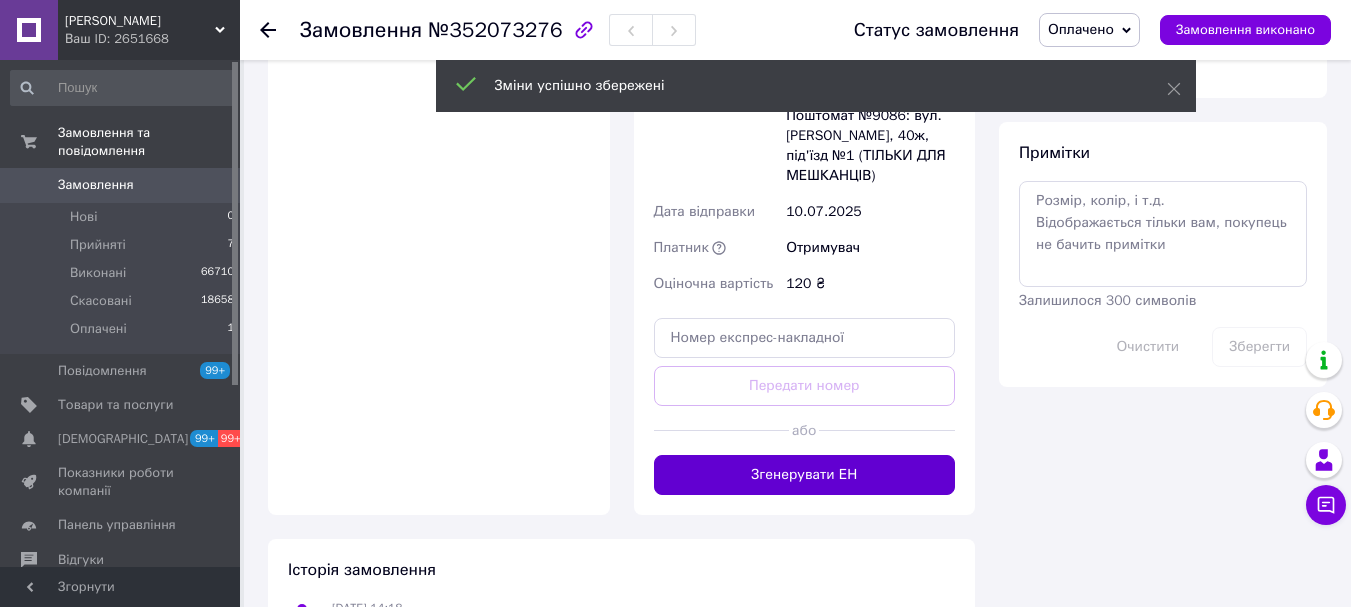 click on "Згенерувати ЕН" at bounding box center (805, 475) 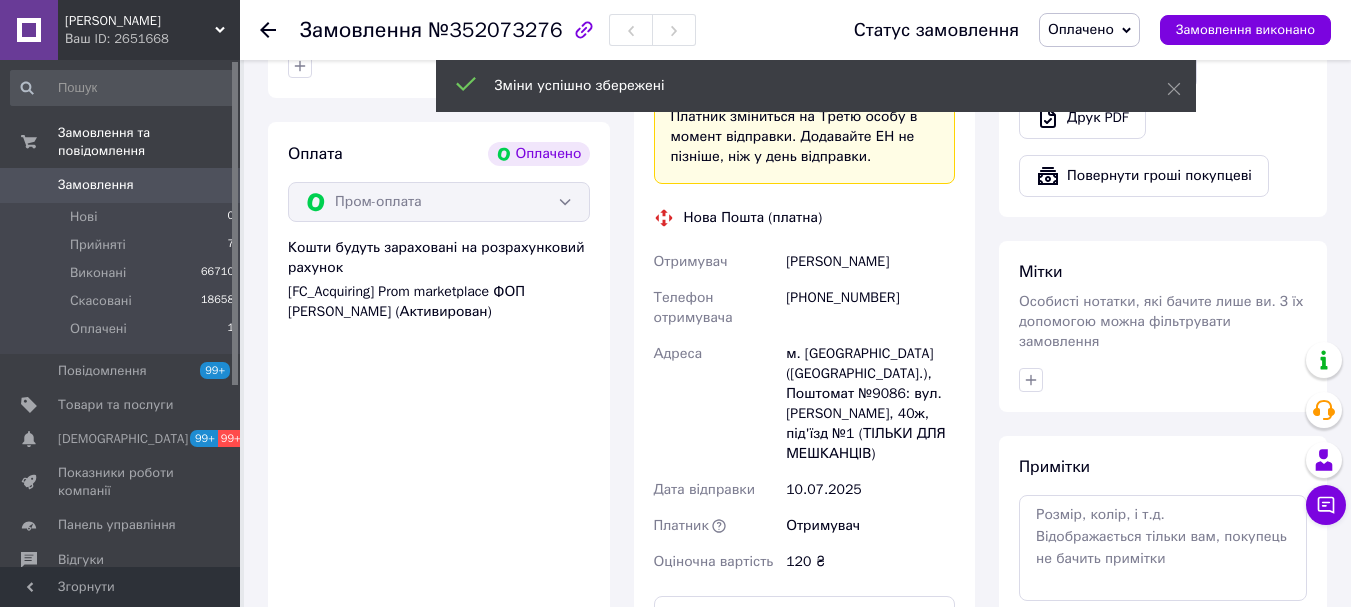 scroll, scrollTop: 700, scrollLeft: 0, axis: vertical 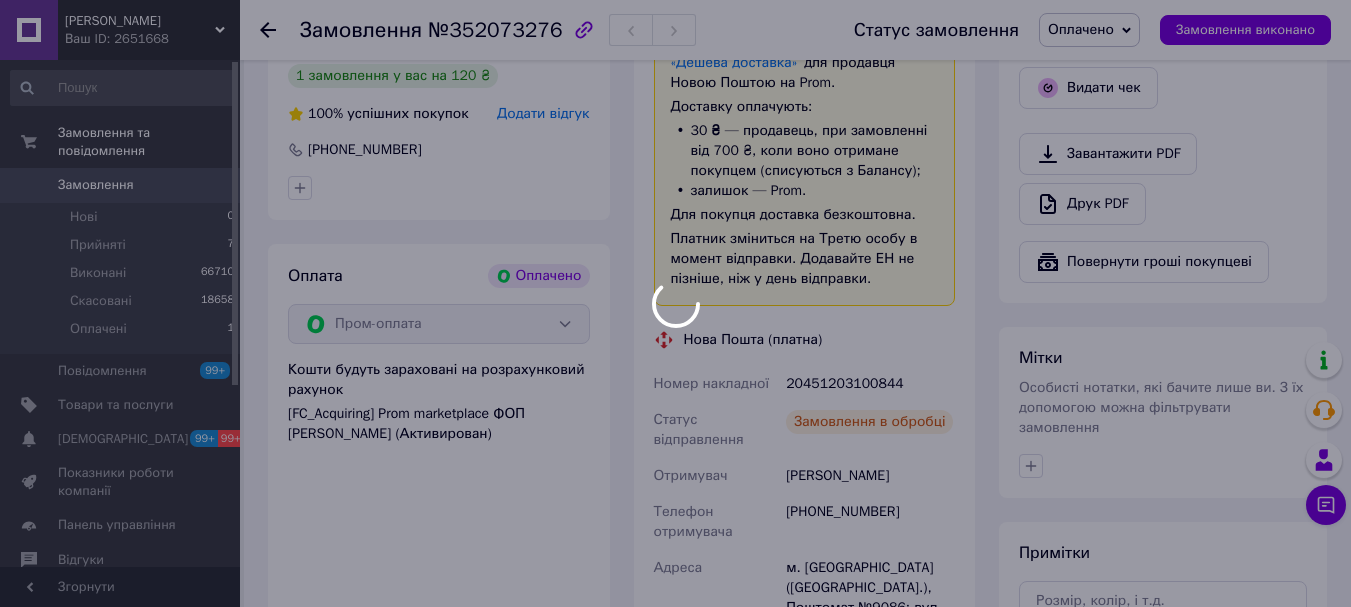click at bounding box center [675, 303] 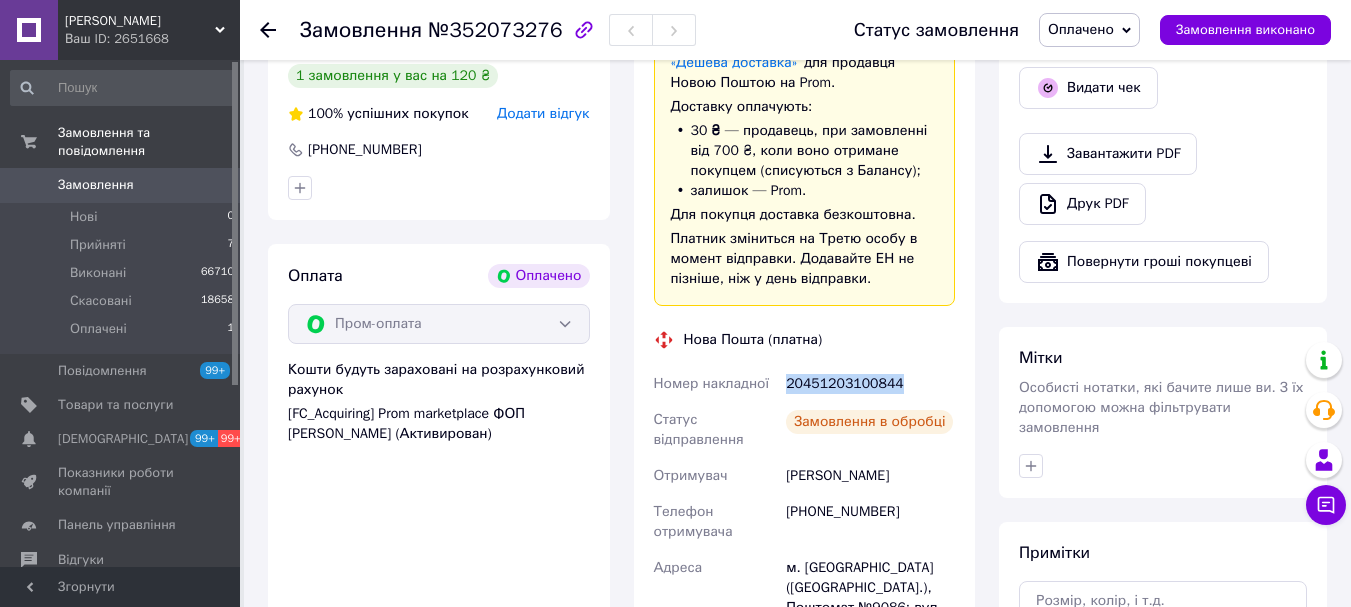 drag, startPoint x: 825, startPoint y: 382, endPoint x: 769, endPoint y: 382, distance: 56 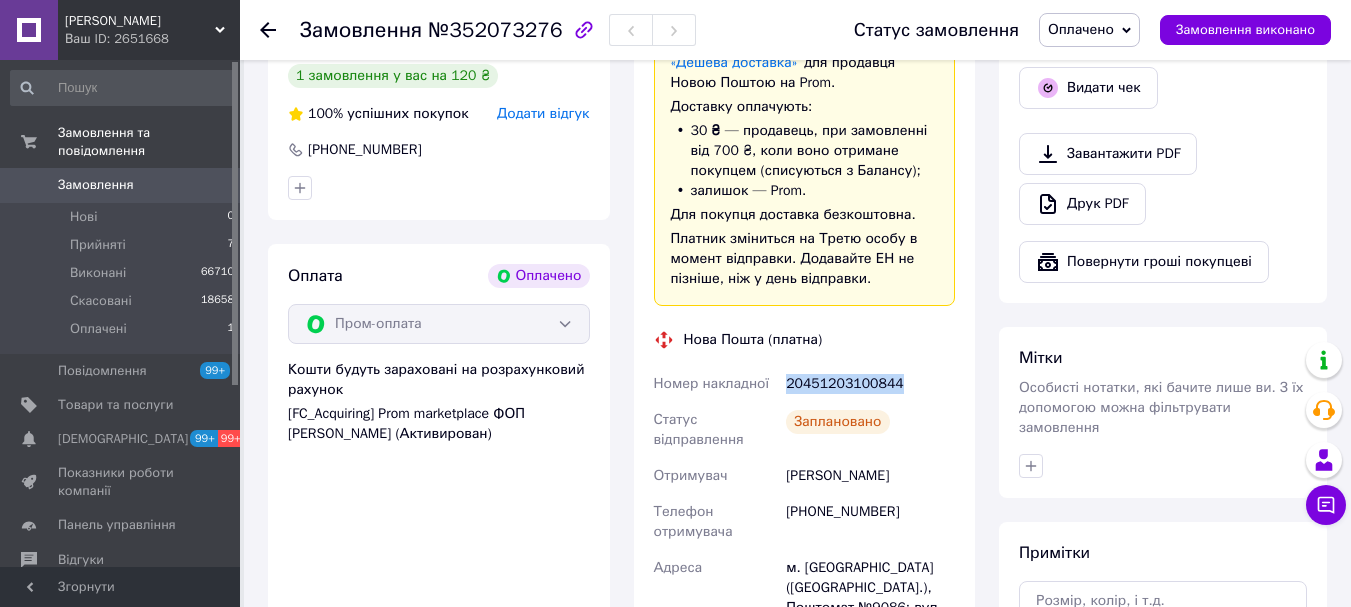 copy on "Номер накладної 20451203100844" 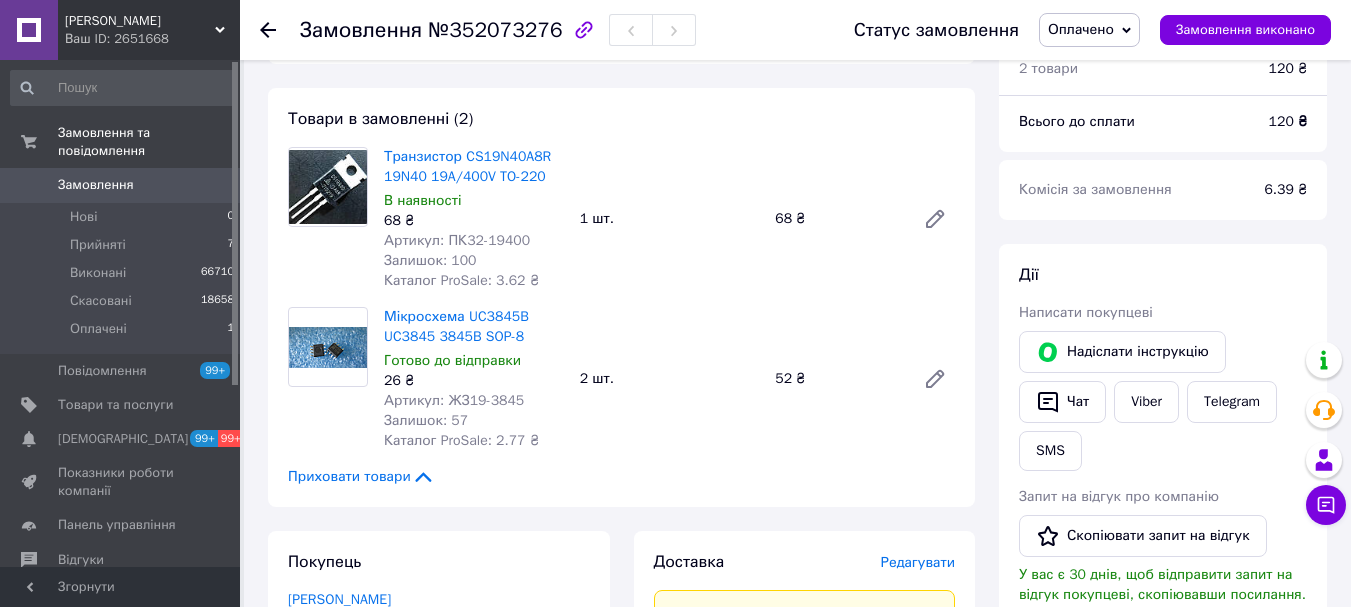 scroll, scrollTop: 300, scrollLeft: 0, axis: vertical 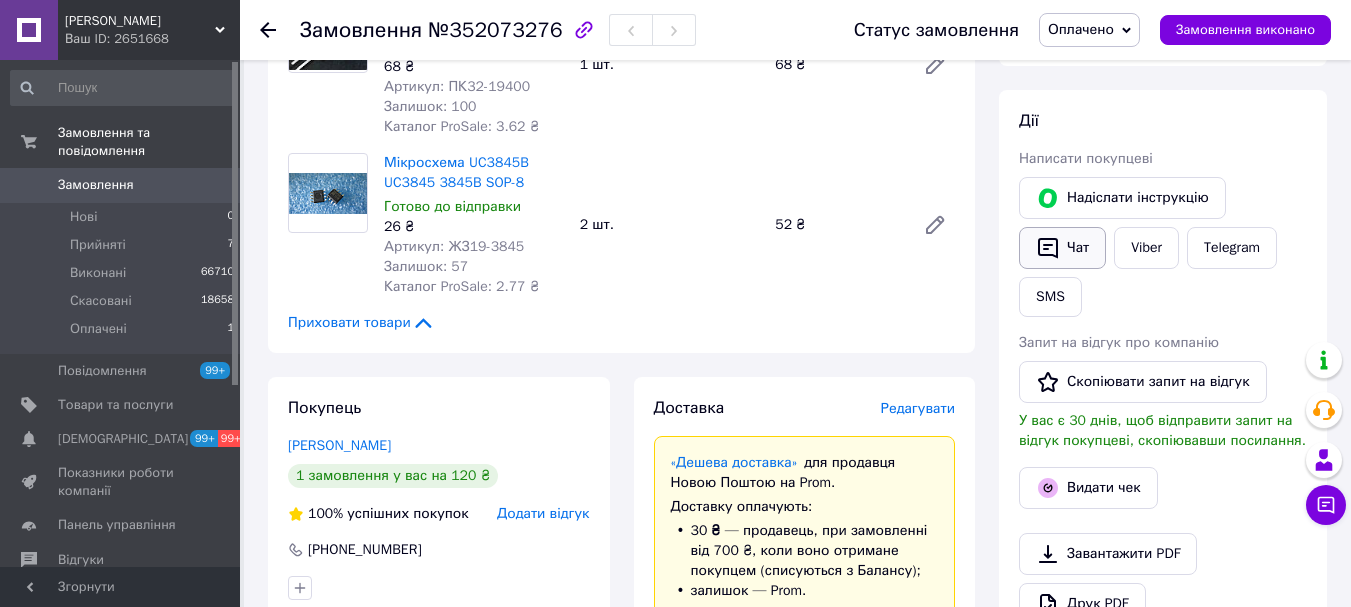 click on "Чат" at bounding box center (1062, 248) 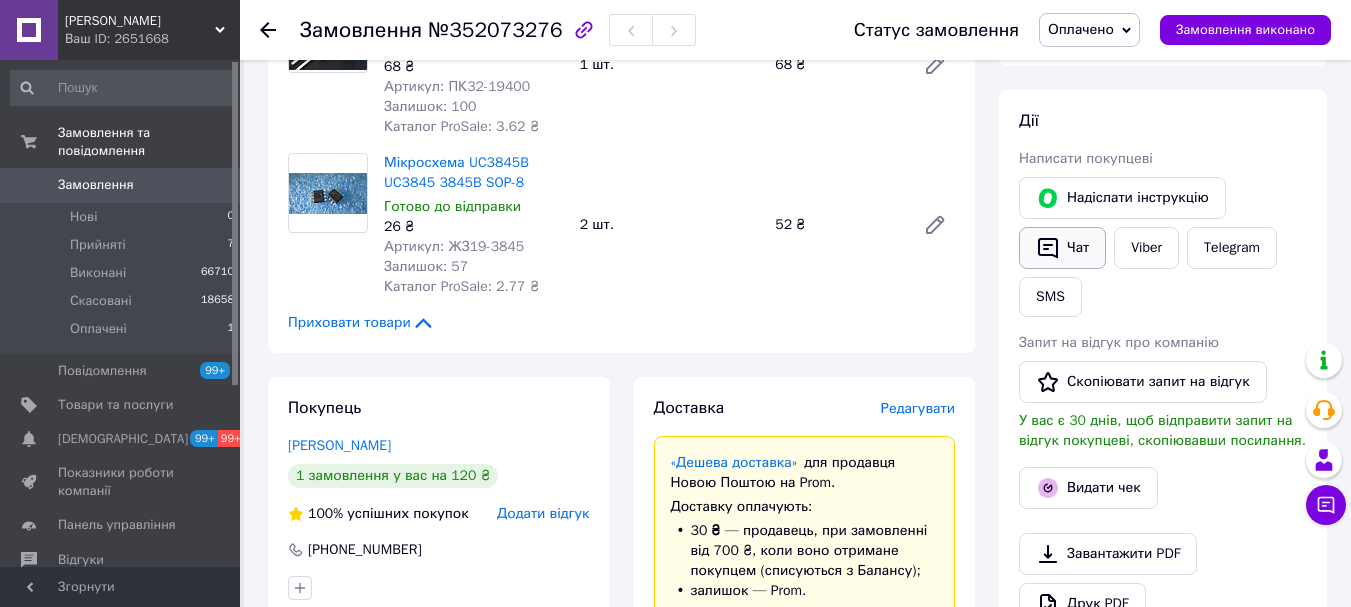 drag, startPoint x: 1050, startPoint y: 278, endPoint x: 1070, endPoint y: 260, distance: 26.907248 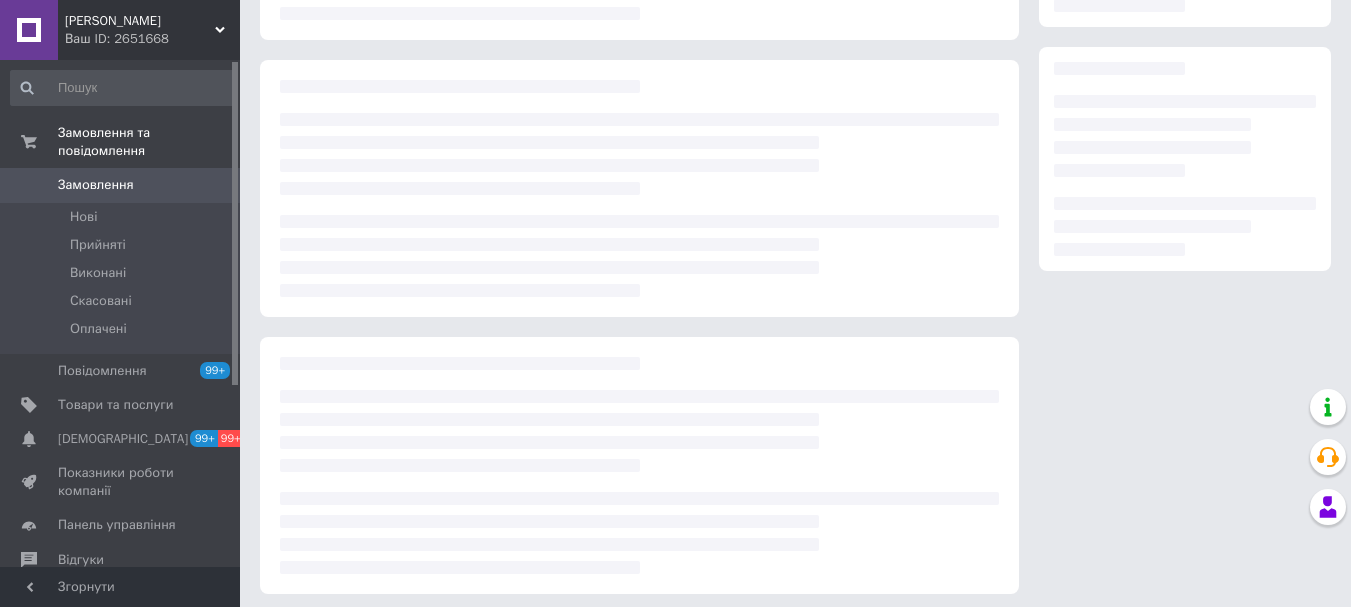 scroll, scrollTop: 300, scrollLeft: 0, axis: vertical 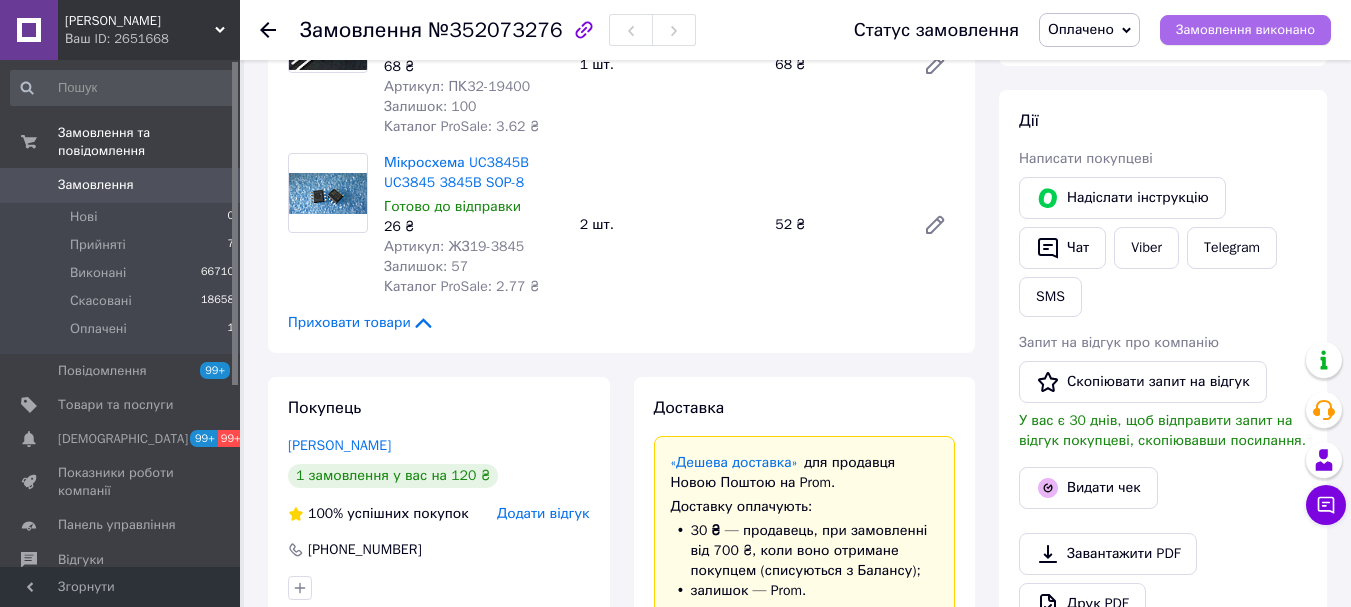 click on "Замовлення виконано" at bounding box center [1245, 30] 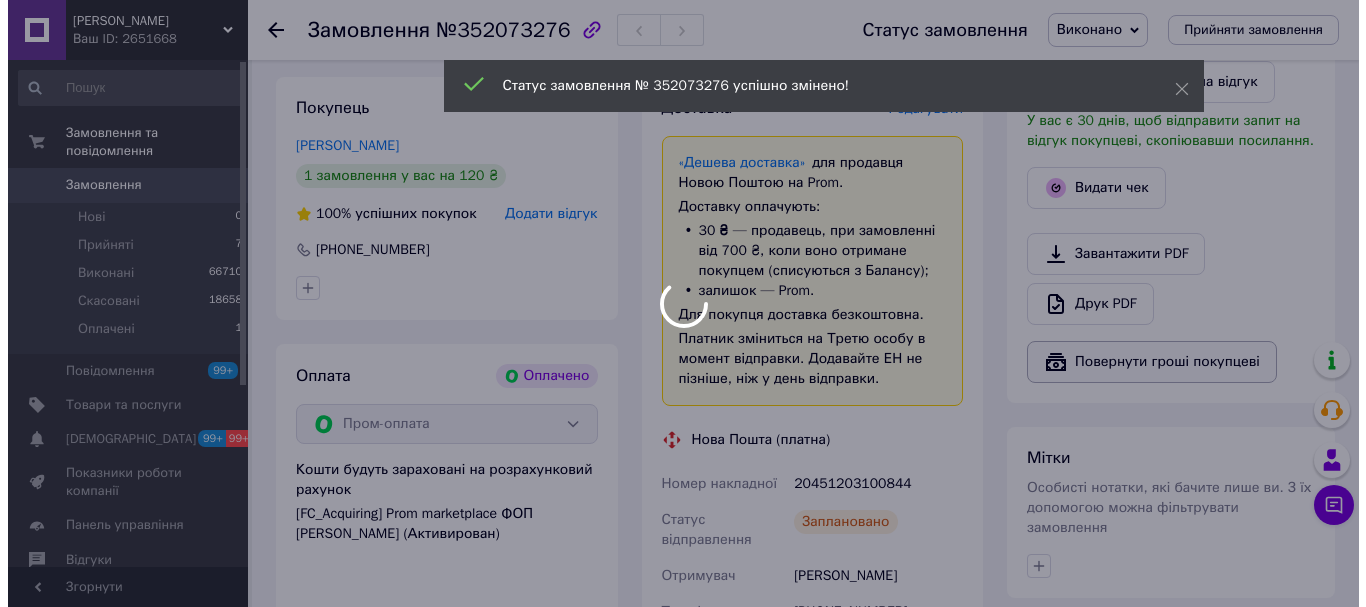 scroll, scrollTop: 400, scrollLeft: 0, axis: vertical 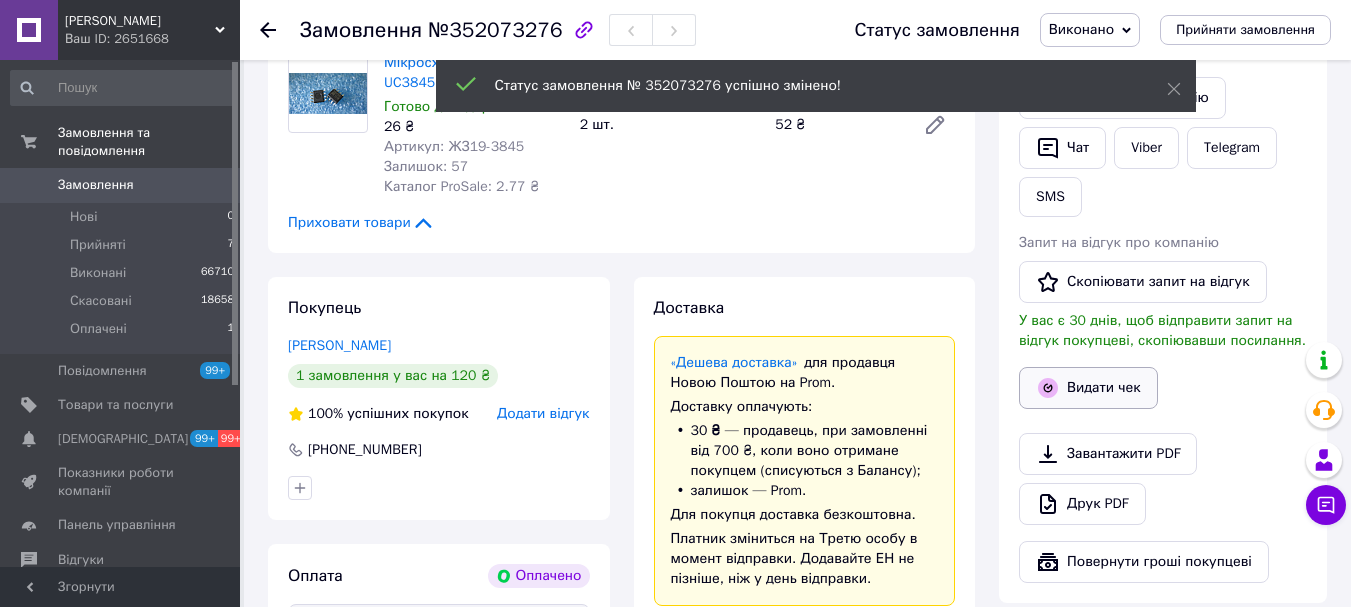 click on "Видати чек" at bounding box center (1088, 388) 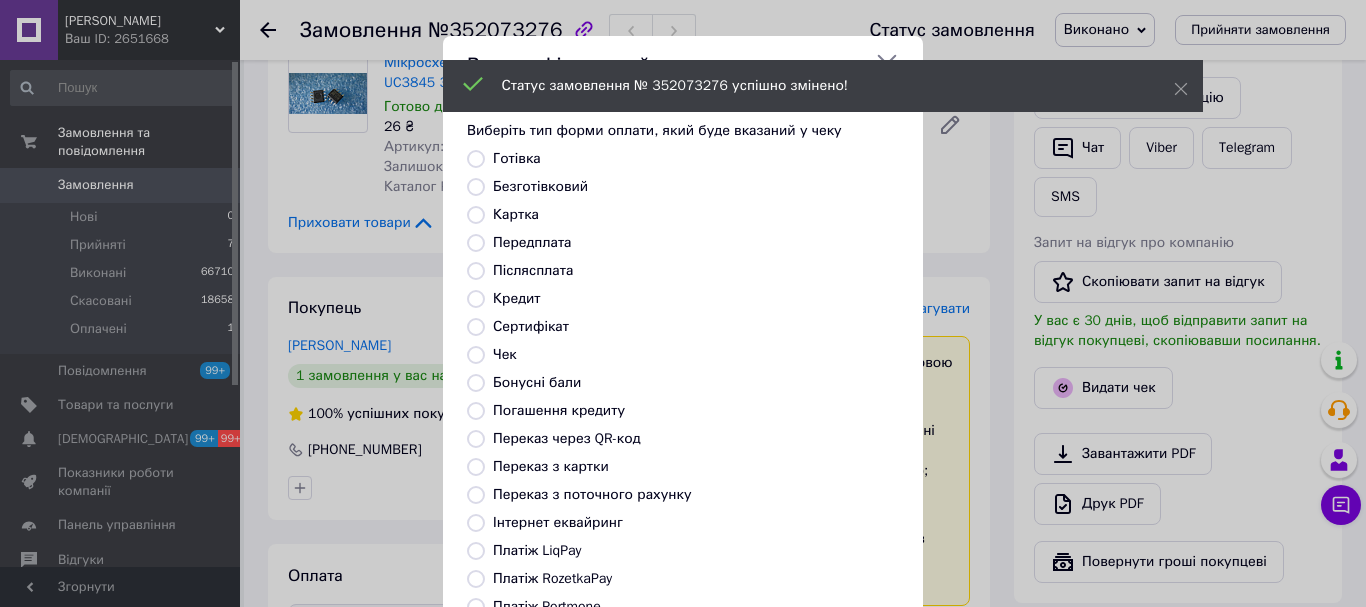 click on "Платіж RozetkaPay" at bounding box center (552, 578) 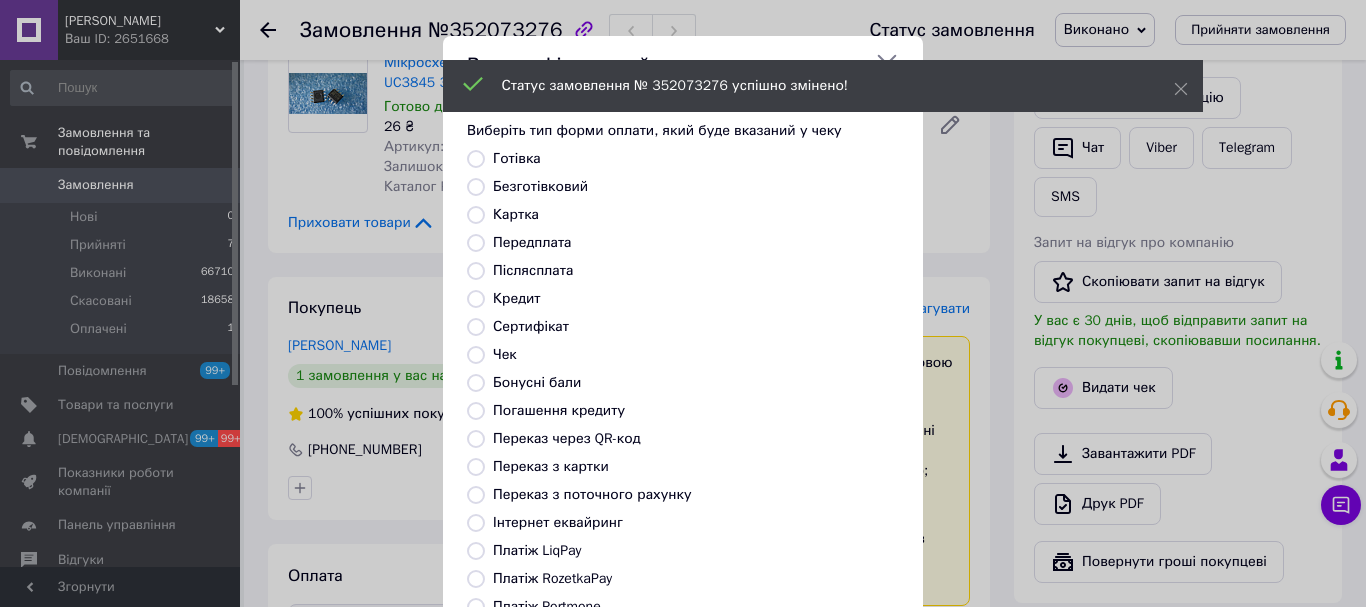 radio on "true" 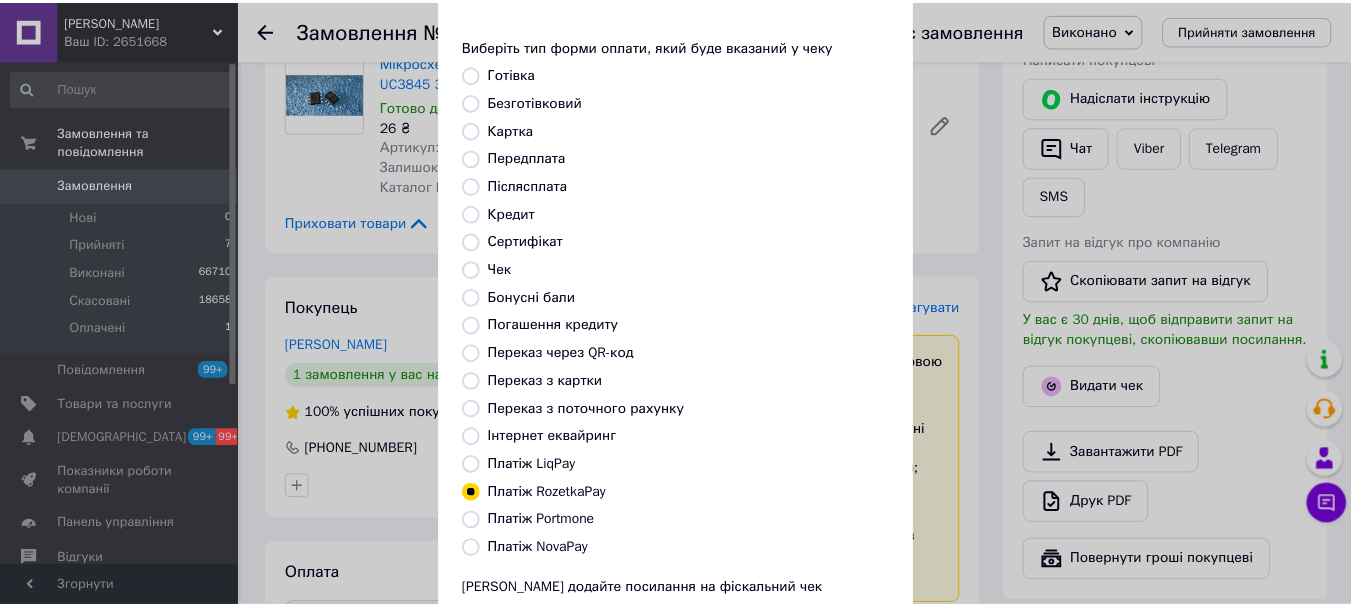 scroll, scrollTop: 200, scrollLeft: 0, axis: vertical 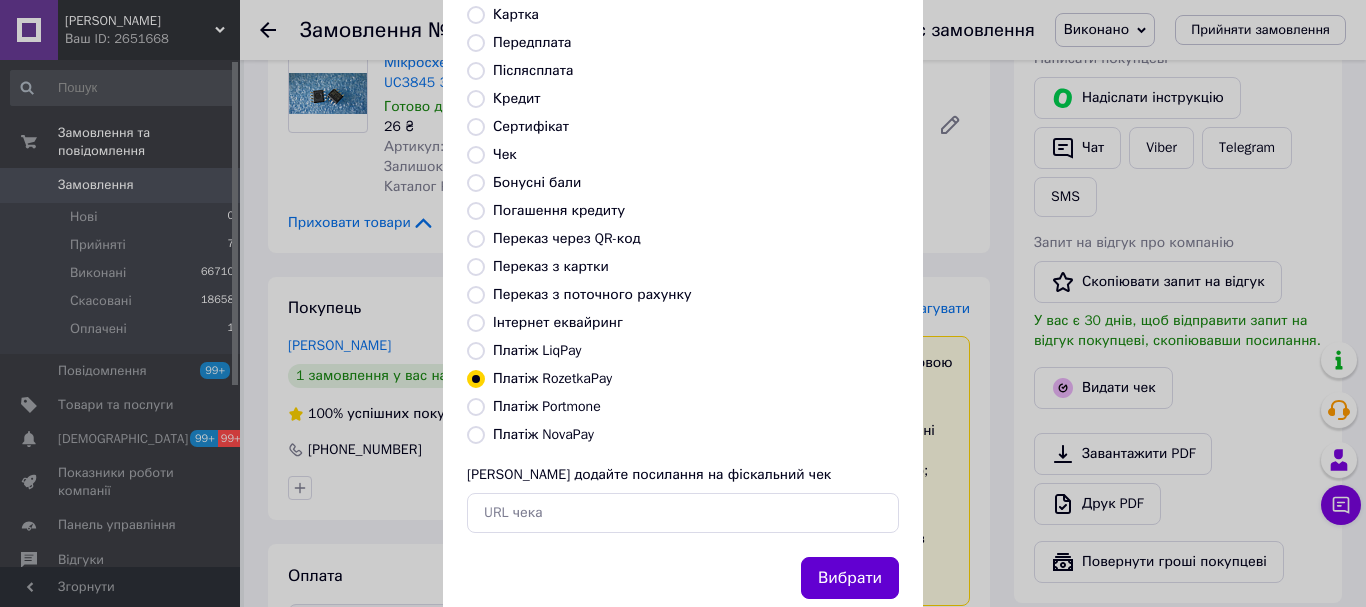 drag, startPoint x: 861, startPoint y: 541, endPoint x: 864, endPoint y: 583, distance: 42.107006 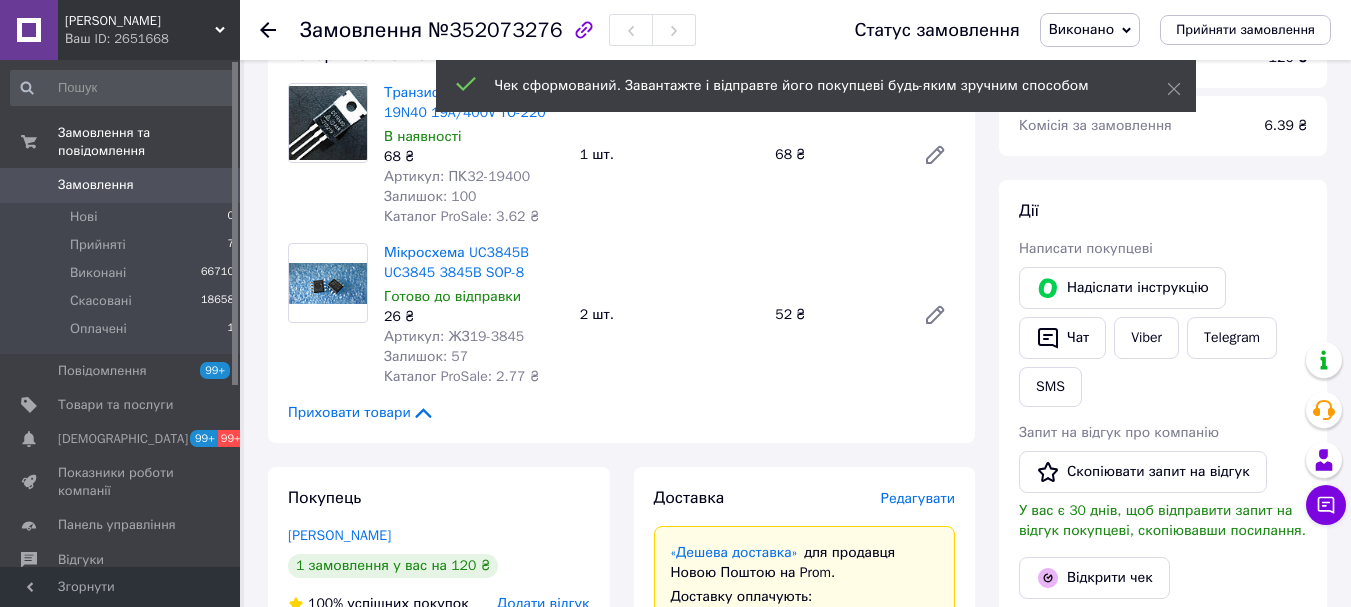 scroll, scrollTop: 0, scrollLeft: 0, axis: both 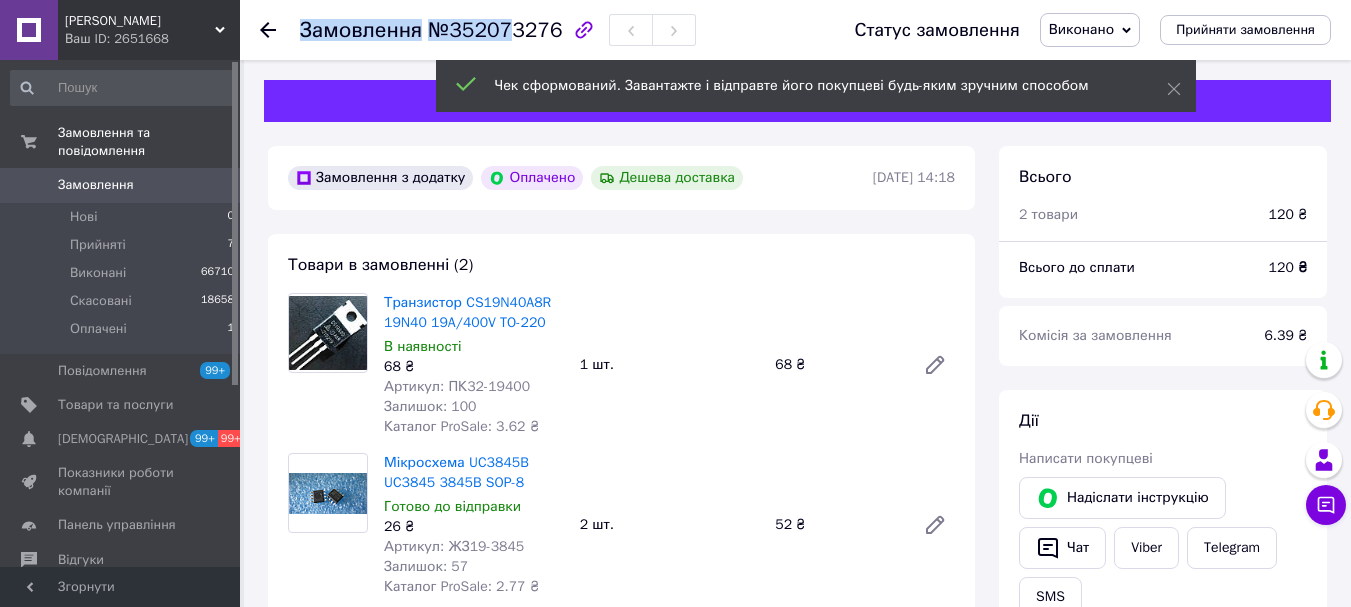 drag, startPoint x: 549, startPoint y: 29, endPoint x: 502, endPoint y: 29, distance: 47 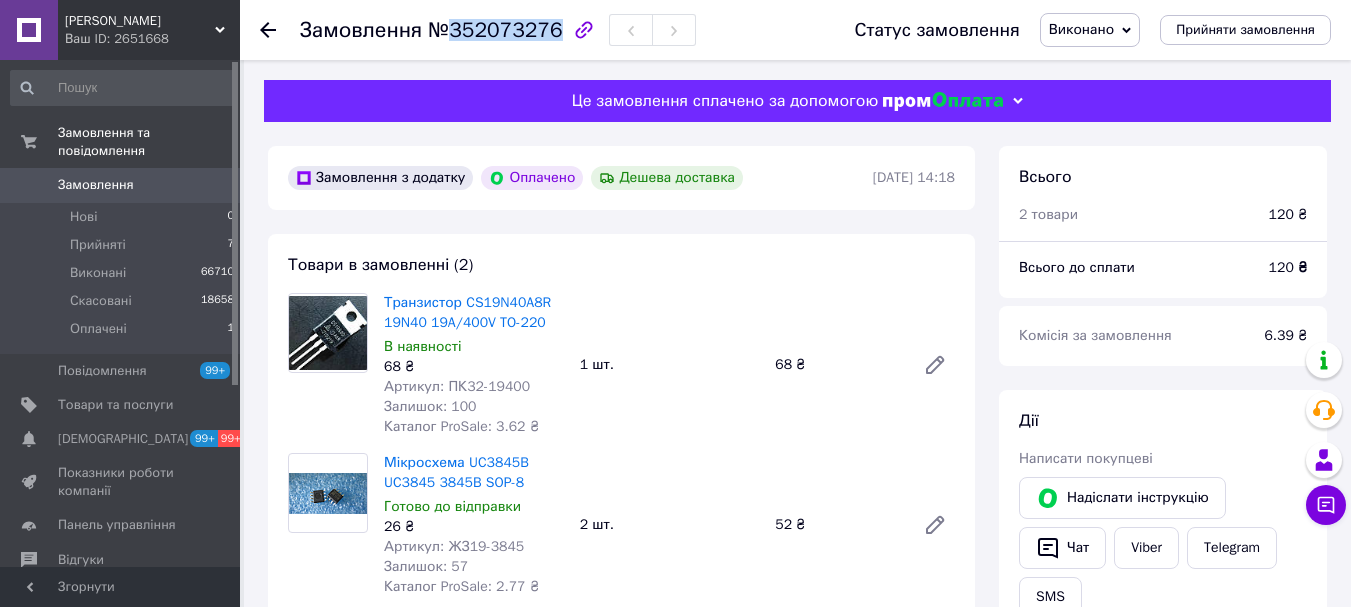 drag, startPoint x: 546, startPoint y: 24, endPoint x: 448, endPoint y: 33, distance: 98.4124 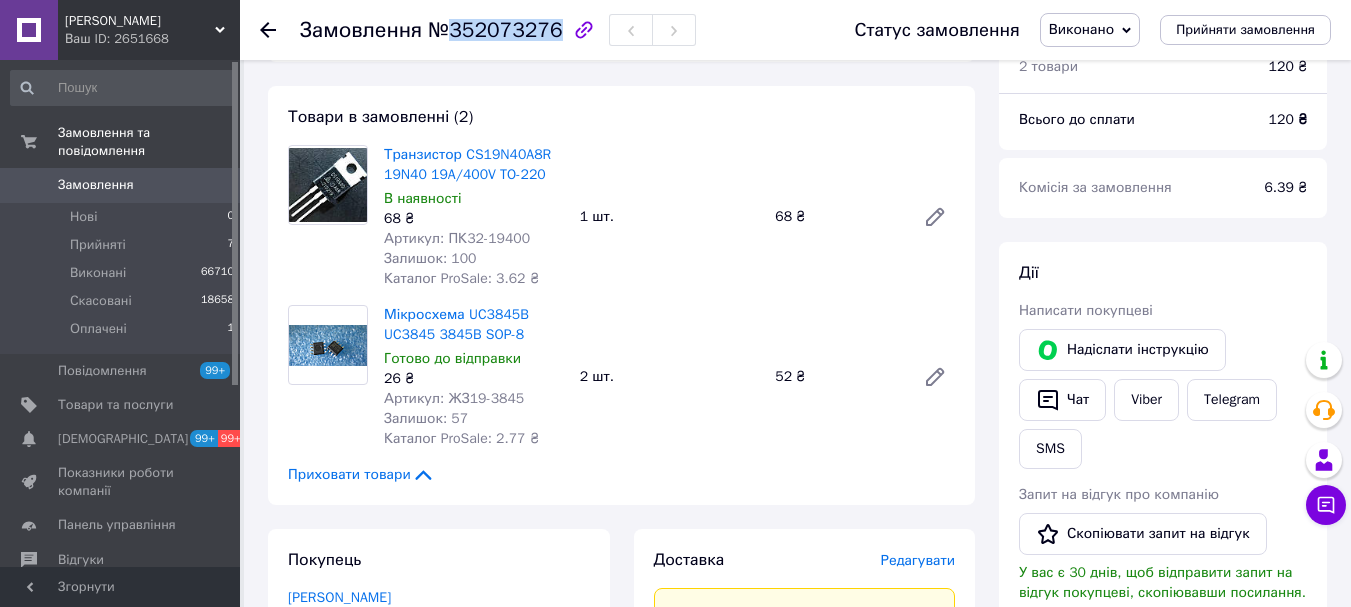 scroll, scrollTop: 0, scrollLeft: 0, axis: both 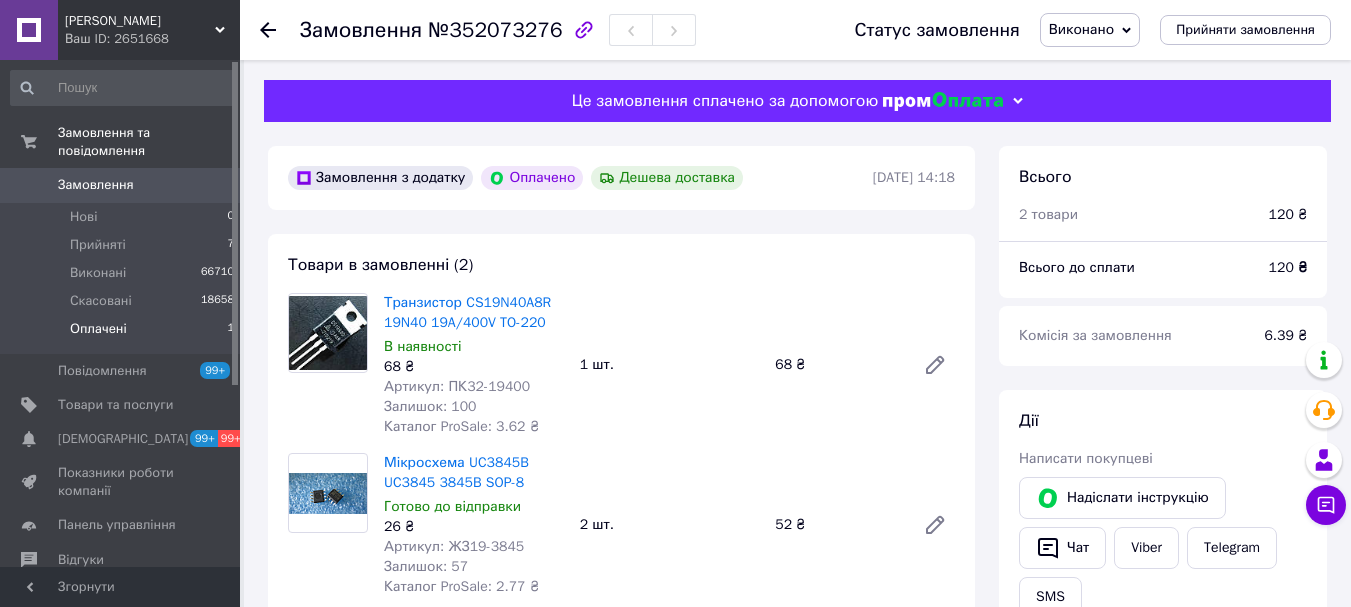 click on "Оплачені" at bounding box center (98, 329) 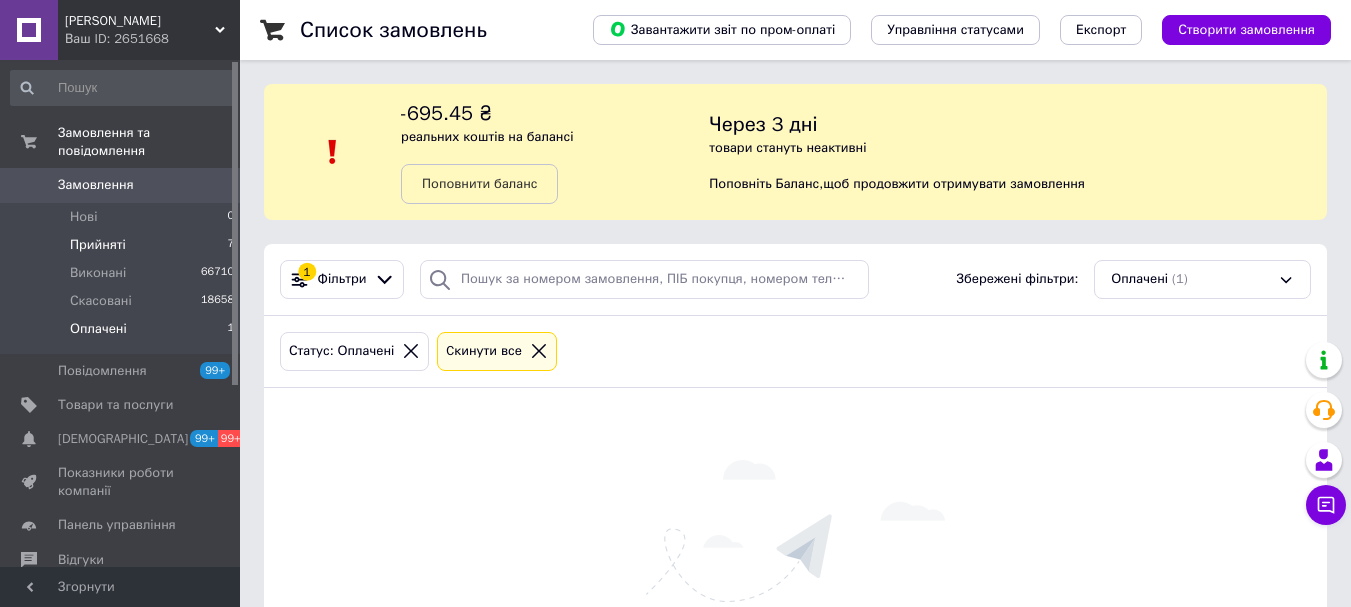 click on "Прийняті" at bounding box center (98, 245) 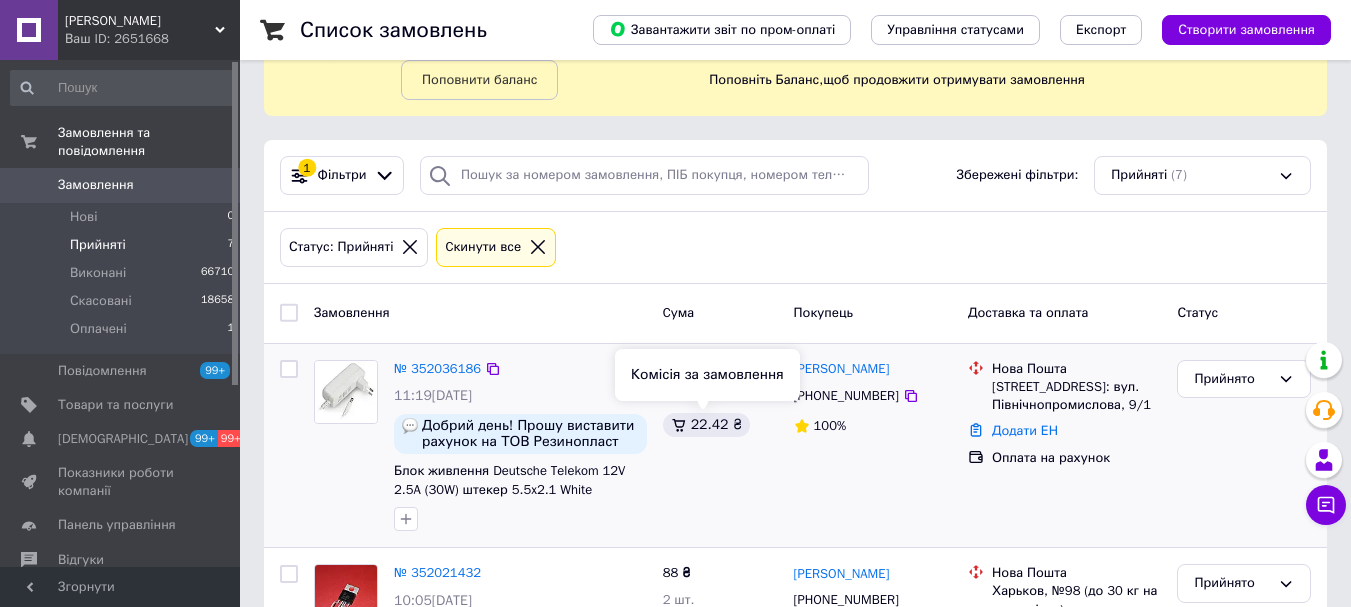 scroll, scrollTop: 200, scrollLeft: 0, axis: vertical 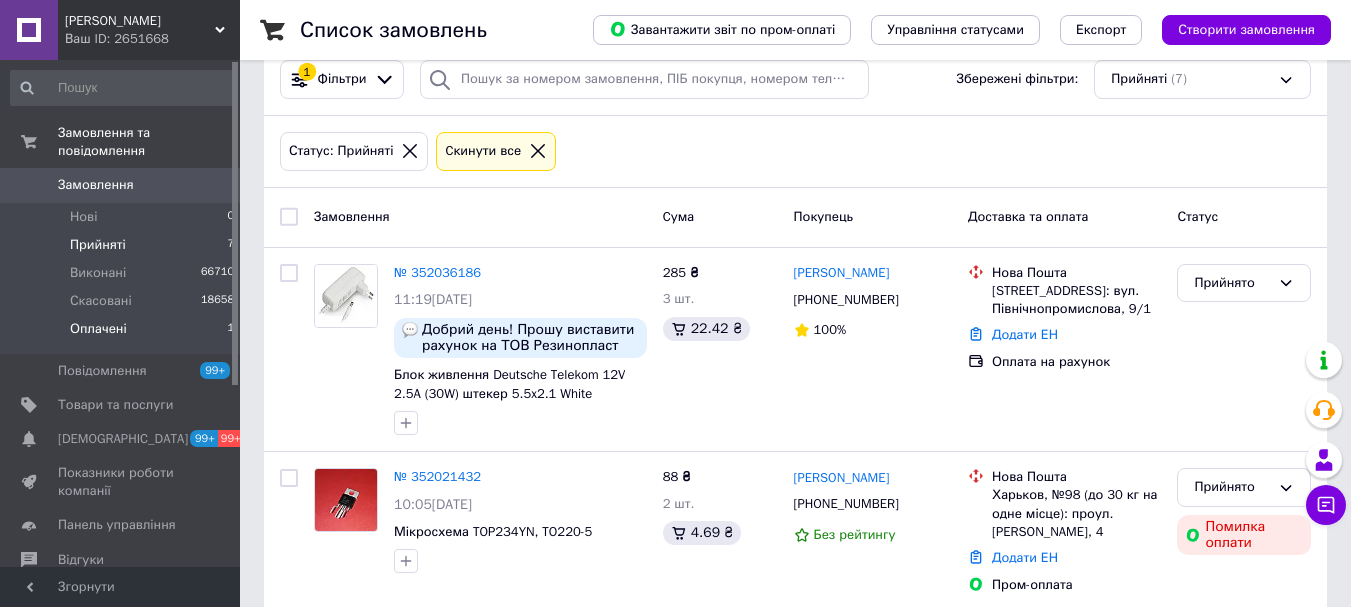 click on "Оплачені" at bounding box center (98, 329) 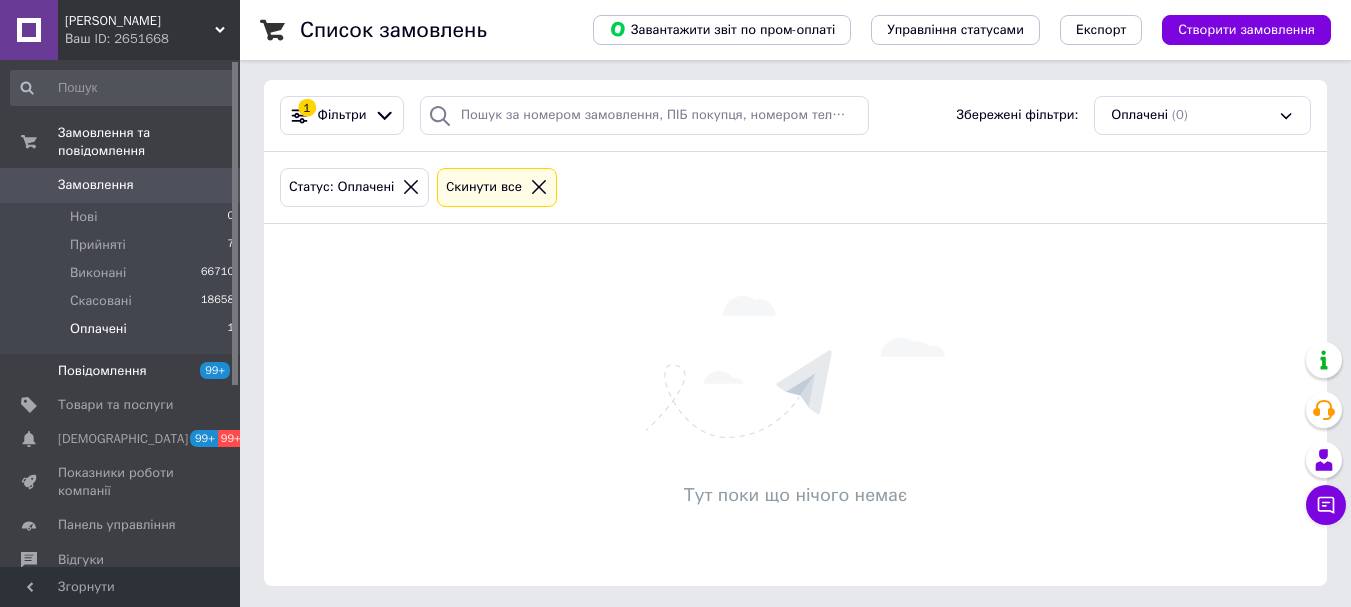 scroll, scrollTop: 167, scrollLeft: 0, axis: vertical 